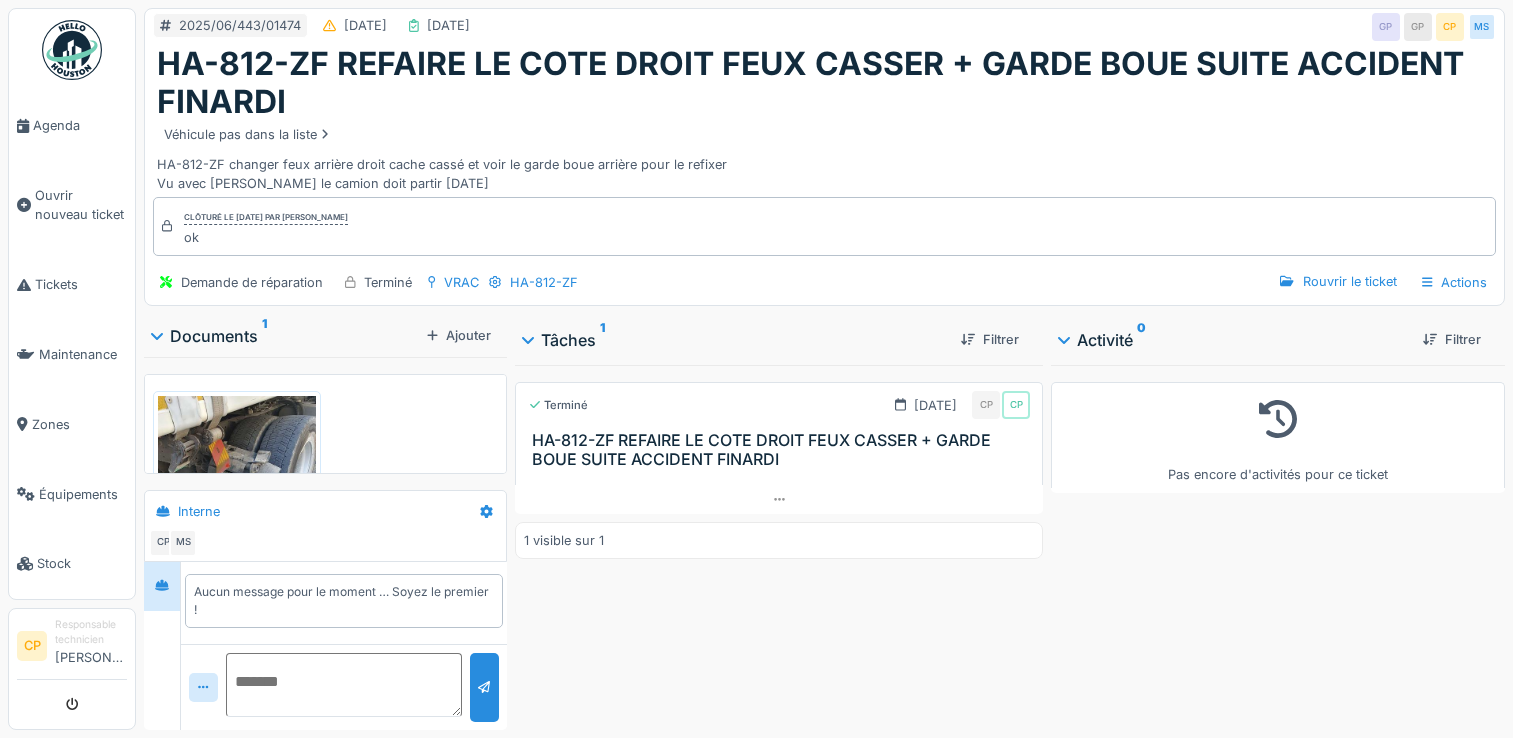 scroll, scrollTop: 0, scrollLeft: 0, axis: both 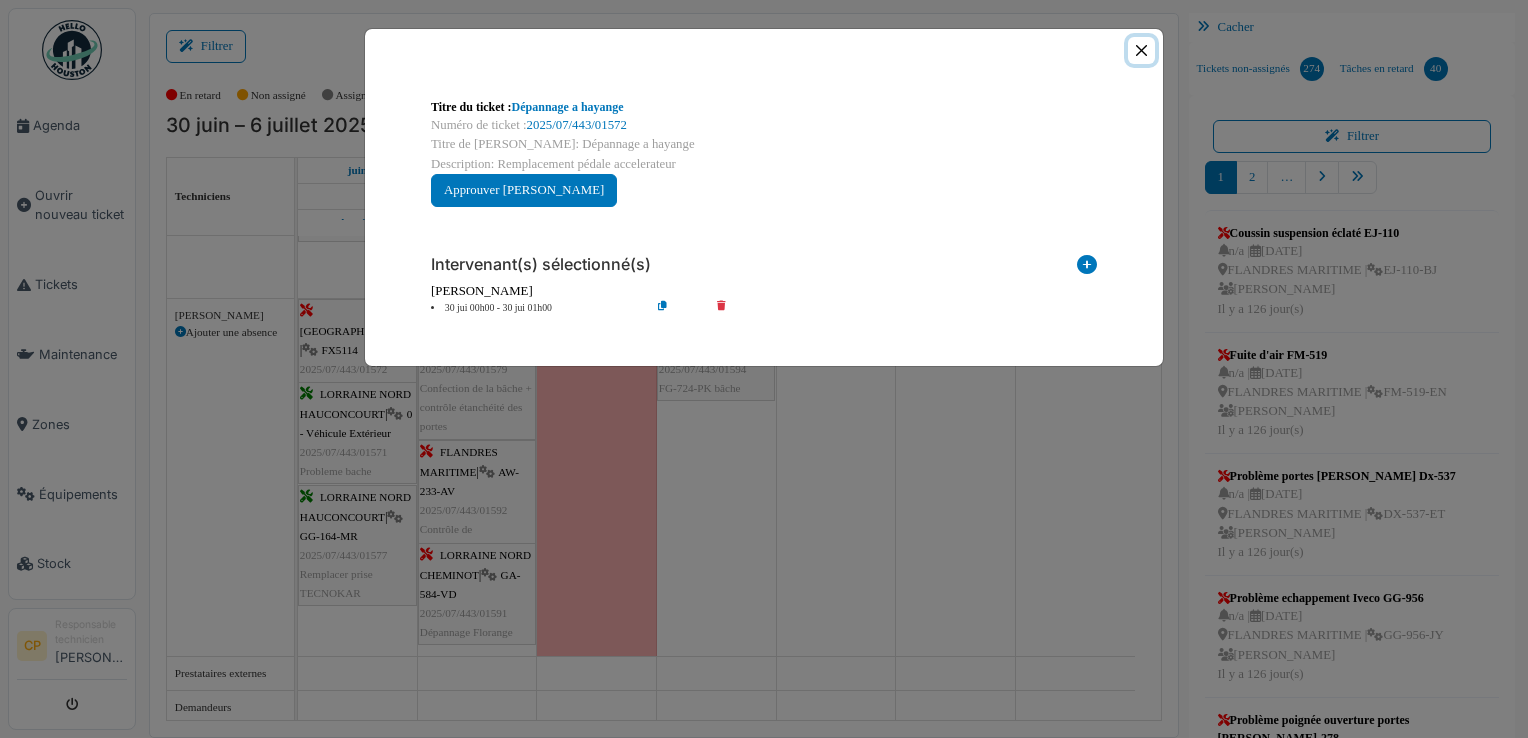 click at bounding box center [1141, 50] 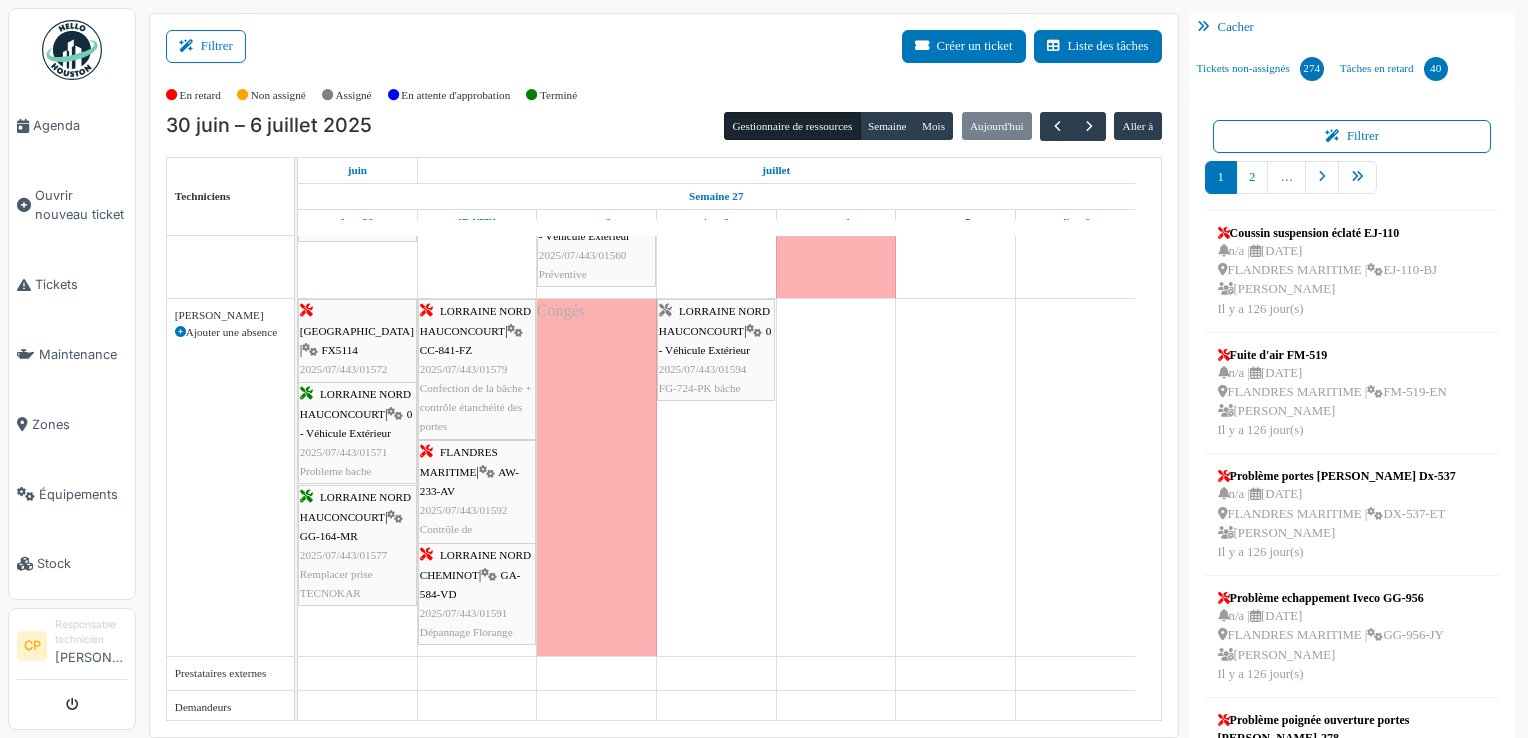 scroll, scrollTop: 547, scrollLeft: 0, axis: vertical 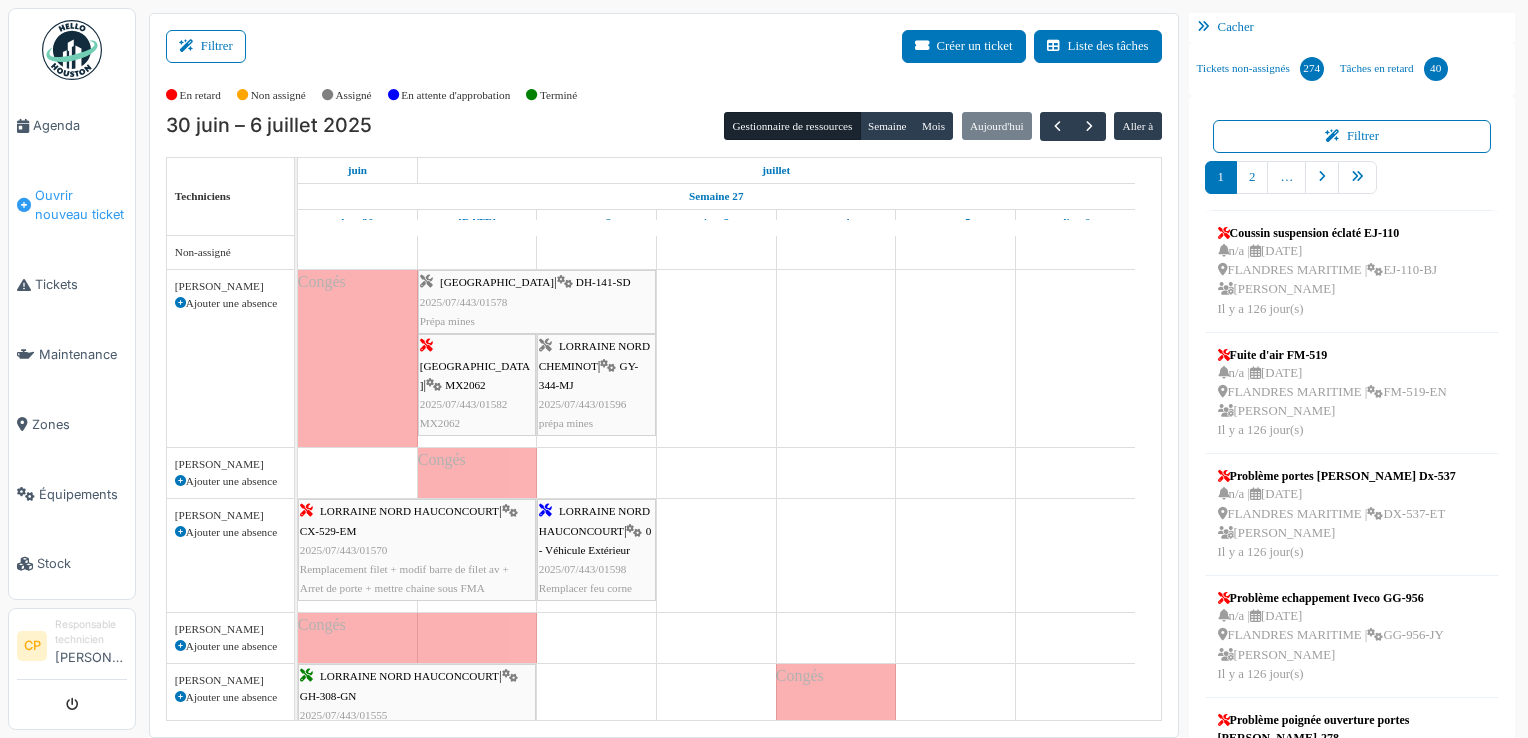 click on "Ouvrir nouveau ticket" at bounding box center [81, 205] 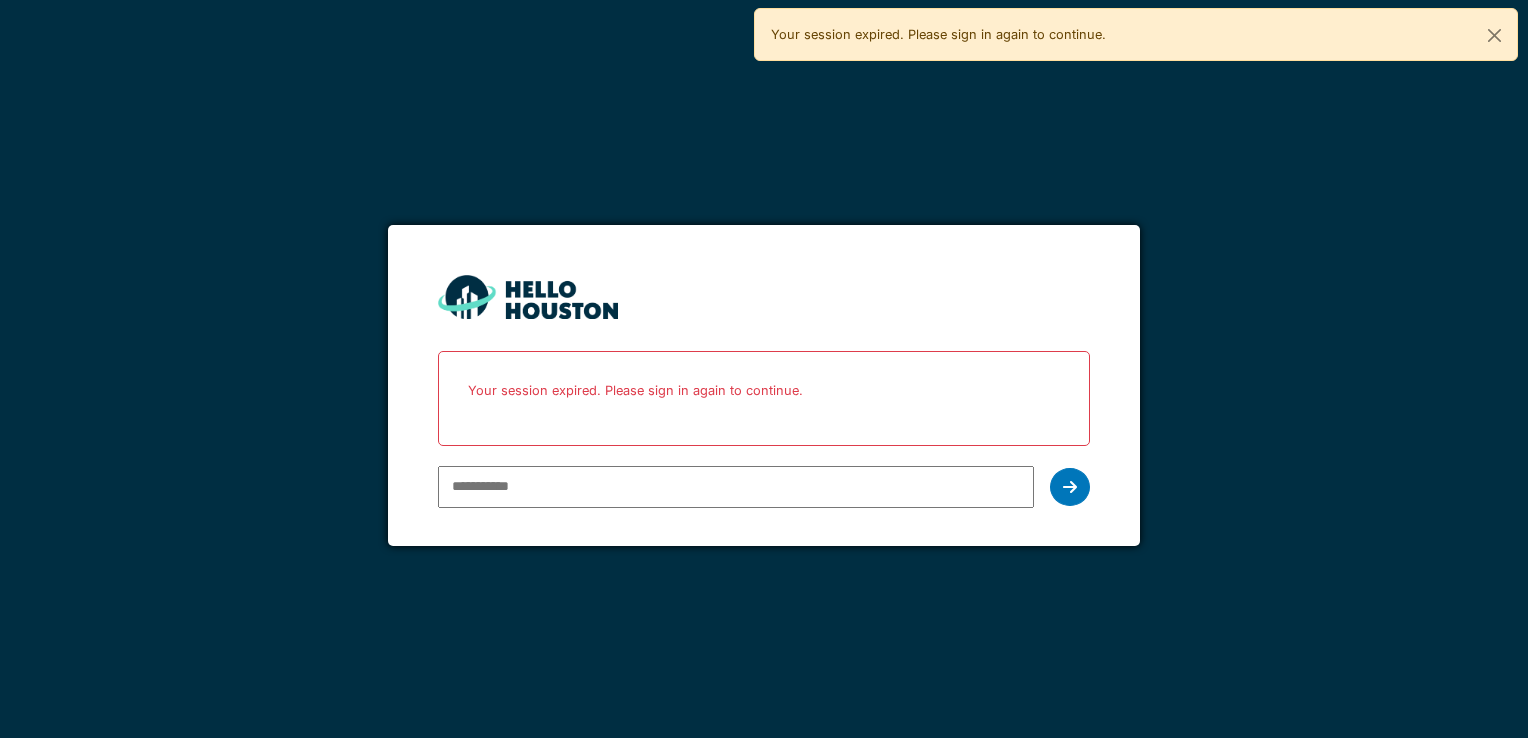 scroll, scrollTop: 0, scrollLeft: 0, axis: both 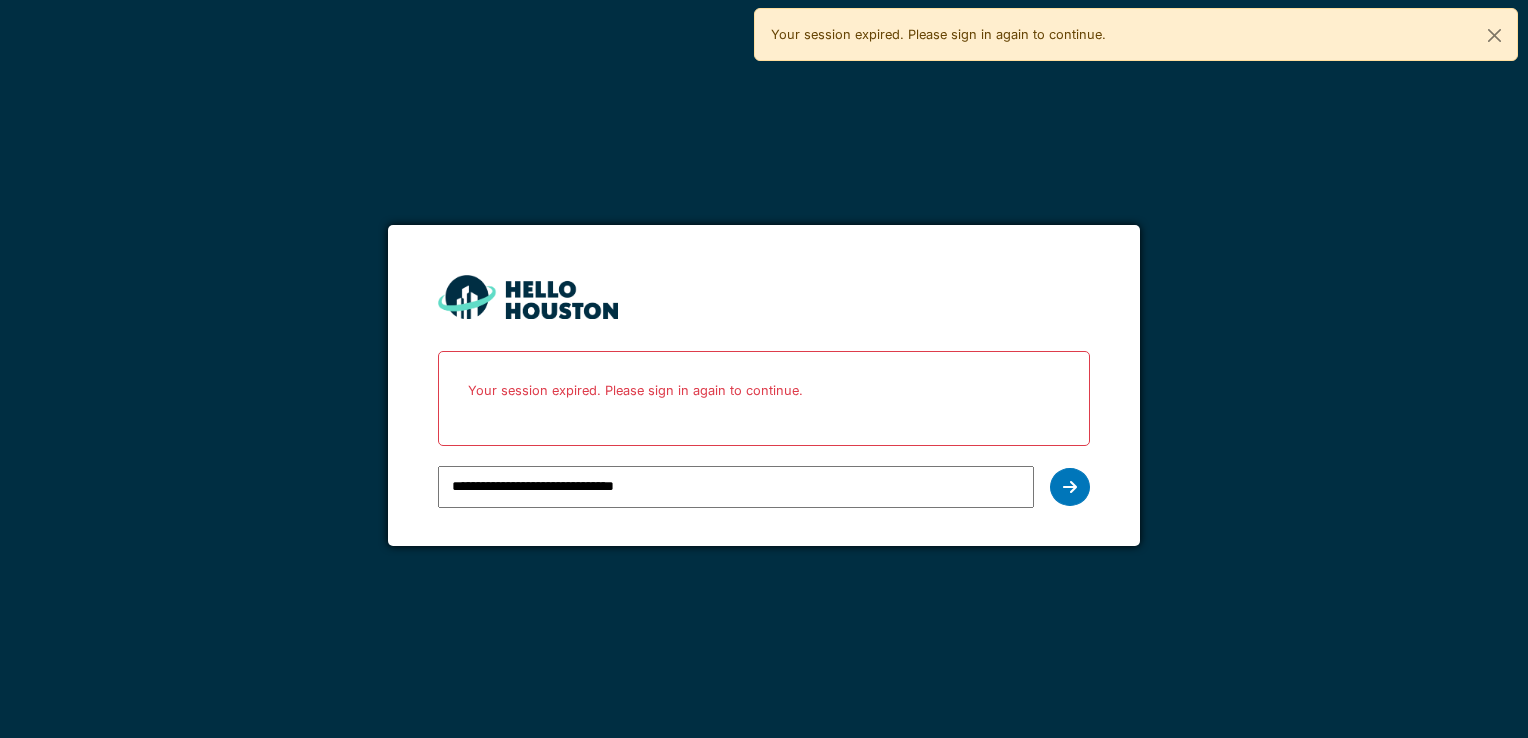 click on "**********" at bounding box center (735, 487) 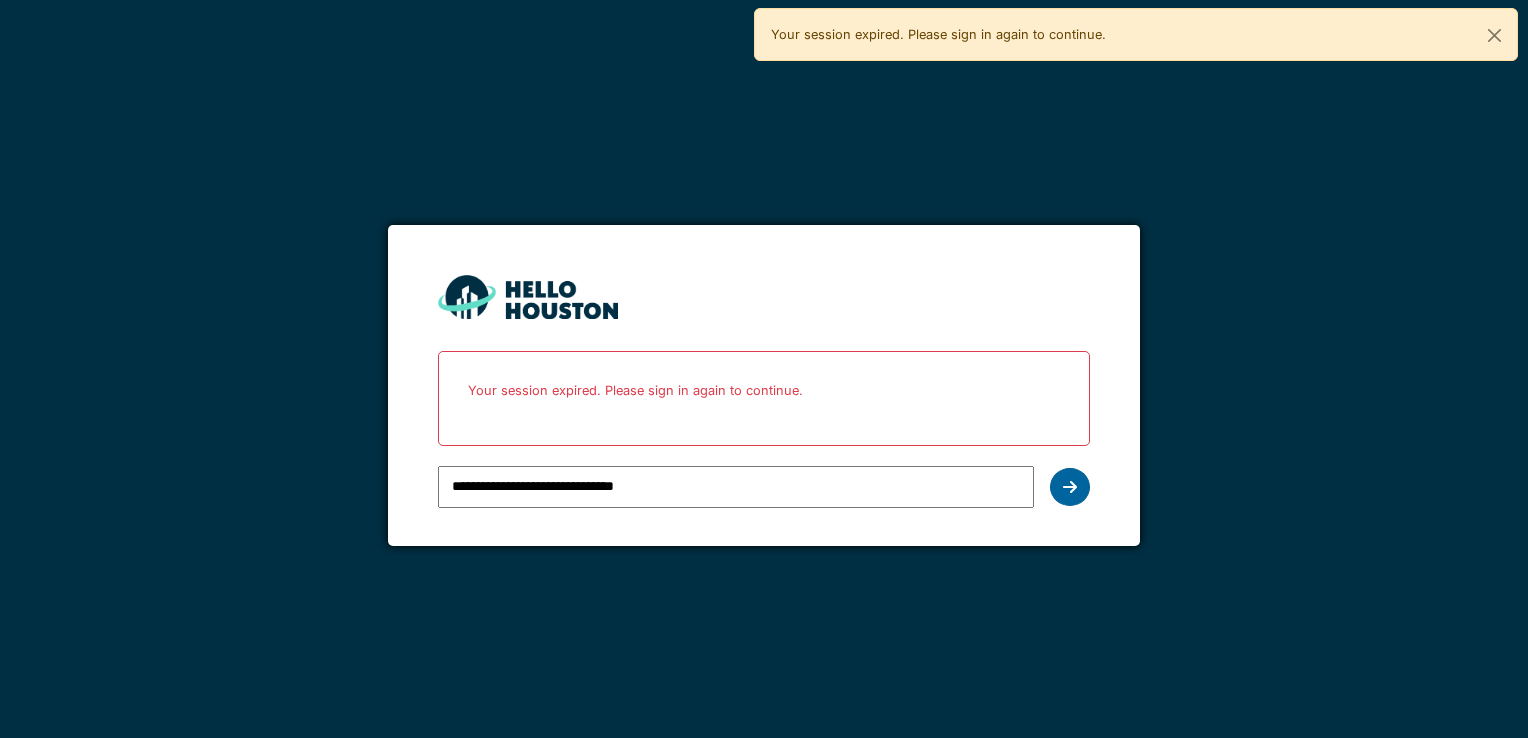 click at bounding box center [1070, 487] 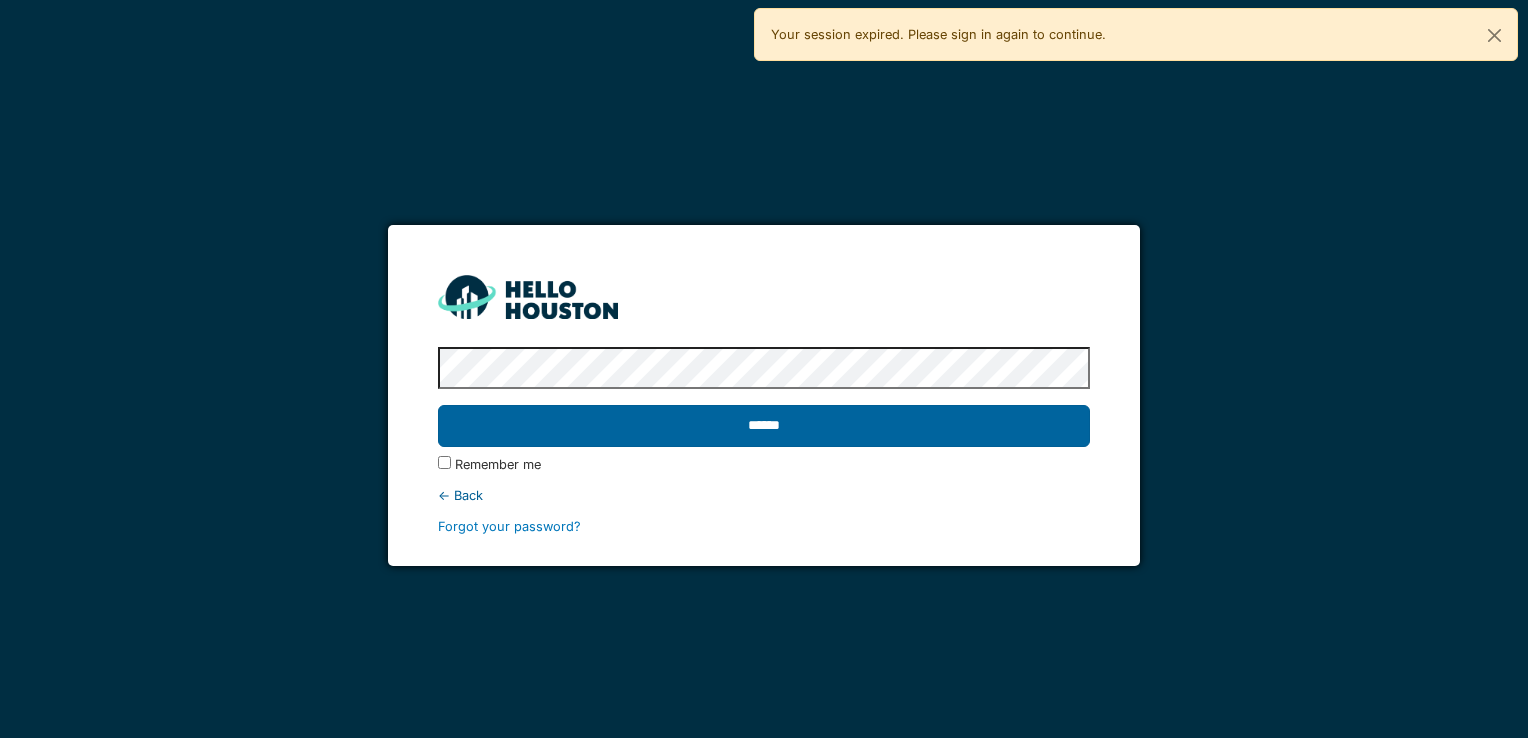 click on "******" at bounding box center (763, 426) 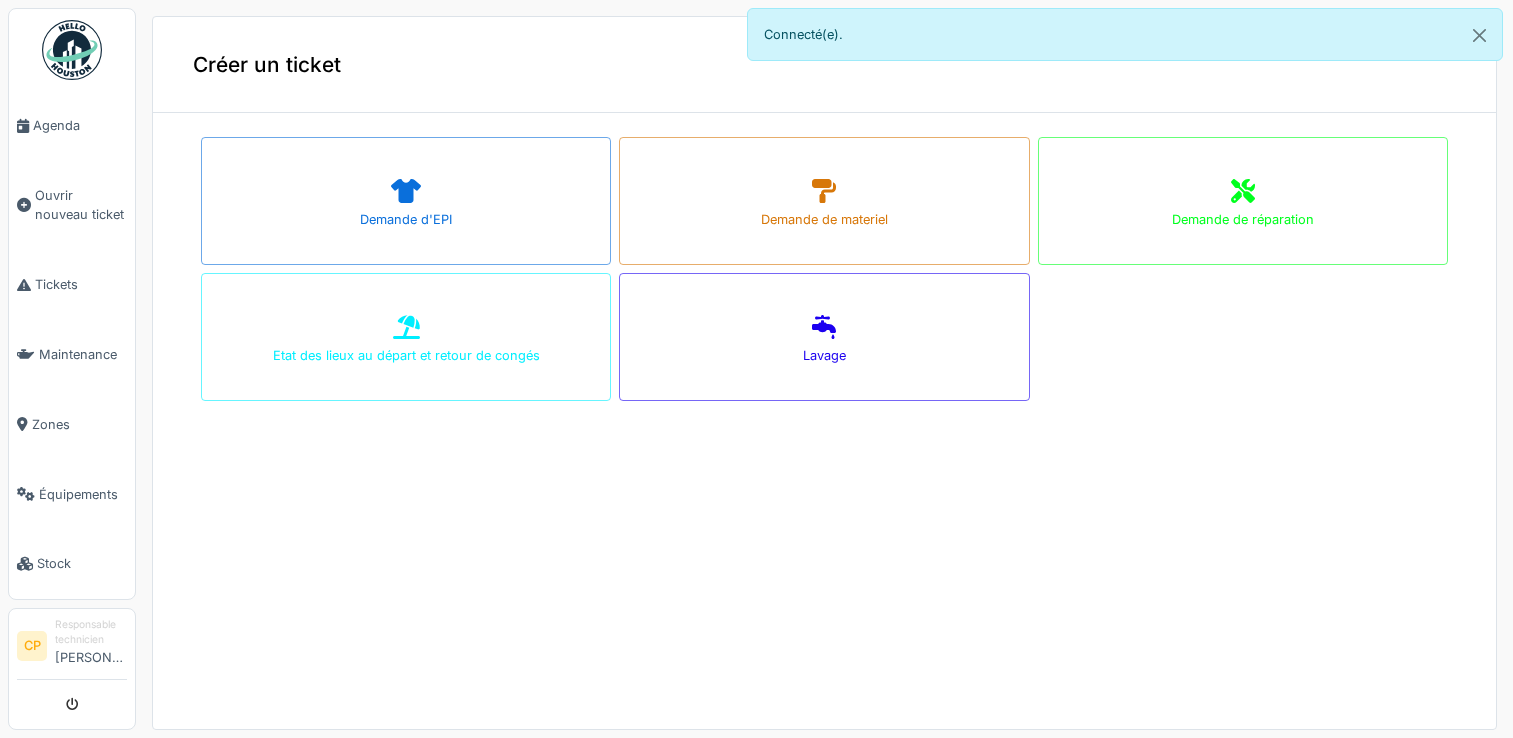 scroll, scrollTop: 0, scrollLeft: 0, axis: both 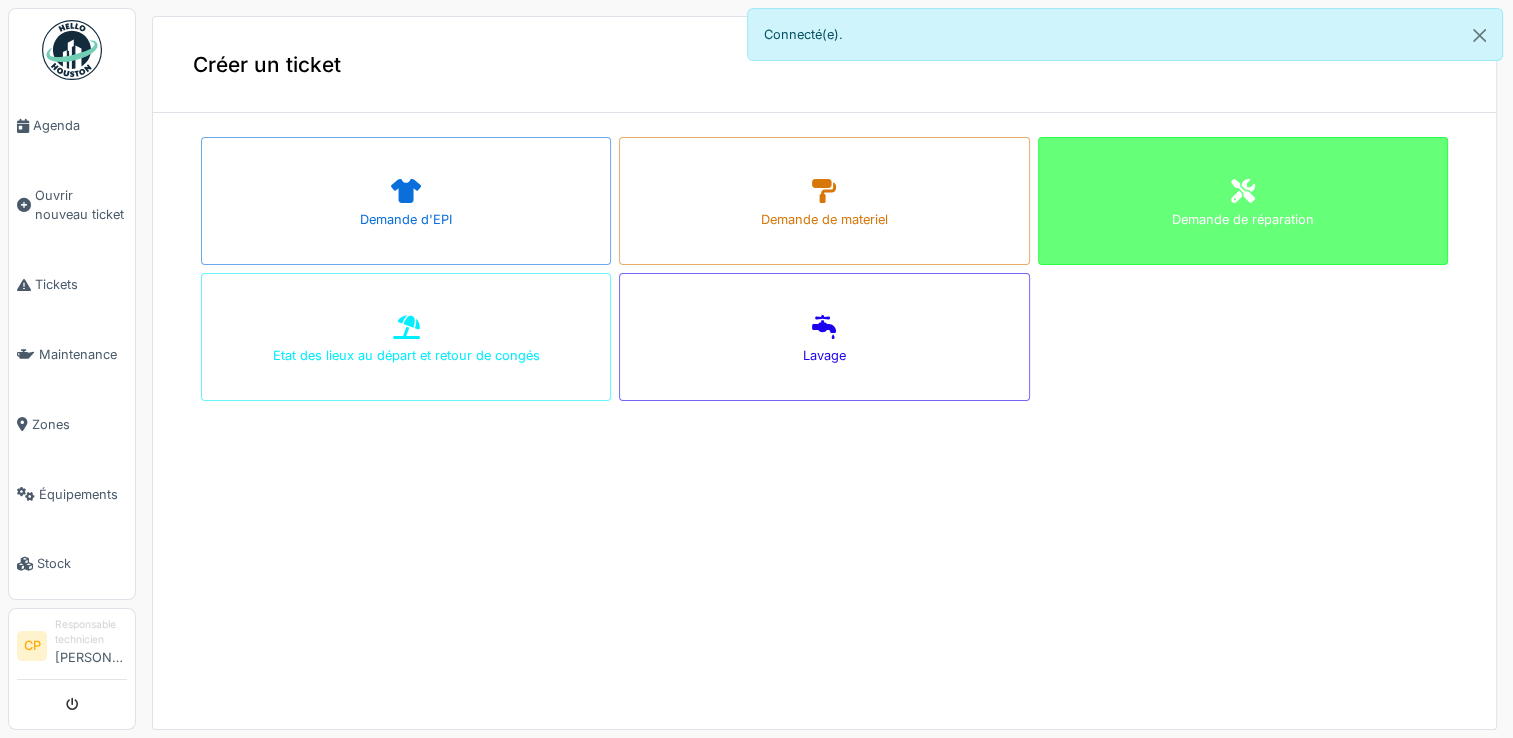 click on "Demande de réparation" at bounding box center [1243, 201] 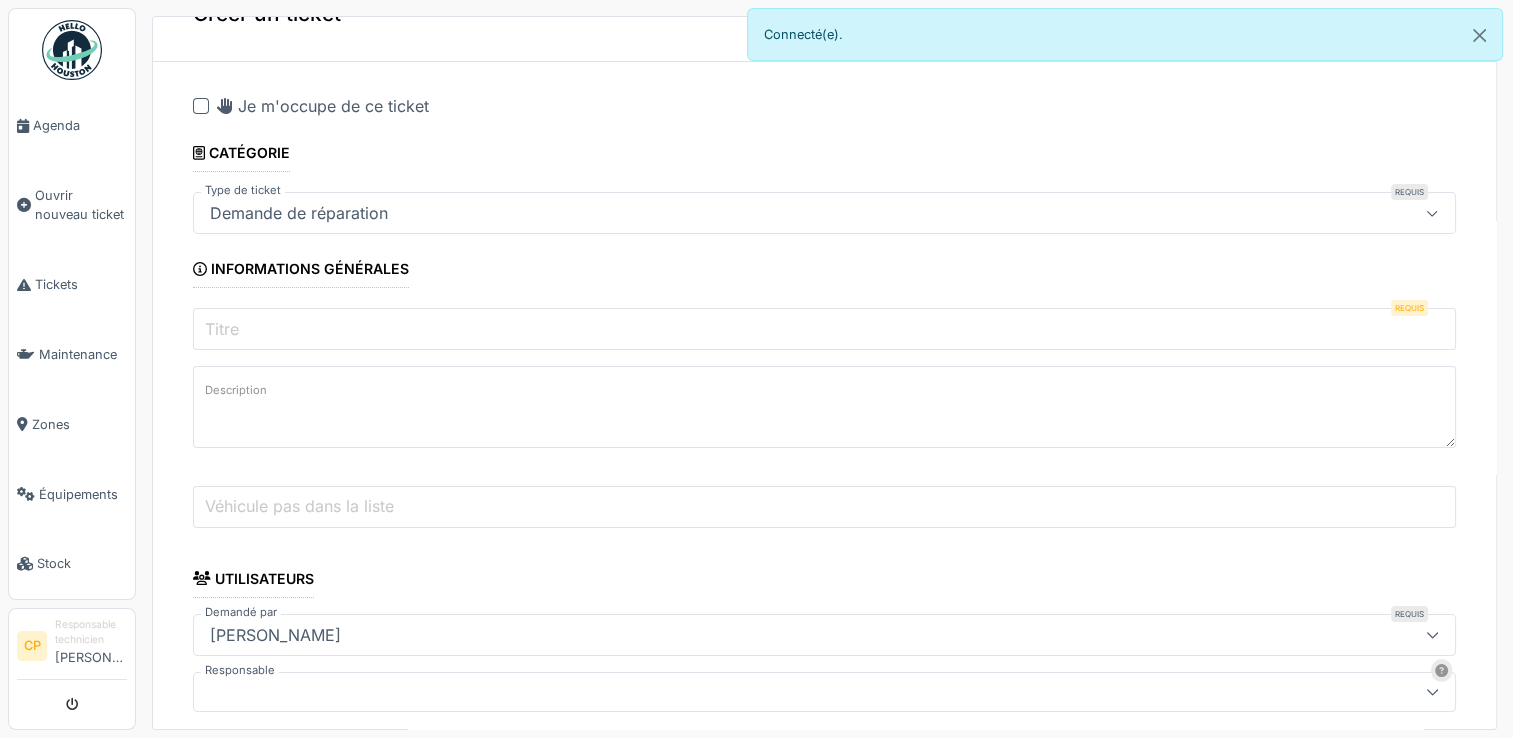 scroll, scrollTop: 100, scrollLeft: 0, axis: vertical 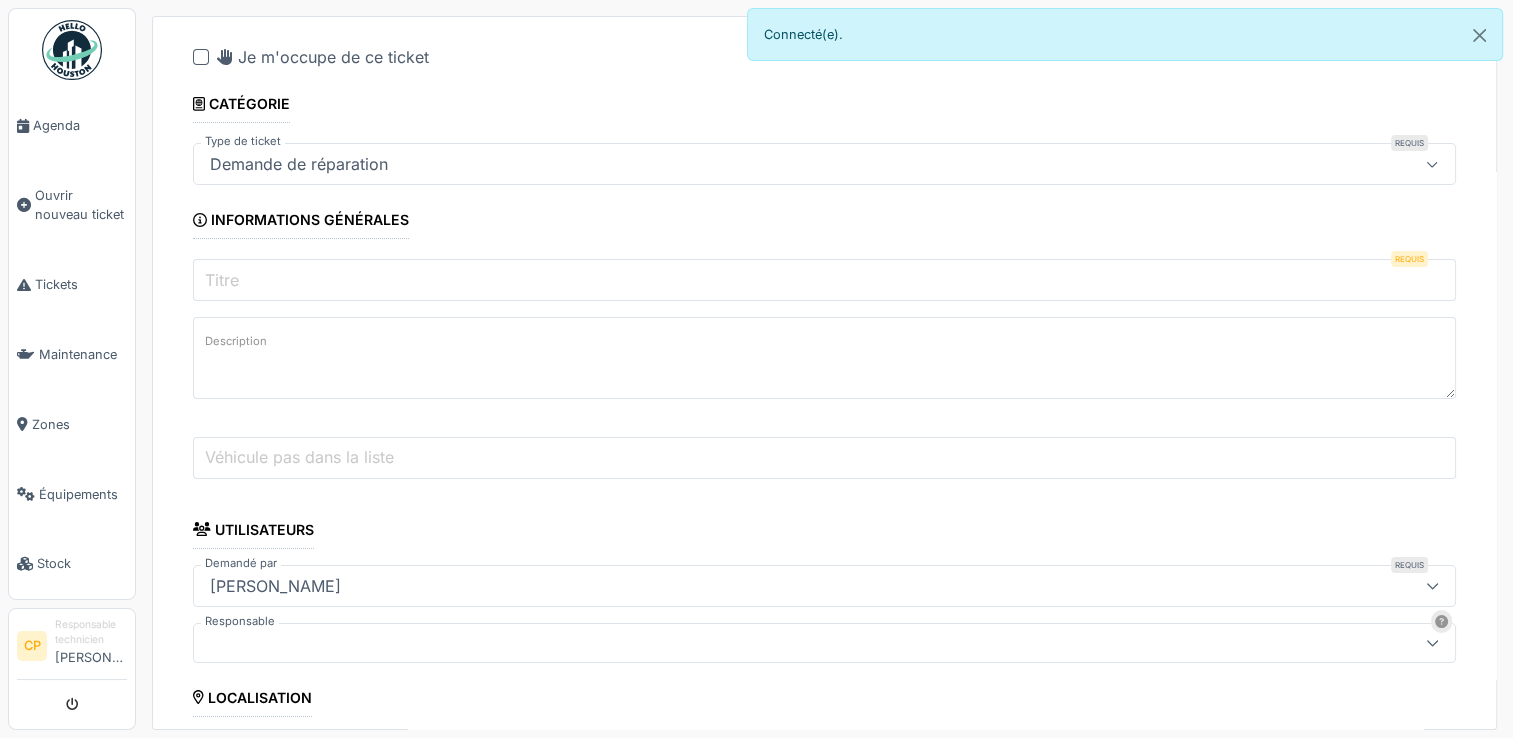 click on "Titre" at bounding box center [824, 280] 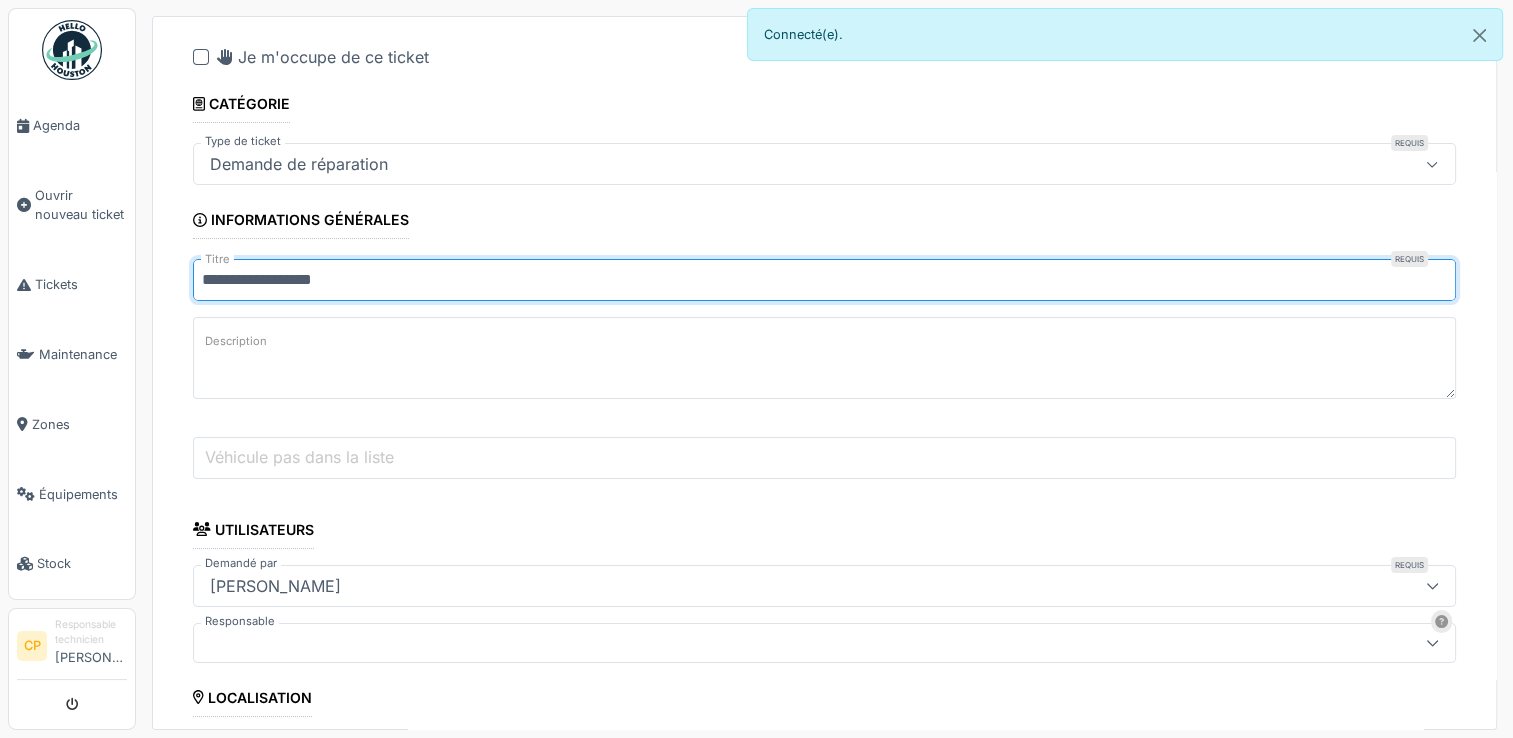 type on "**********" 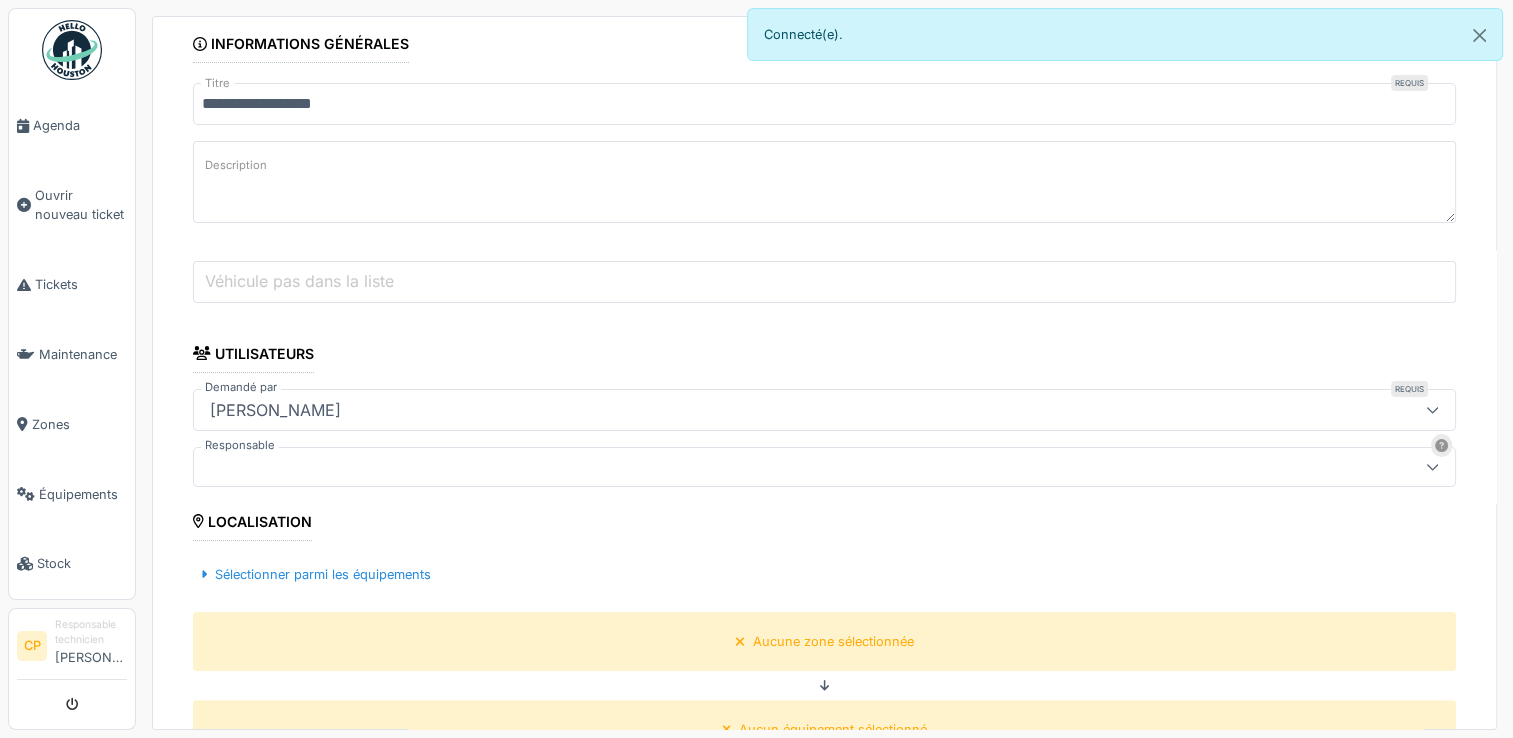 scroll, scrollTop: 300, scrollLeft: 0, axis: vertical 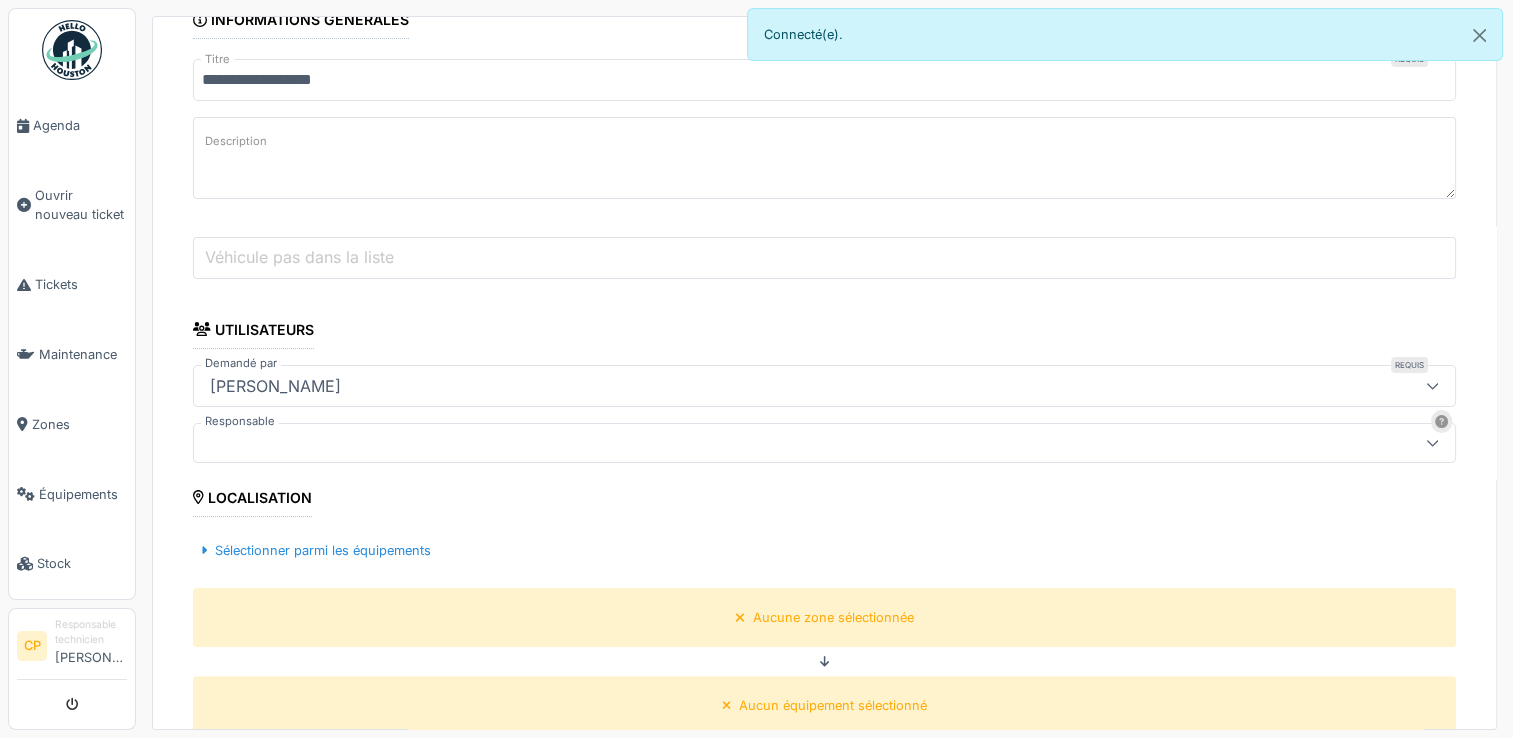 click on "Description" at bounding box center (824, 158) 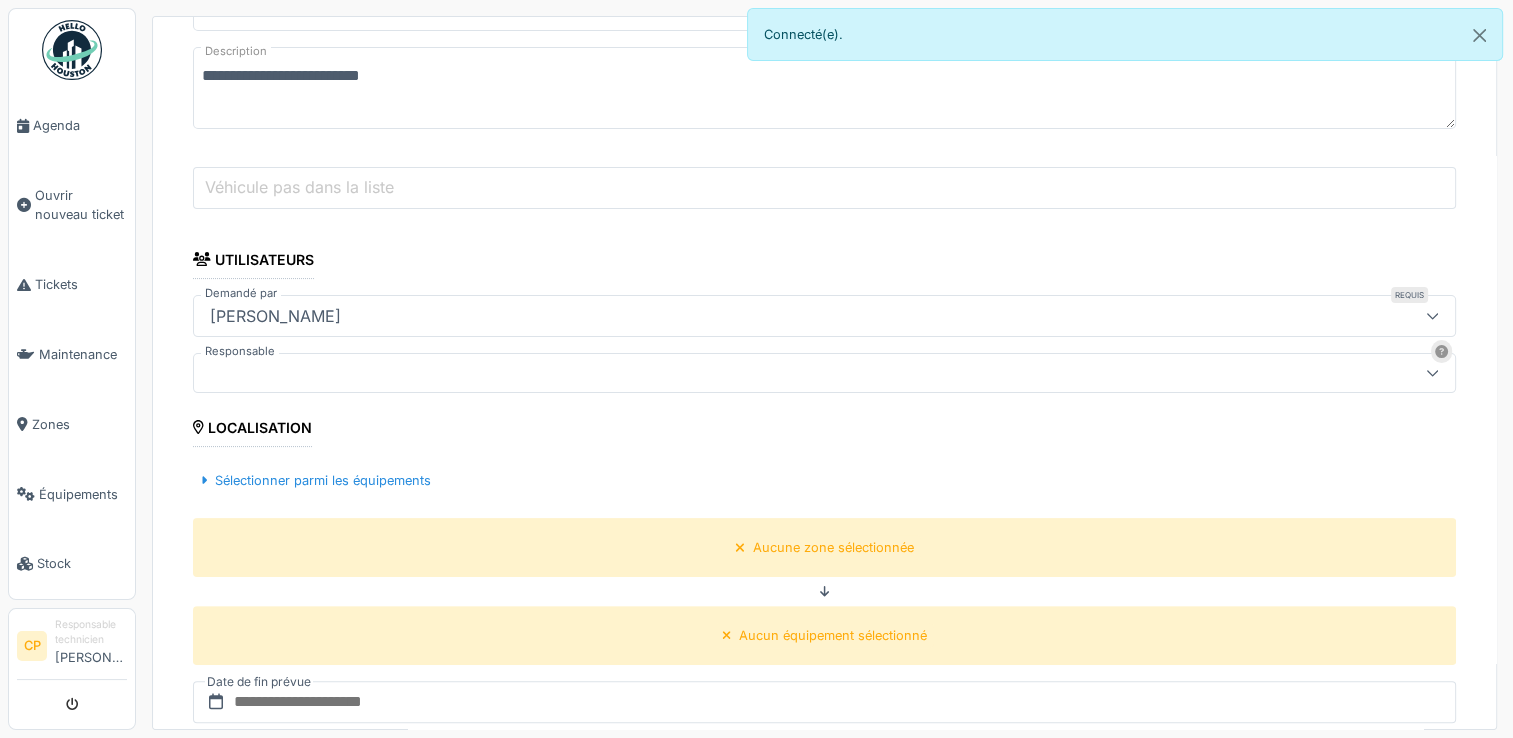 scroll, scrollTop: 400, scrollLeft: 0, axis: vertical 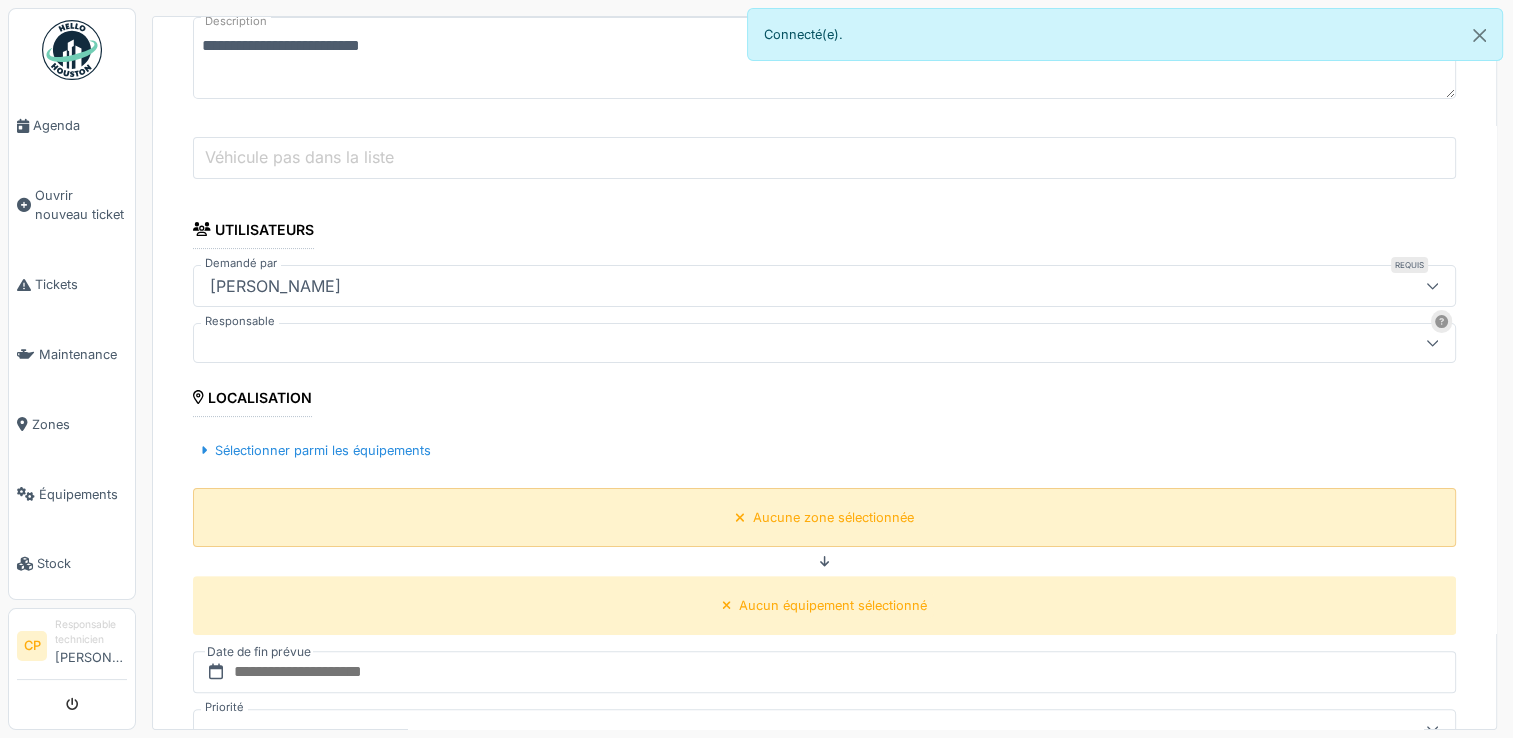 type on "**********" 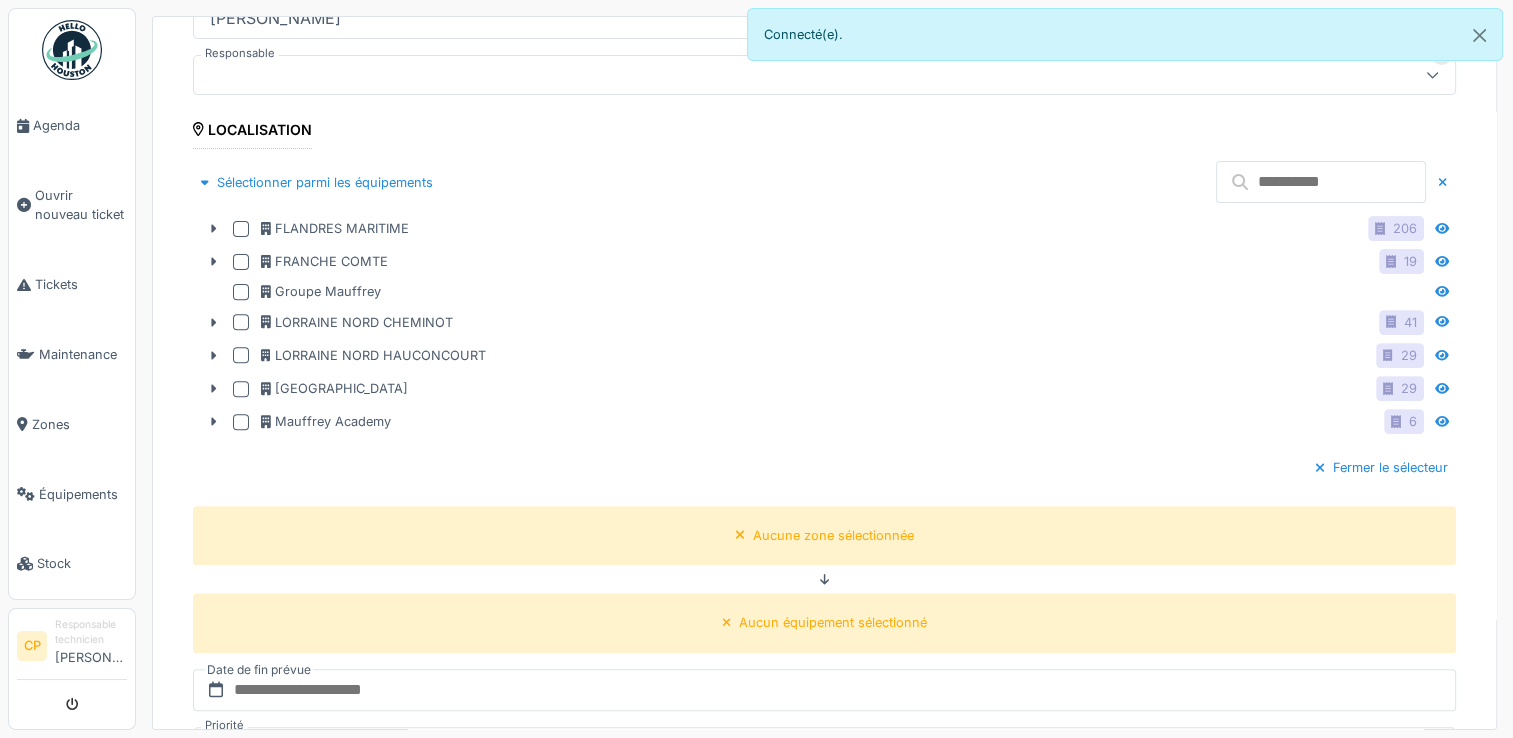 scroll, scrollTop: 700, scrollLeft: 0, axis: vertical 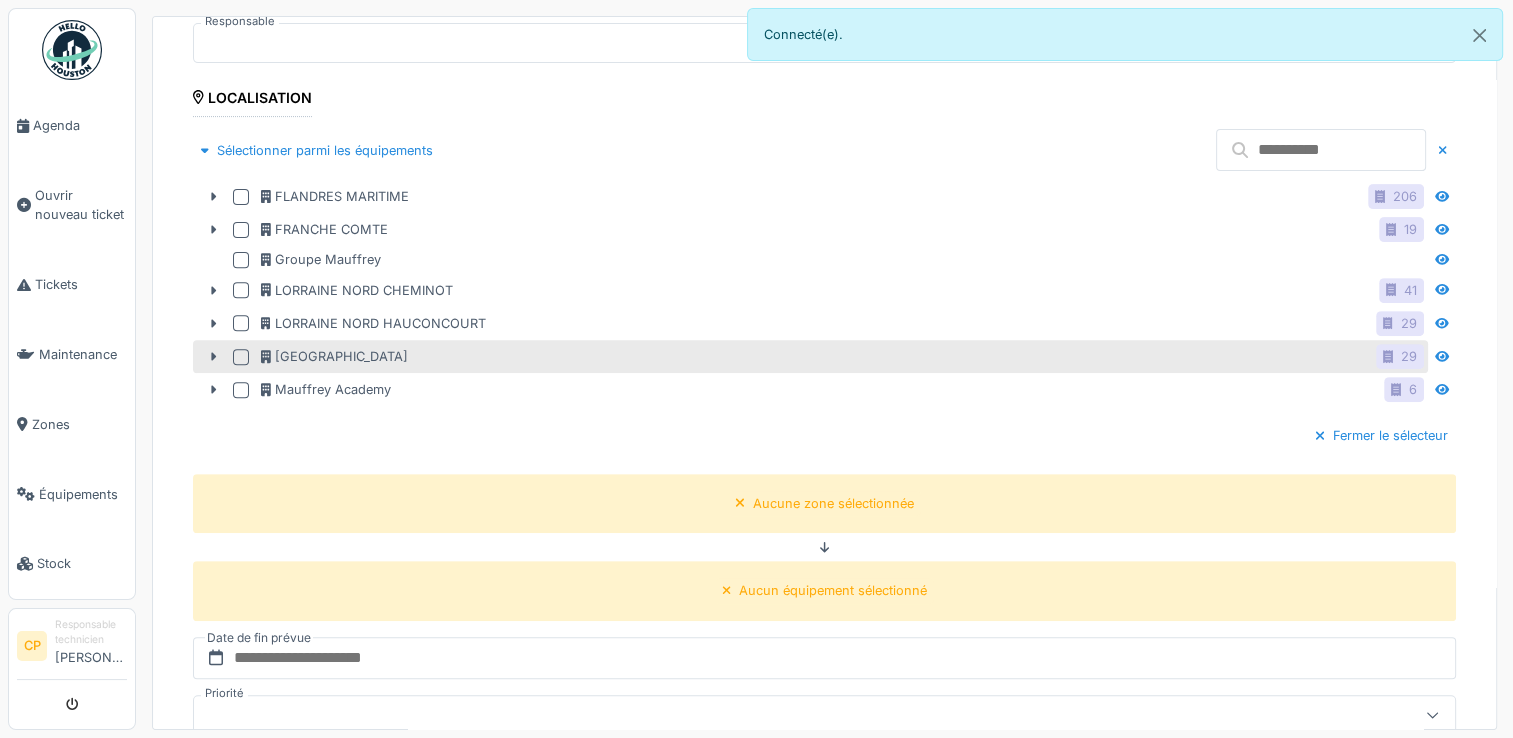 click on "LUXEMBOURG 29" at bounding box center (810, 356) 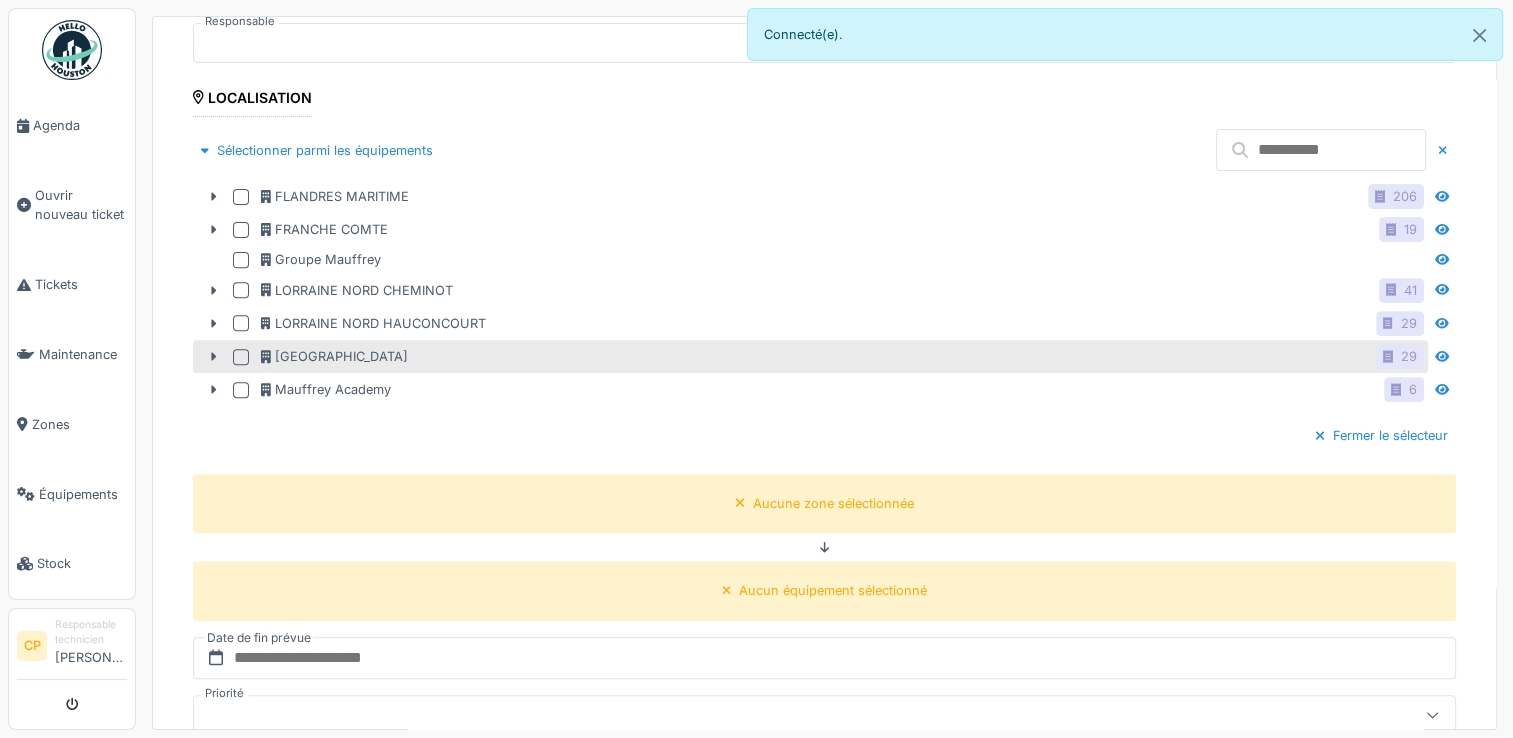 click at bounding box center [241, 357] 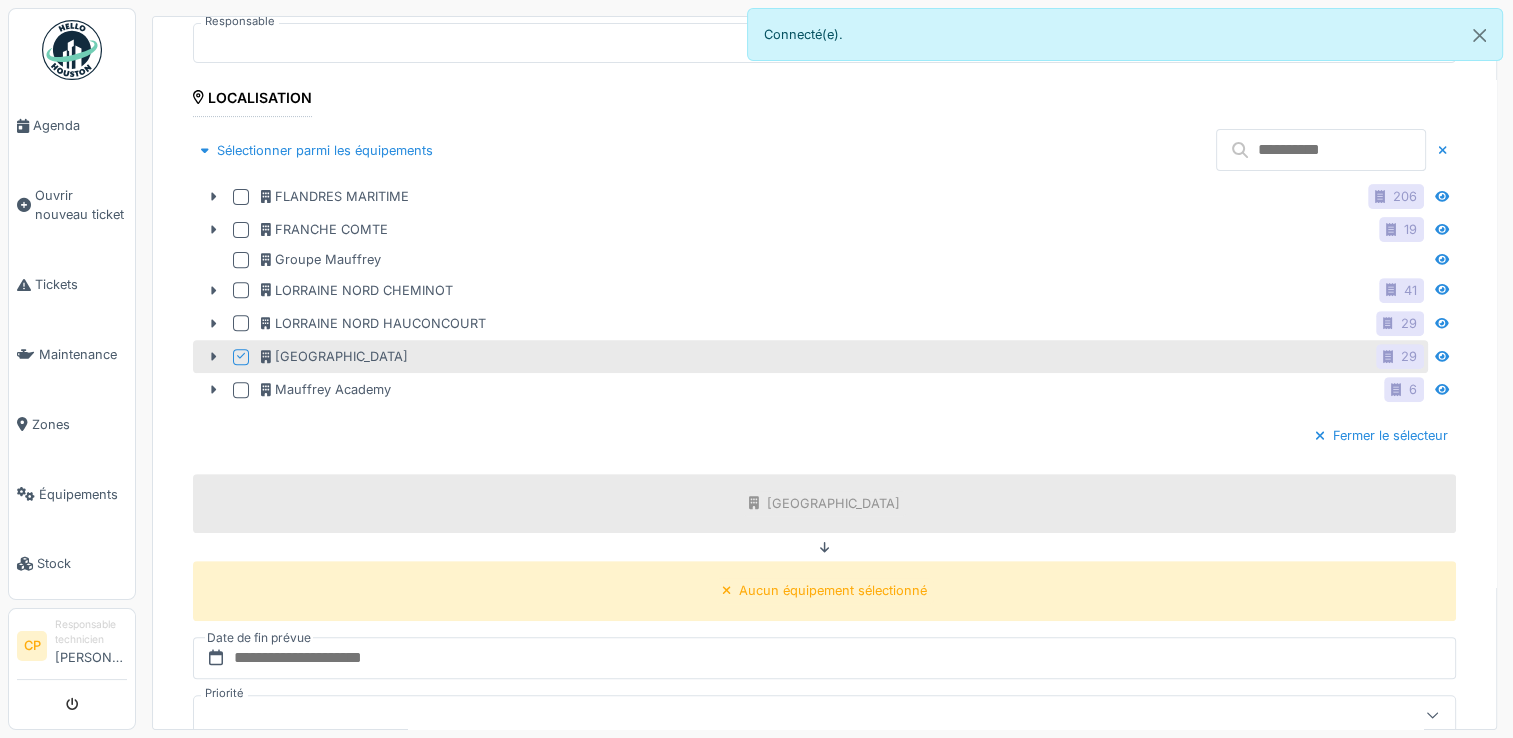 click at bounding box center [1321, 150] 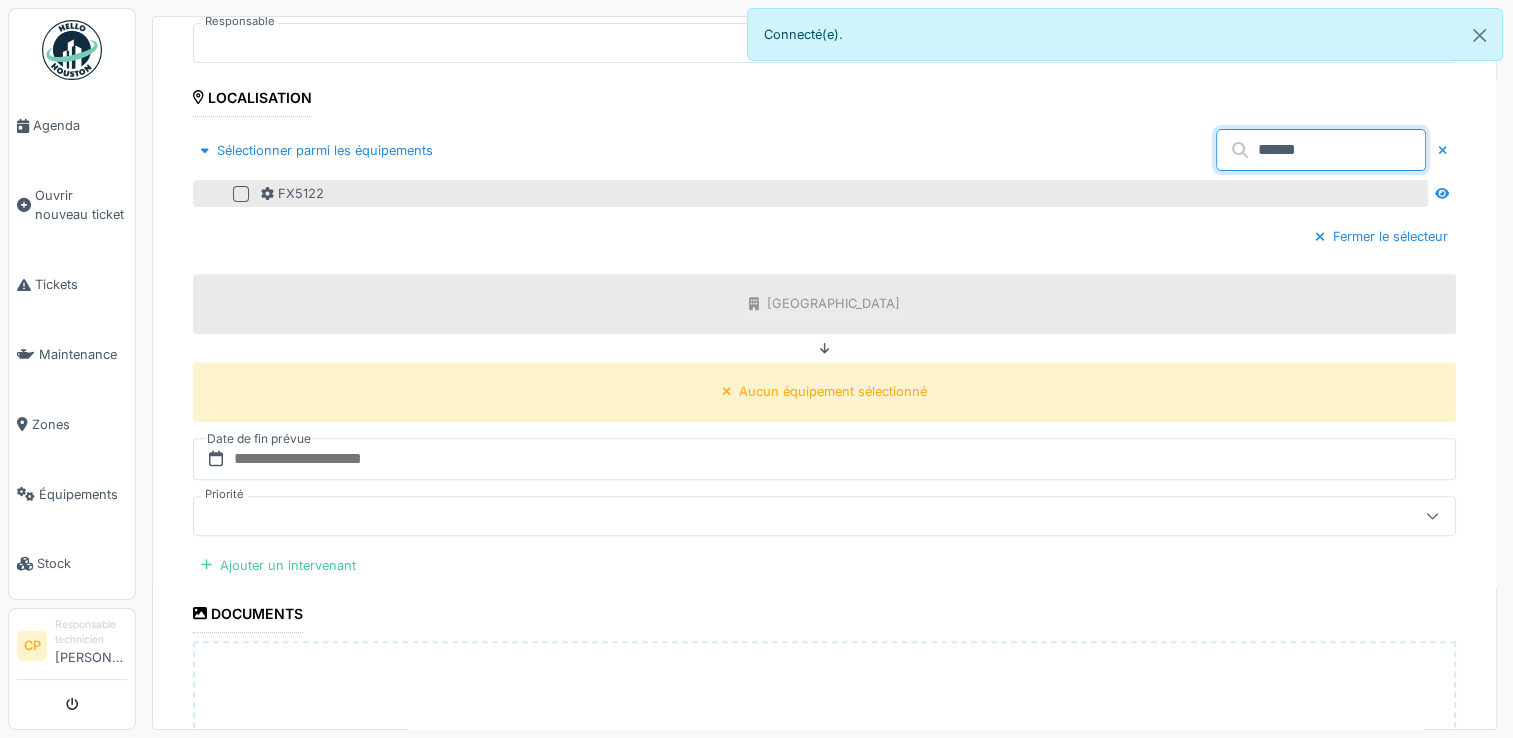 type on "******" 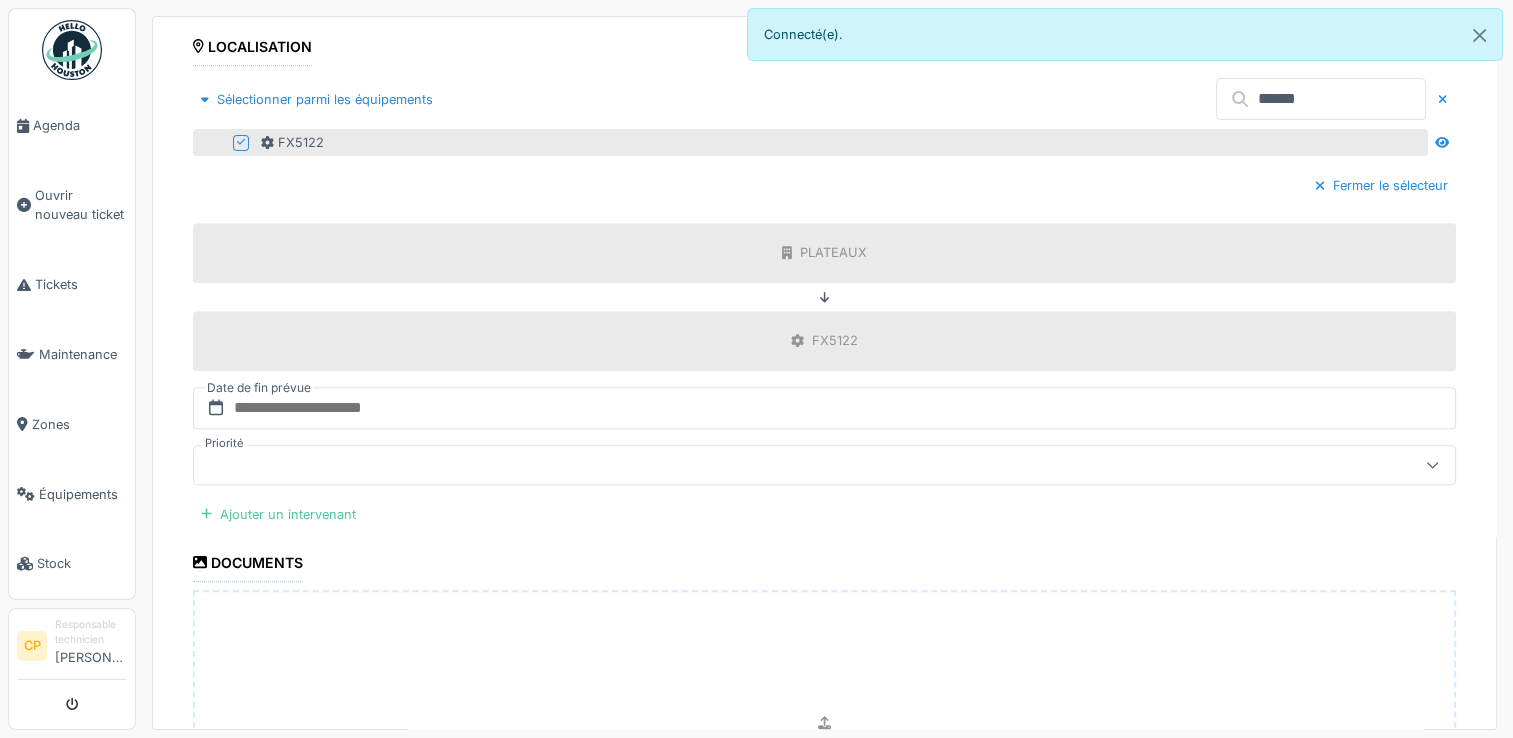 scroll, scrollTop: 800, scrollLeft: 0, axis: vertical 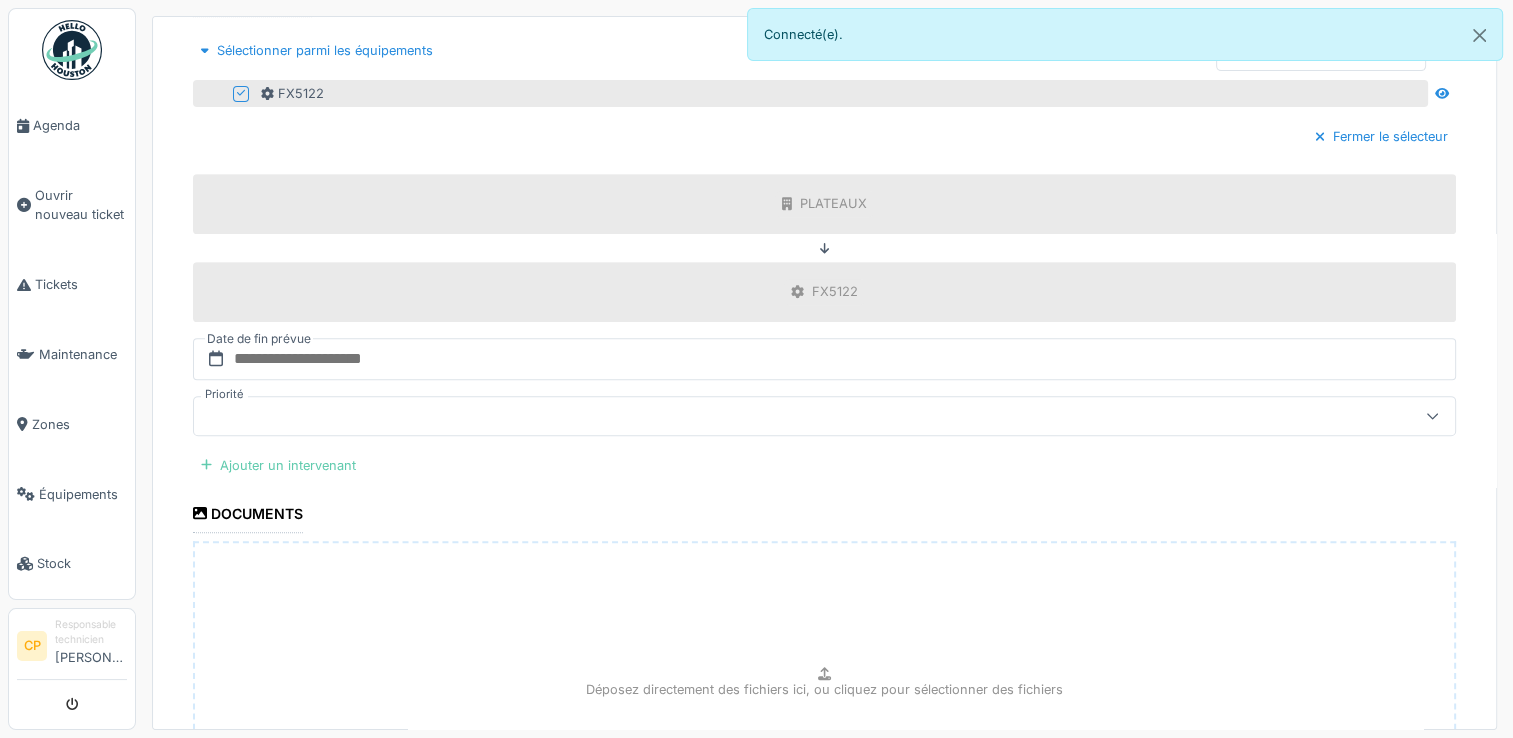 click on "Ajouter un intervenant" at bounding box center [278, 465] 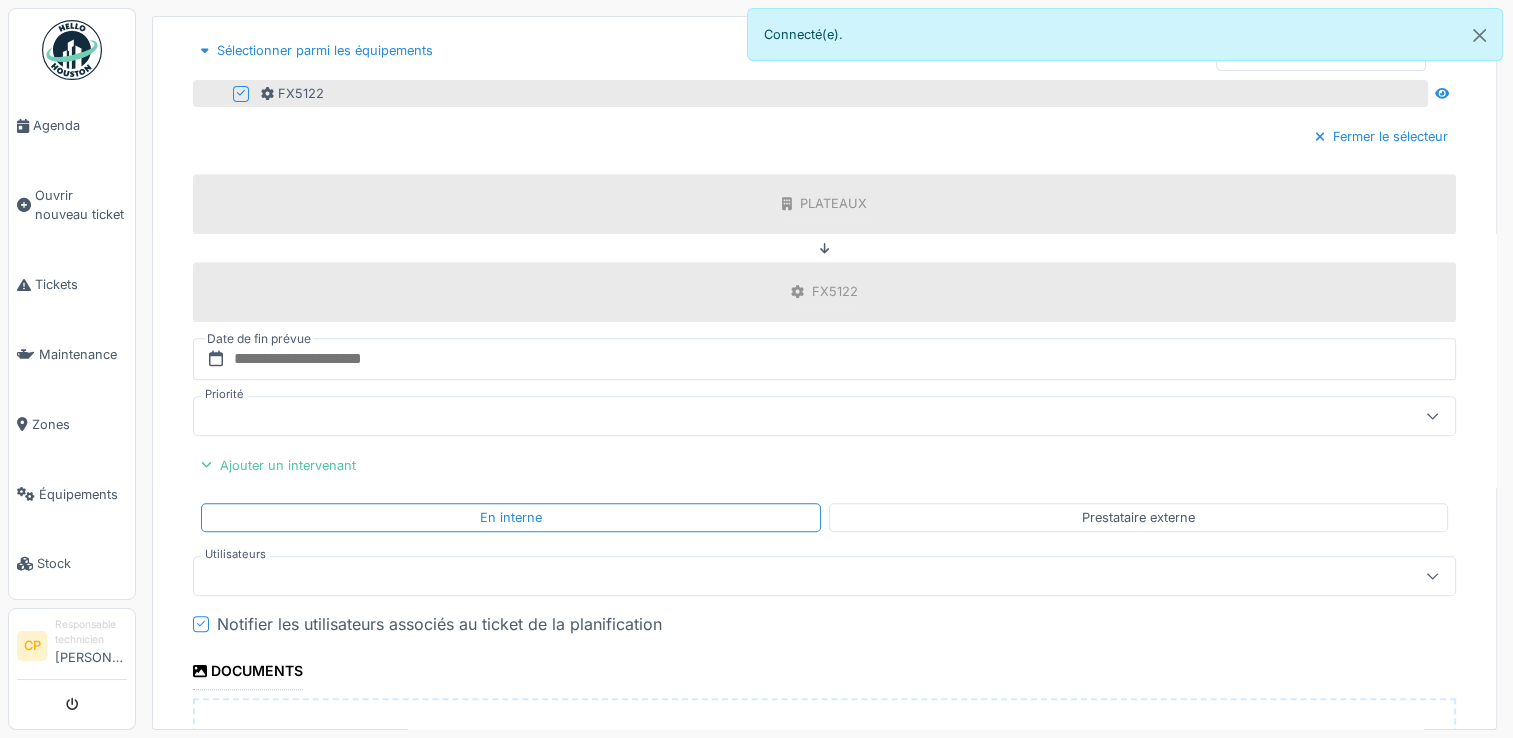 click at bounding box center (761, 576) 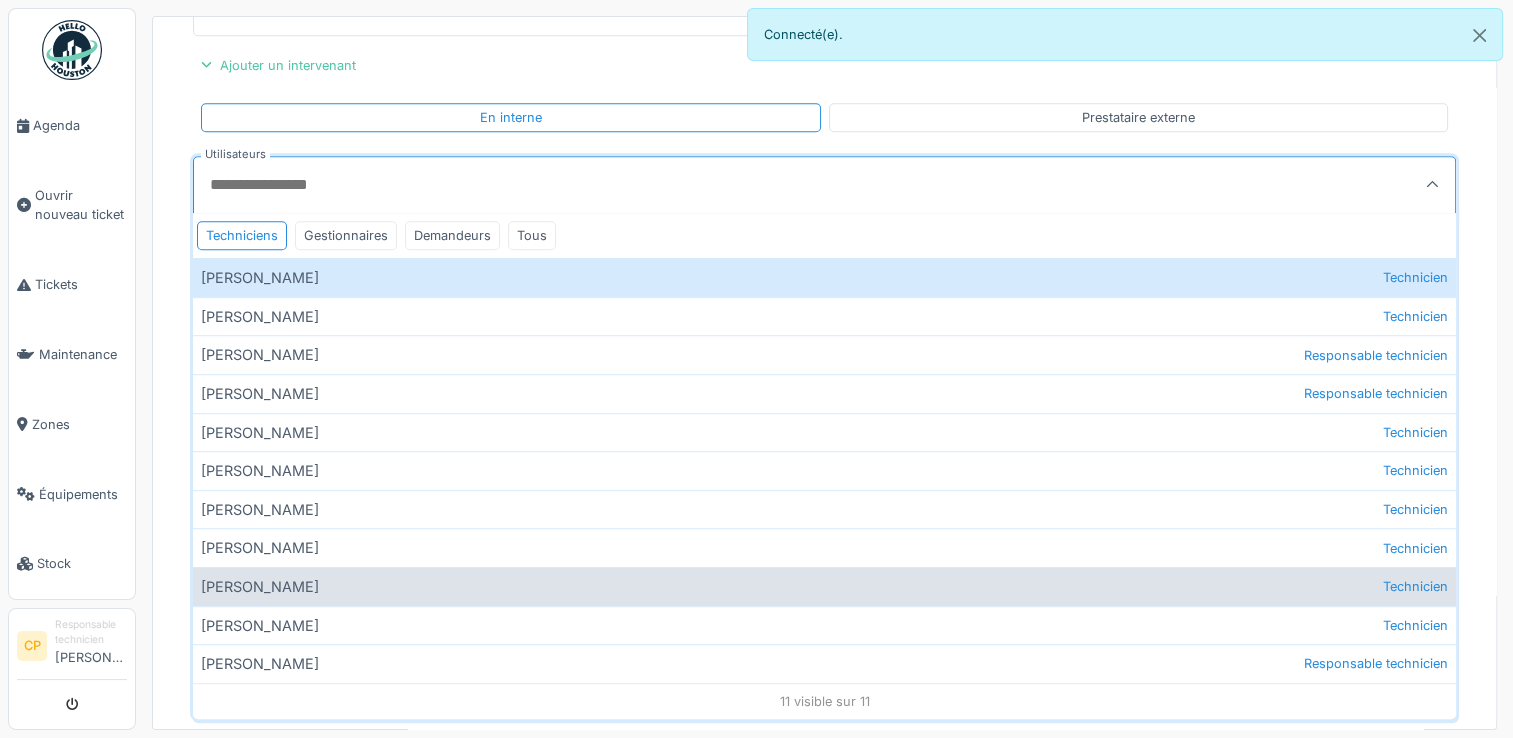 scroll, scrollTop: 1208, scrollLeft: 0, axis: vertical 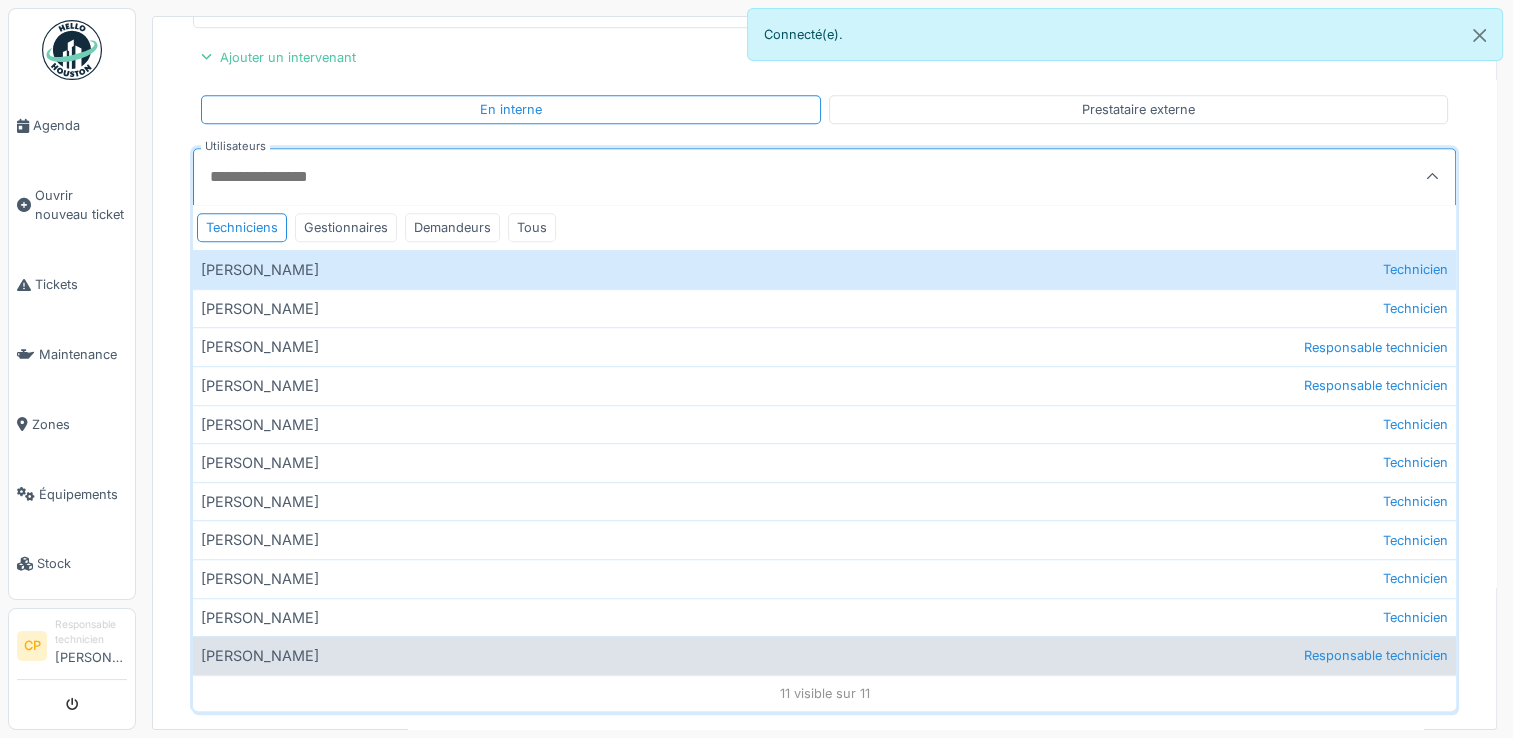 click on "Mickael Stuhlfauth   Responsable technicien" at bounding box center [824, 655] 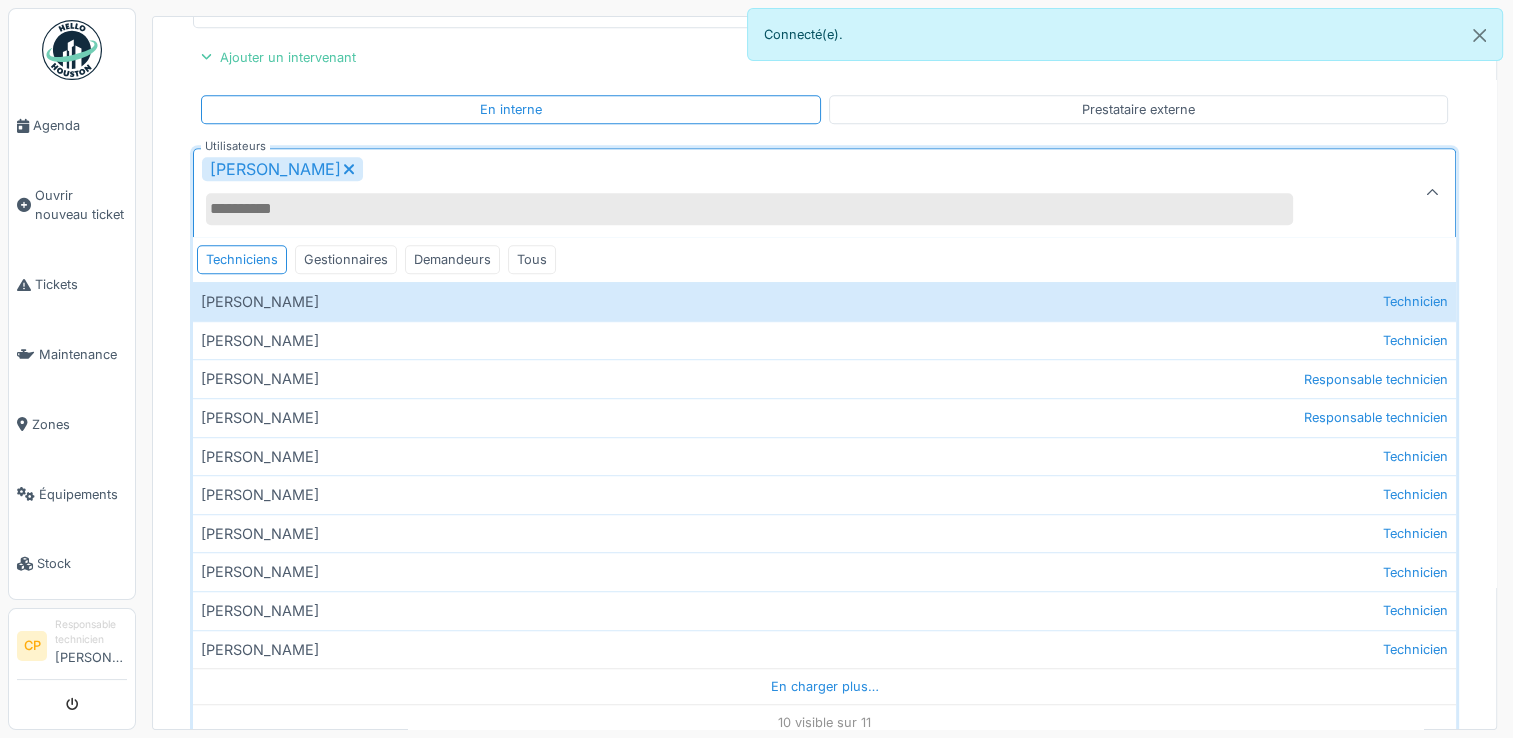 click 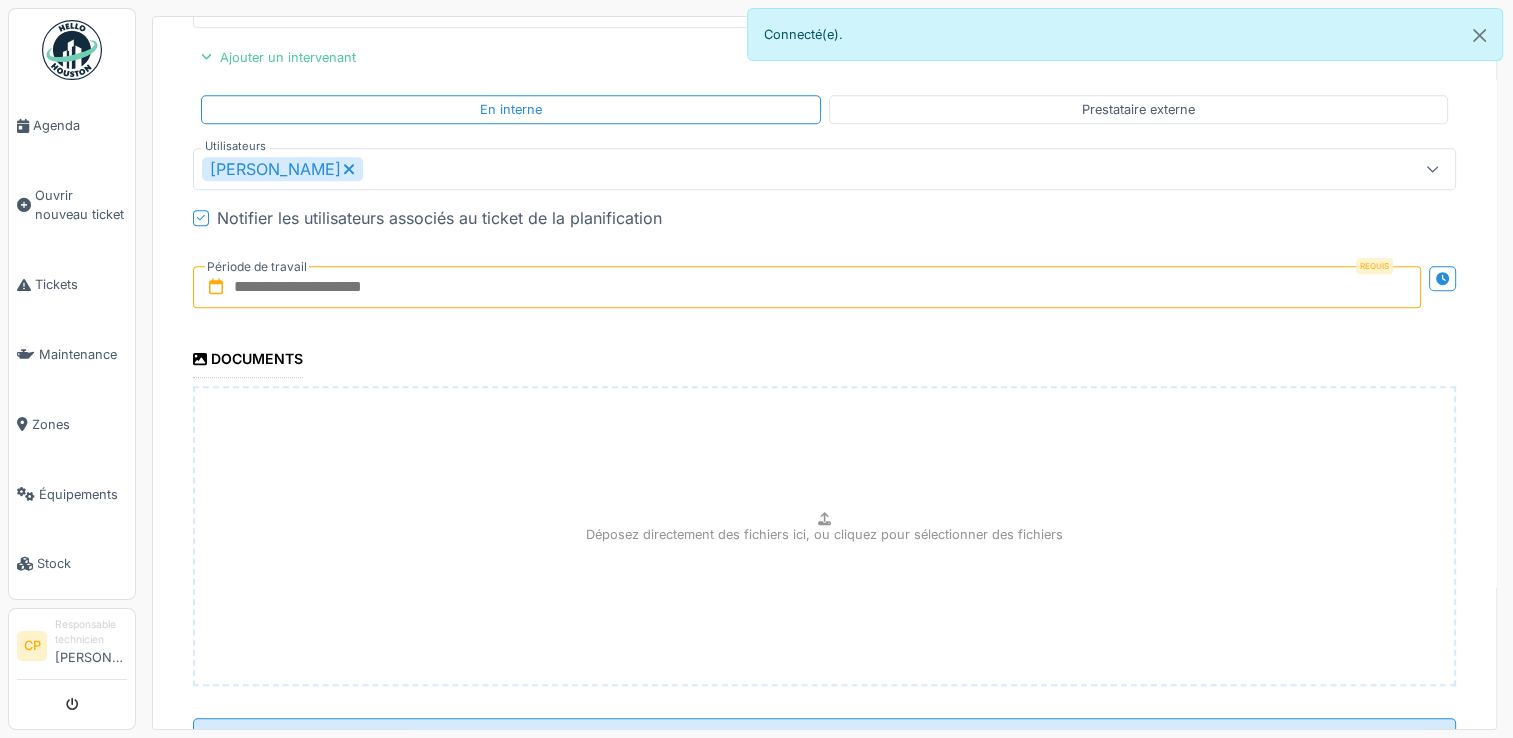 click at bounding box center [807, 287] 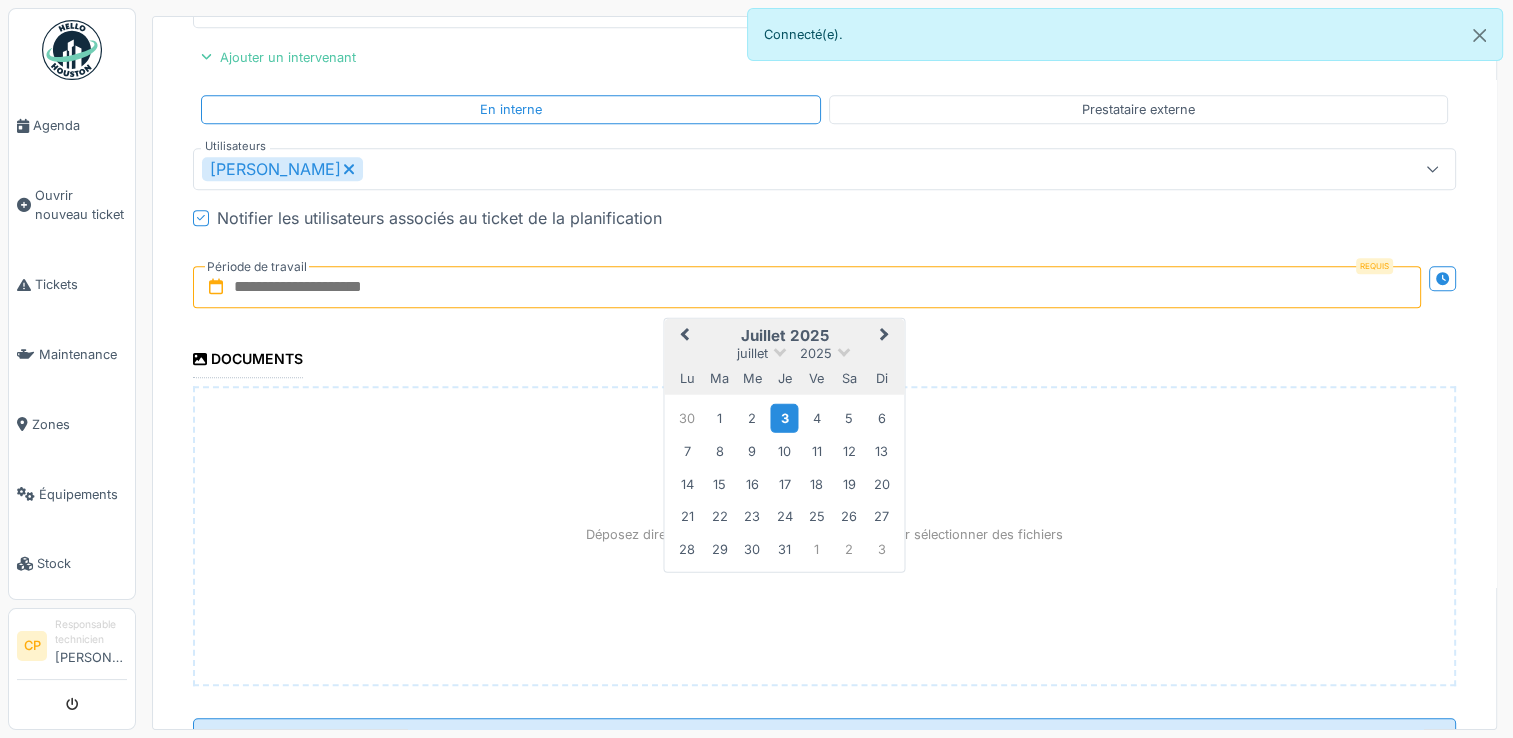 click on "3" at bounding box center [784, 417] 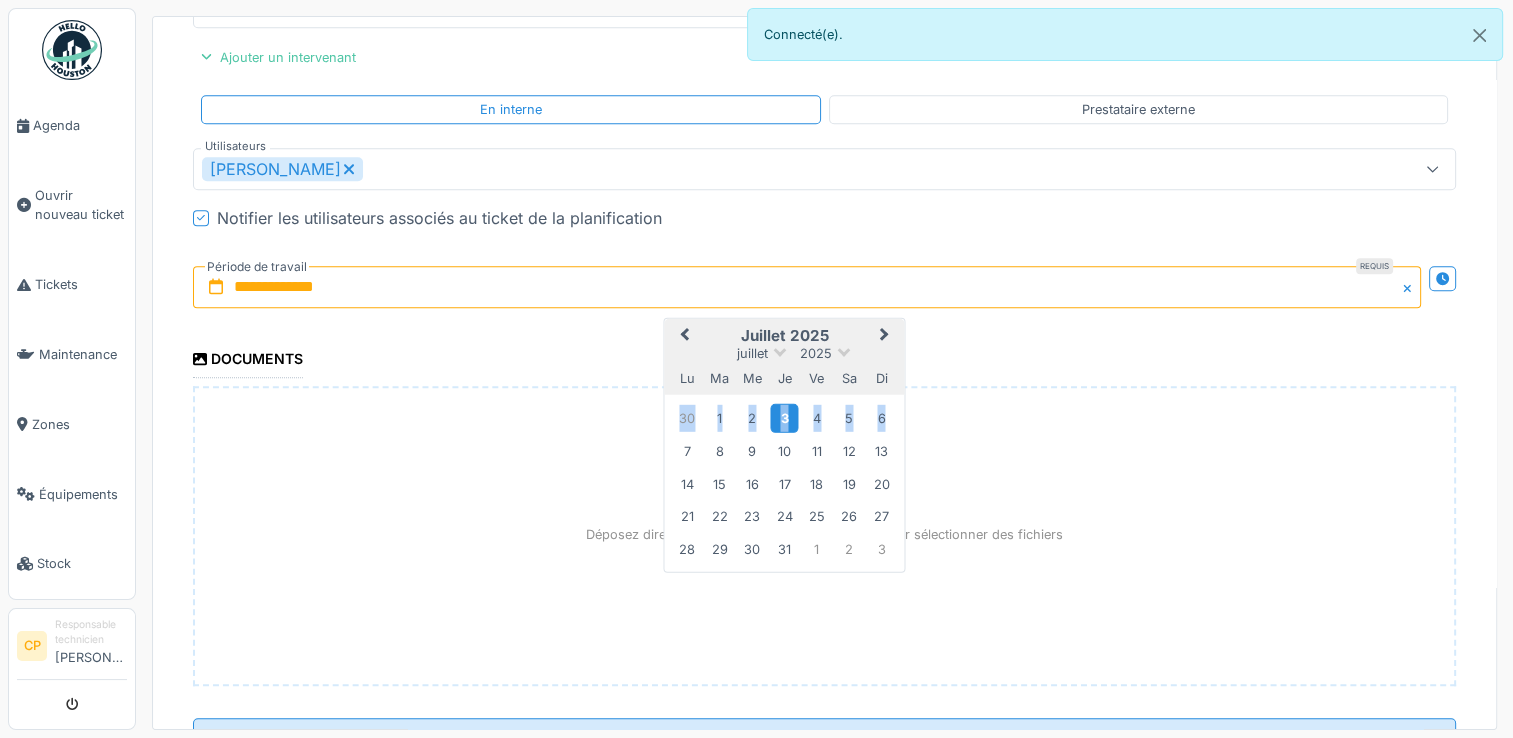click on "3" at bounding box center (784, 417) 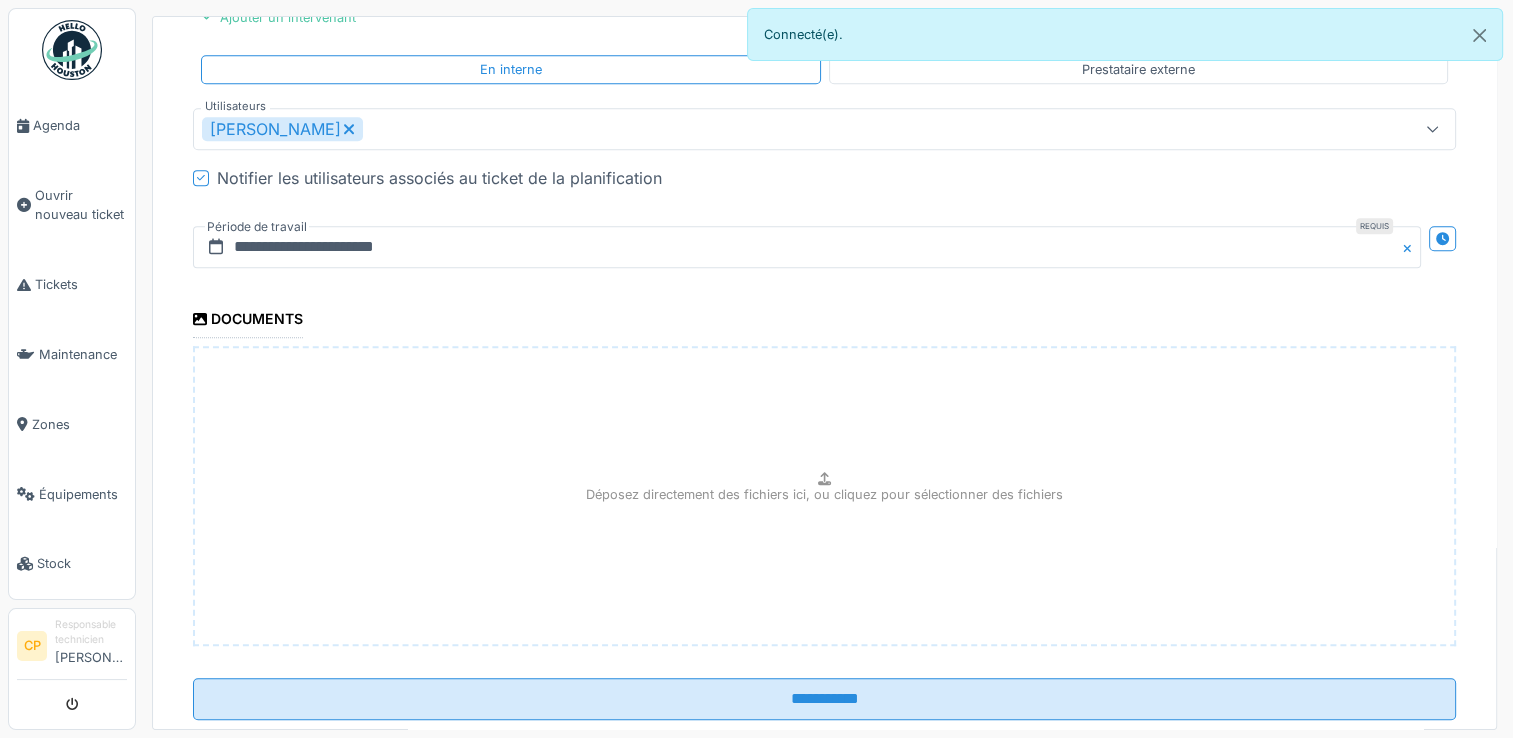 scroll, scrollTop: 1287, scrollLeft: 0, axis: vertical 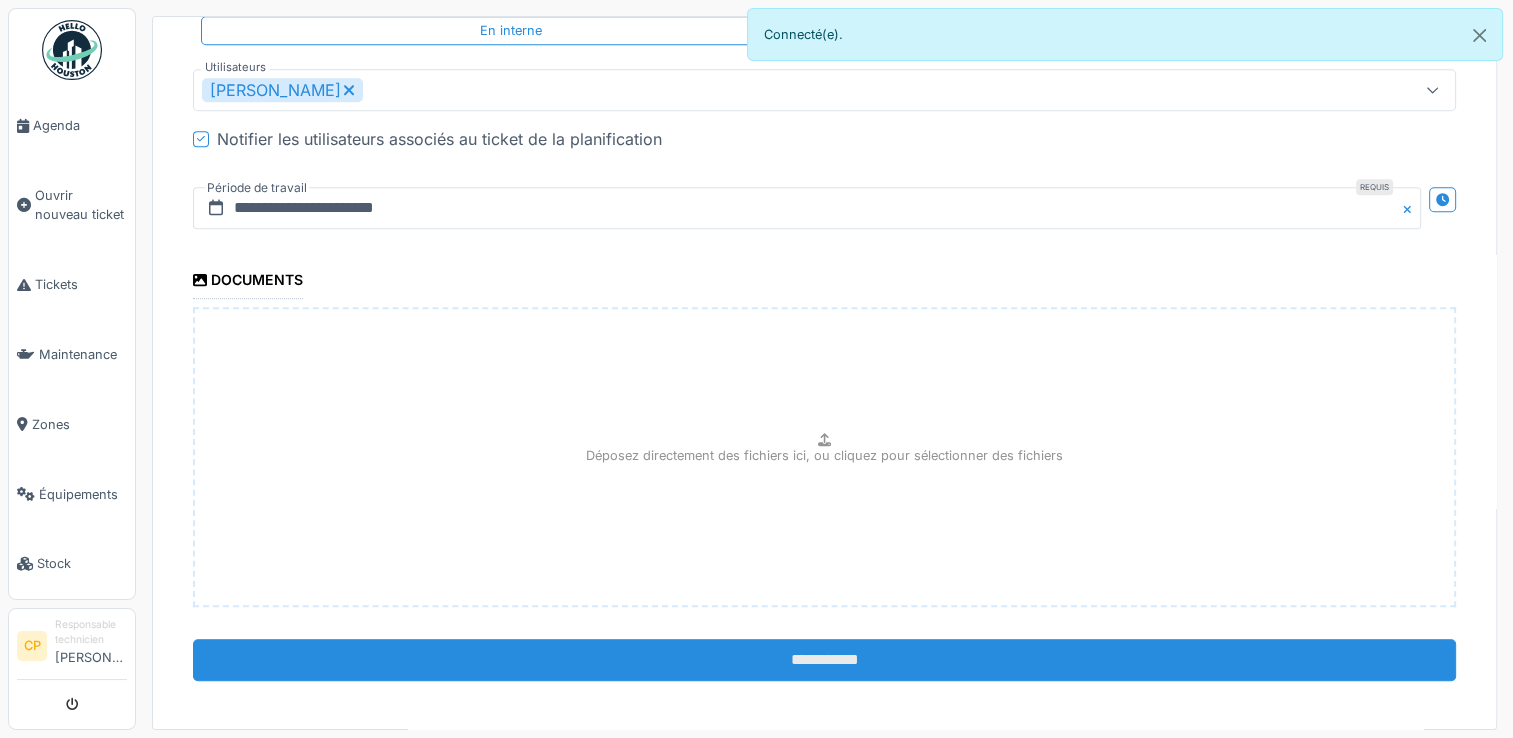 click on "**********" at bounding box center (824, 660) 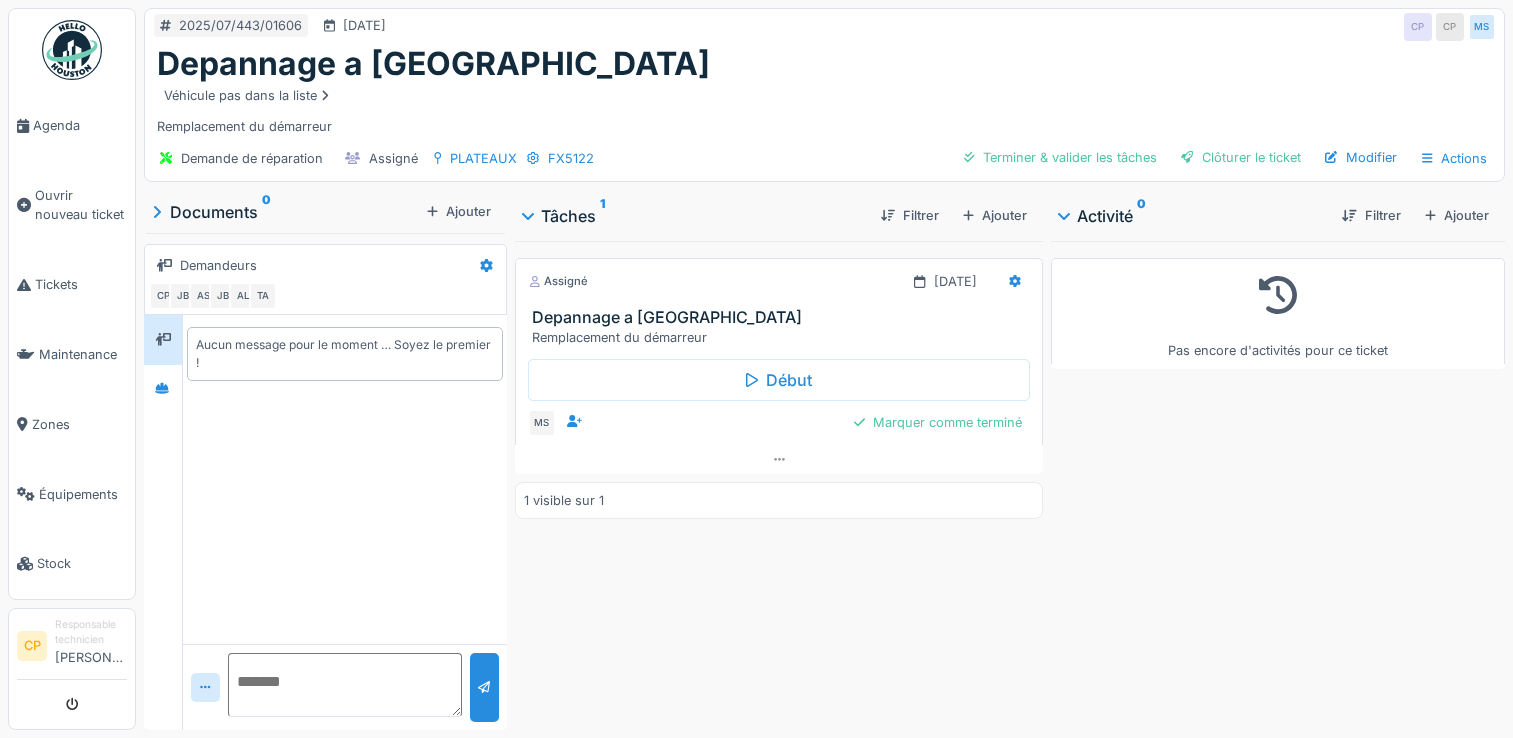 scroll, scrollTop: 0, scrollLeft: 0, axis: both 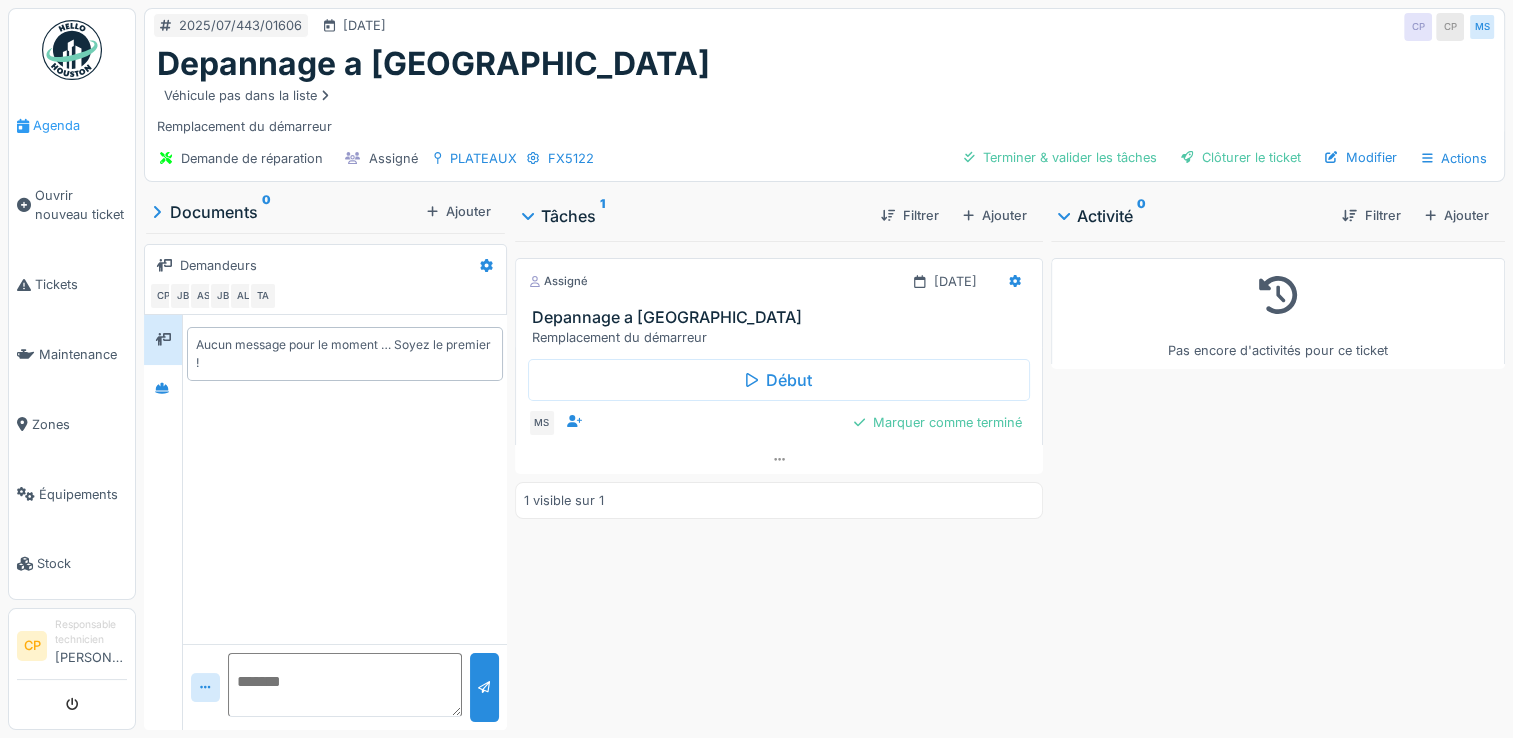 click on "Agenda" at bounding box center [72, 126] 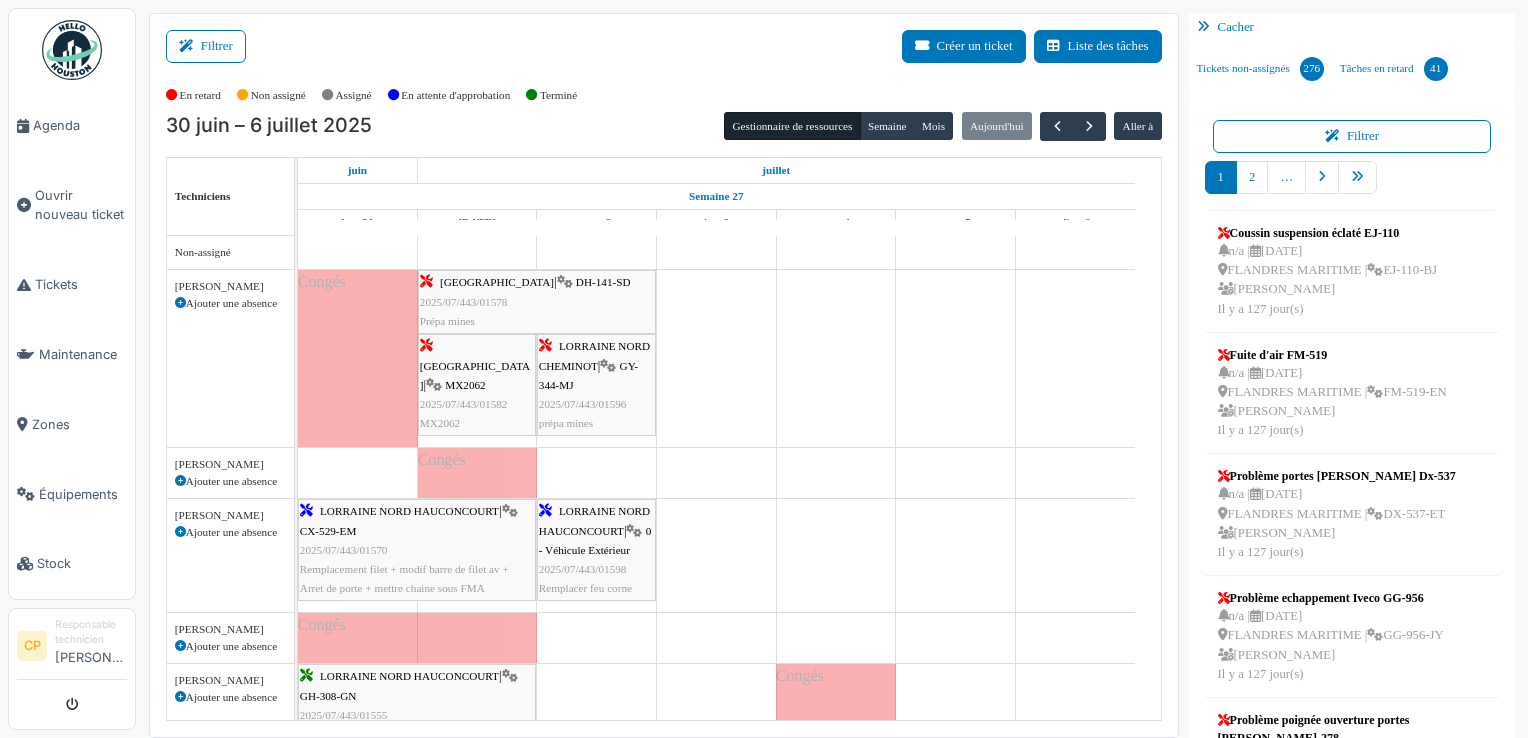 scroll, scrollTop: 0, scrollLeft: 0, axis: both 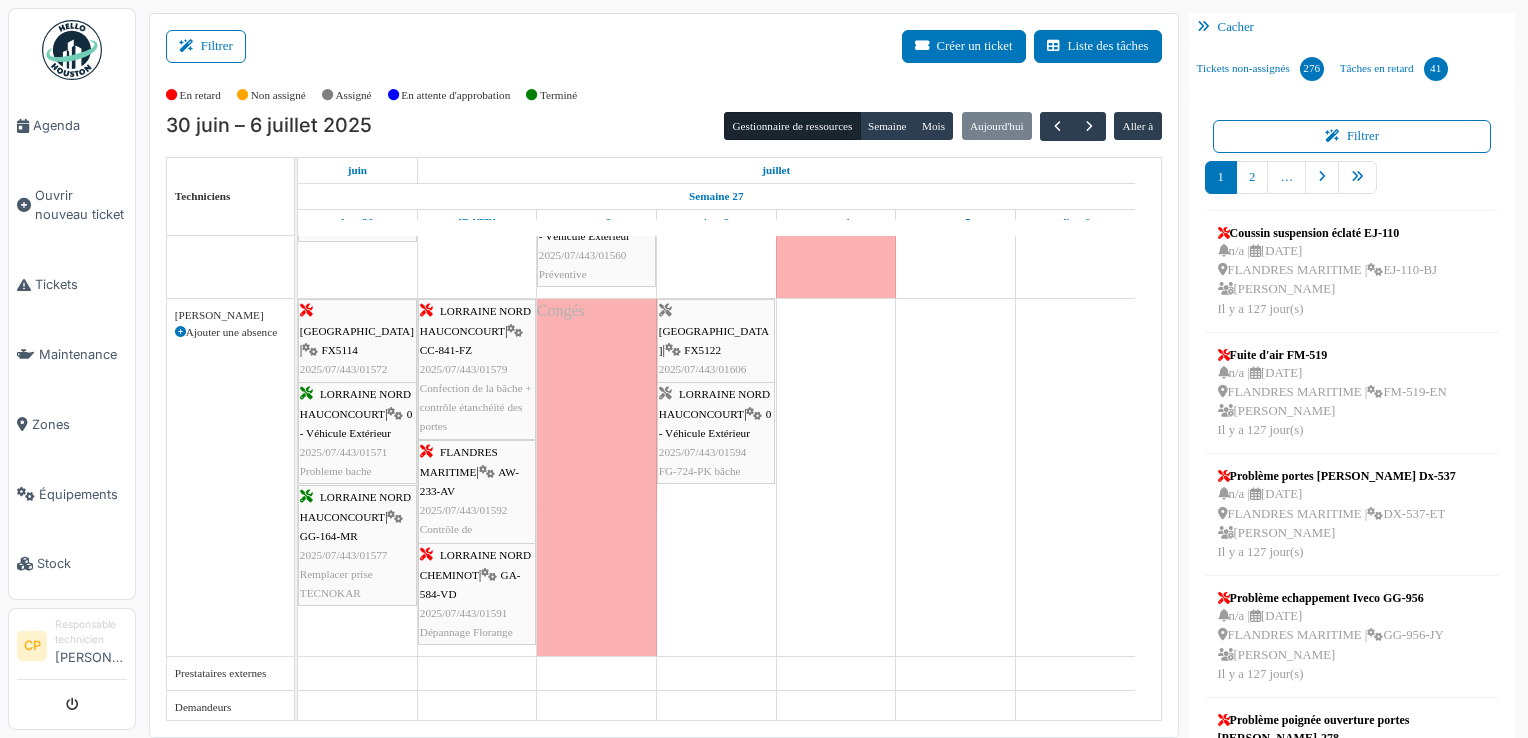 click at bounding box center (836, 115) 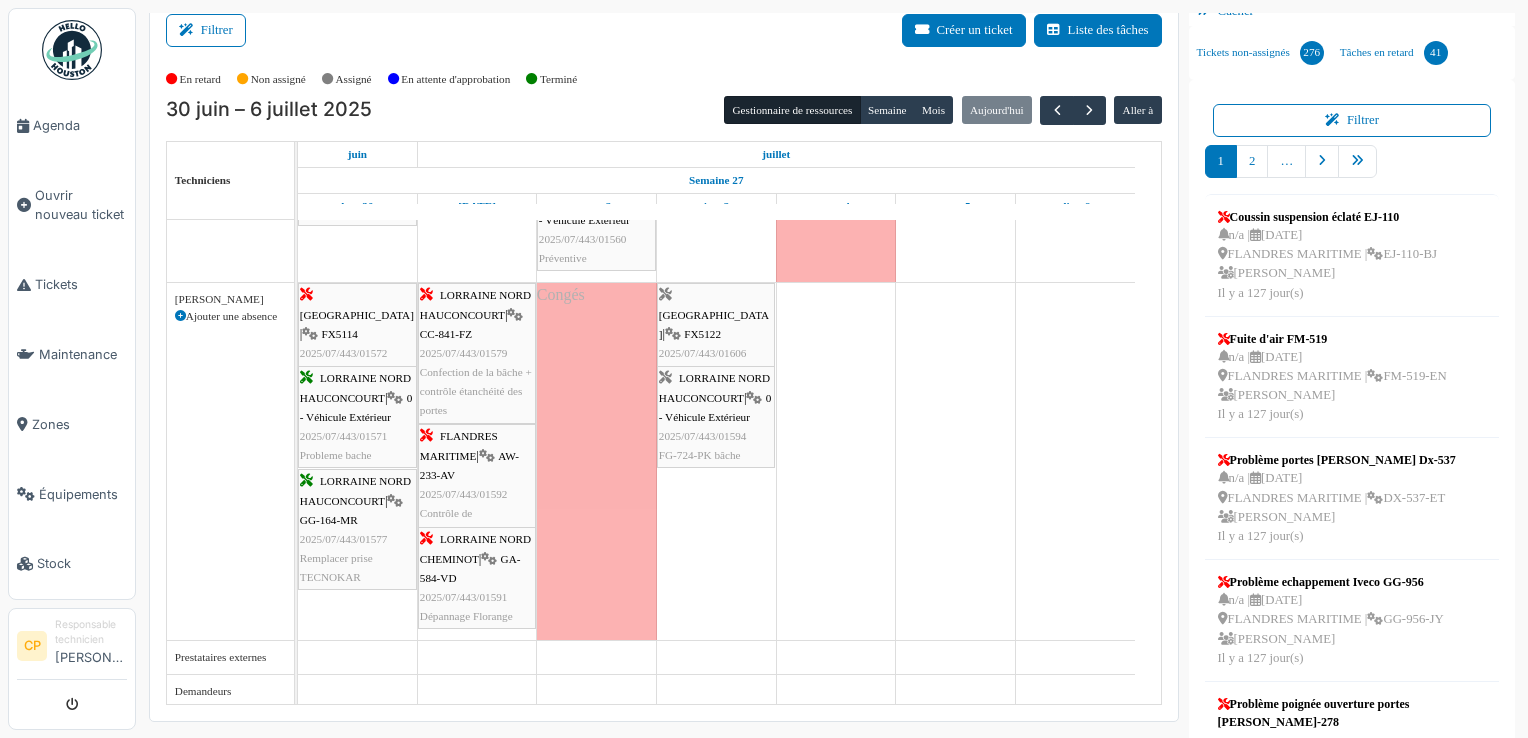 scroll, scrollTop: 21, scrollLeft: 0, axis: vertical 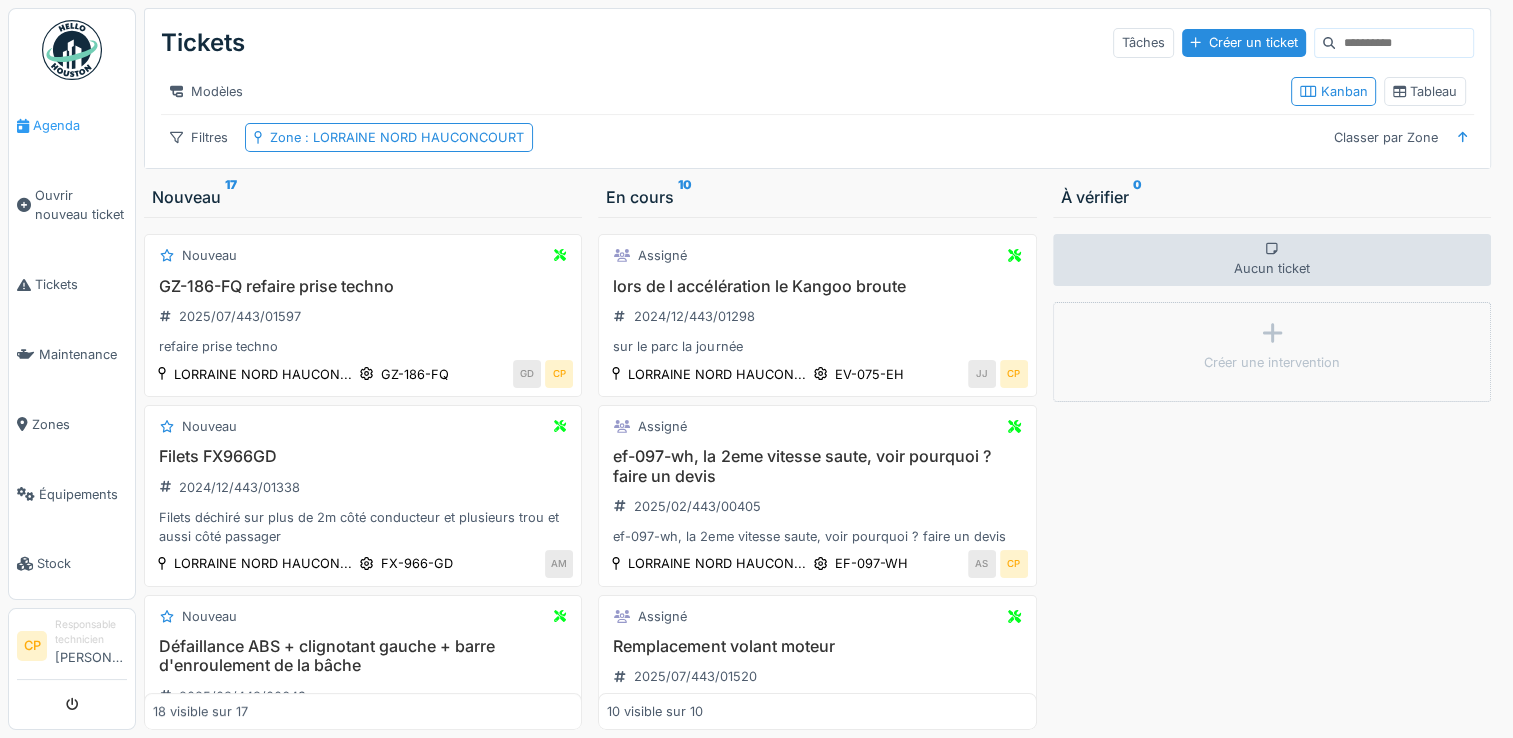 click on "Agenda" at bounding box center [80, 125] 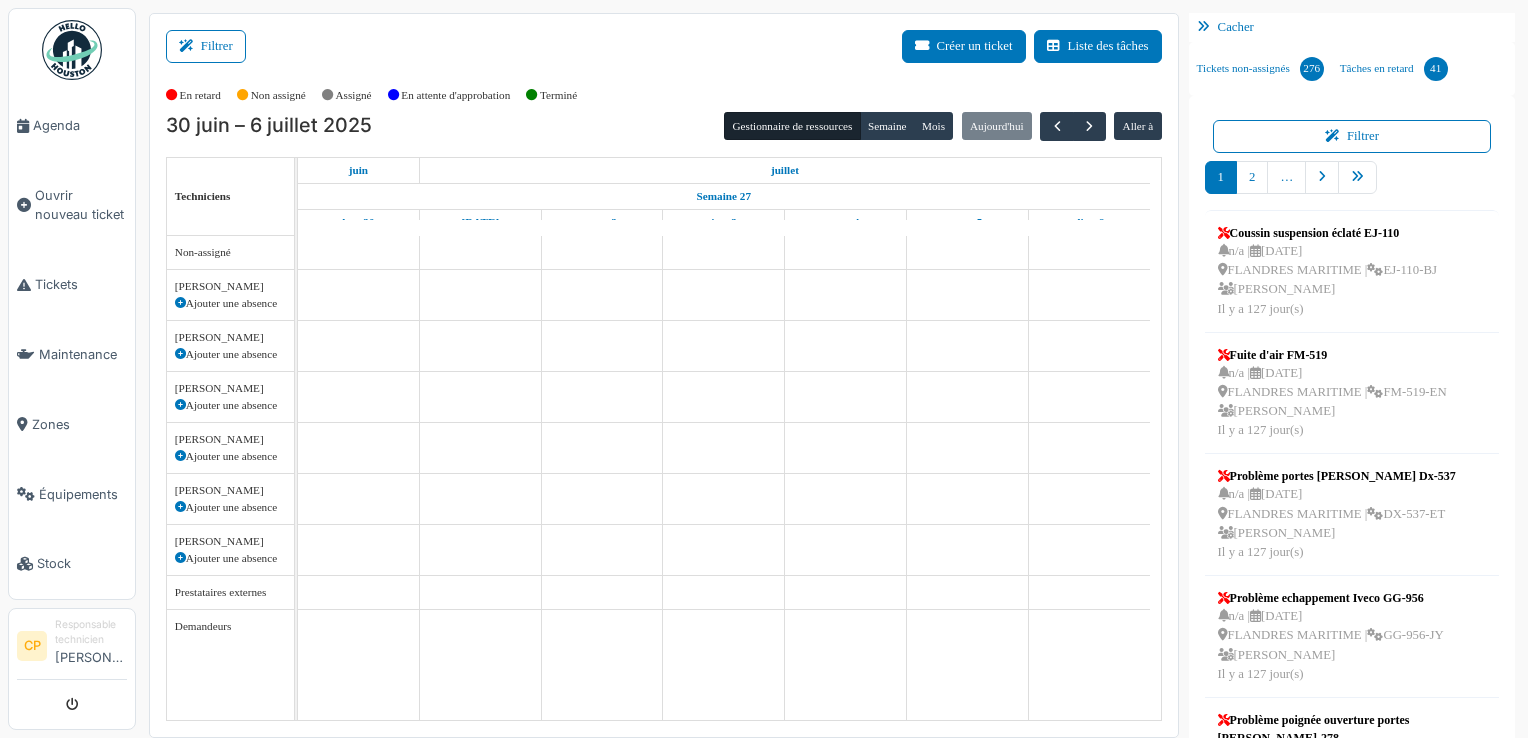 scroll, scrollTop: 0, scrollLeft: 0, axis: both 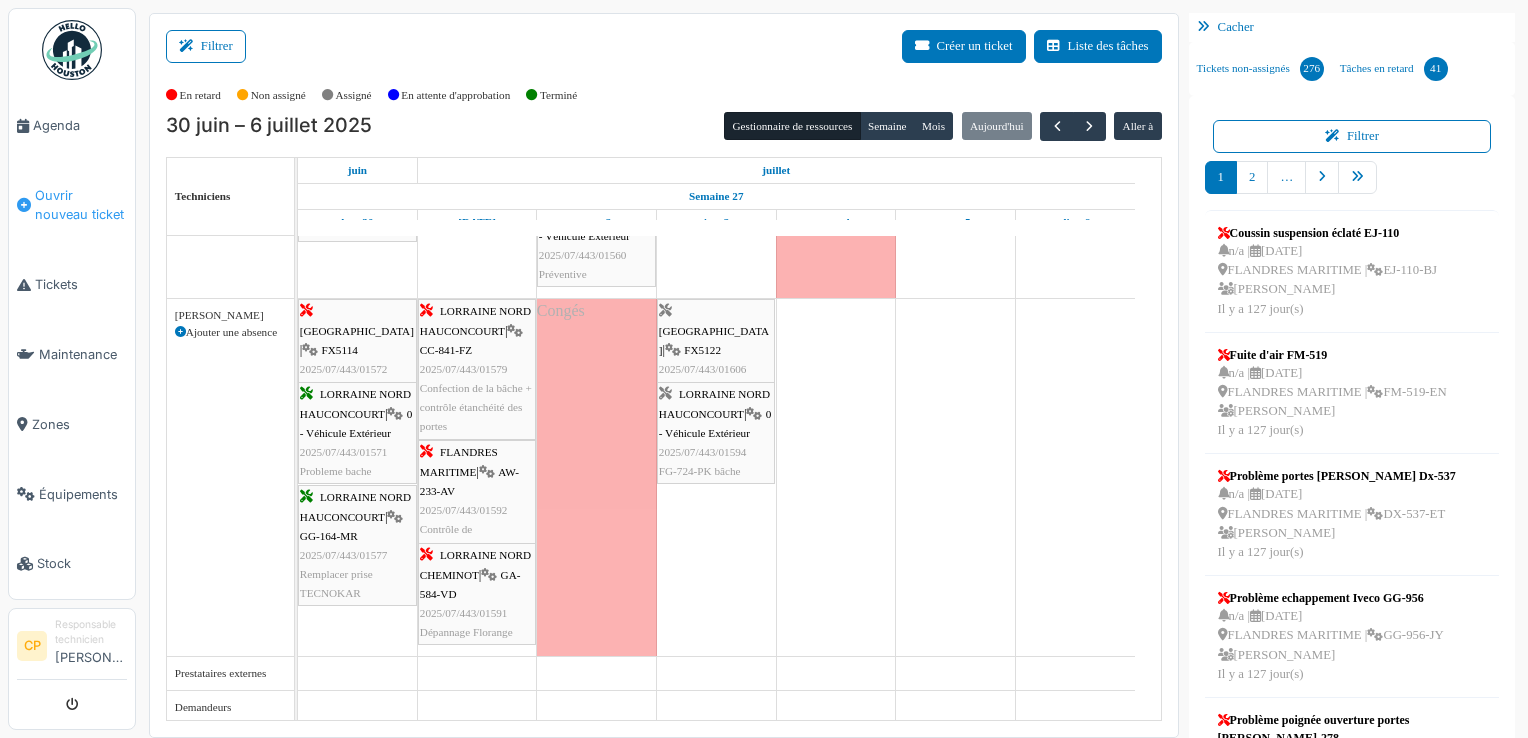 click on "Ouvrir nouveau ticket" at bounding box center [81, 205] 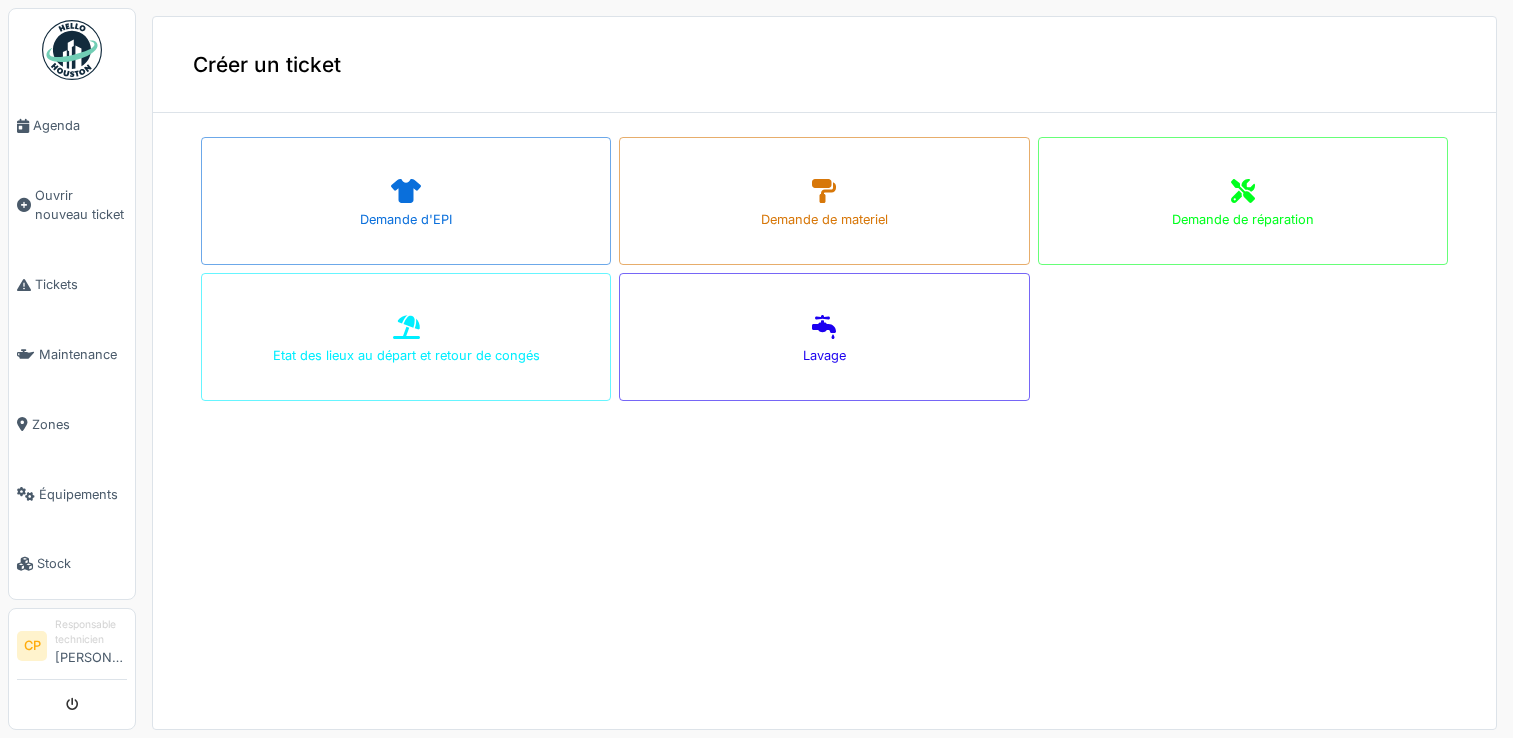 scroll, scrollTop: 0, scrollLeft: 0, axis: both 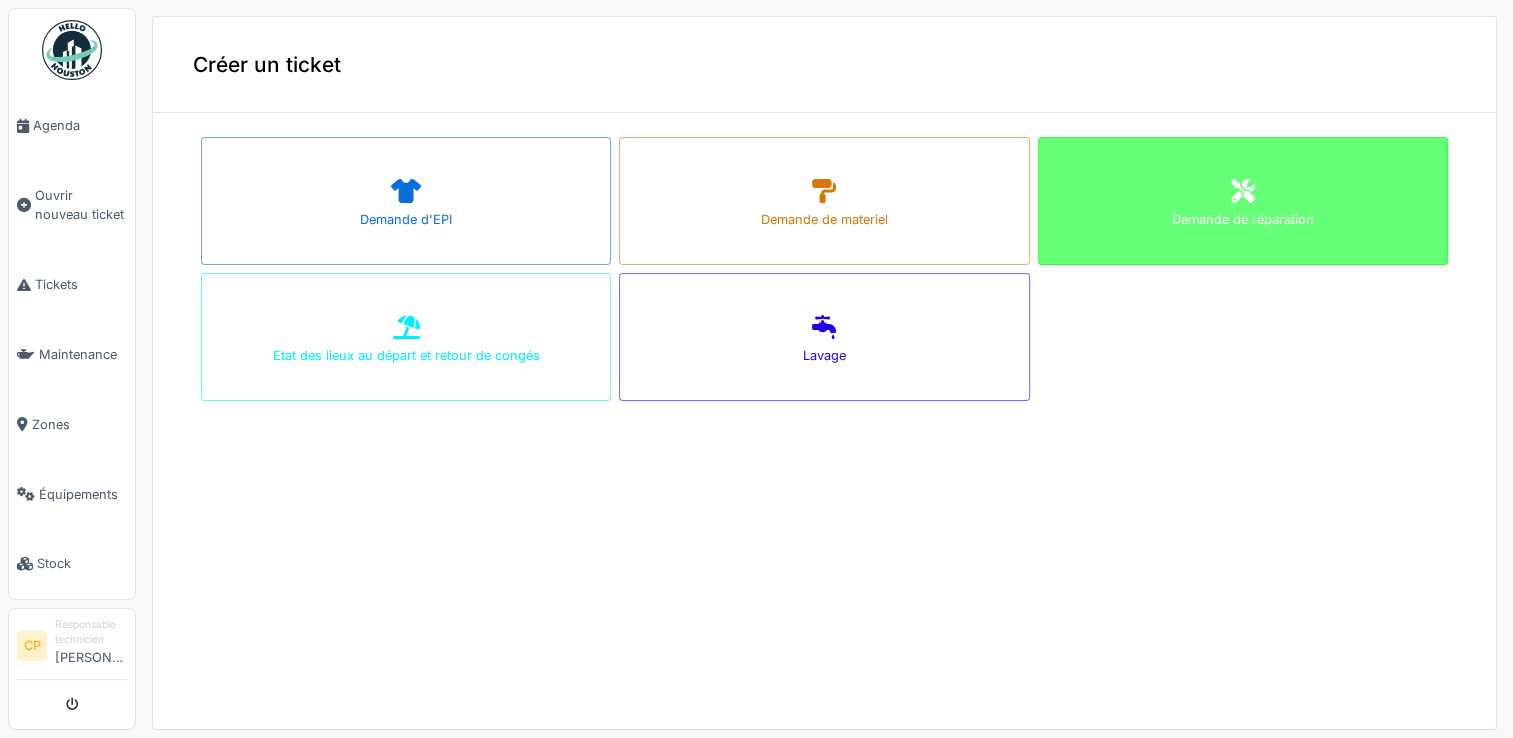 click on "Demande de réparation" at bounding box center [1243, 201] 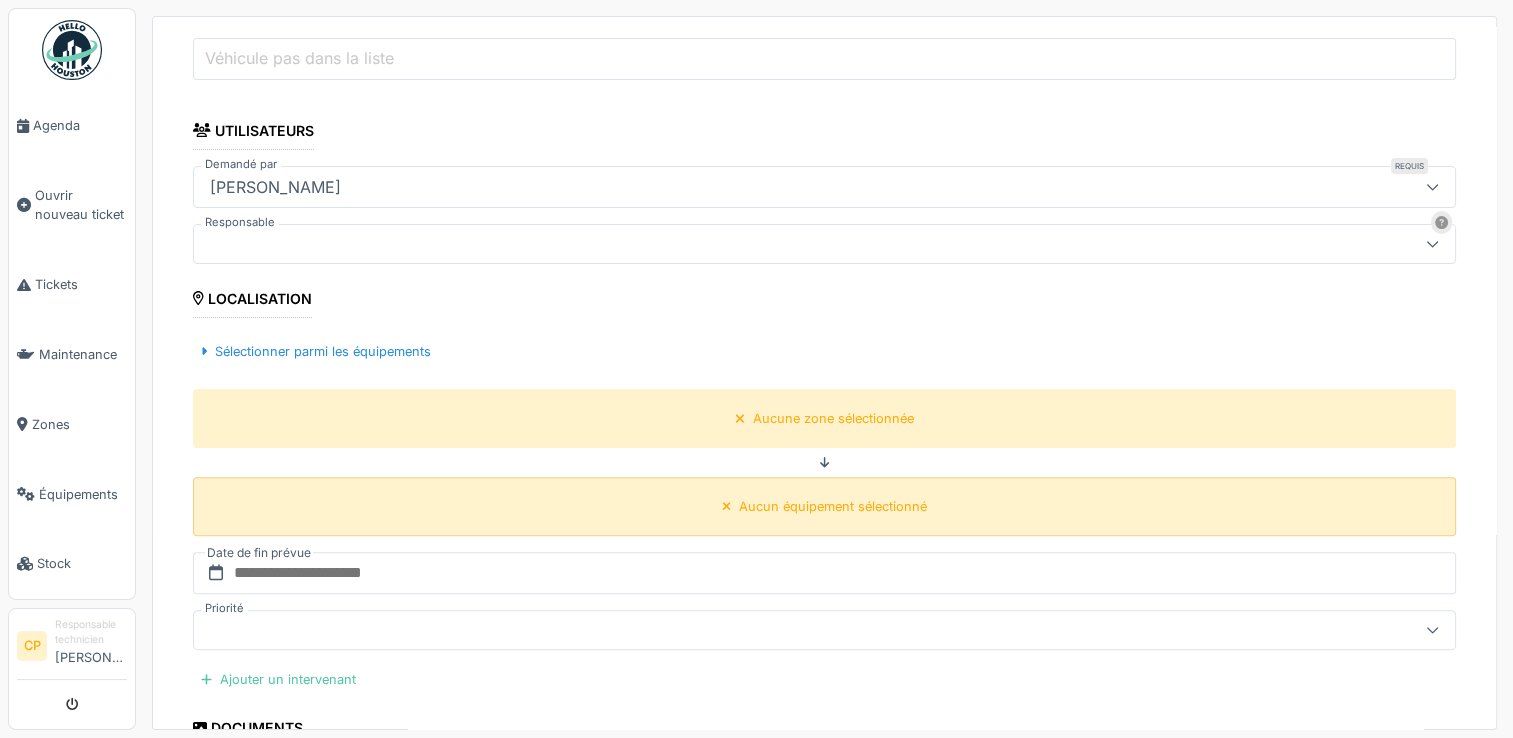 scroll, scrollTop: 400, scrollLeft: 0, axis: vertical 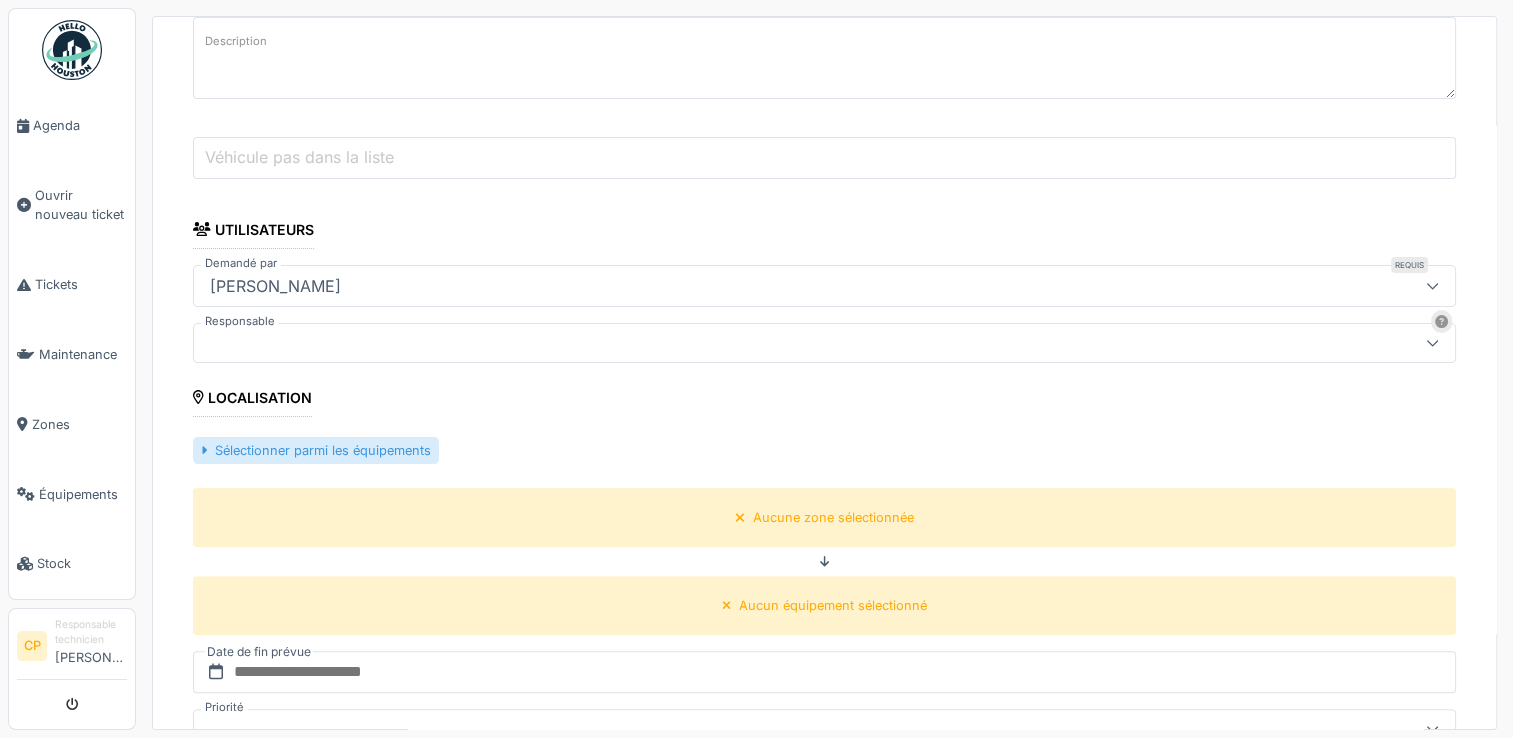 click on "Sélectionner parmi les équipements" at bounding box center [316, 450] 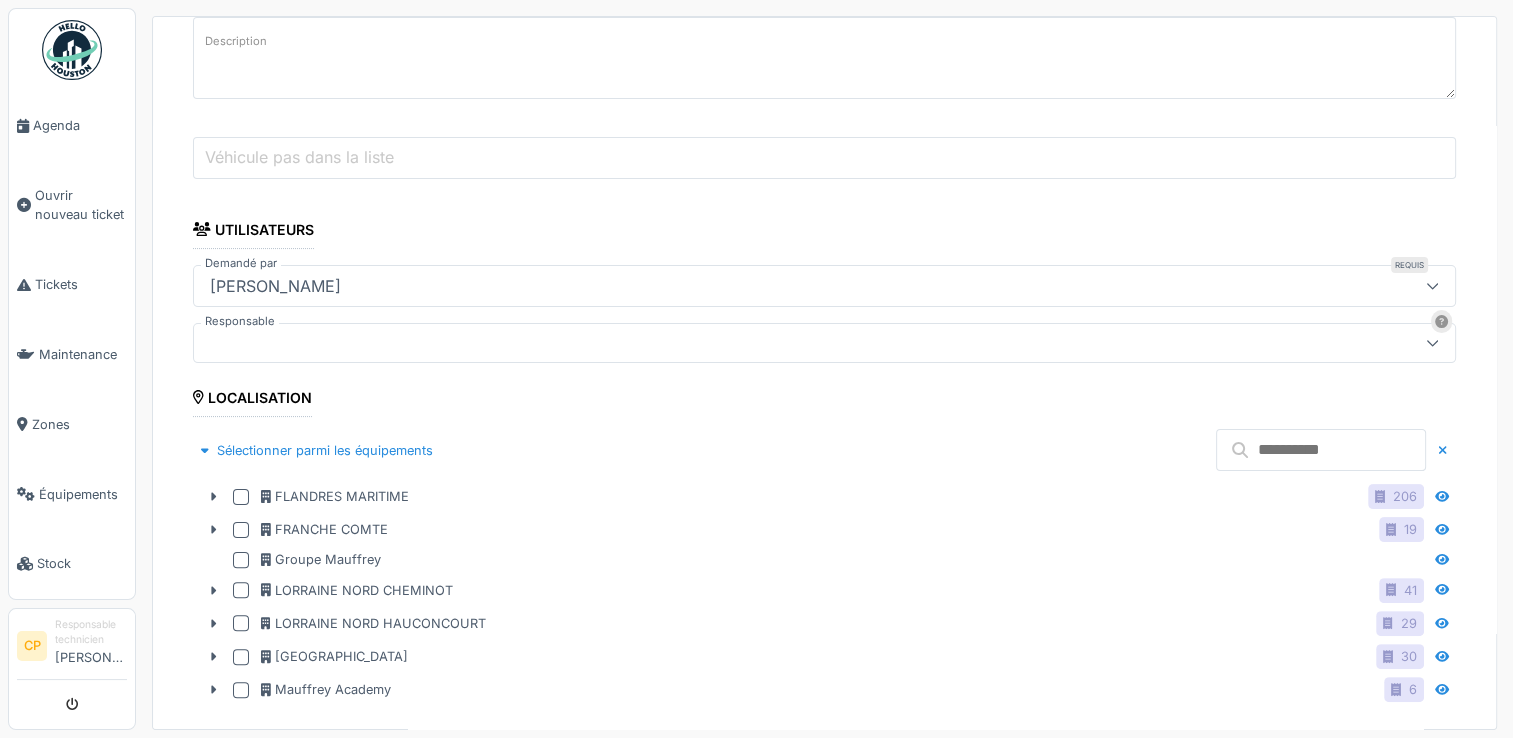 click at bounding box center [1321, 450] 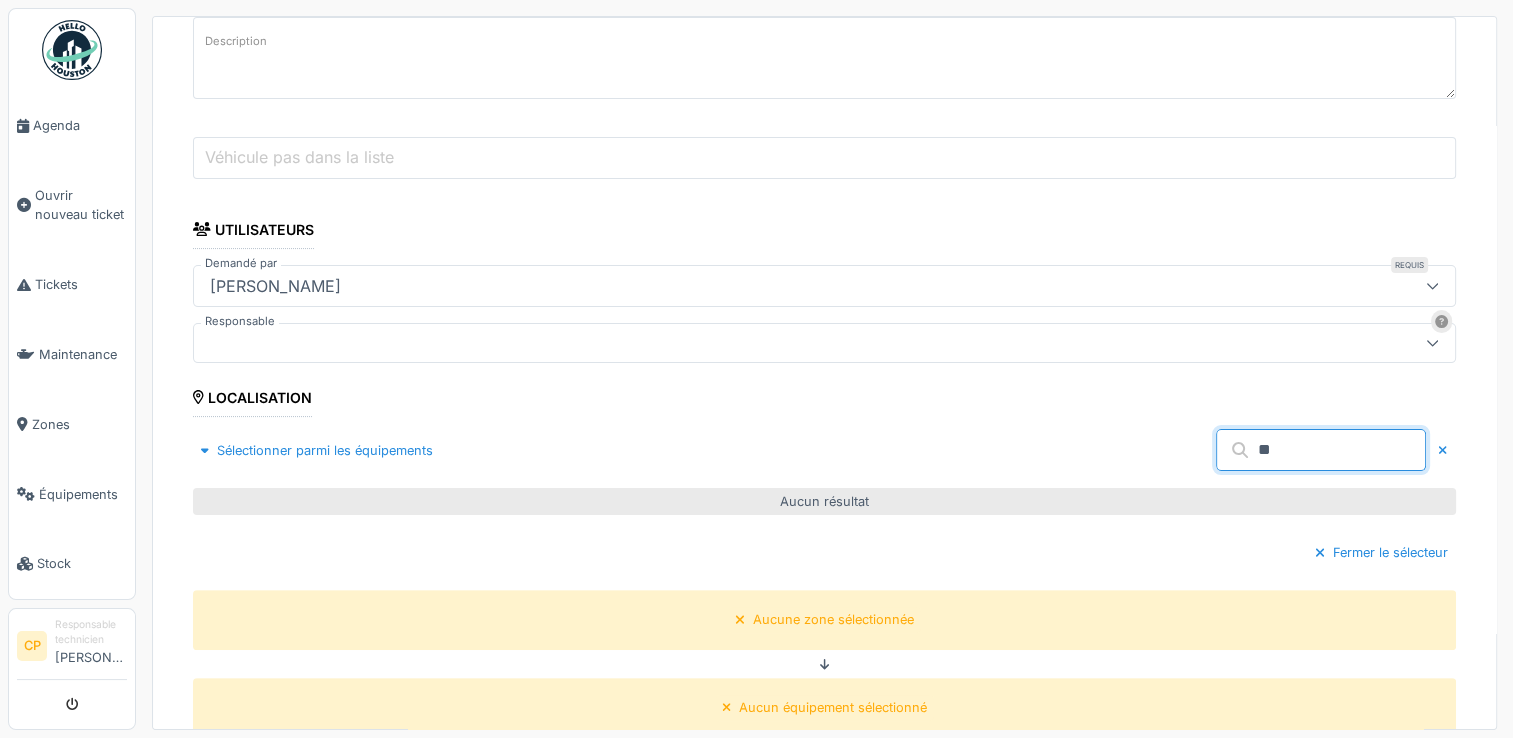 type on "*" 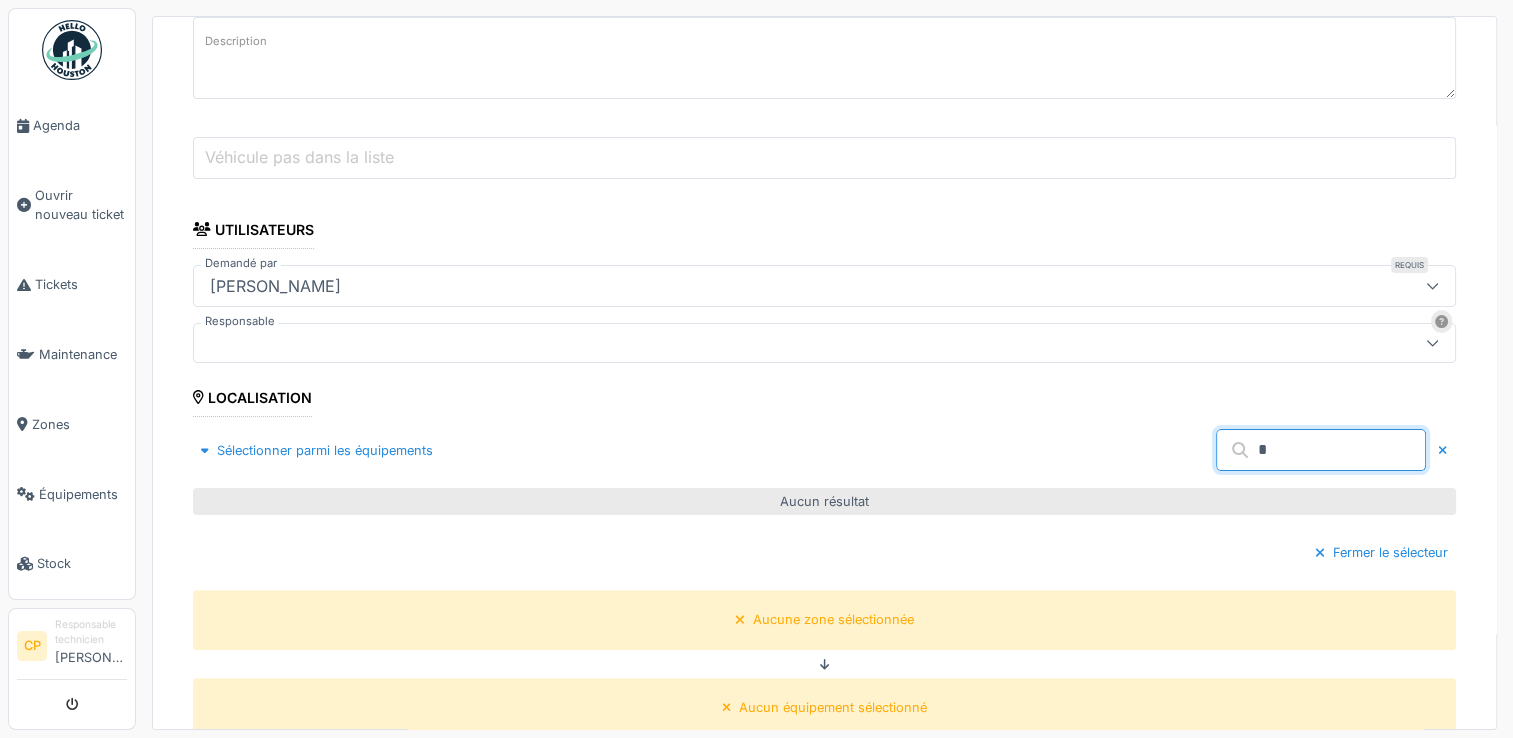 type 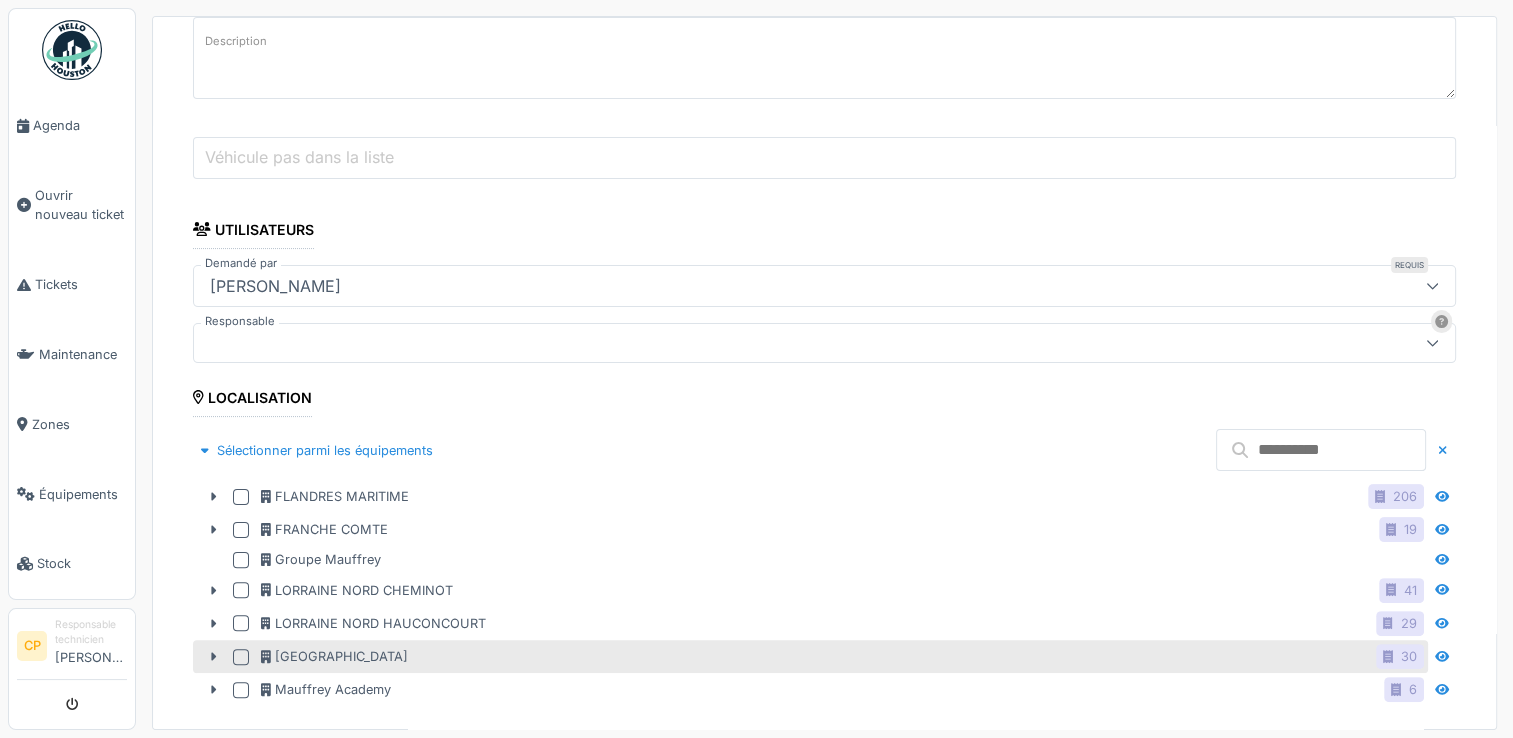 click at bounding box center [241, 657] 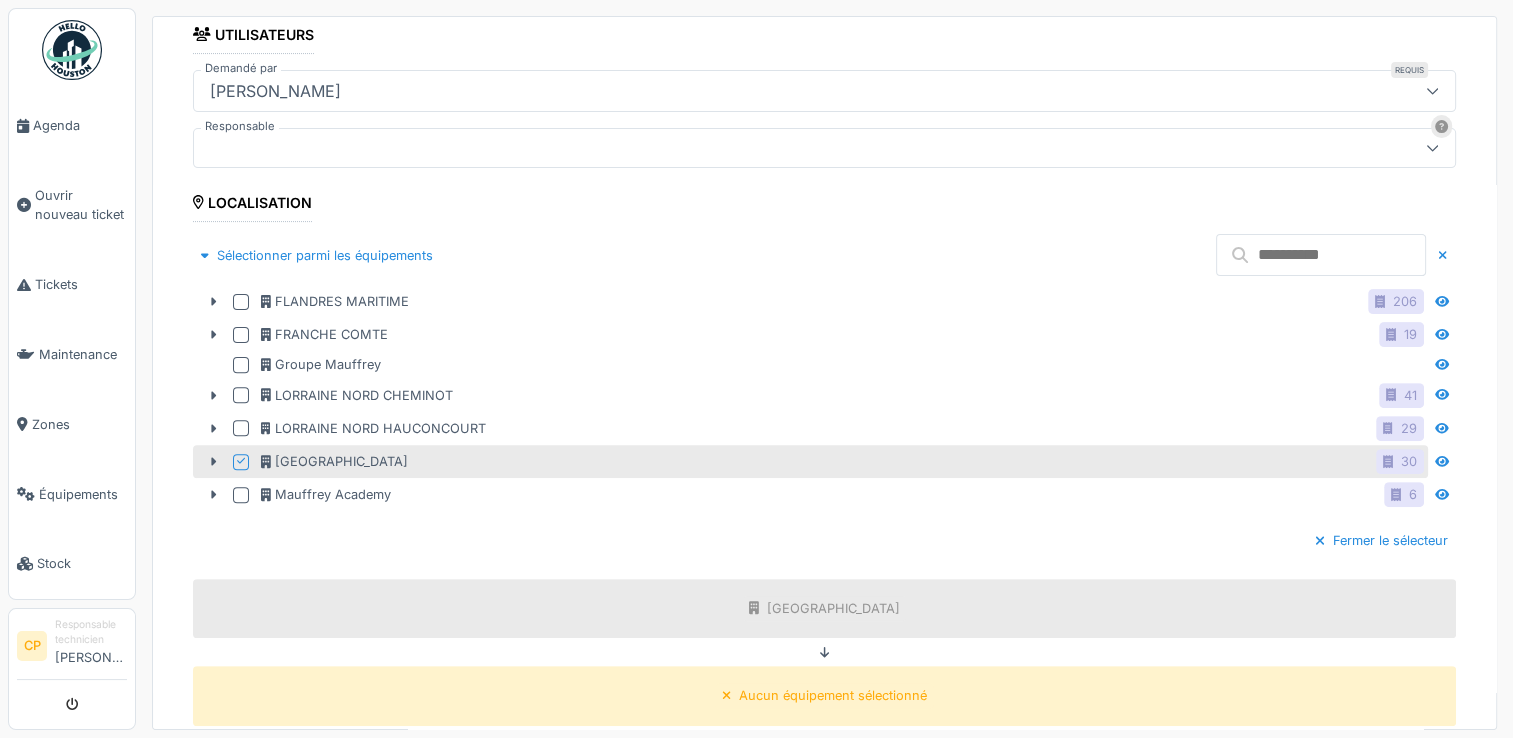 scroll, scrollTop: 600, scrollLeft: 0, axis: vertical 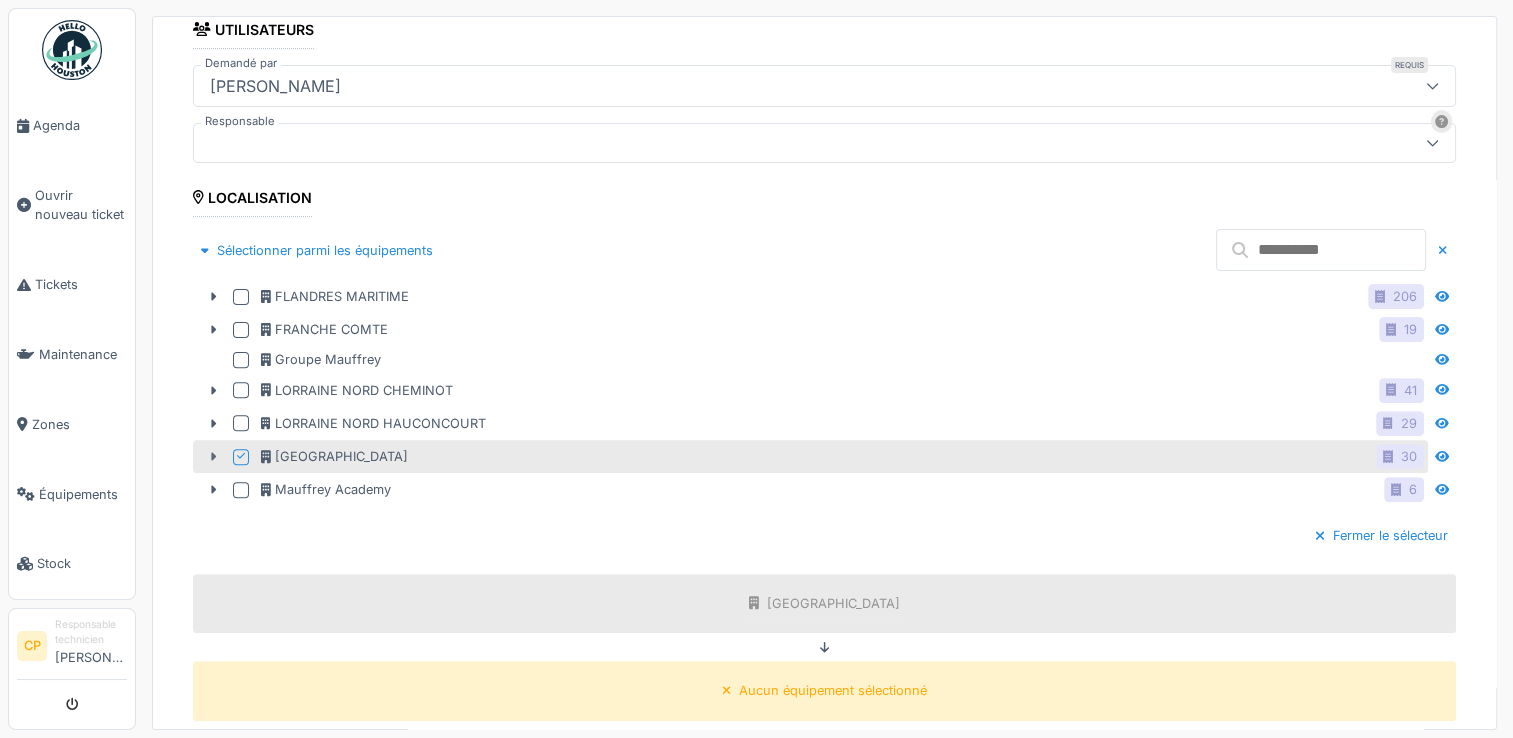 click at bounding box center (213, 456) 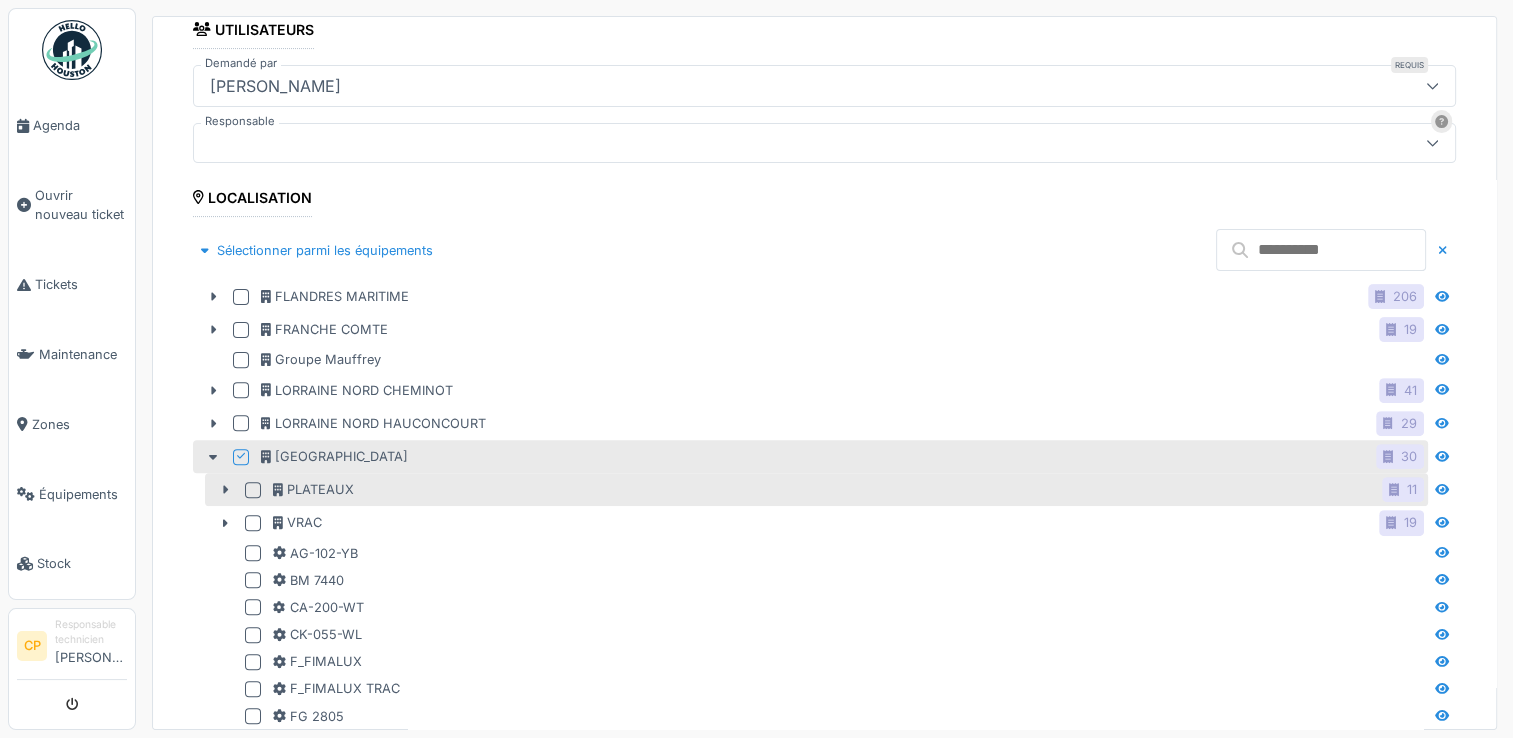 click at bounding box center [253, 490] 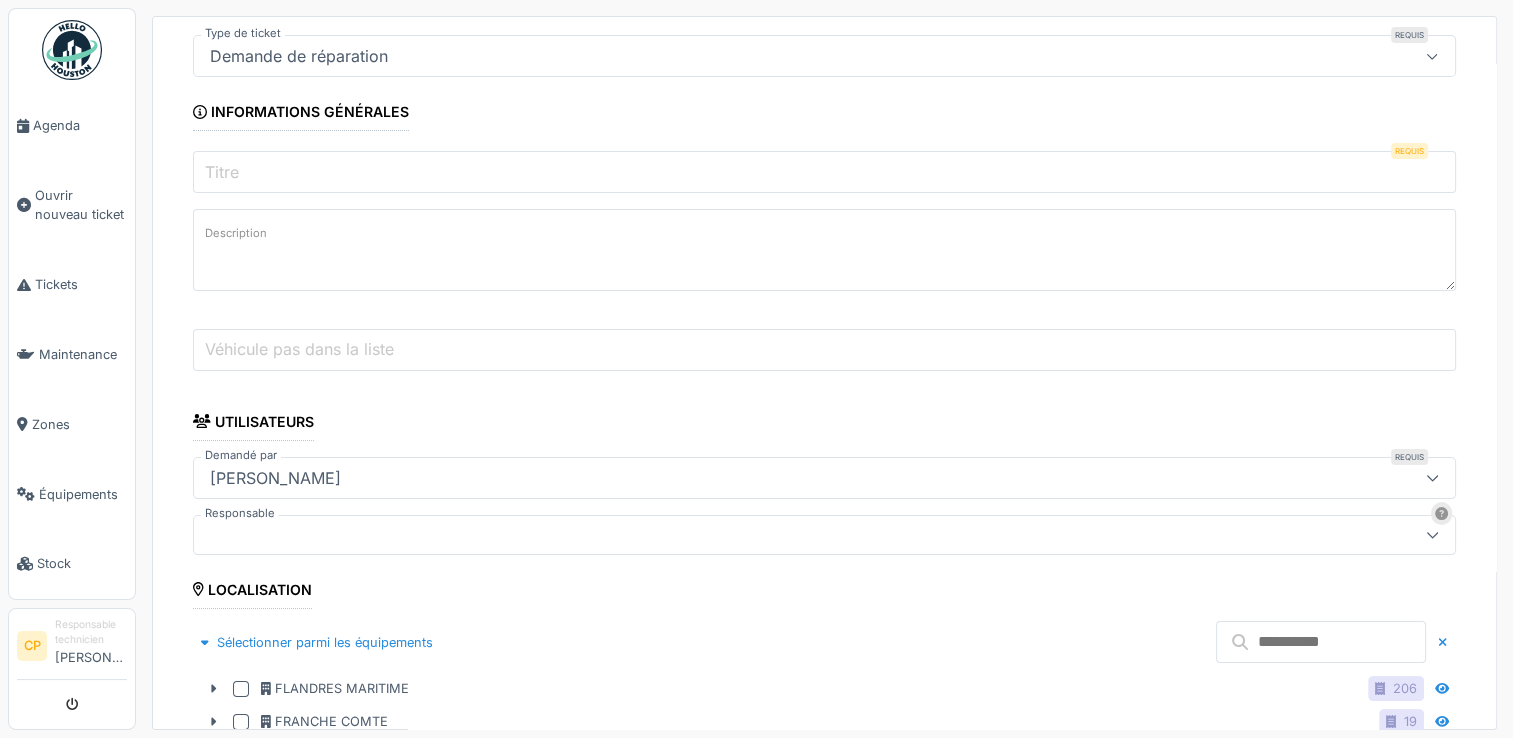 scroll, scrollTop: 200, scrollLeft: 0, axis: vertical 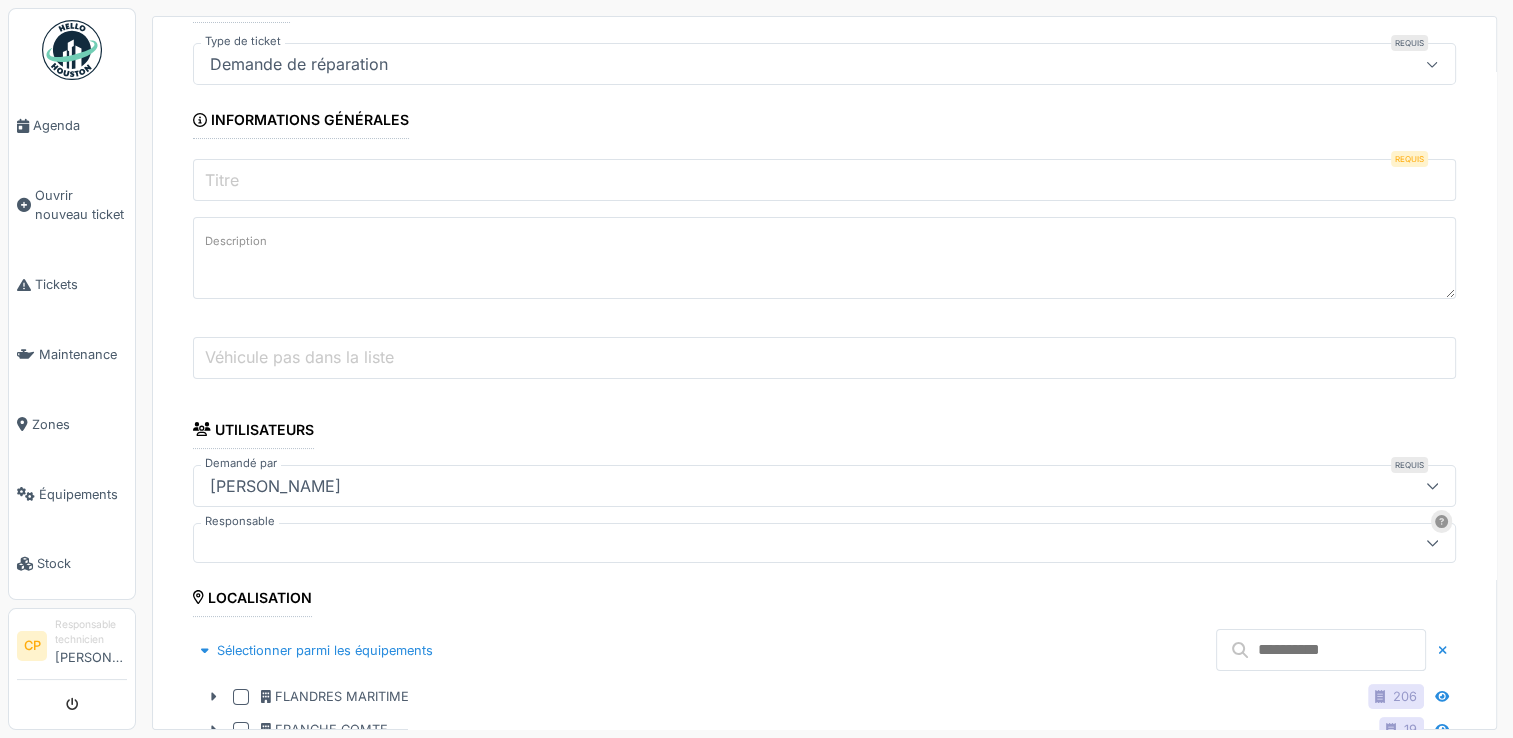 click on "Véhicule pas dans la liste" at bounding box center [824, 358] 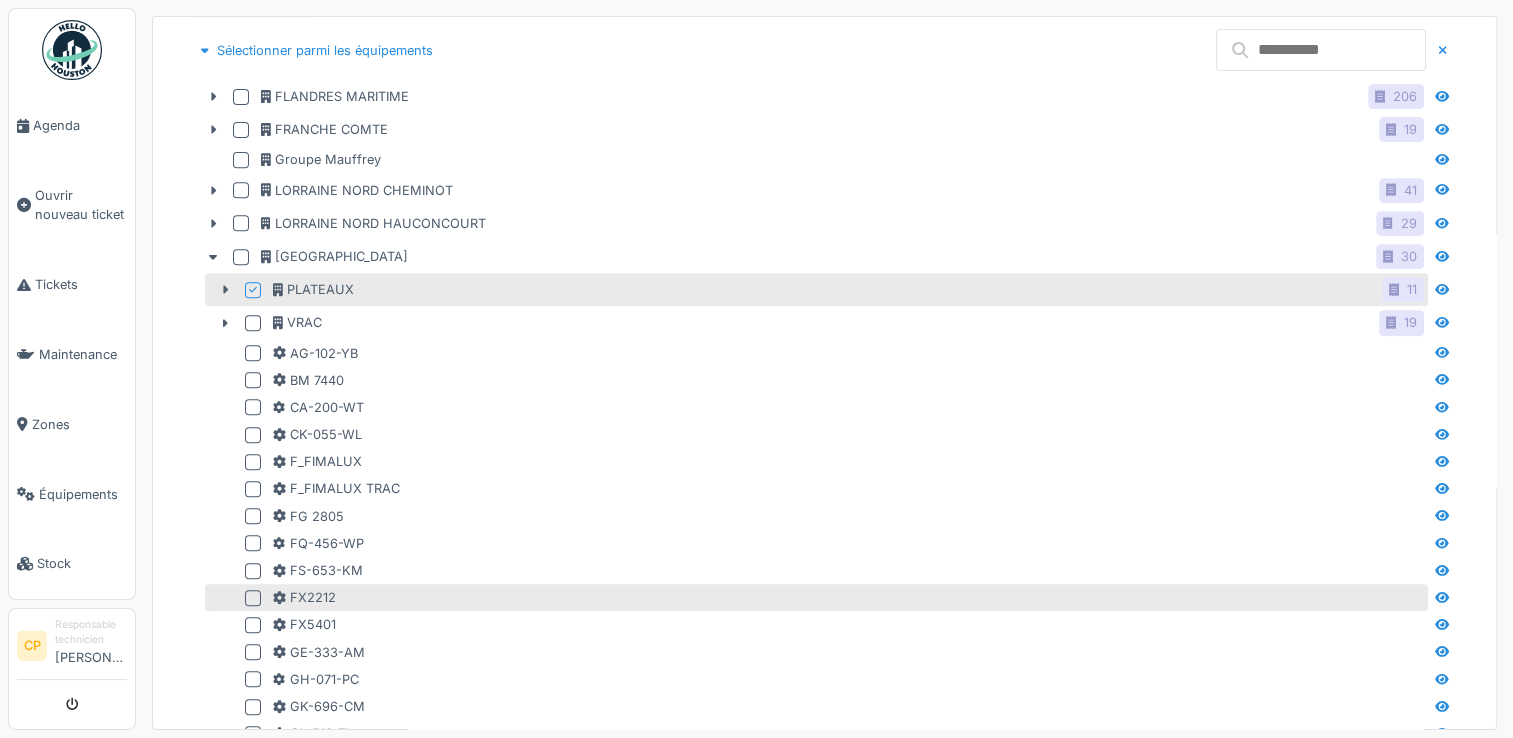 scroll, scrollTop: 800, scrollLeft: 0, axis: vertical 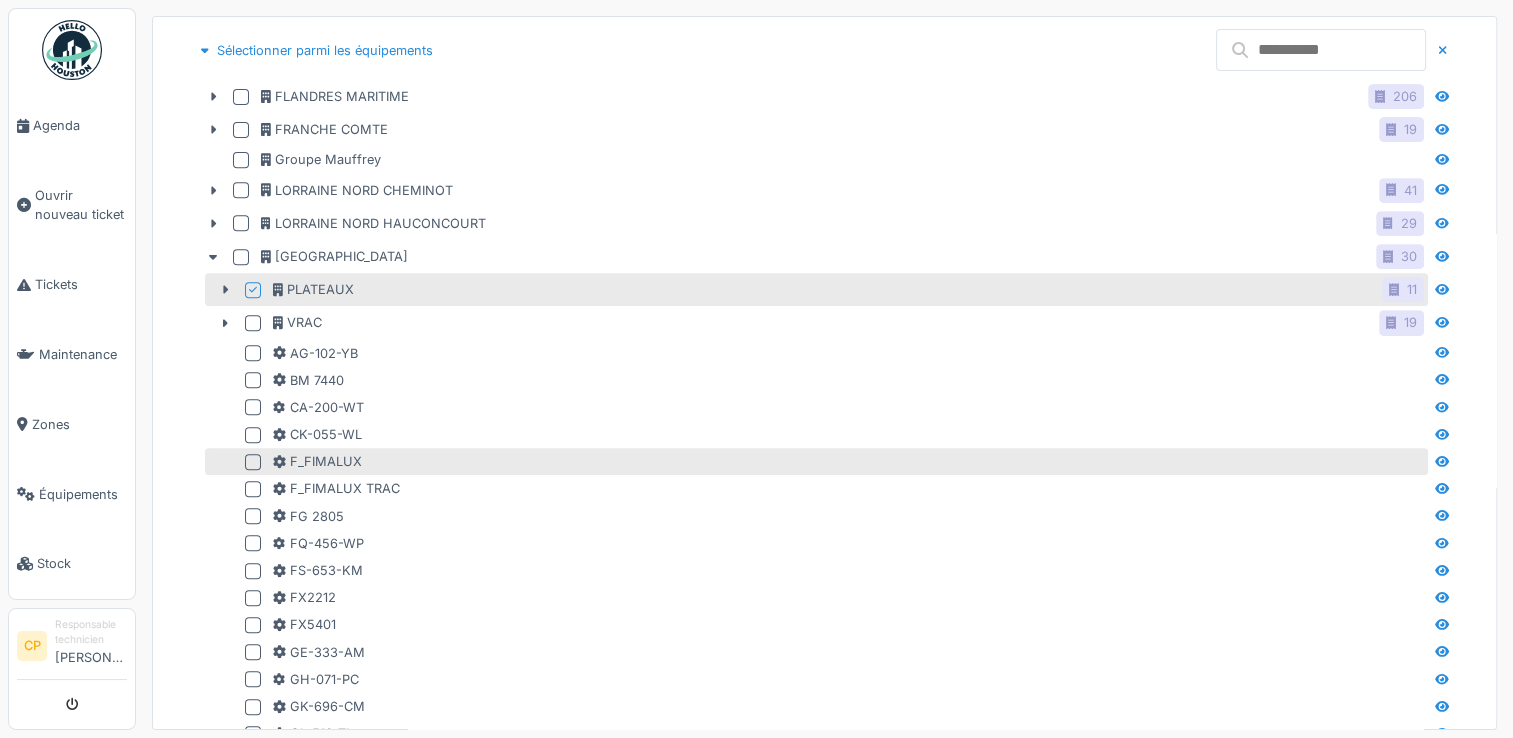 type on "******" 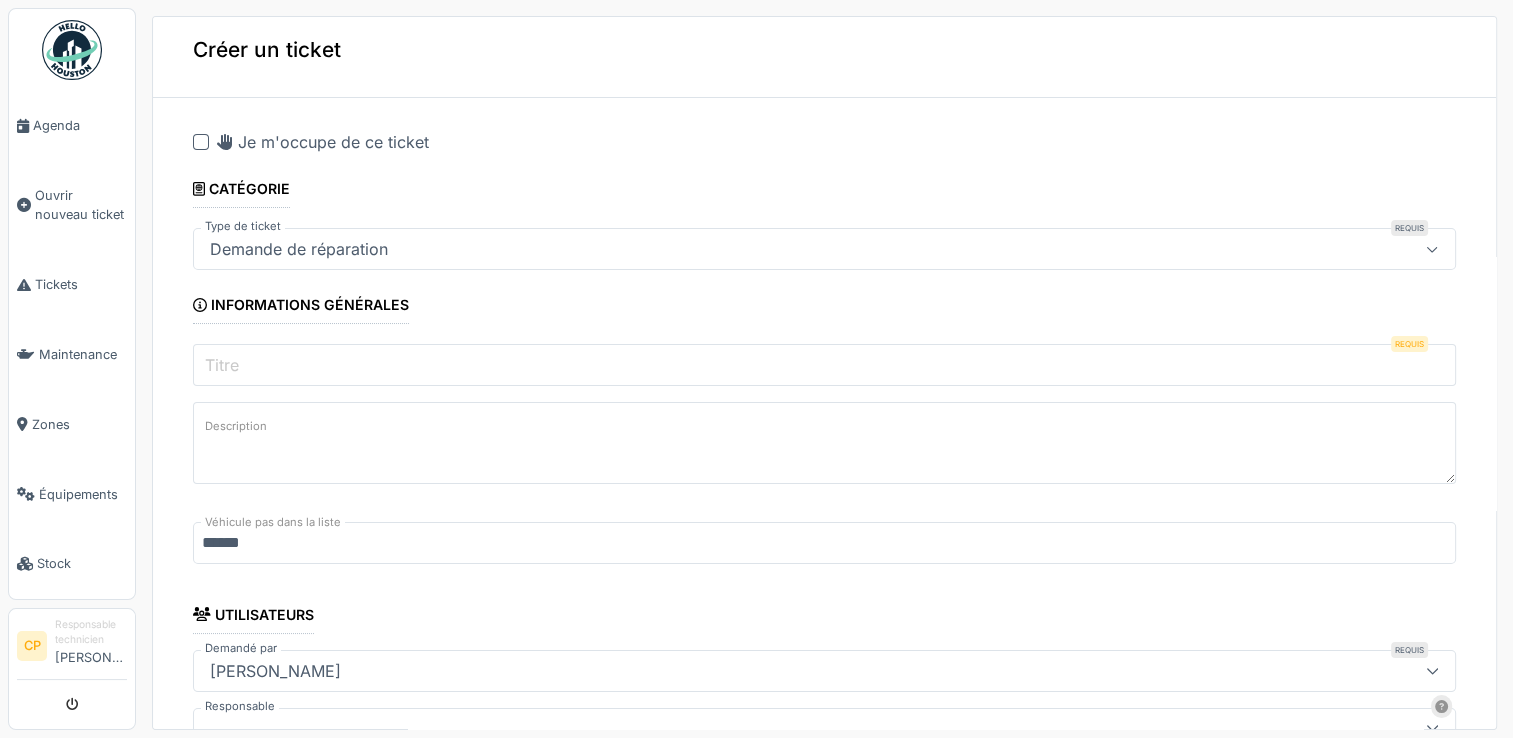 scroll, scrollTop: 0, scrollLeft: 0, axis: both 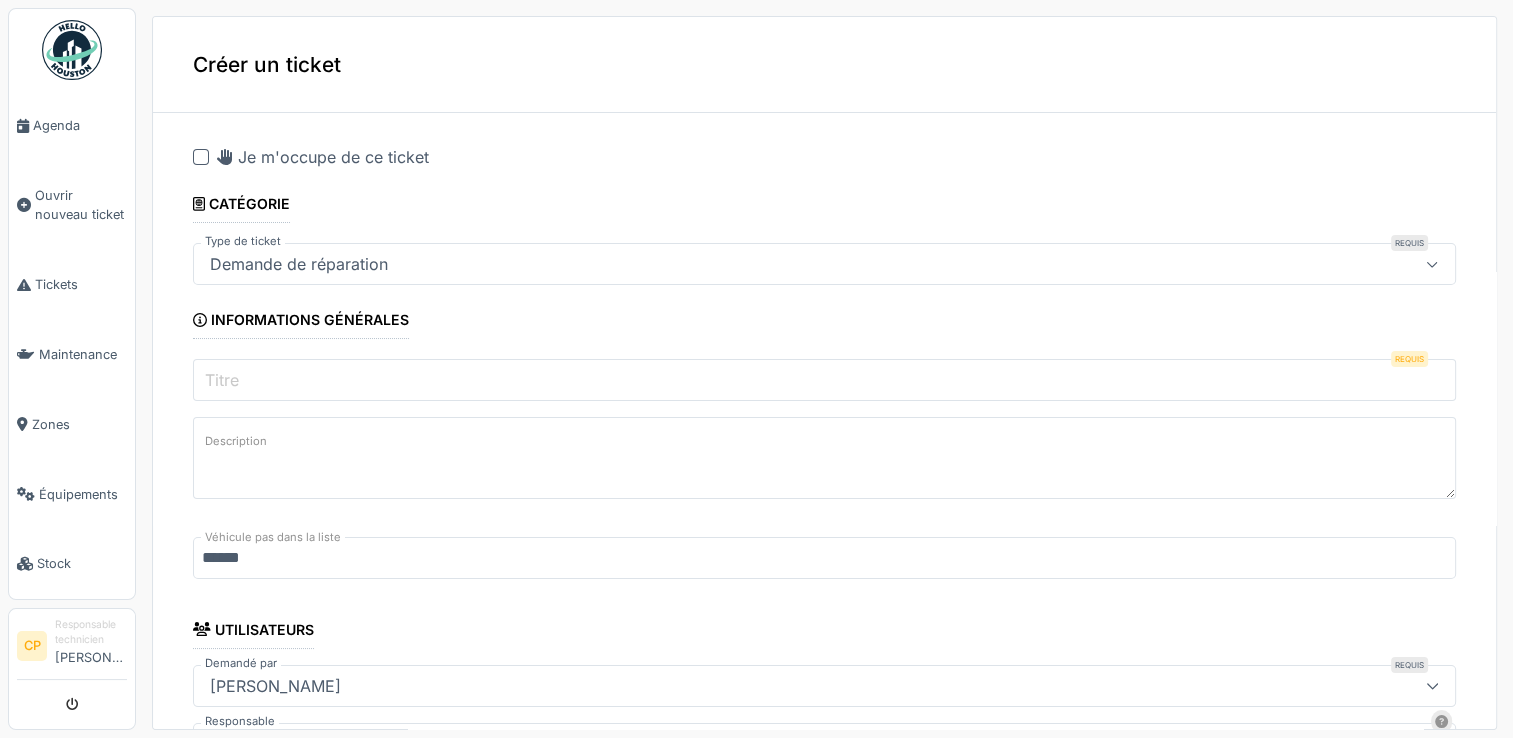 click on "Titre" at bounding box center (824, 380) 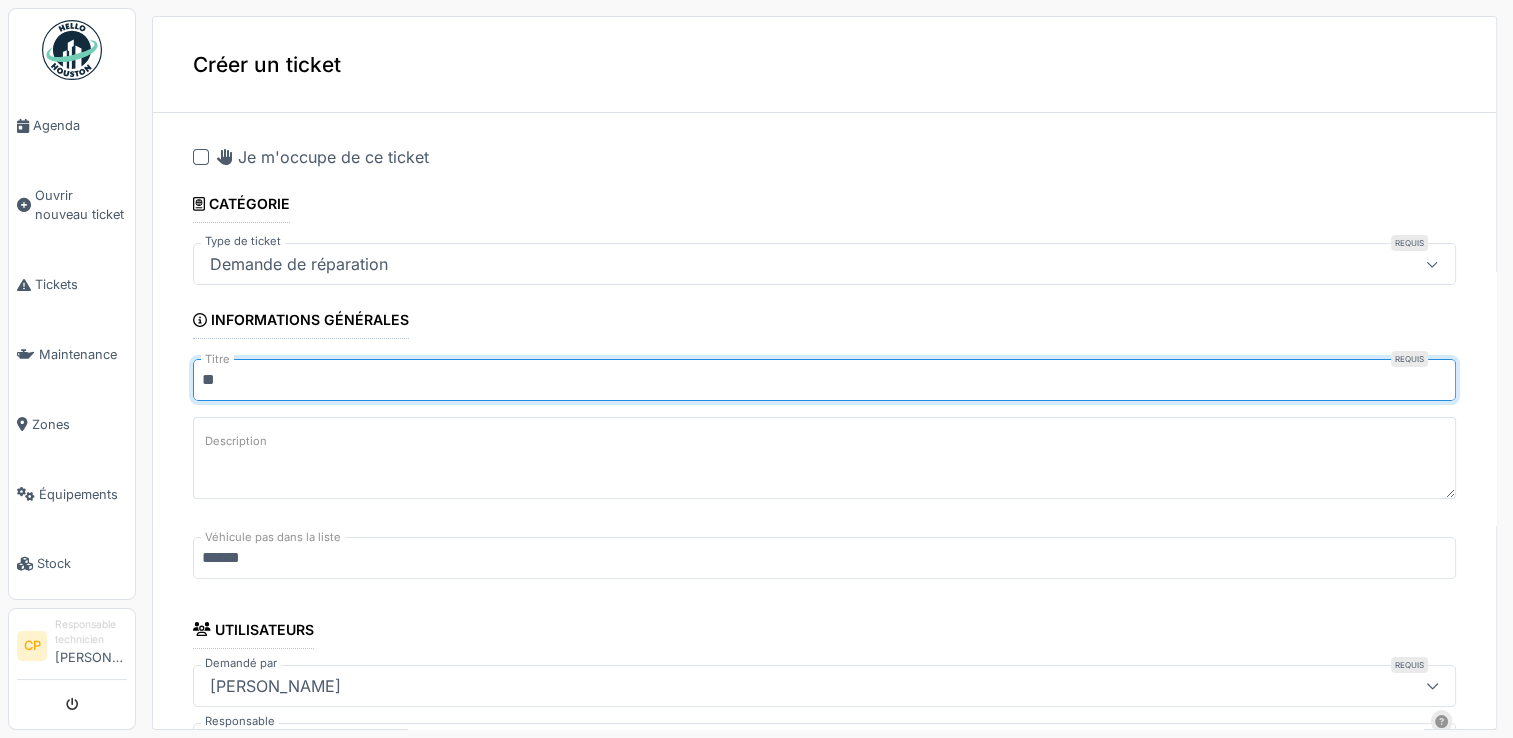 type on "*" 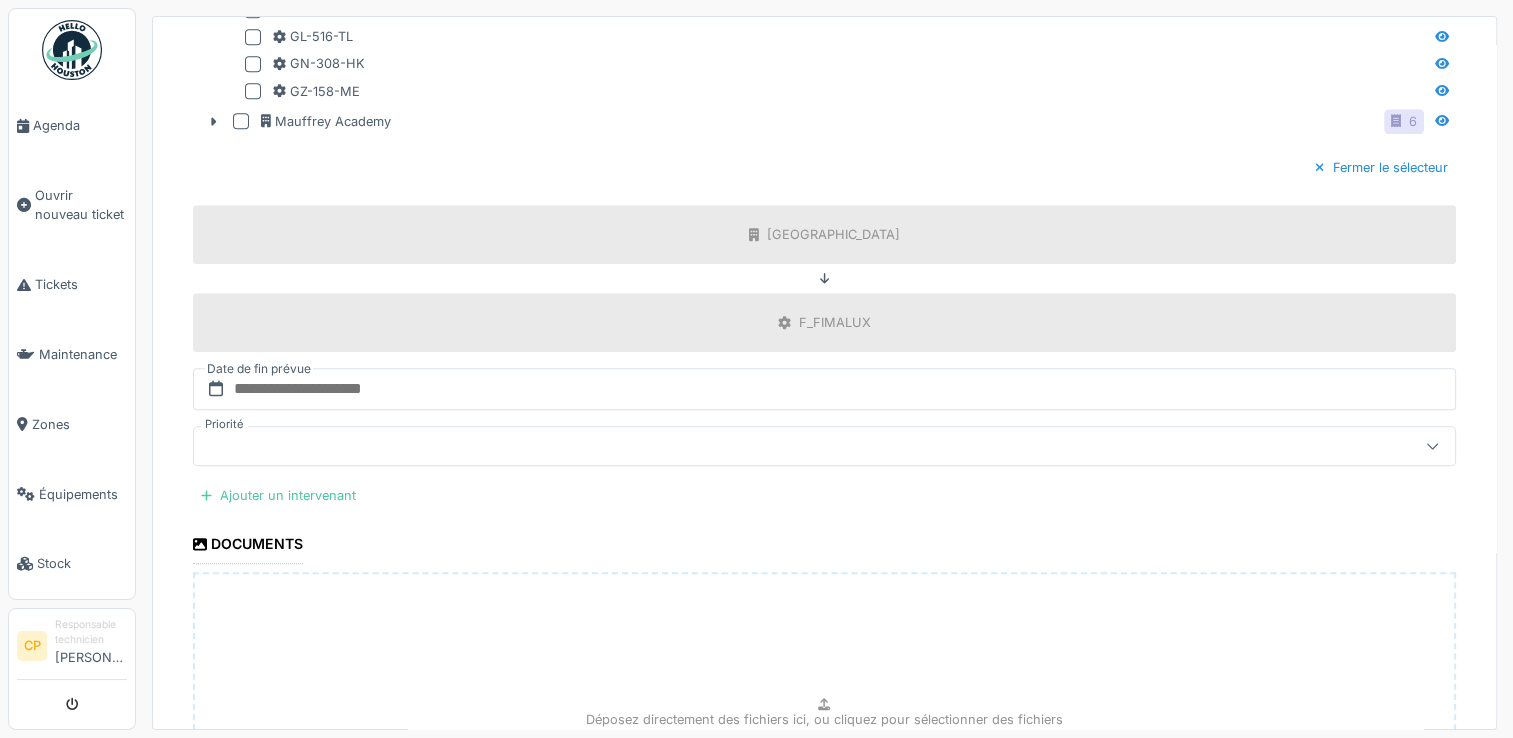 scroll, scrollTop: 1500, scrollLeft: 0, axis: vertical 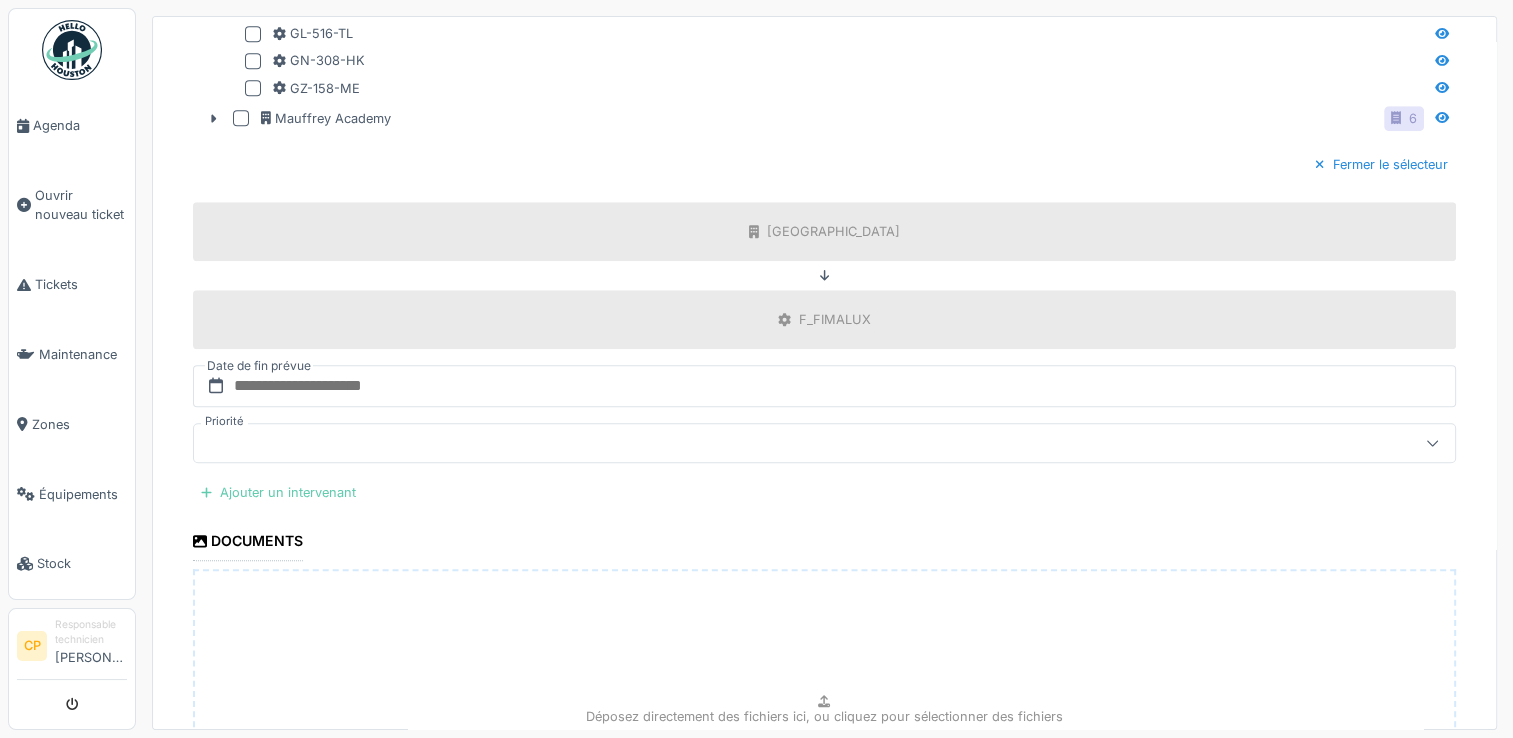 type on "**********" 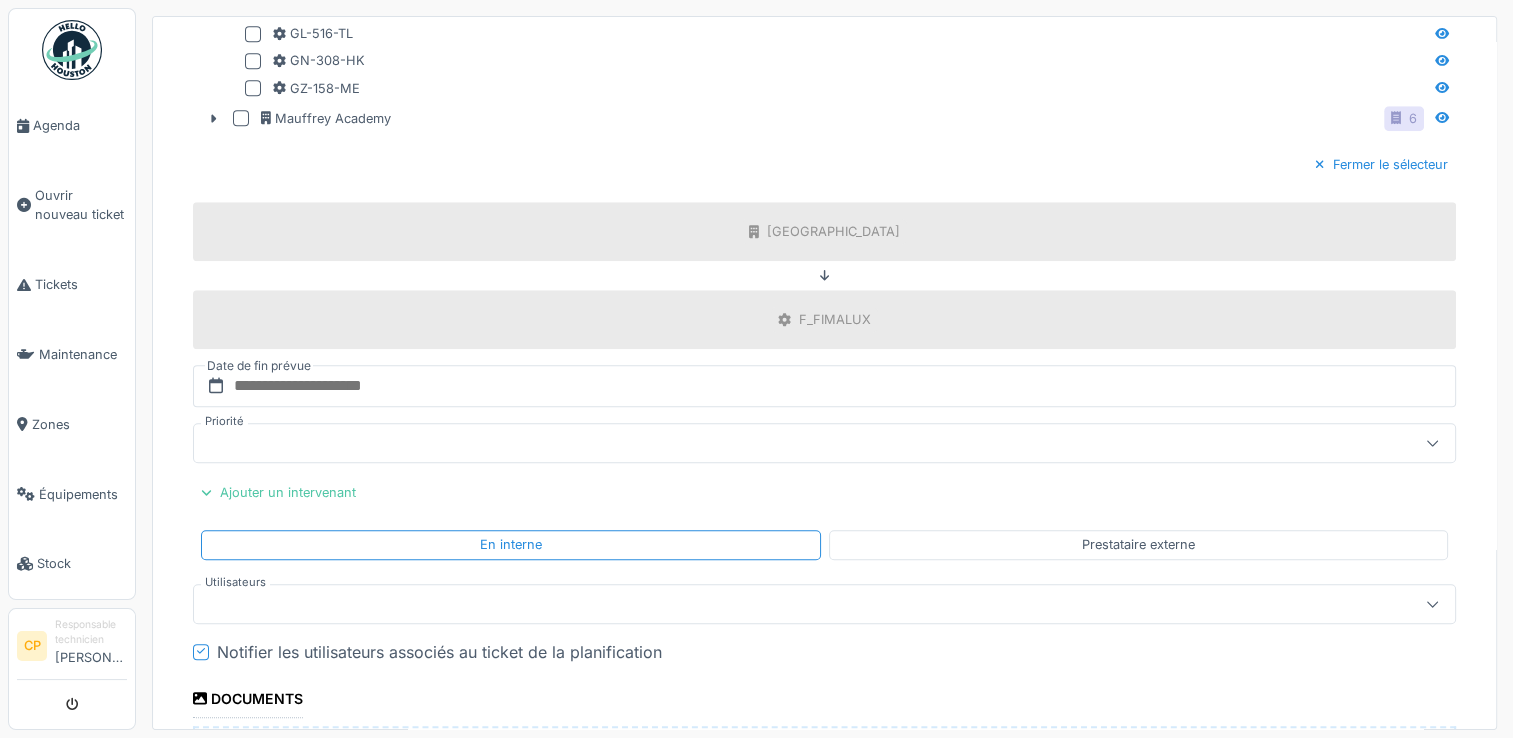 click at bounding box center (761, 604) 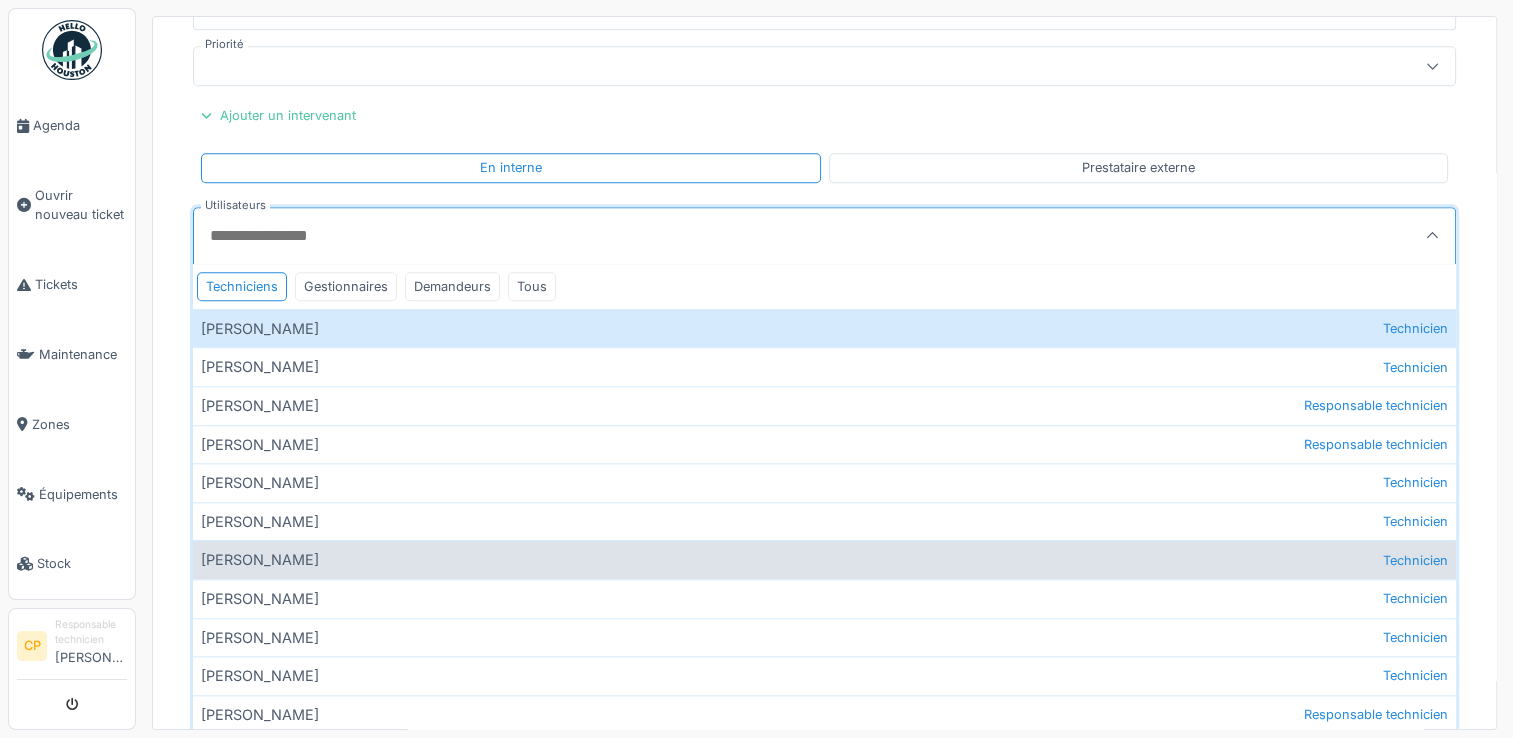 scroll, scrollTop: 1900, scrollLeft: 0, axis: vertical 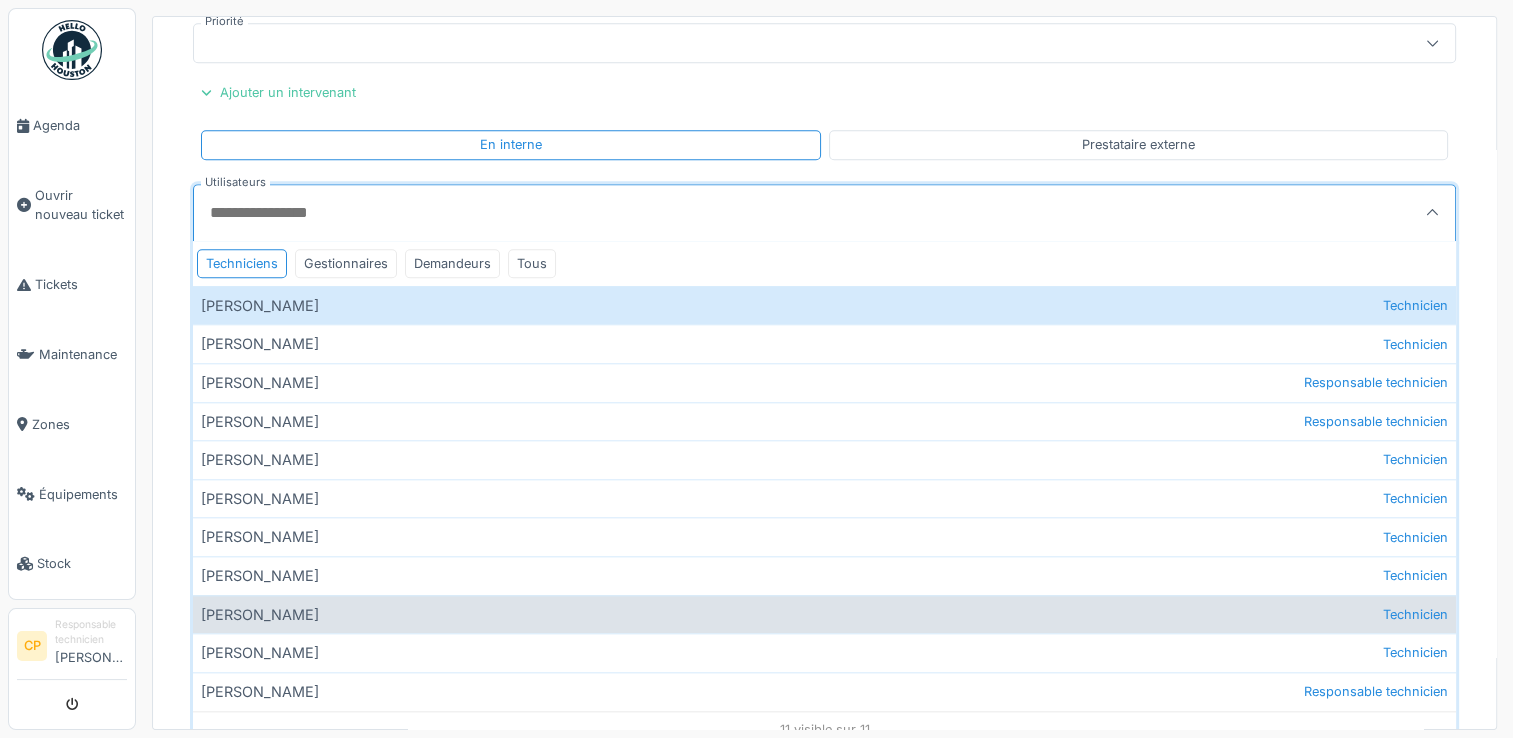 click on "Michel Lay   Technicien" at bounding box center (824, 614) 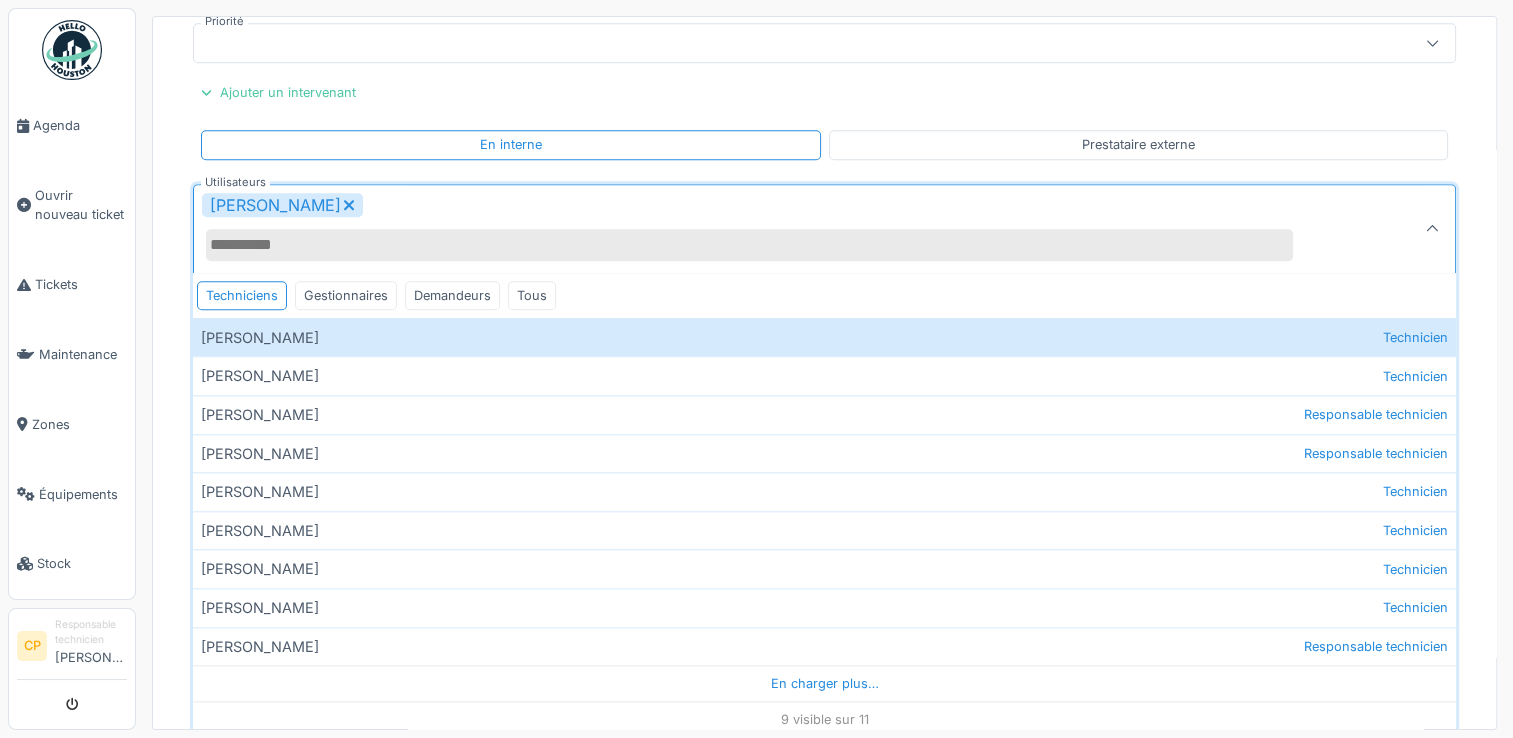 click at bounding box center [1432, 229] 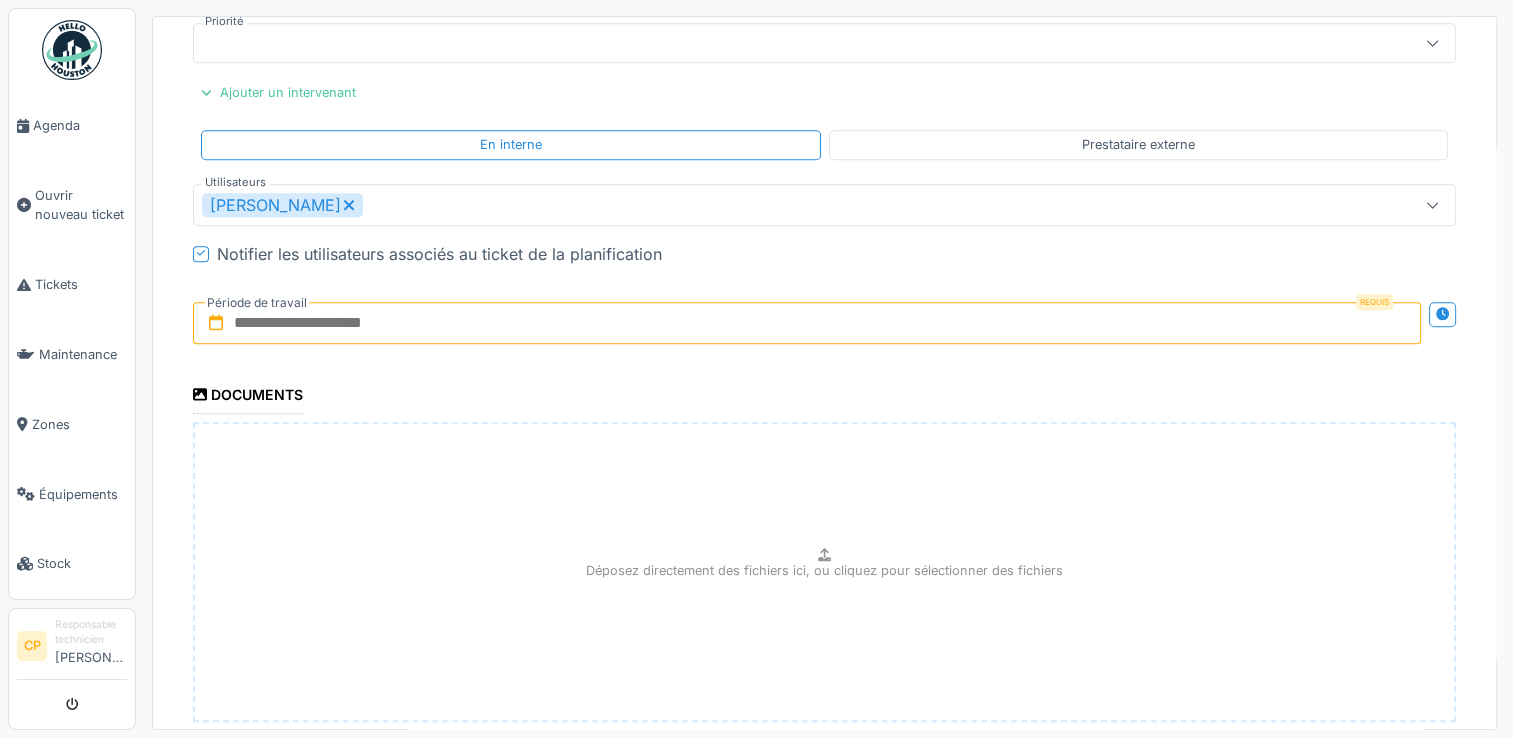 click at bounding box center [807, 323] 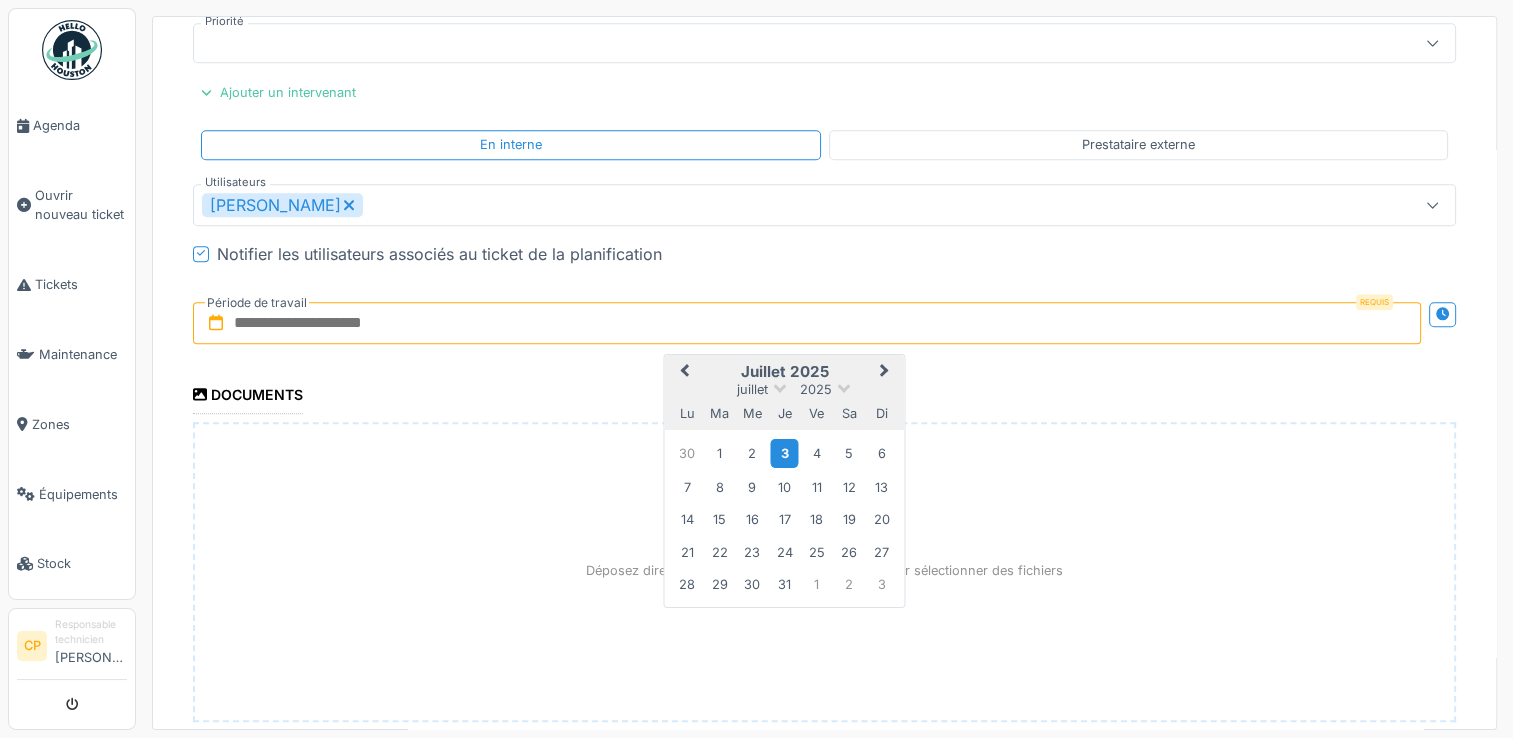 click on "3" at bounding box center (784, 453) 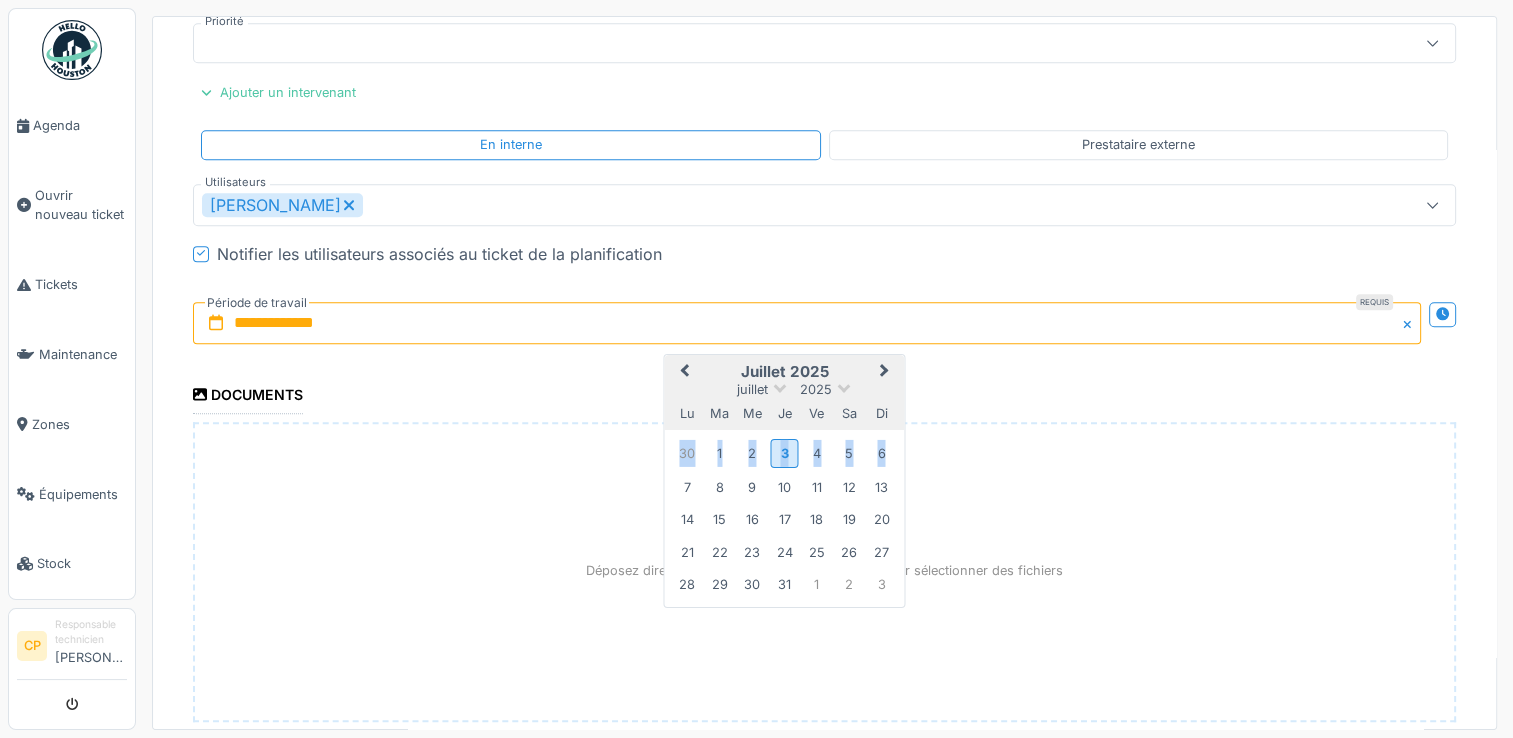 click on "3" at bounding box center [784, 453] 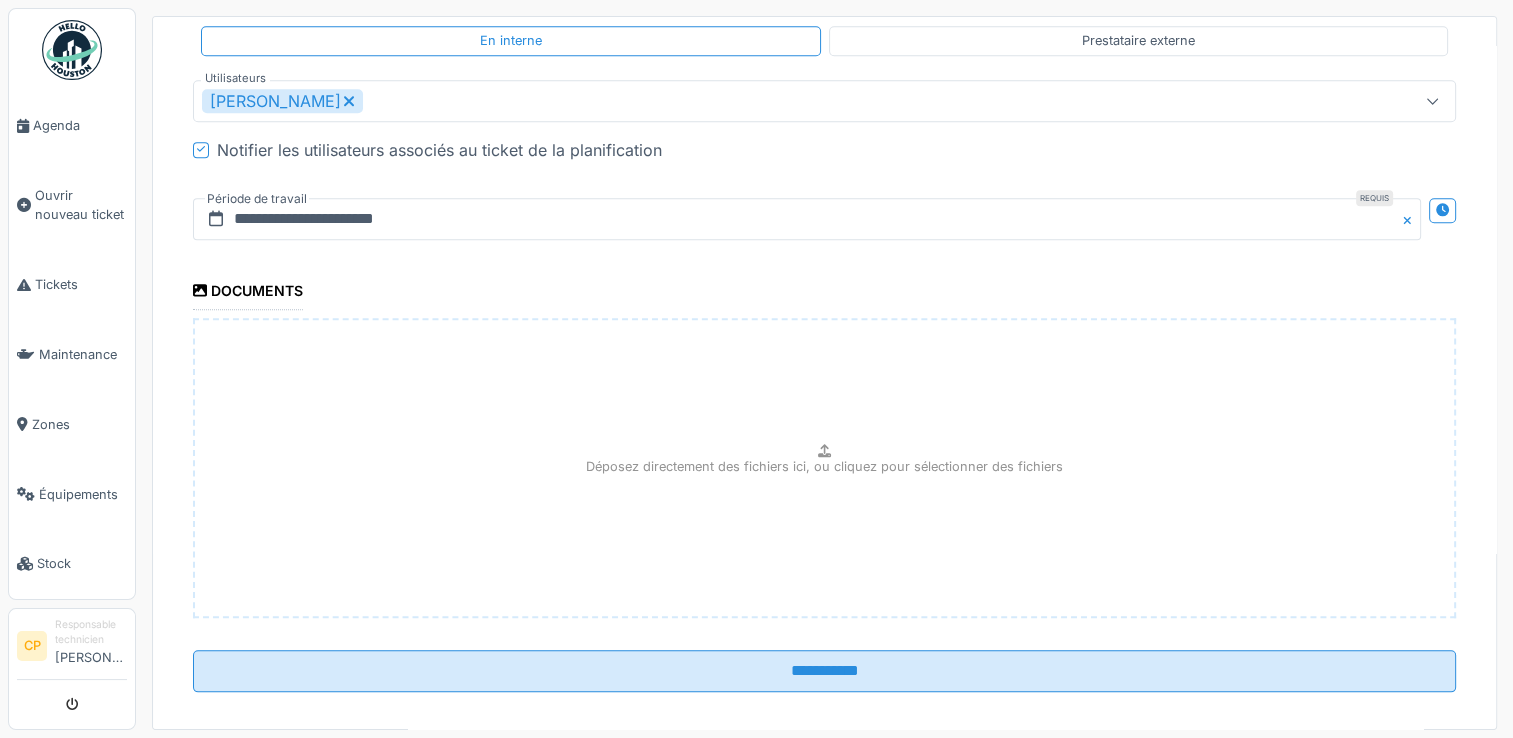 scroll, scrollTop: 2012, scrollLeft: 0, axis: vertical 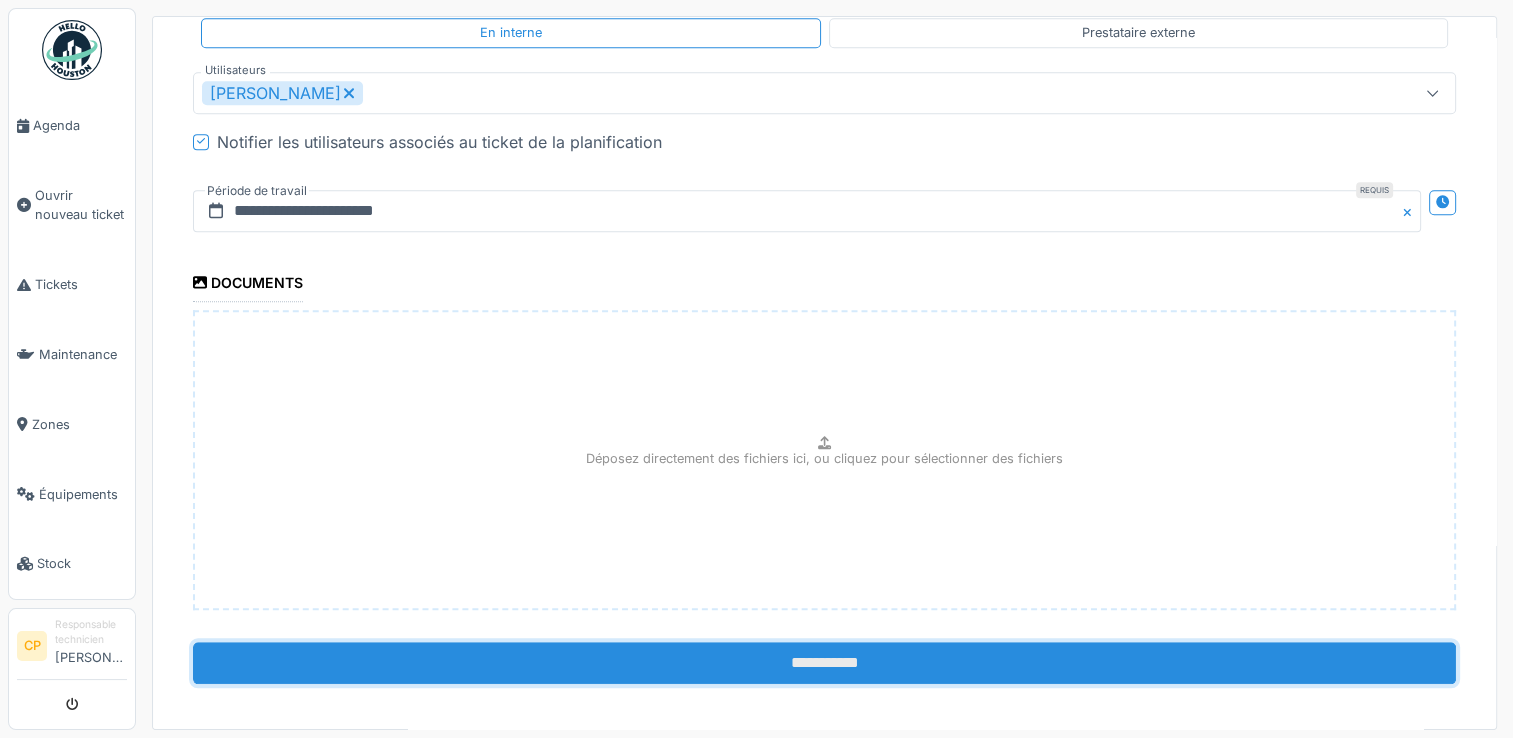 click on "**********" at bounding box center (824, 663) 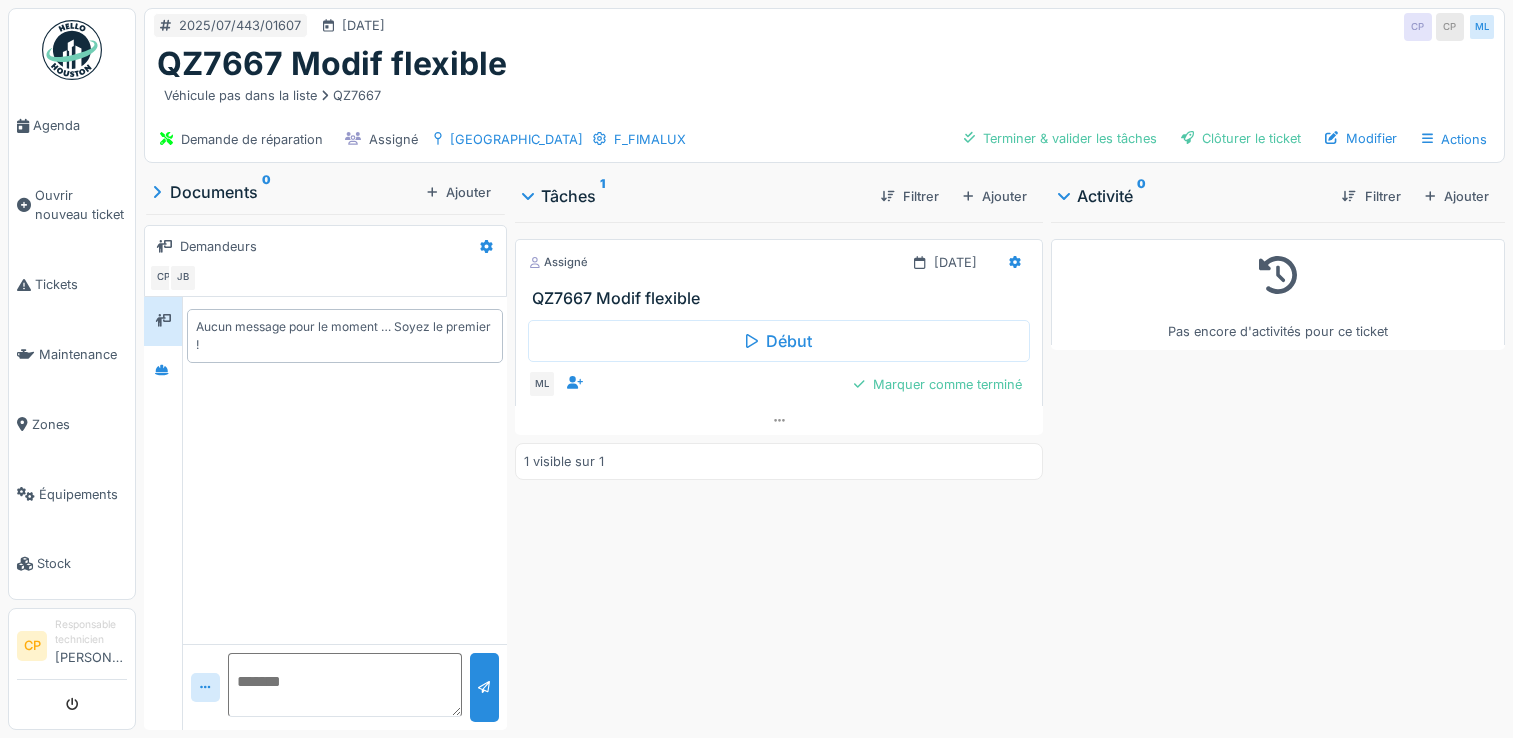scroll, scrollTop: 0, scrollLeft: 0, axis: both 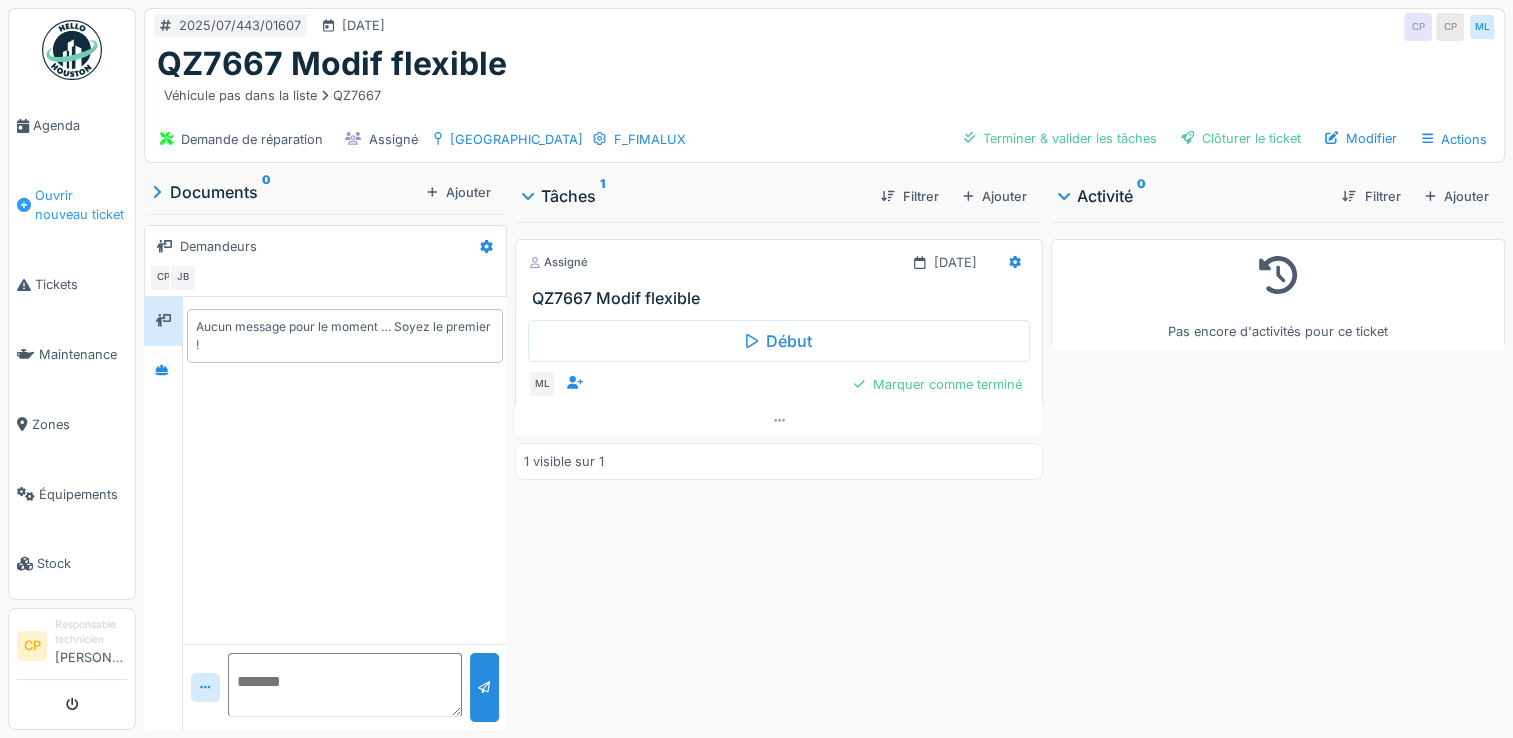 click on "Ouvrir nouveau ticket" at bounding box center [81, 205] 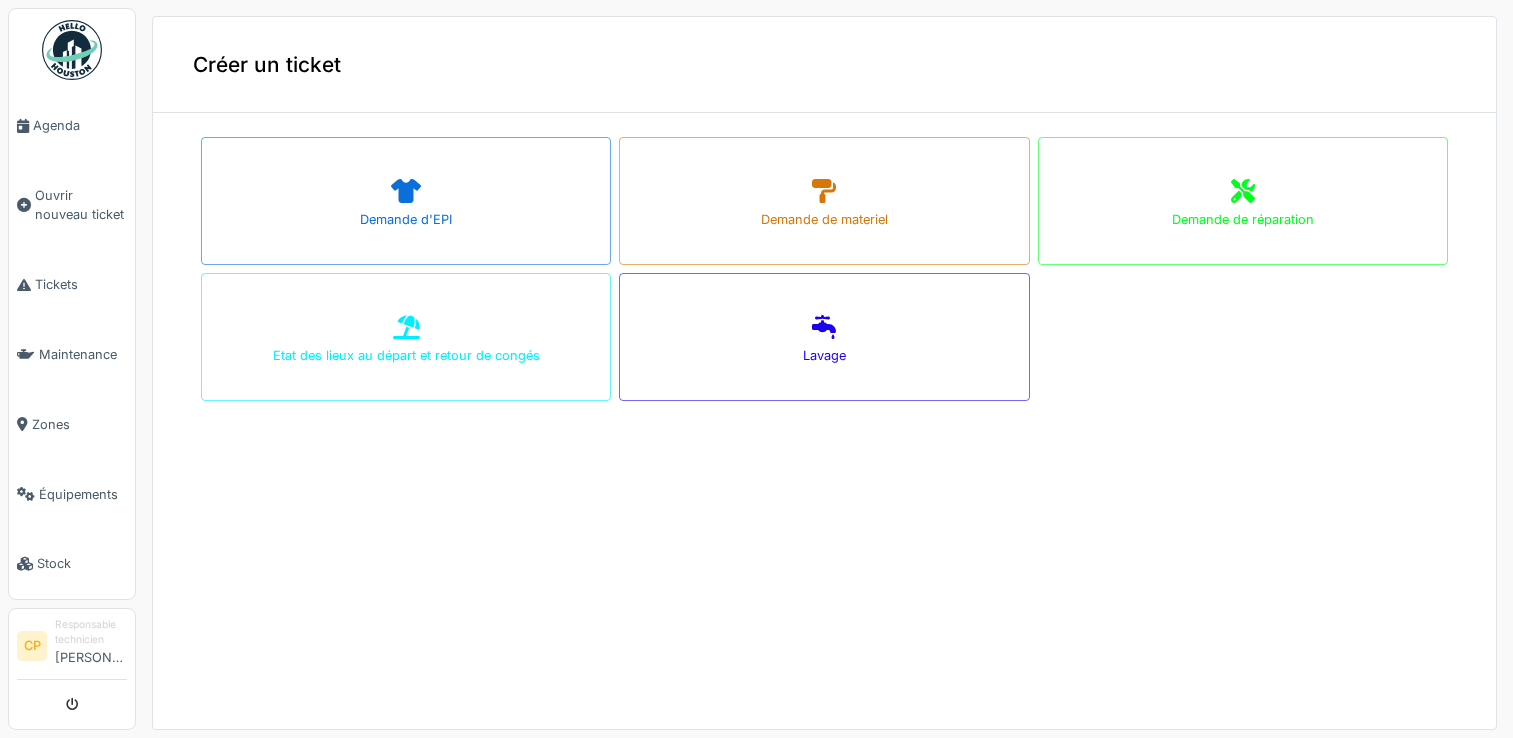 scroll, scrollTop: 0, scrollLeft: 0, axis: both 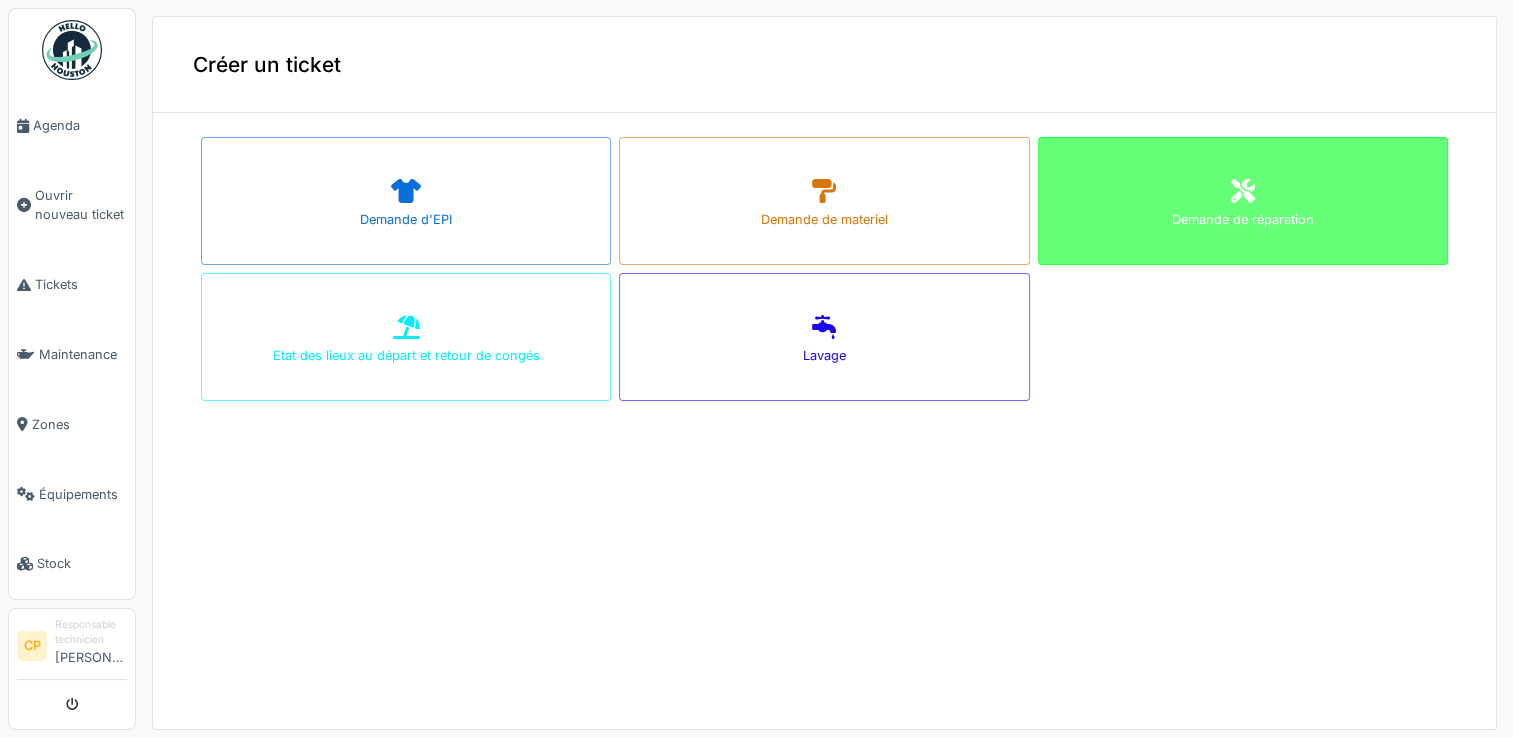 click on "Demande de réparation" at bounding box center [1243, 201] 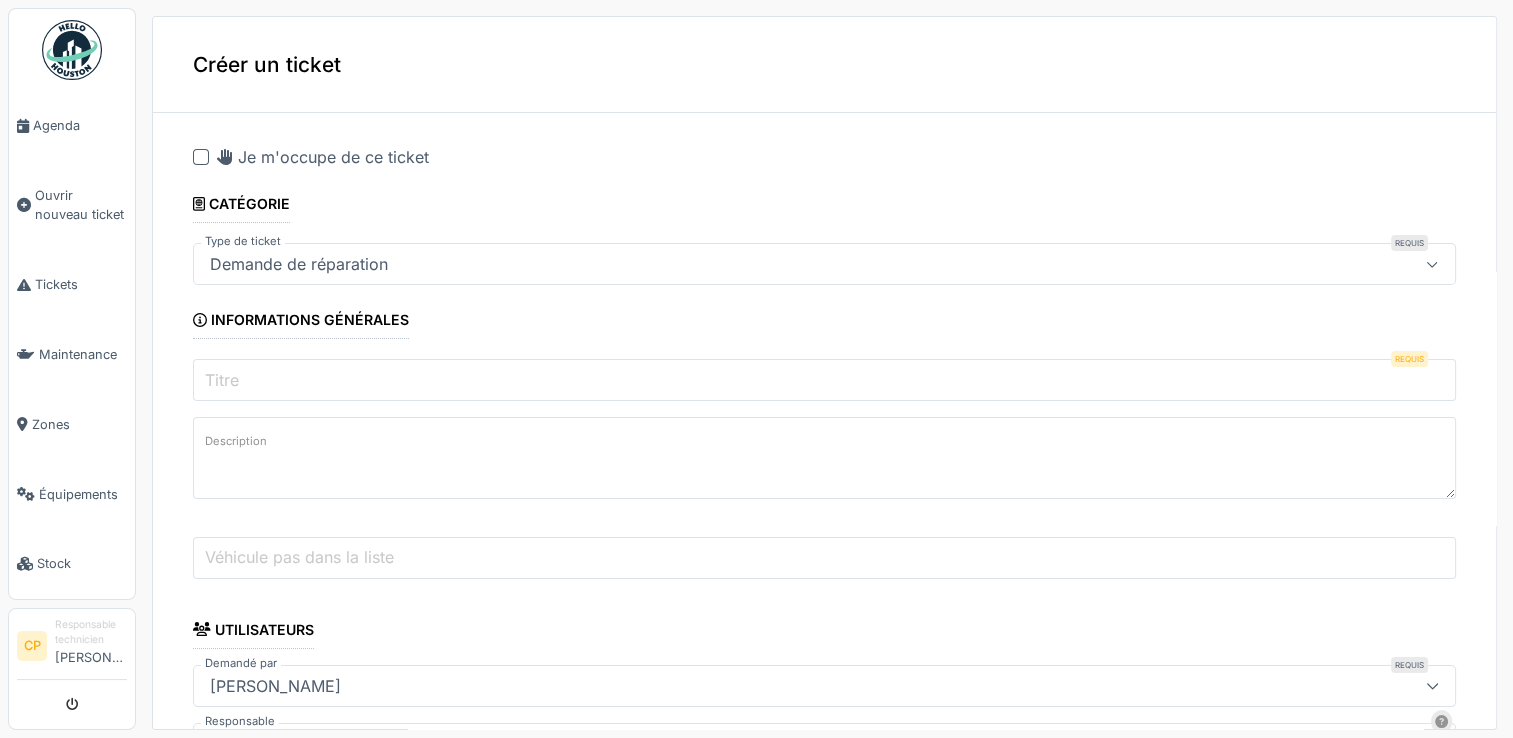 click on "Titre" at bounding box center (824, 380) 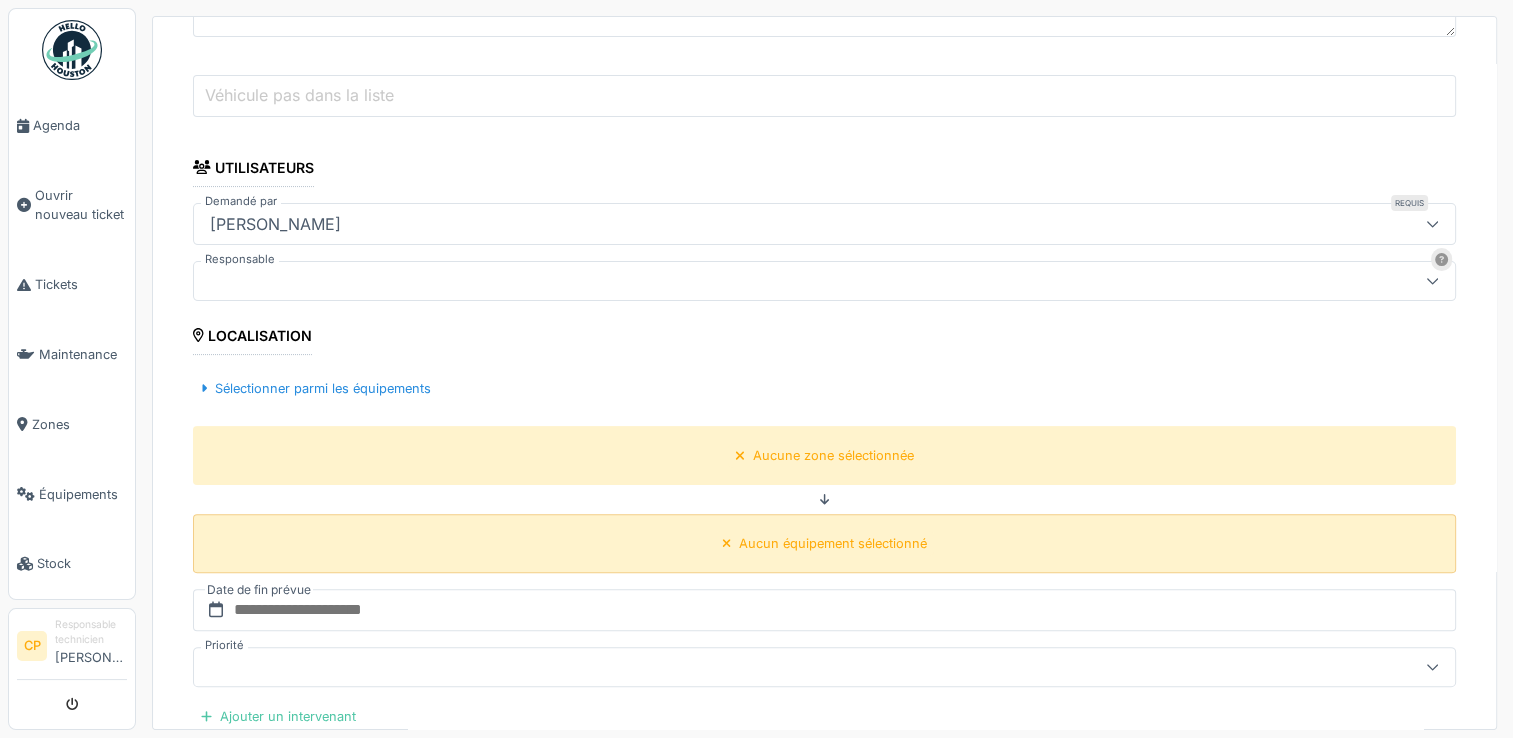 scroll, scrollTop: 500, scrollLeft: 0, axis: vertical 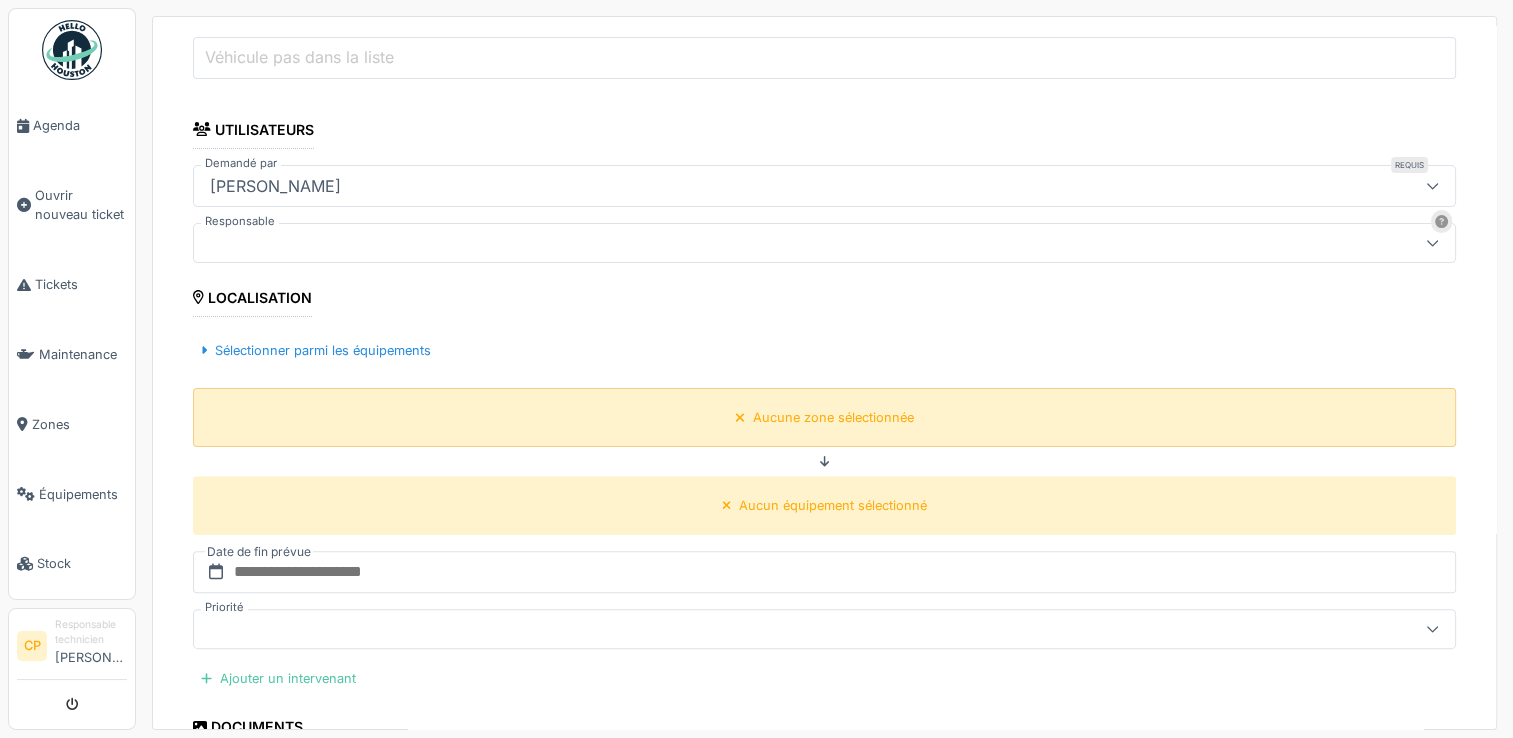 type on "**********" 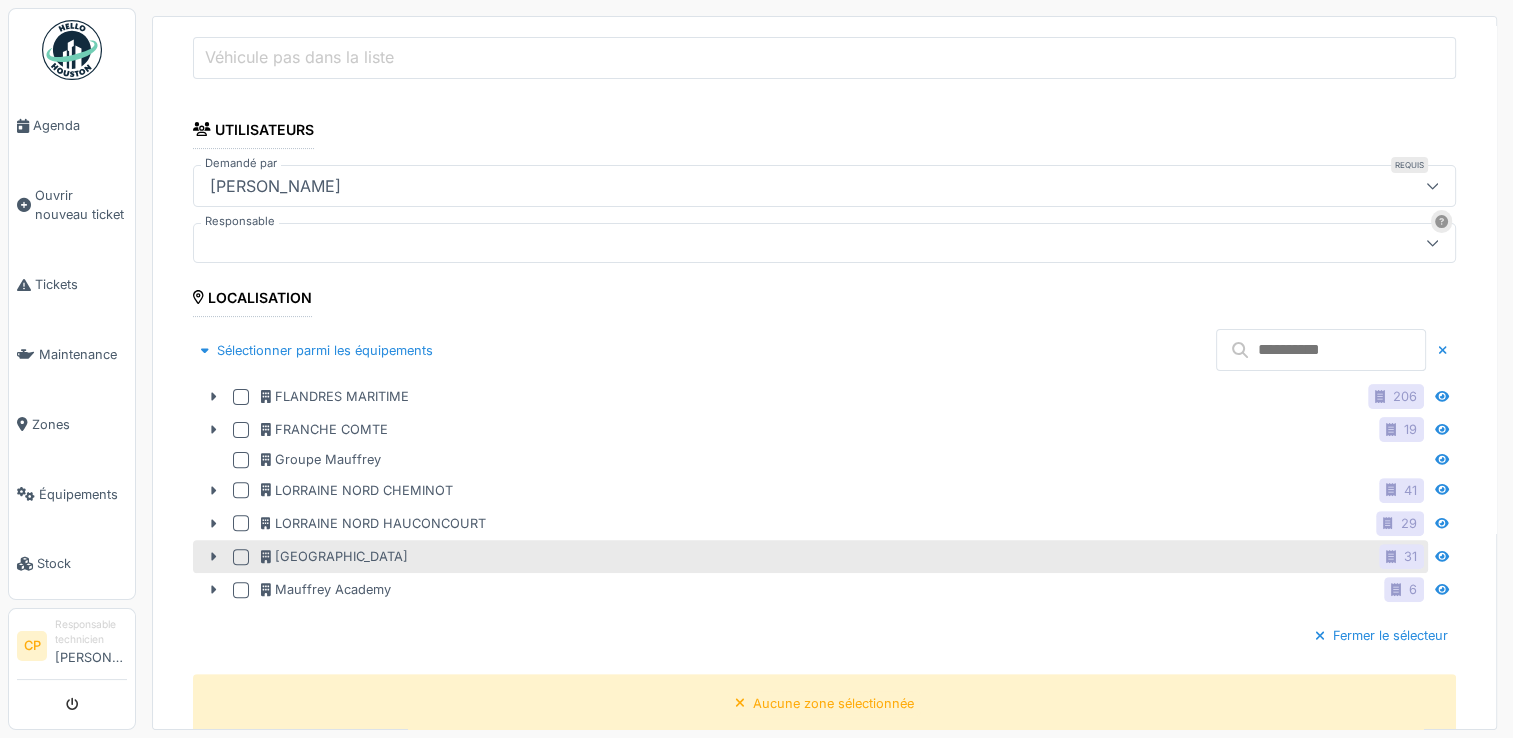 click on "LUXEMBOURG 31" at bounding box center (810, 556) 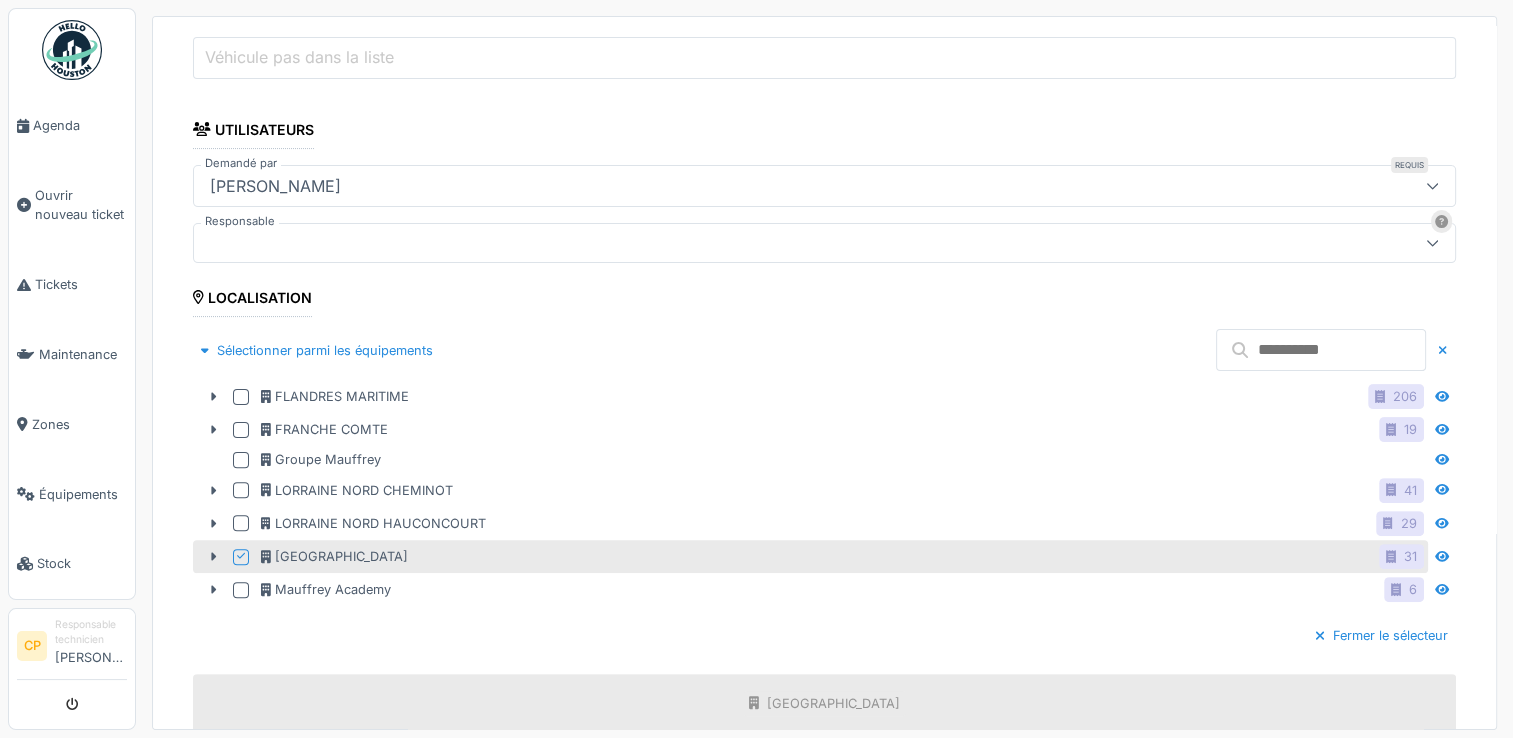 click at bounding box center [1321, 350] 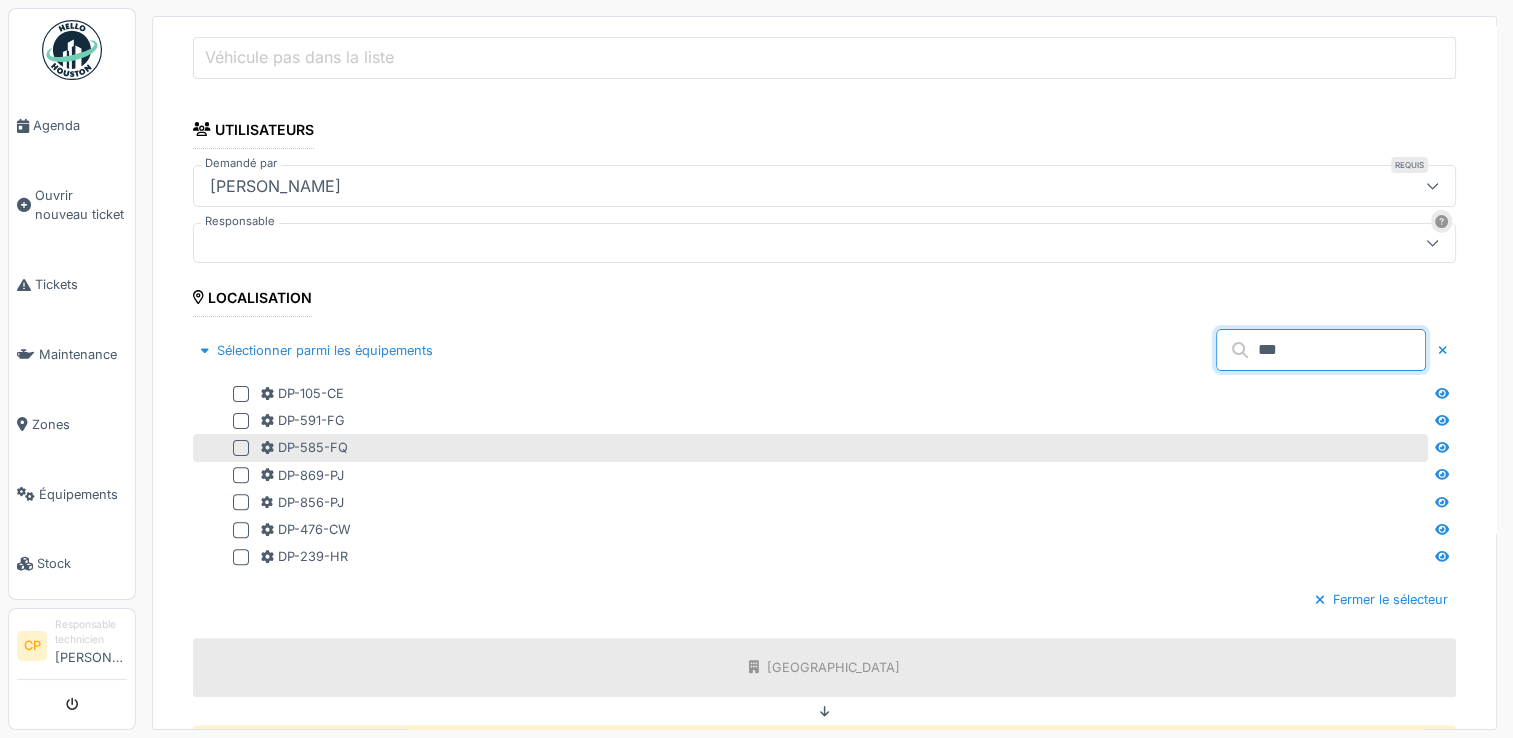 type on "***" 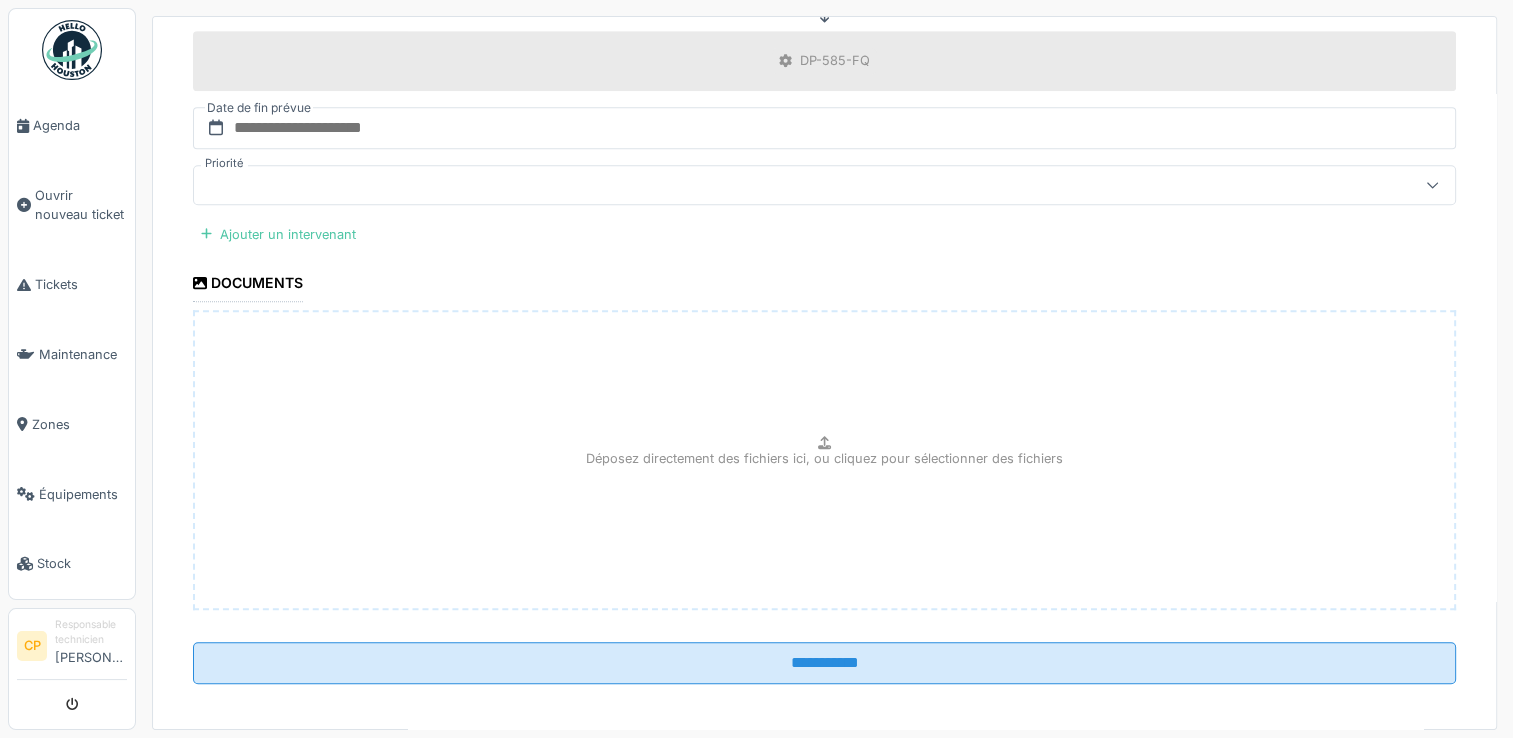 scroll, scrollTop: 1198, scrollLeft: 0, axis: vertical 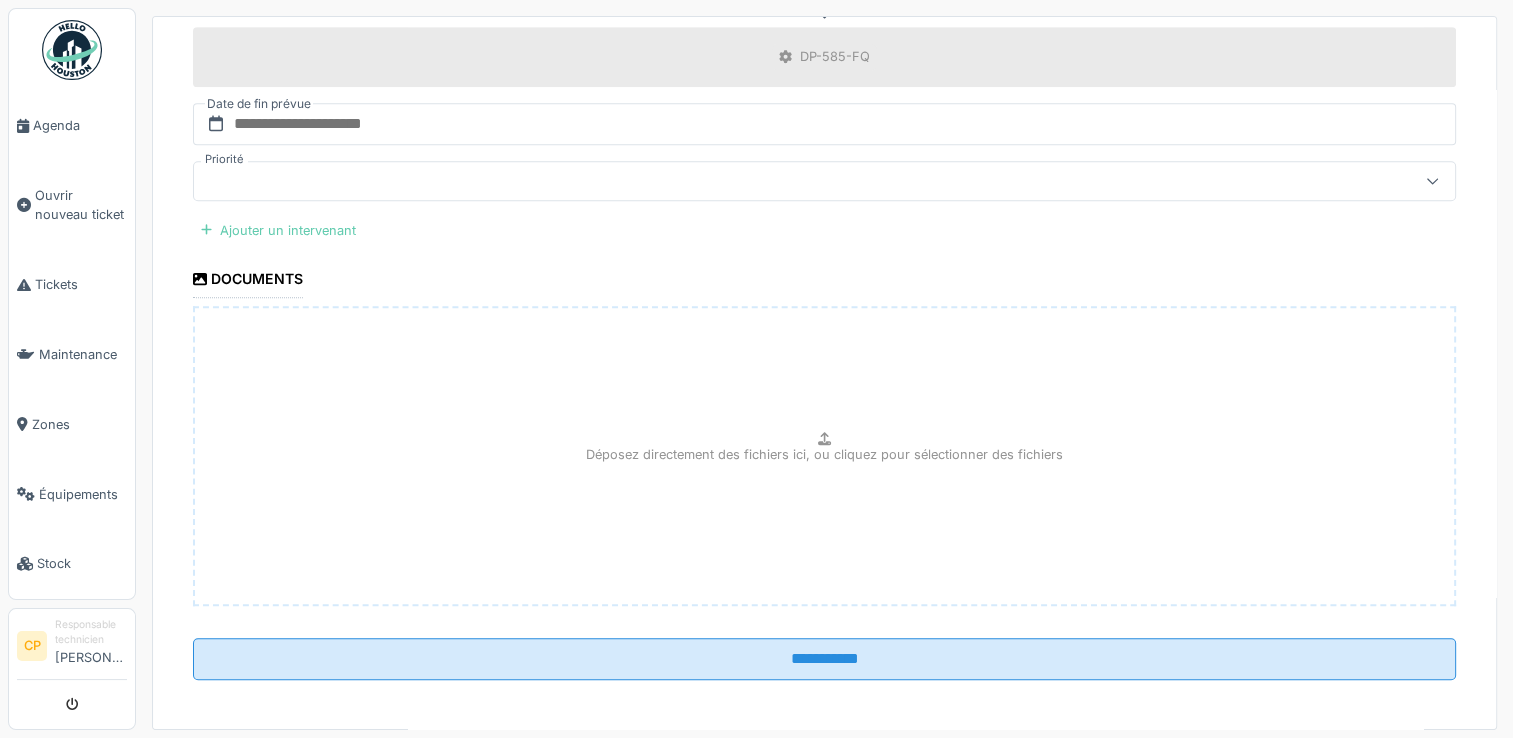 click on "Ajouter un intervenant" at bounding box center (278, 230) 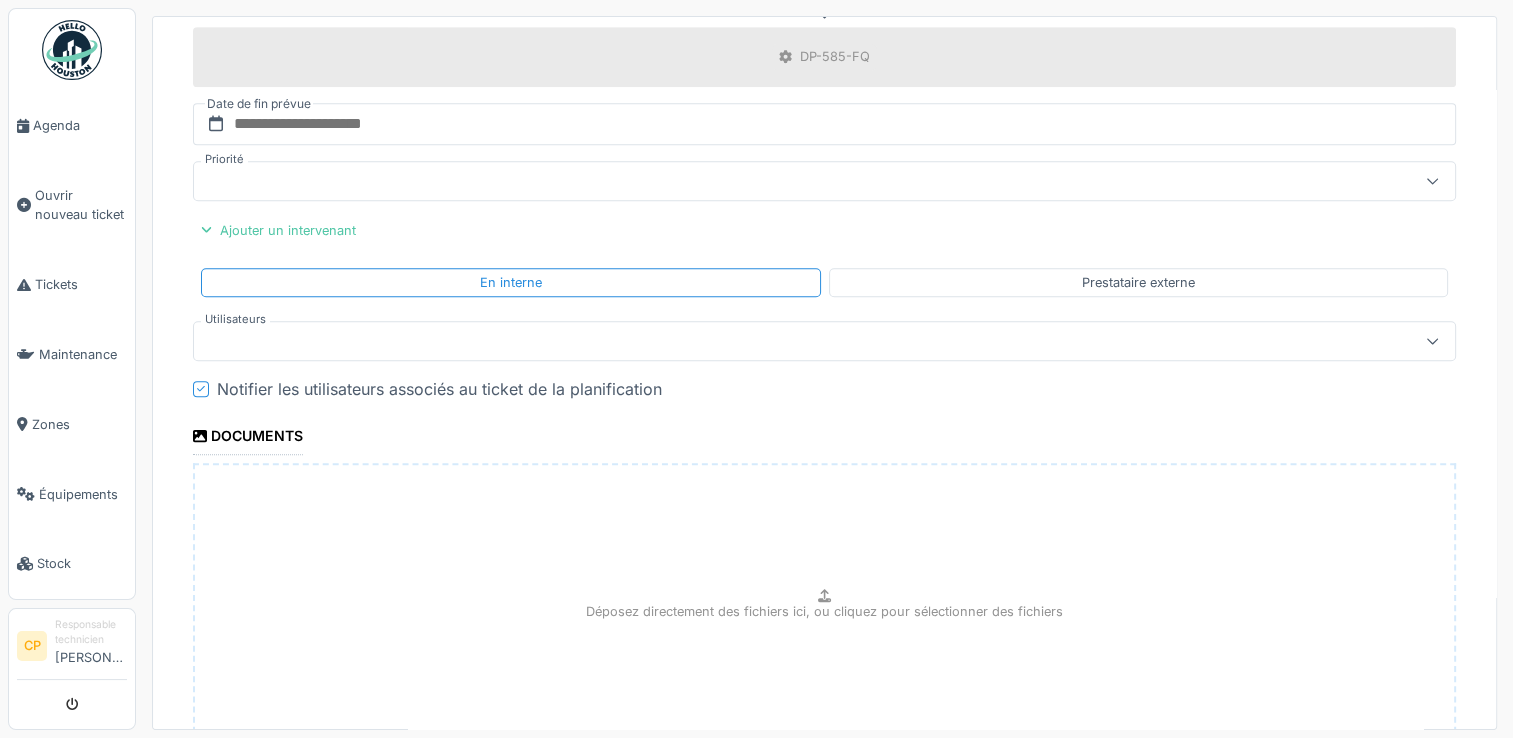 click at bounding box center (761, 341) 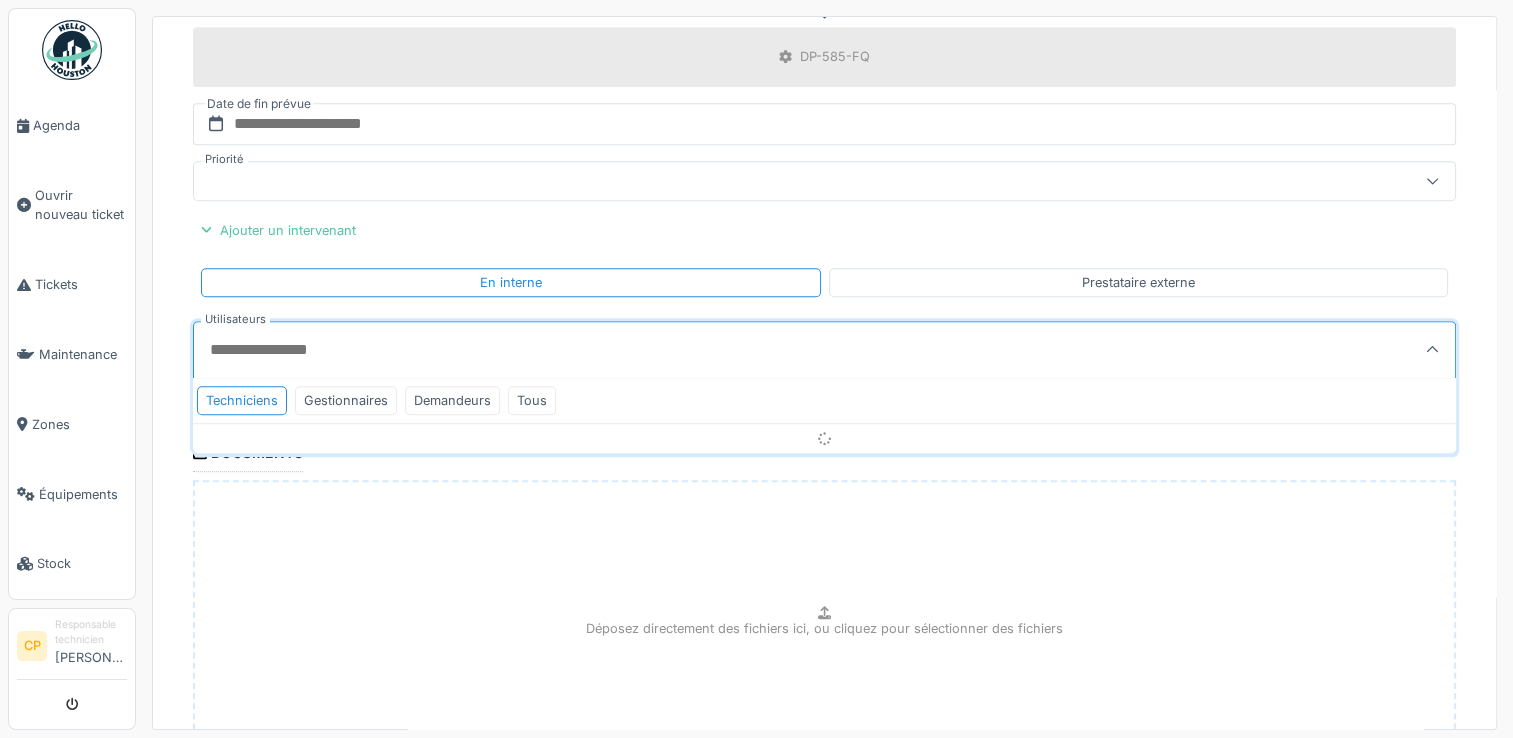 scroll, scrollTop: 4, scrollLeft: 0, axis: vertical 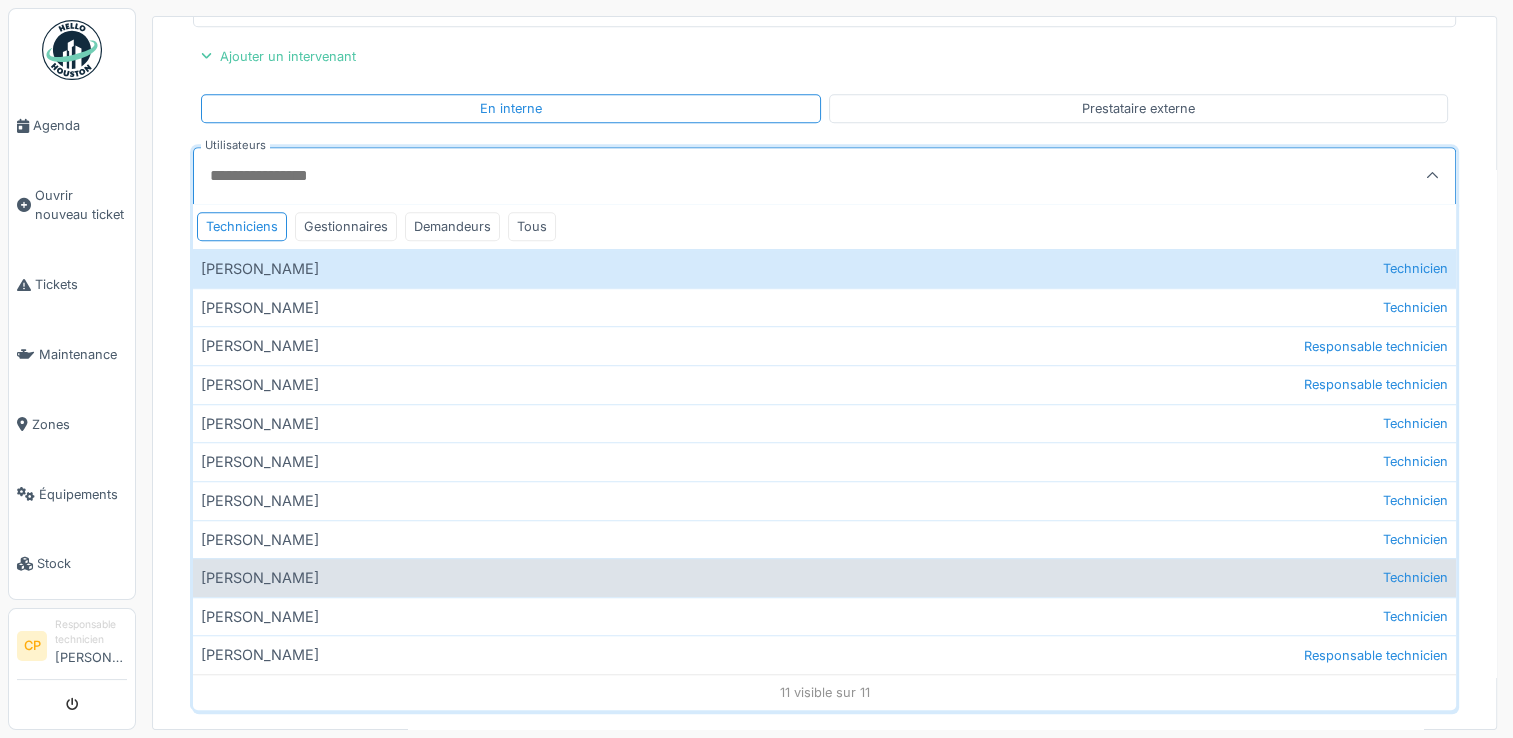 click on "Michel Lay   Technicien" at bounding box center (824, 577) 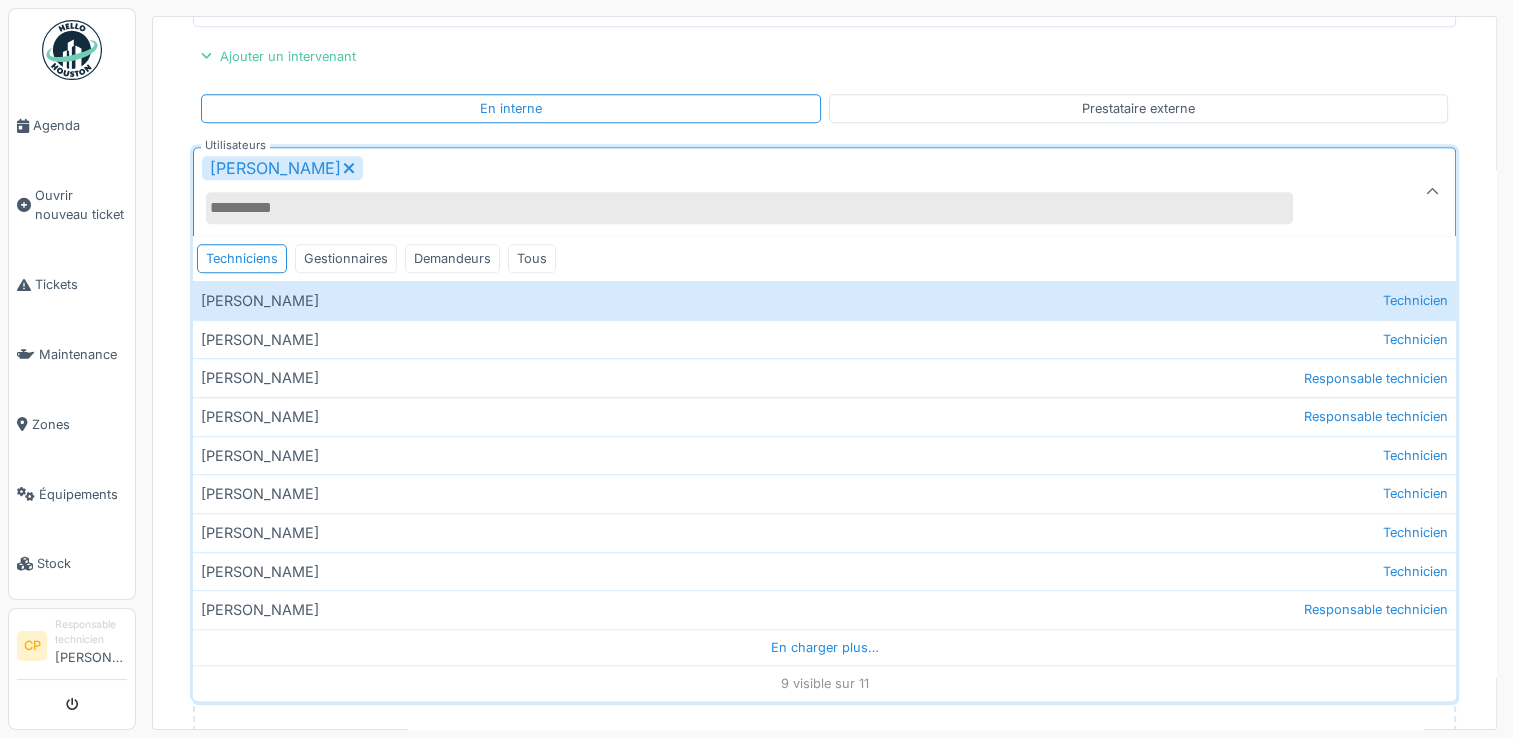 click at bounding box center (1432, 192) 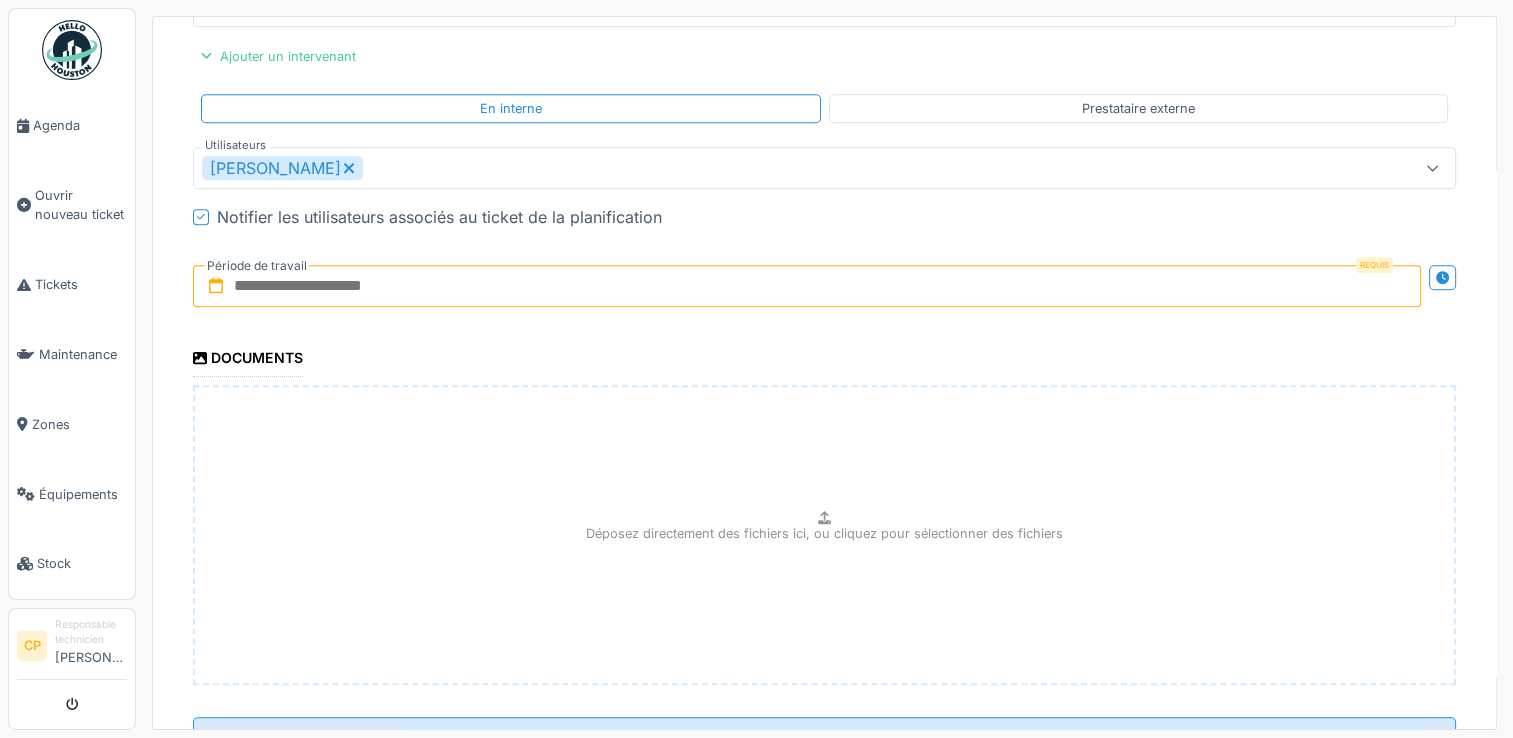 click at bounding box center (807, 286) 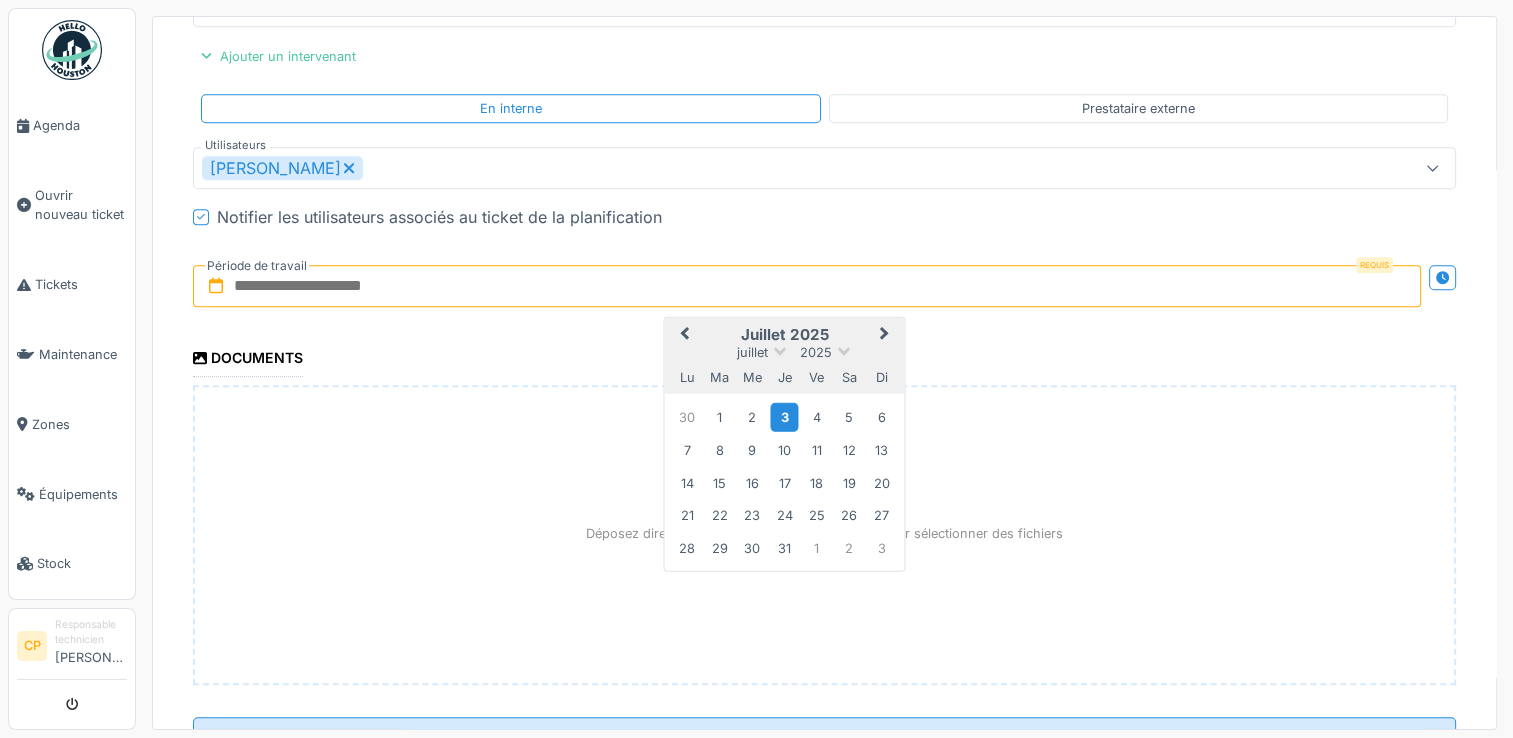 click on "3" at bounding box center [784, 416] 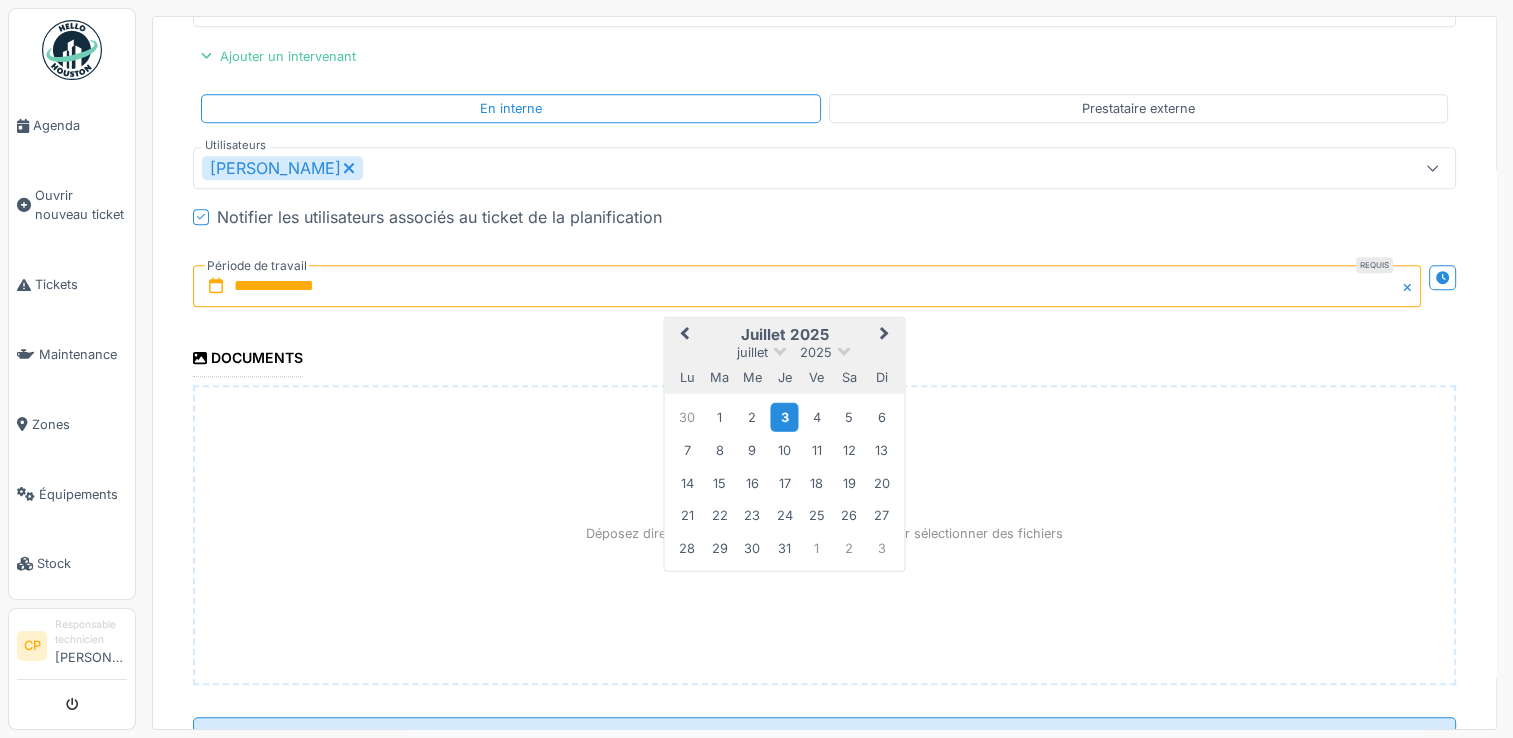 click on "3" at bounding box center (784, 416) 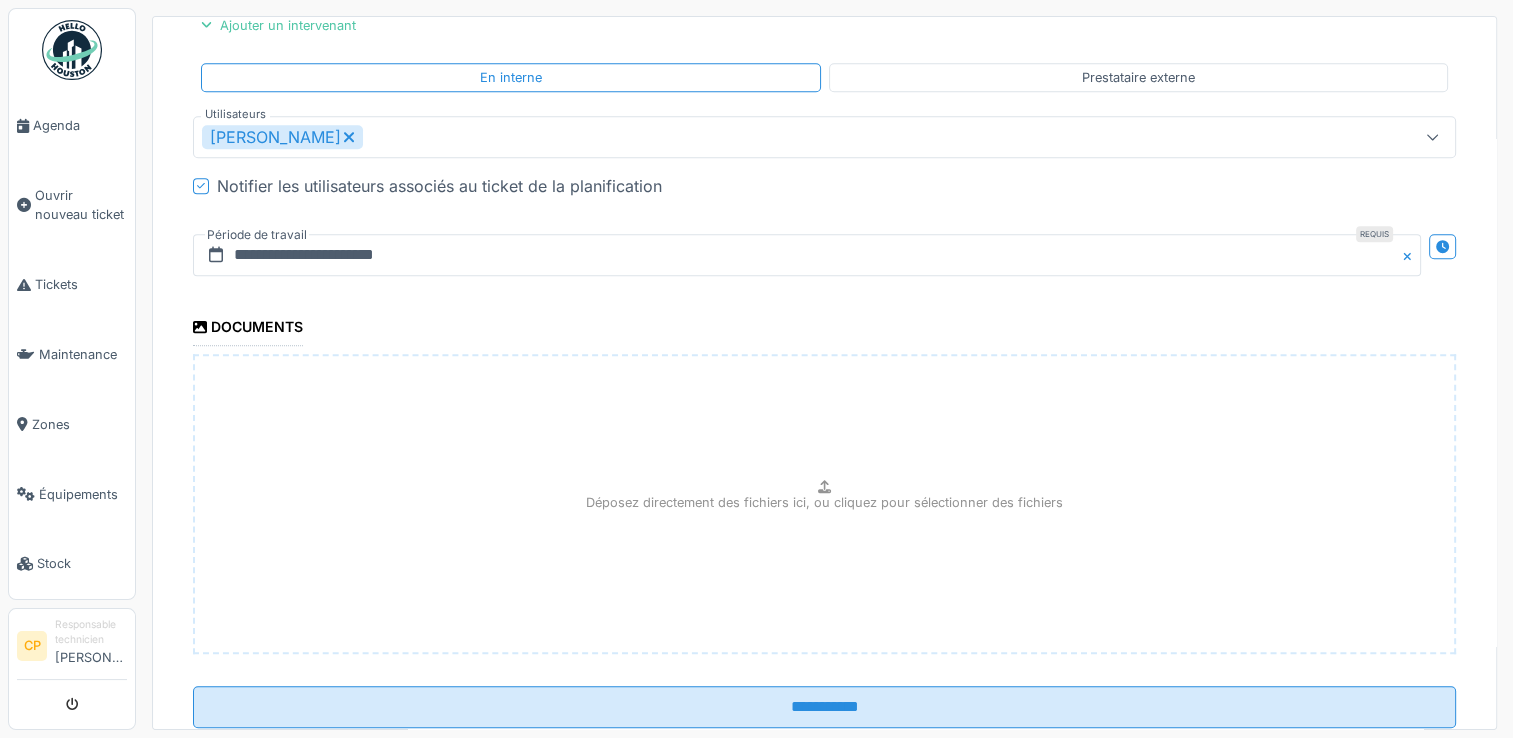 scroll, scrollTop: 1450, scrollLeft: 0, axis: vertical 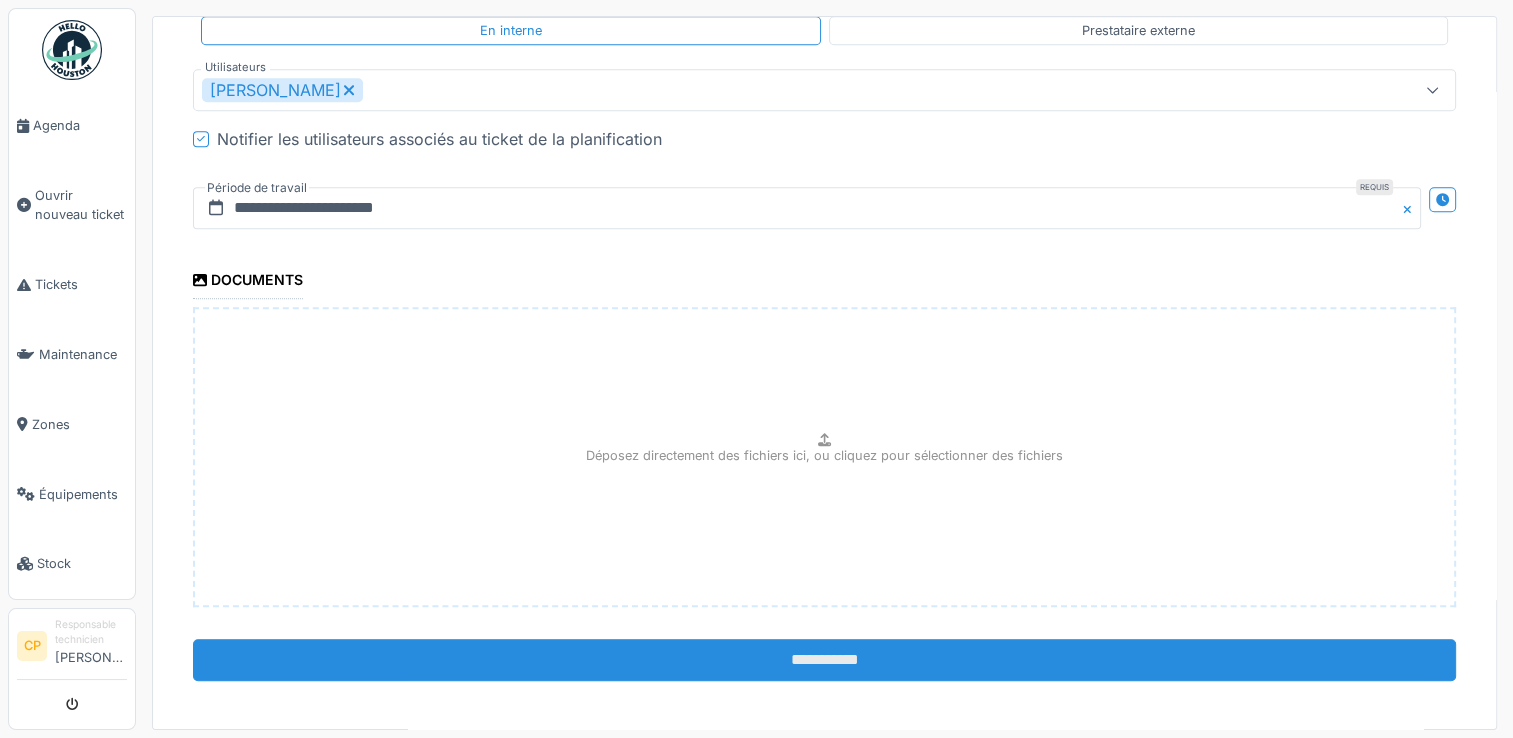 click on "**********" at bounding box center (824, 660) 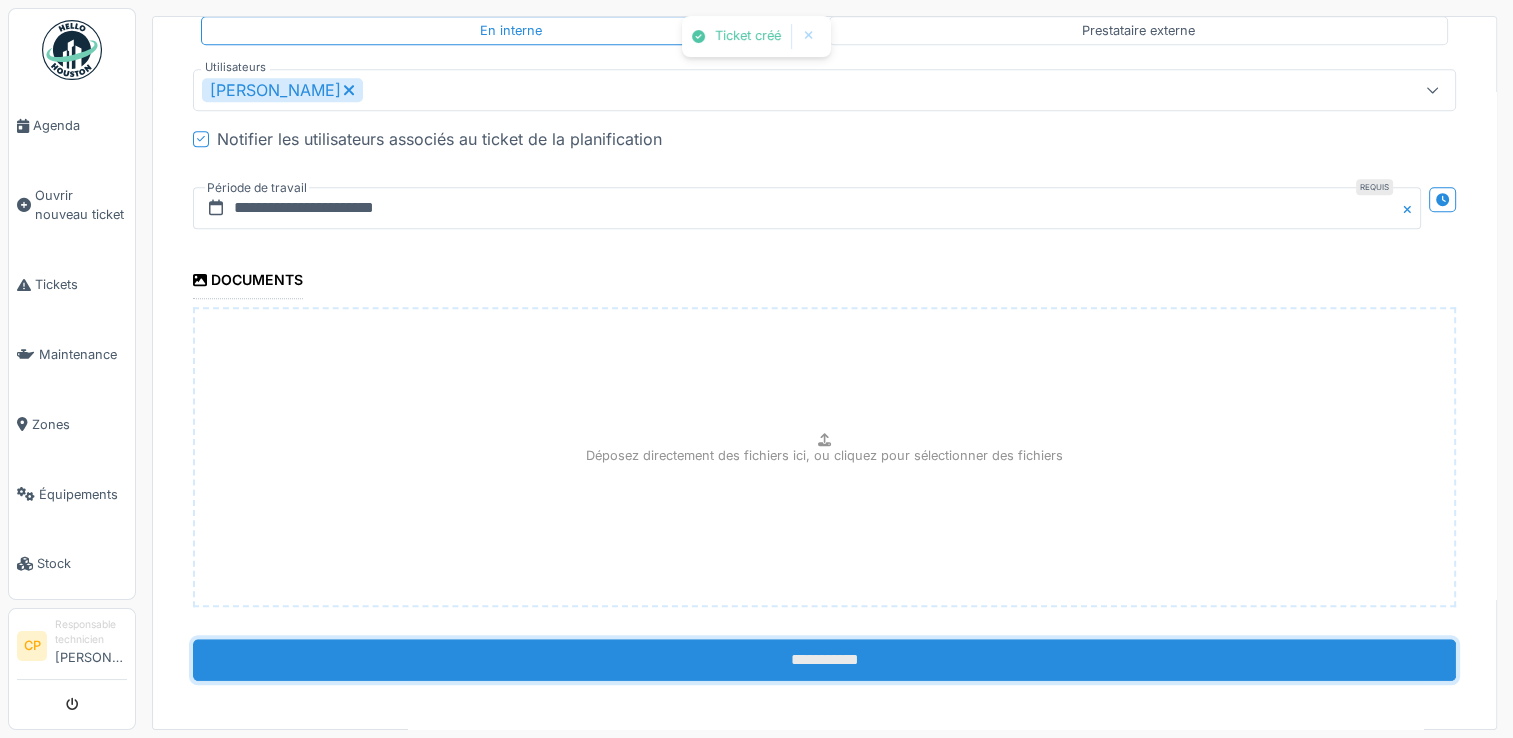 click on "**********" at bounding box center (824, 660) 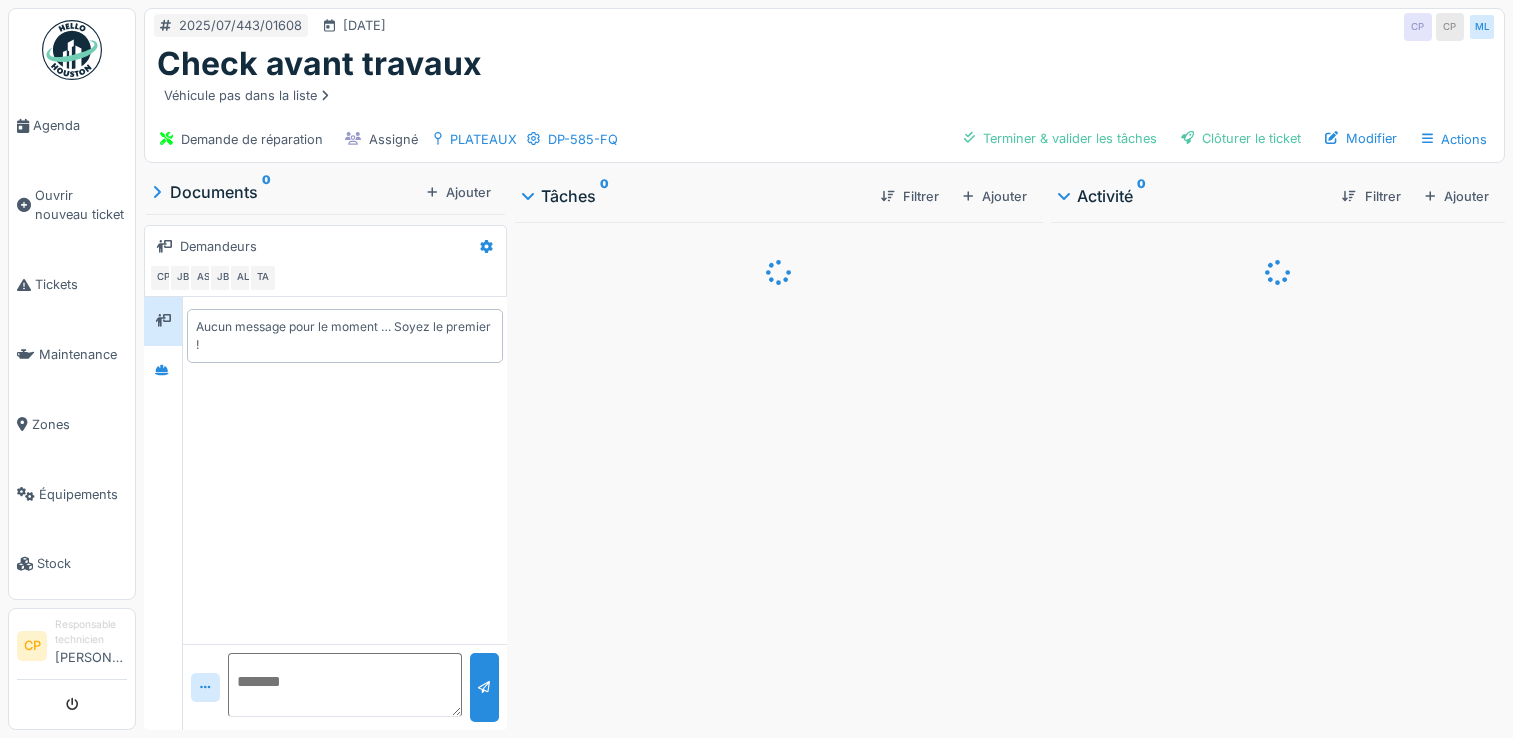 scroll, scrollTop: 0, scrollLeft: 0, axis: both 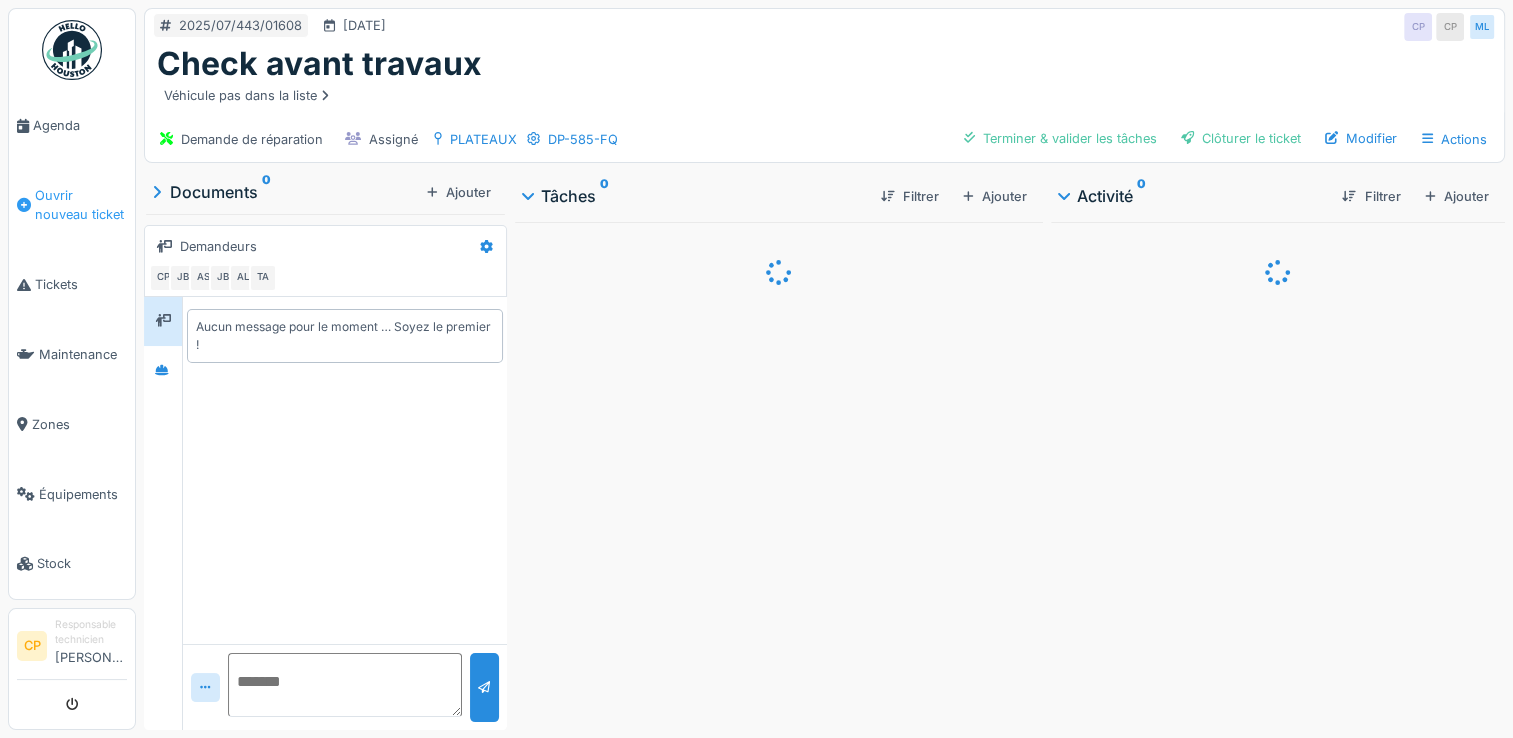 click on "Ouvrir nouveau ticket" at bounding box center [81, 205] 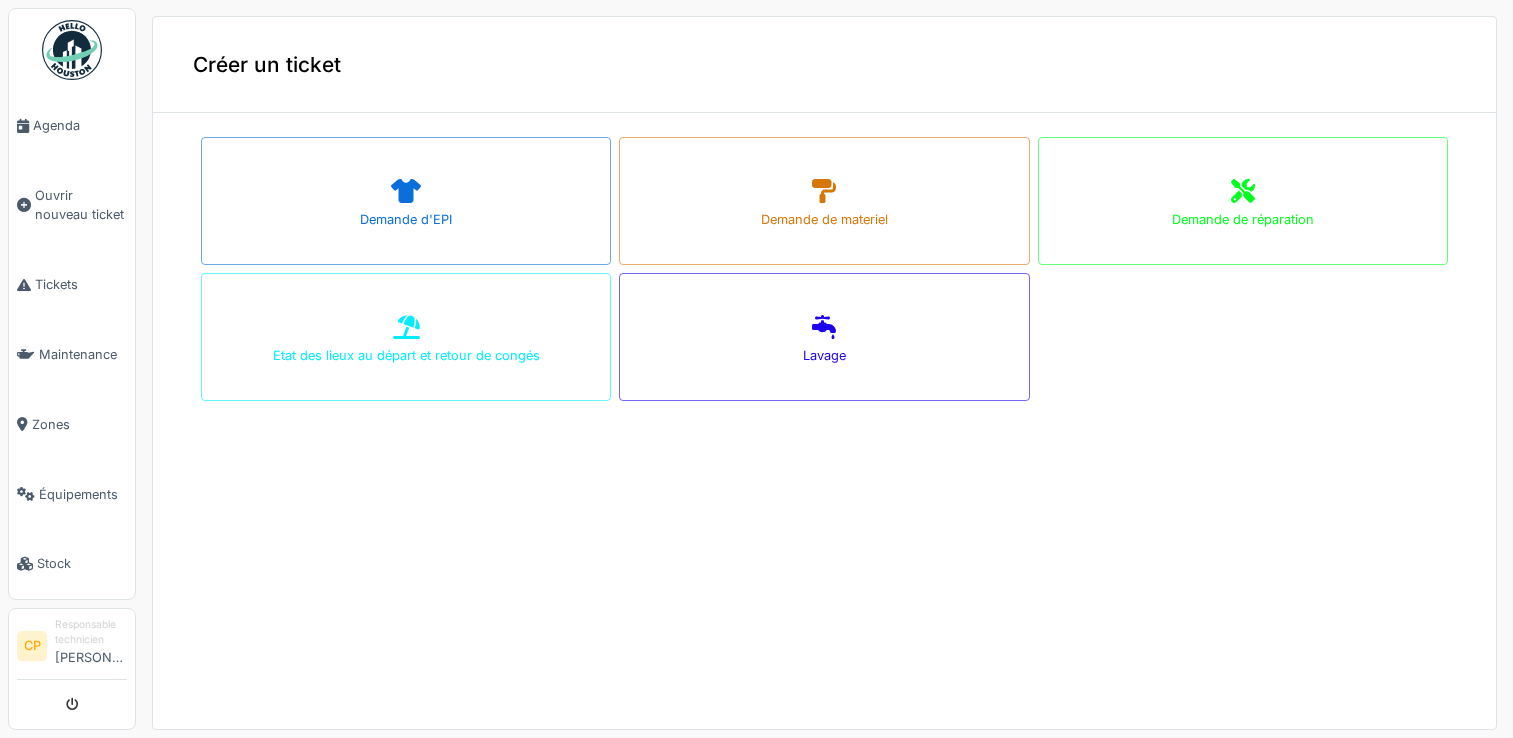 scroll, scrollTop: 0, scrollLeft: 0, axis: both 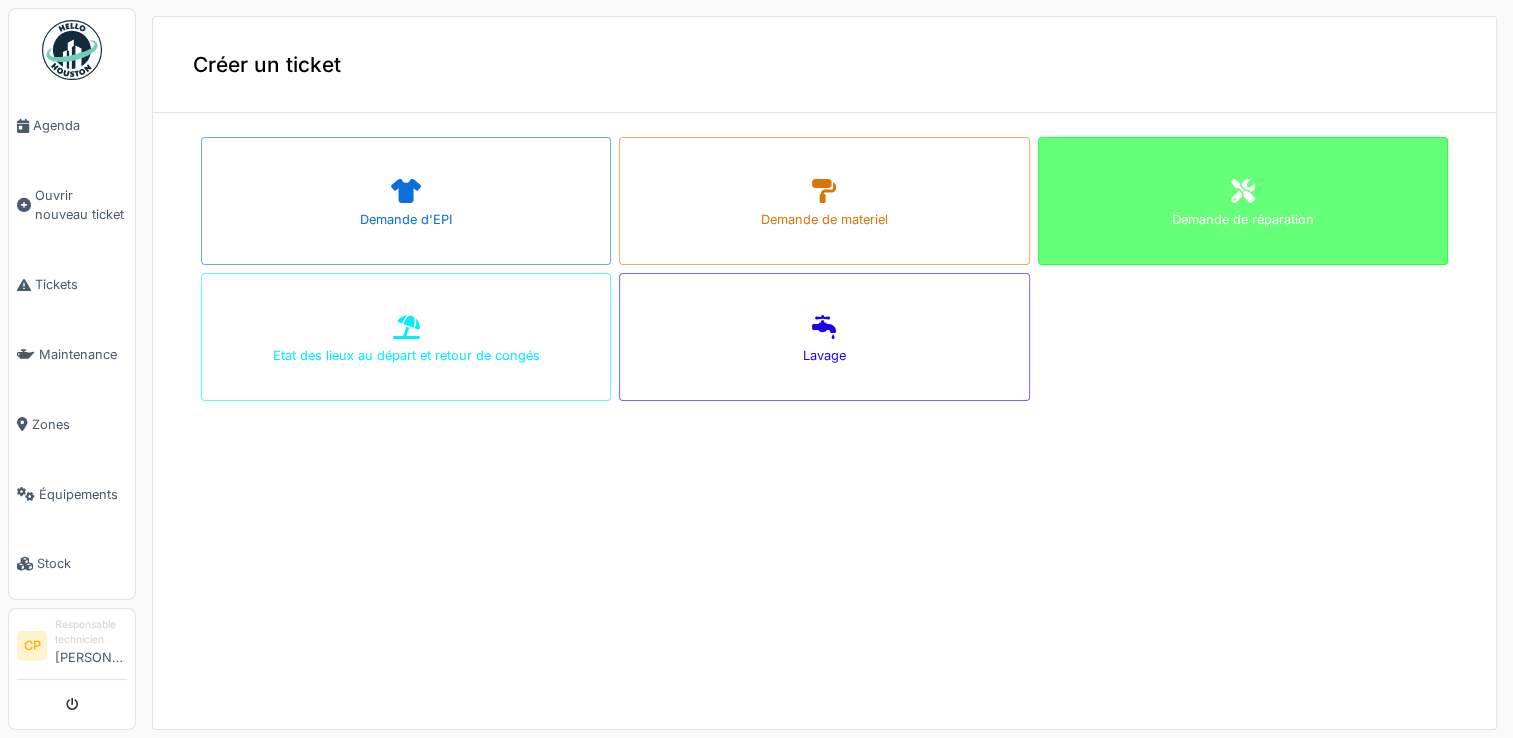 click on "Demande de réparation" at bounding box center (1243, 201) 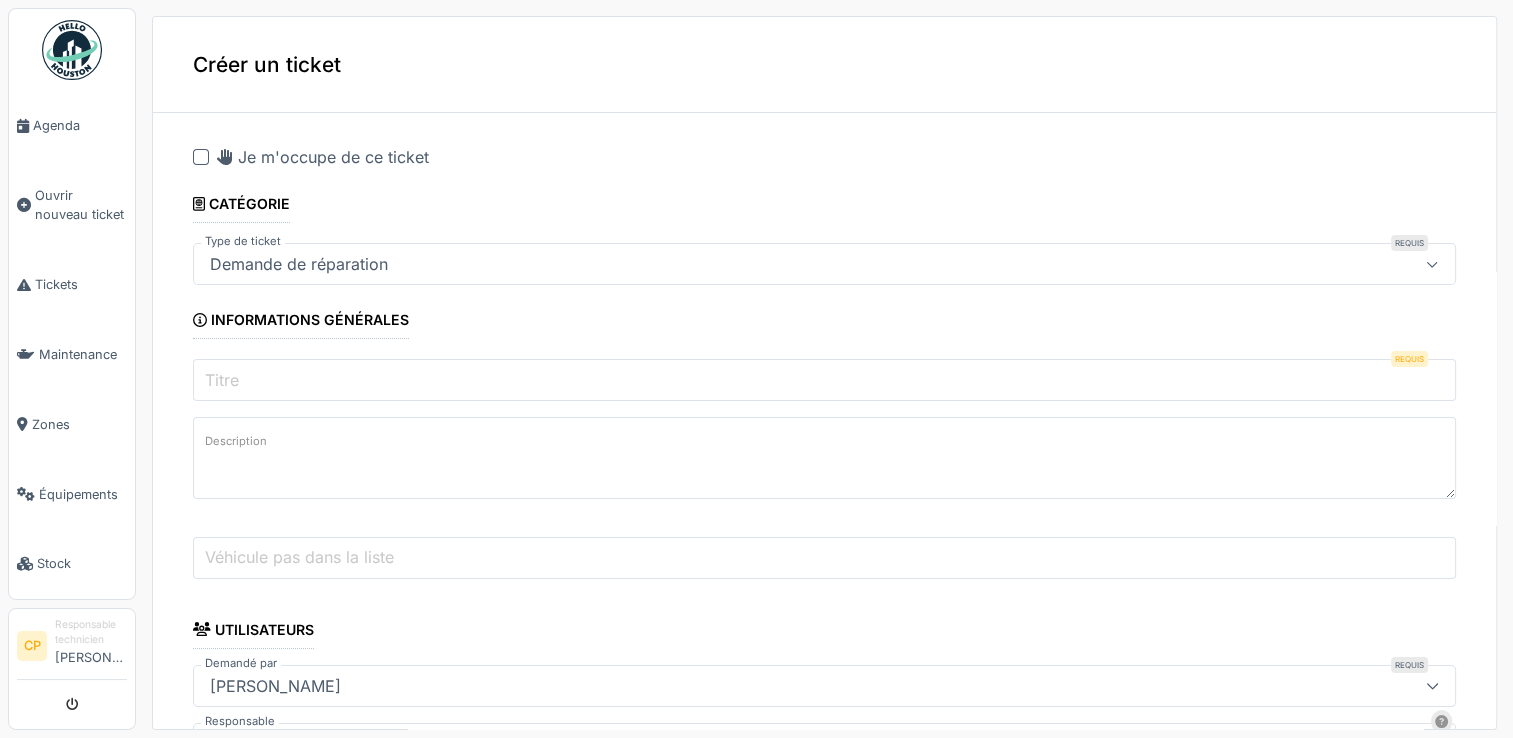click on "Titre" at bounding box center [824, 380] 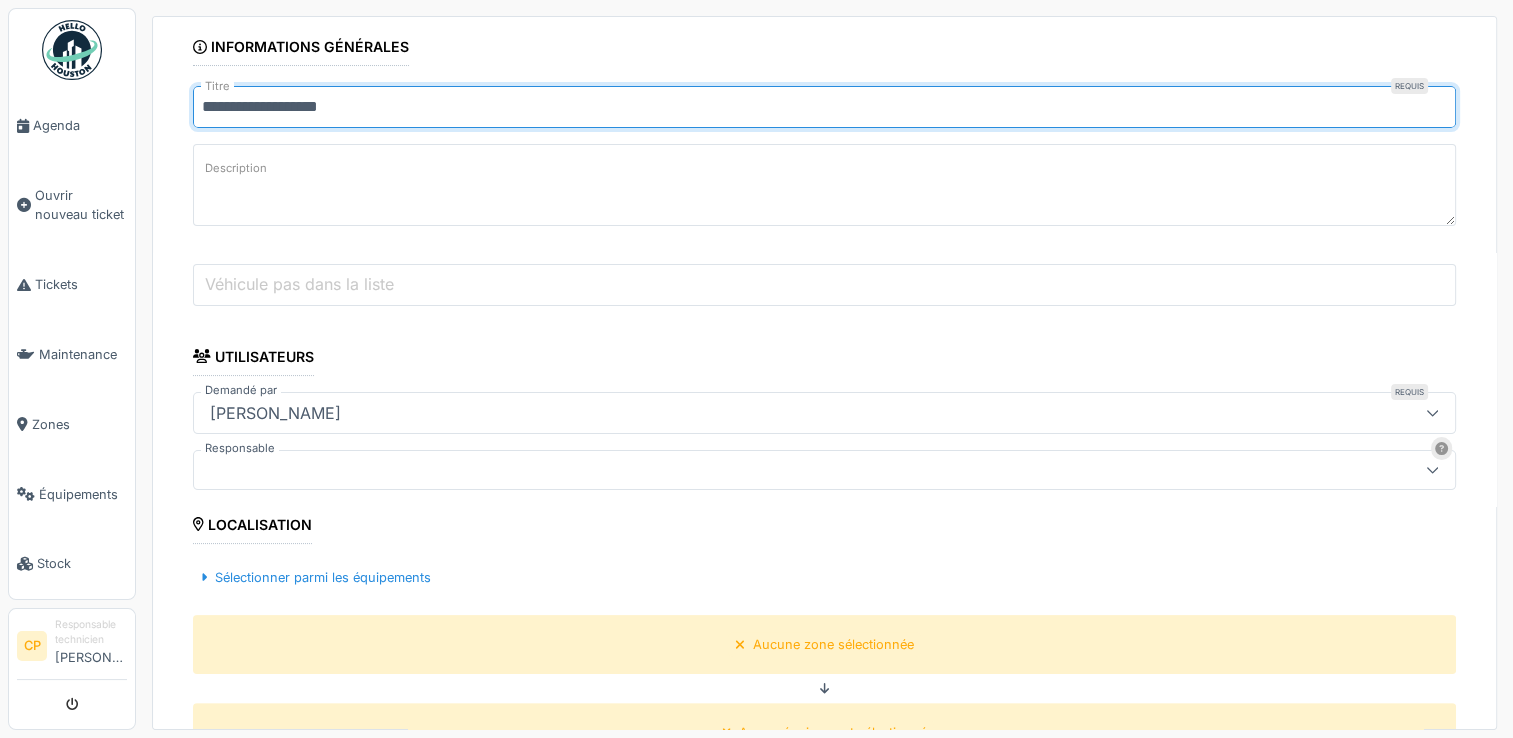 scroll, scrollTop: 400, scrollLeft: 0, axis: vertical 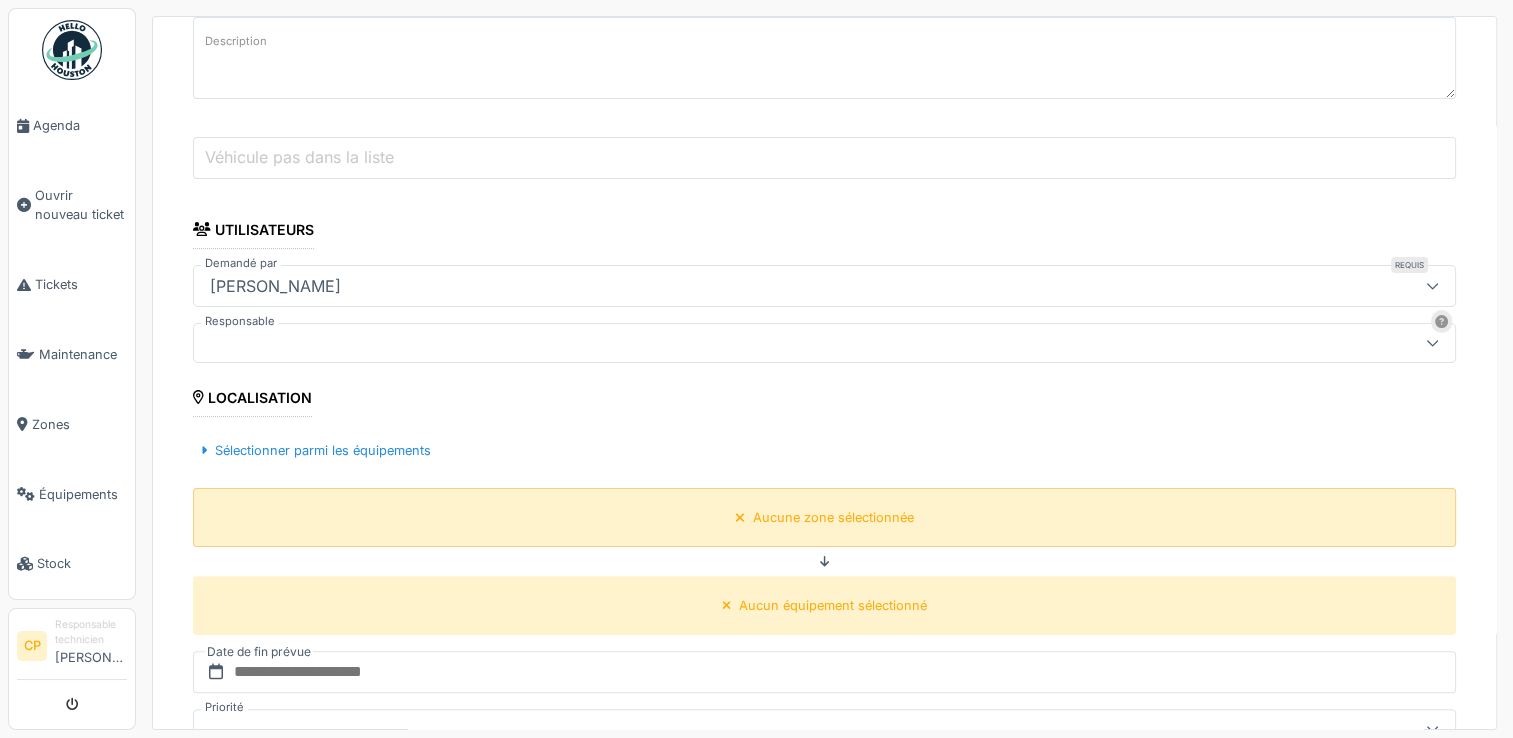 type on "**********" 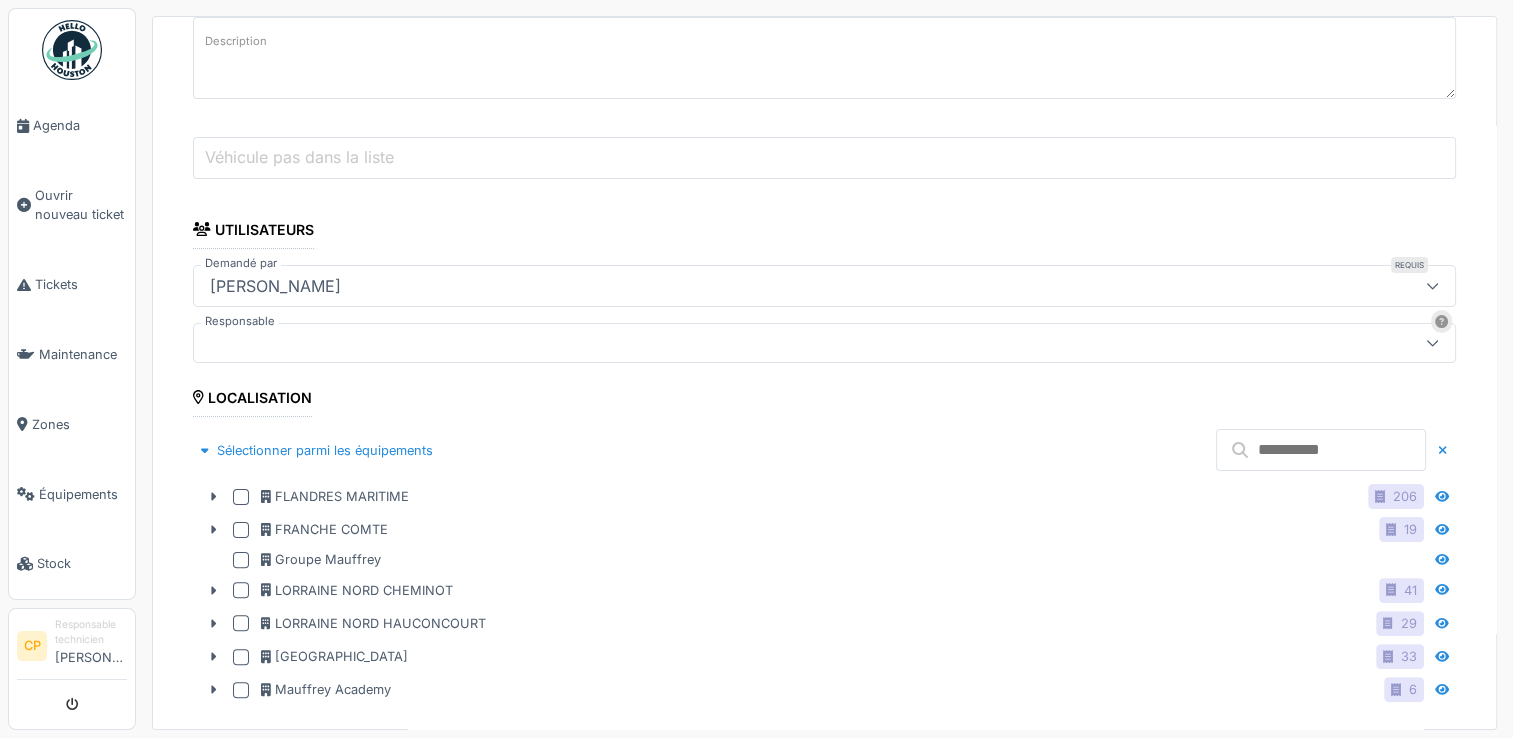 click at bounding box center [1321, 450] 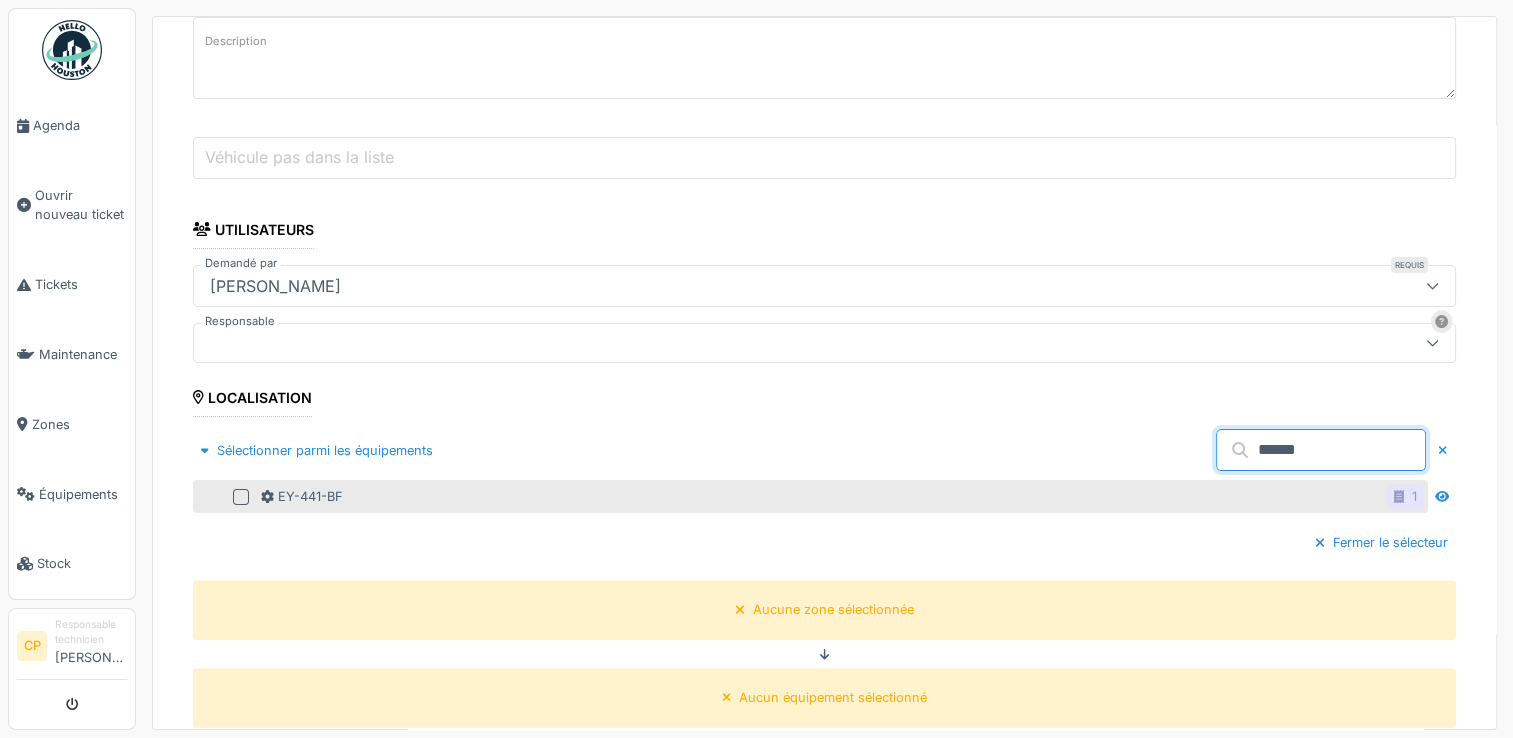 type on "******" 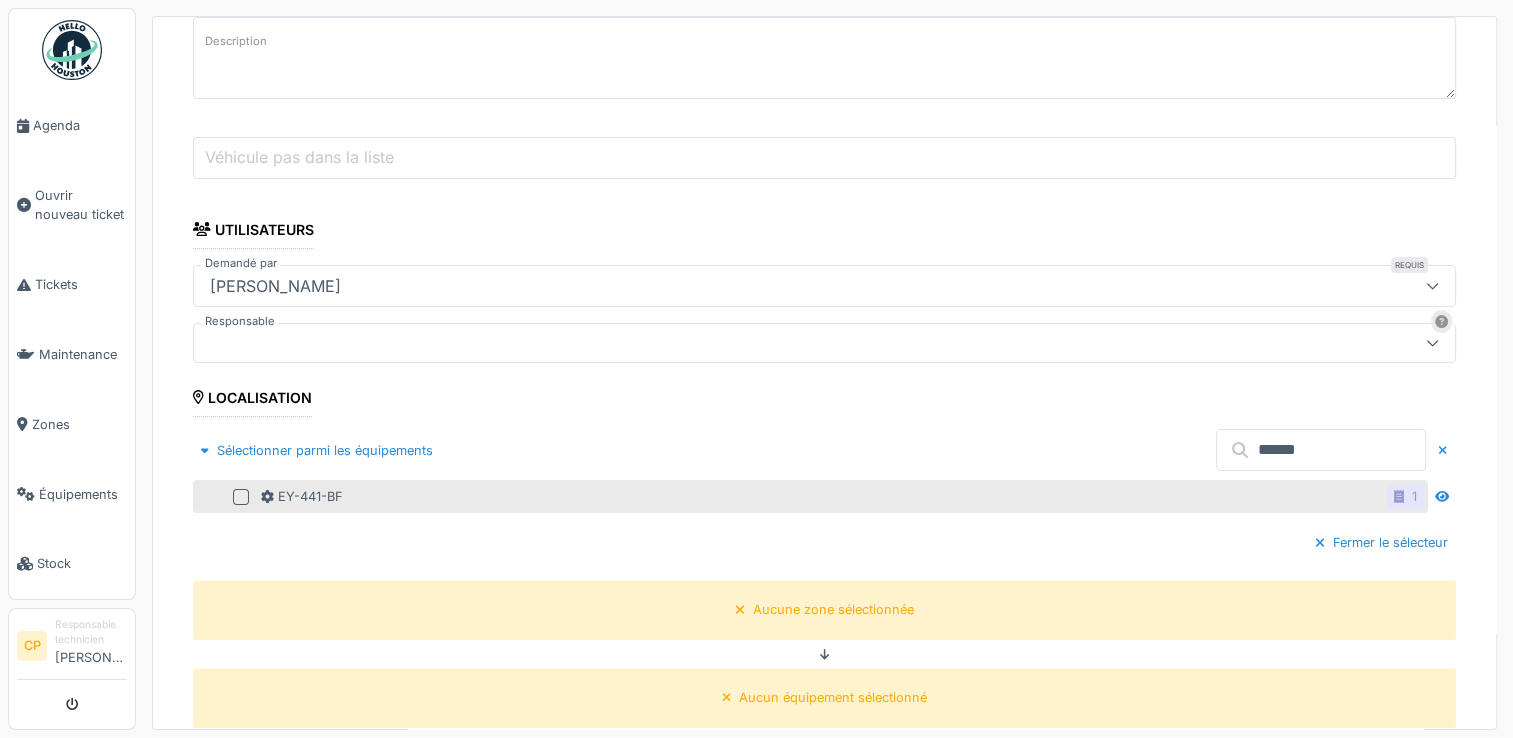 click at bounding box center (241, 497) 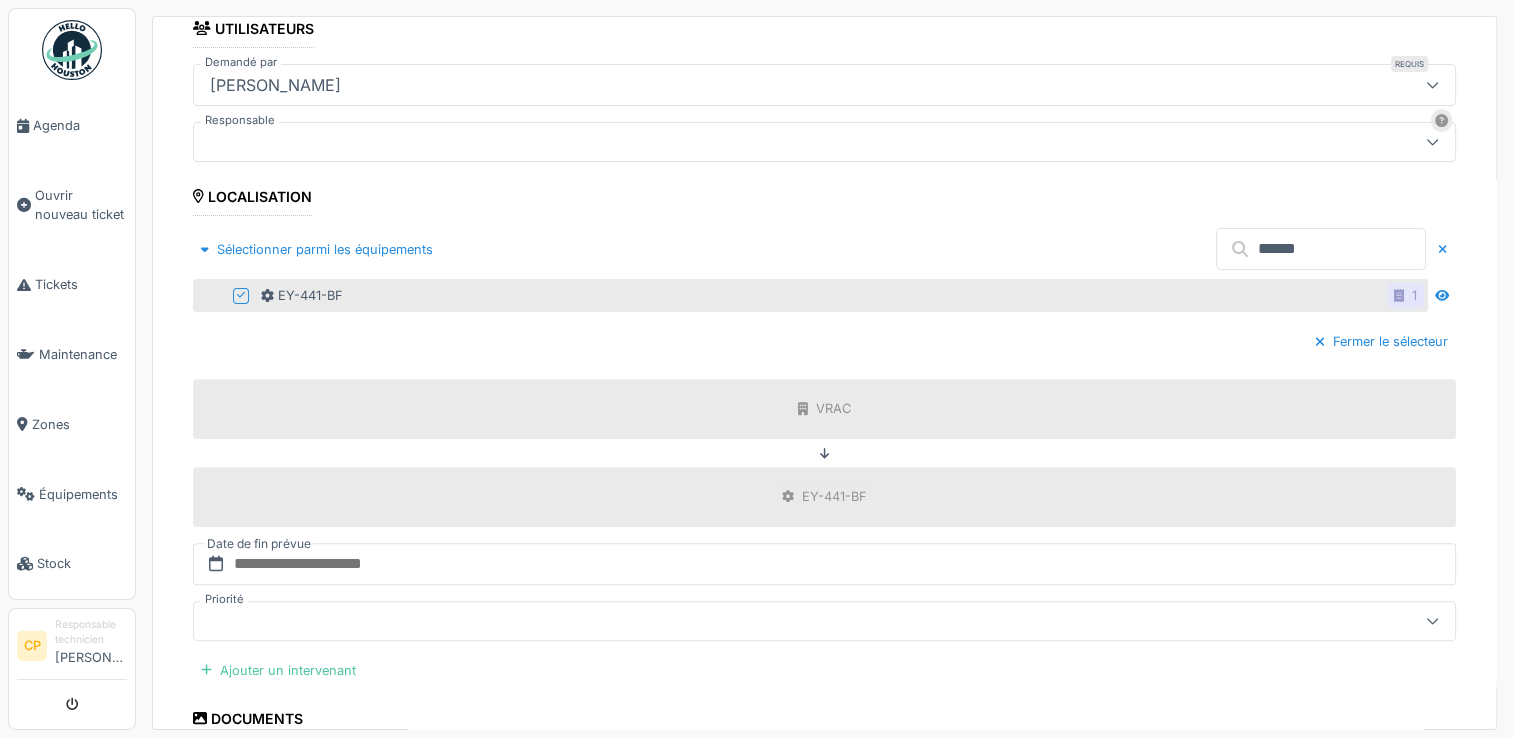 scroll, scrollTop: 700, scrollLeft: 0, axis: vertical 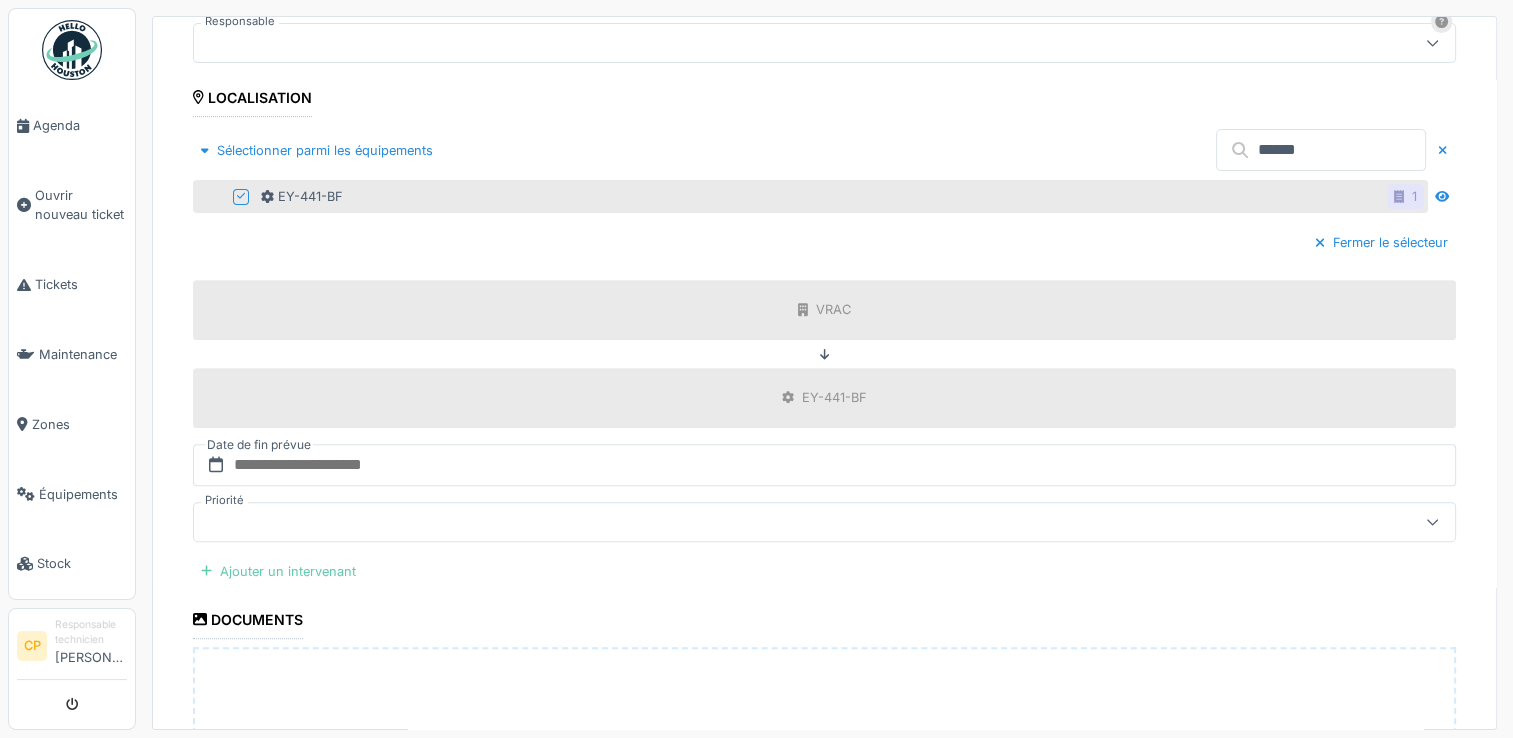 click on "Ajouter un intervenant" at bounding box center (278, 571) 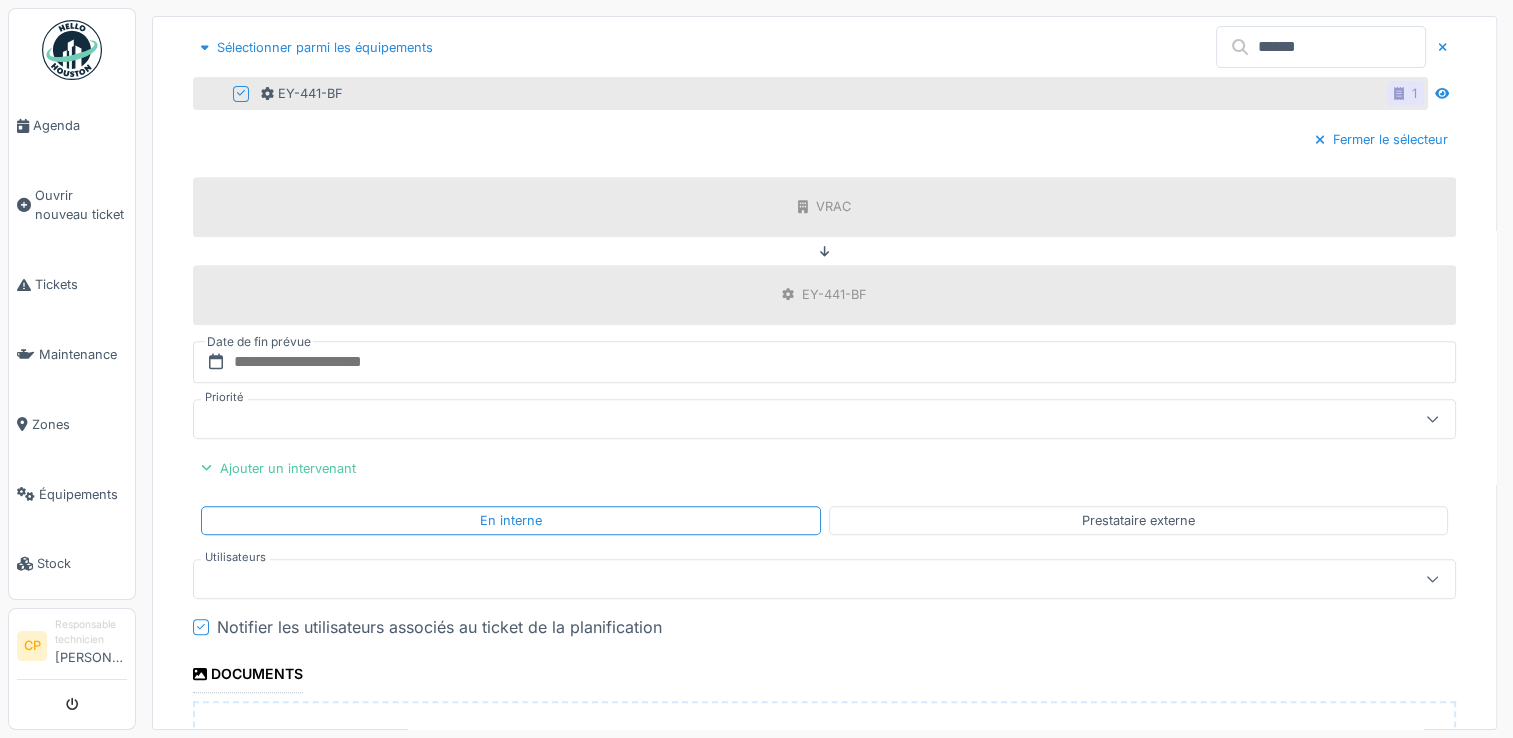 scroll, scrollTop: 1000, scrollLeft: 0, axis: vertical 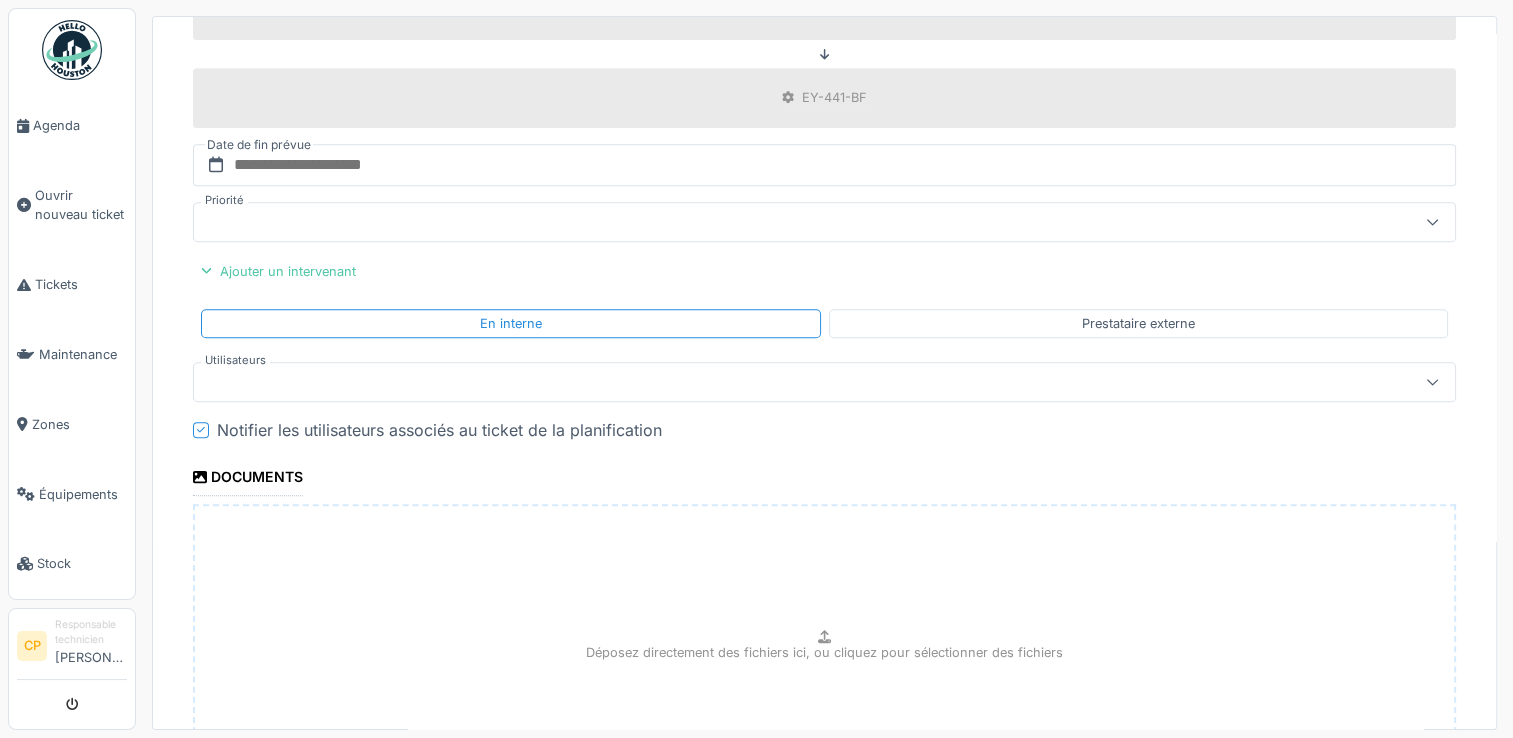 click at bounding box center [824, 382] 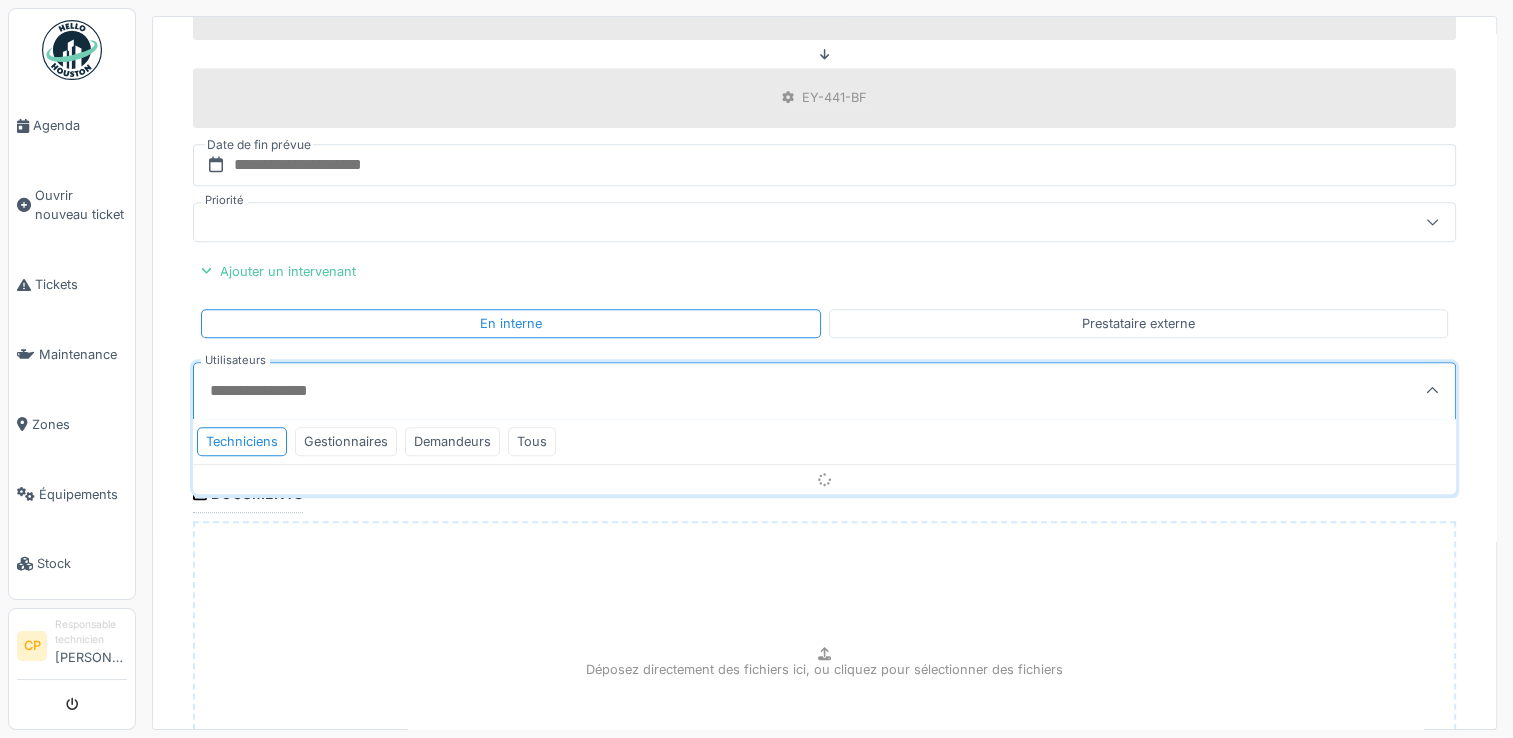 scroll, scrollTop: 4, scrollLeft: 0, axis: vertical 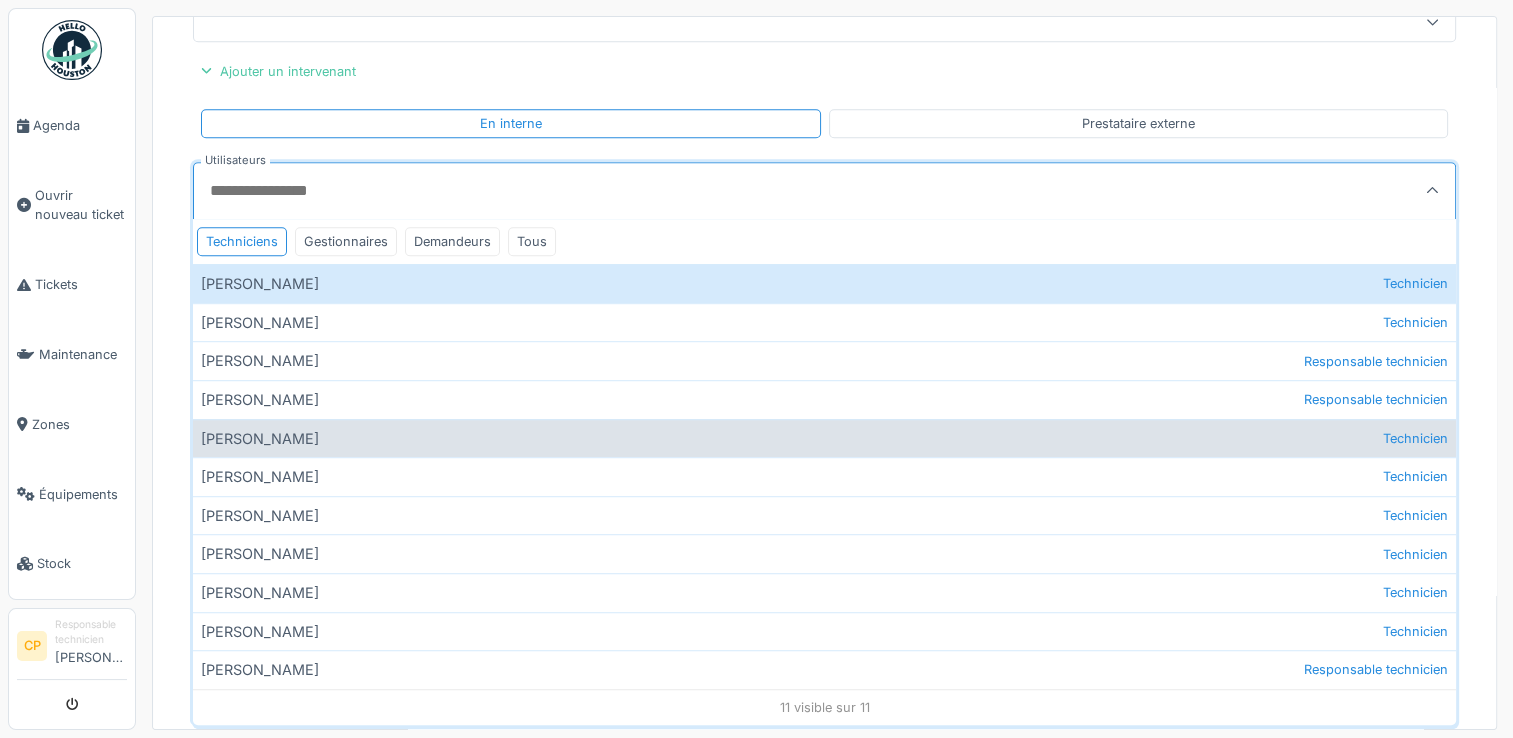 click on "[PERSON_NAME]   Technicien" at bounding box center [824, 438] 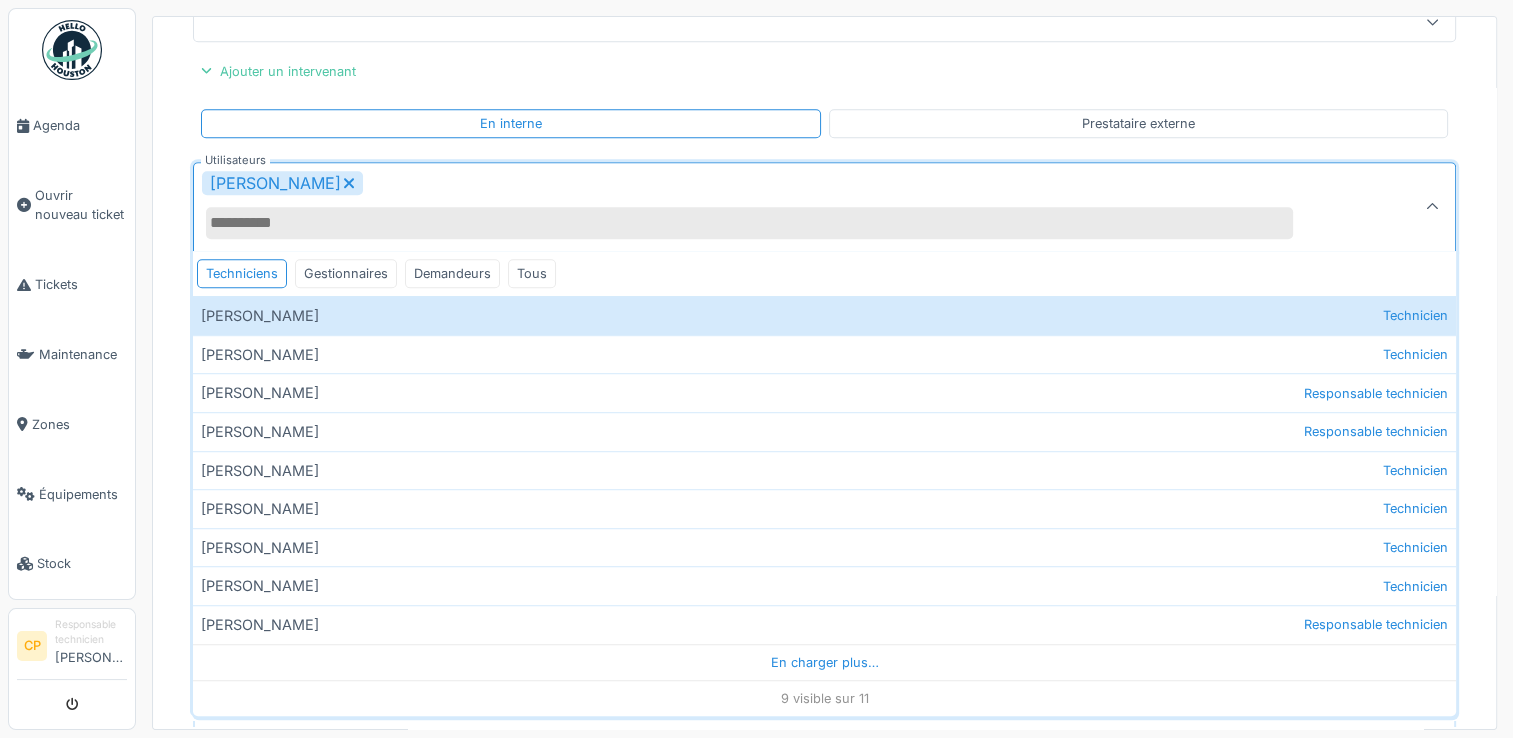 click 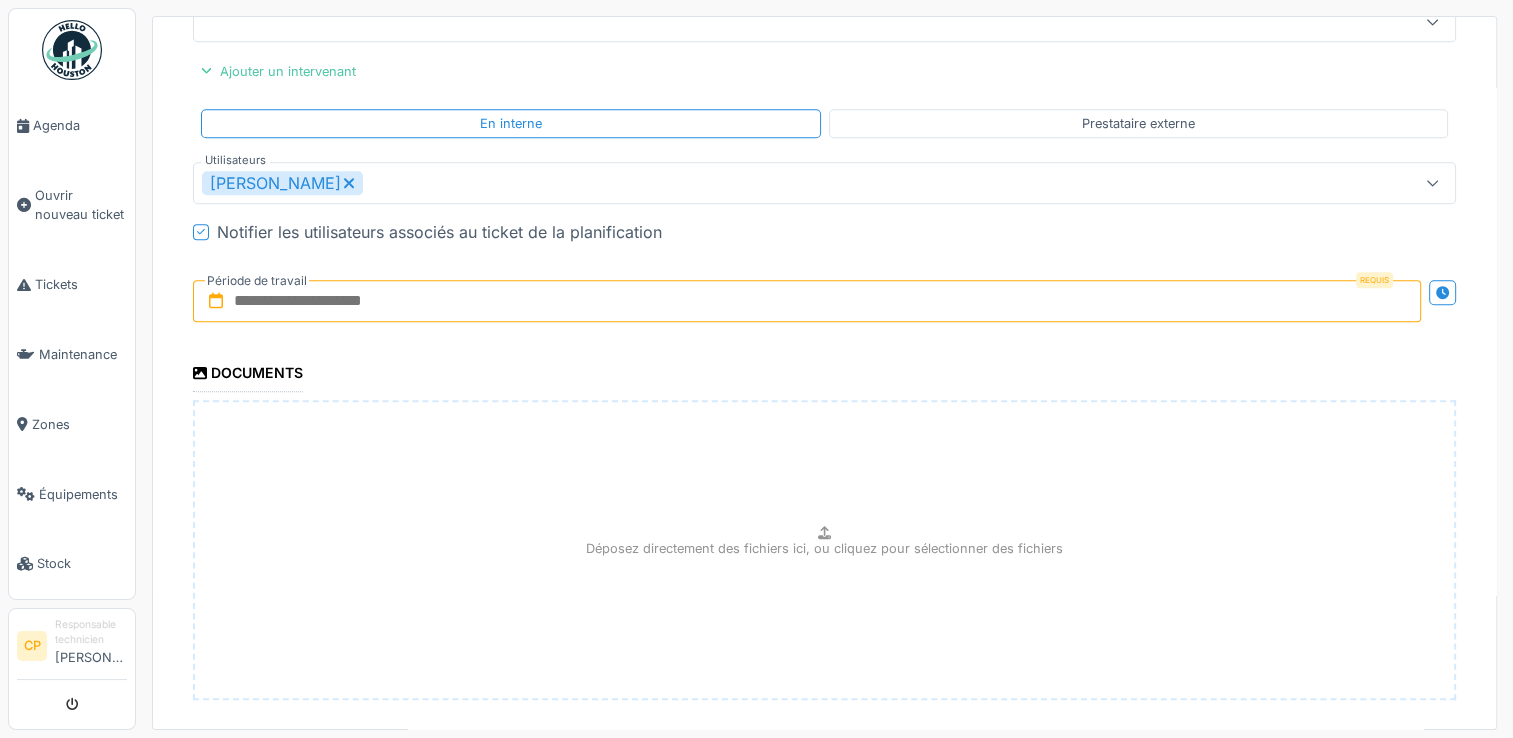 click at bounding box center [807, 301] 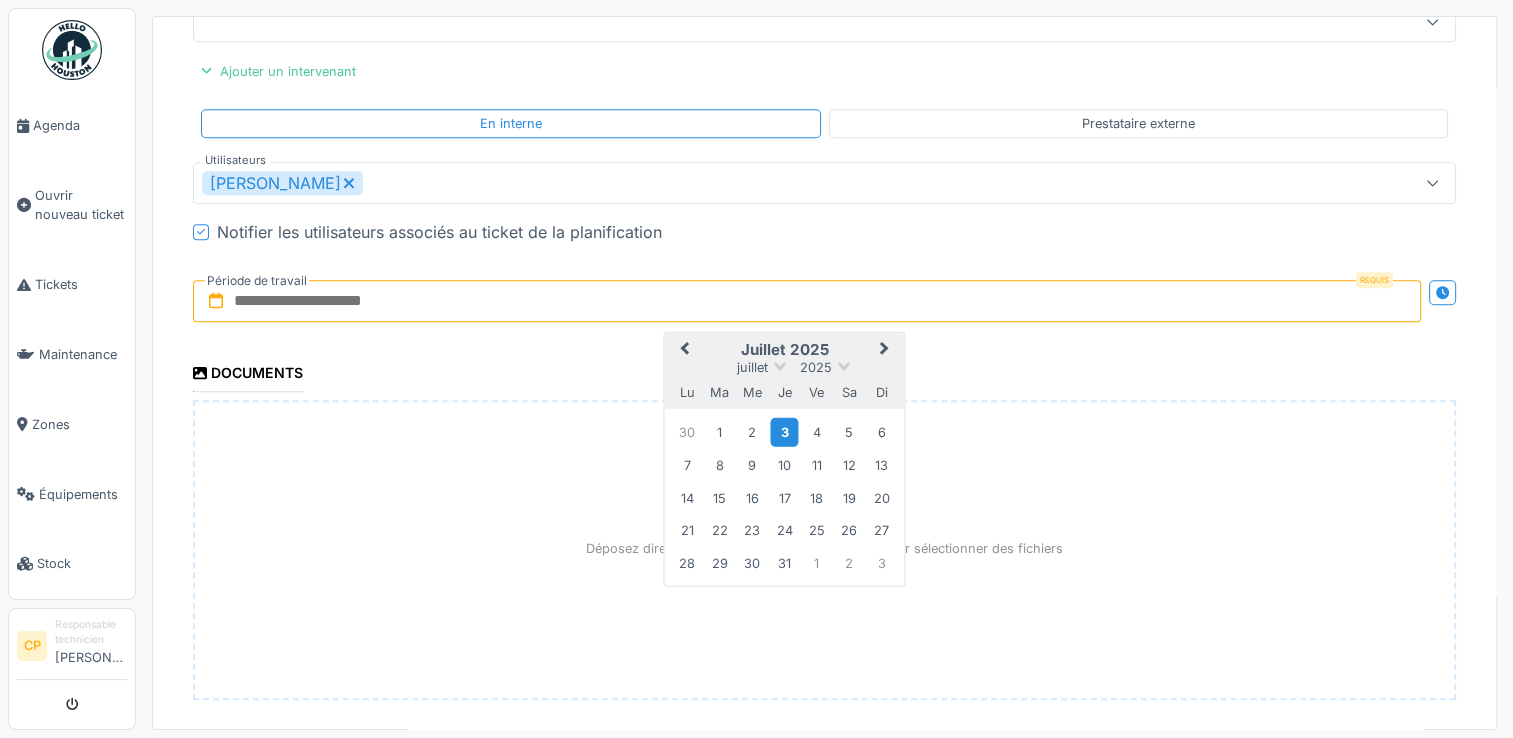 click on "3" at bounding box center (784, 431) 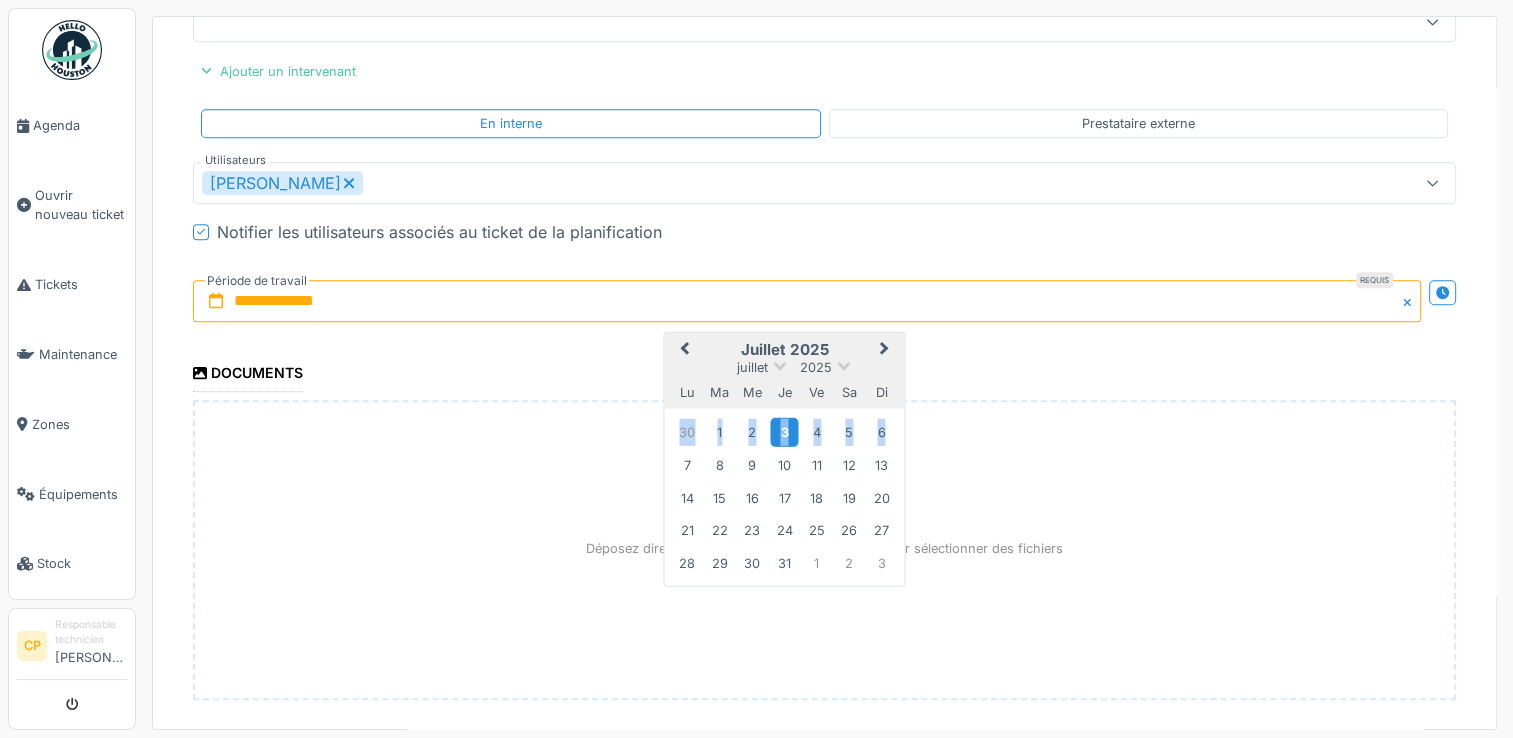 click on "3" at bounding box center [784, 431] 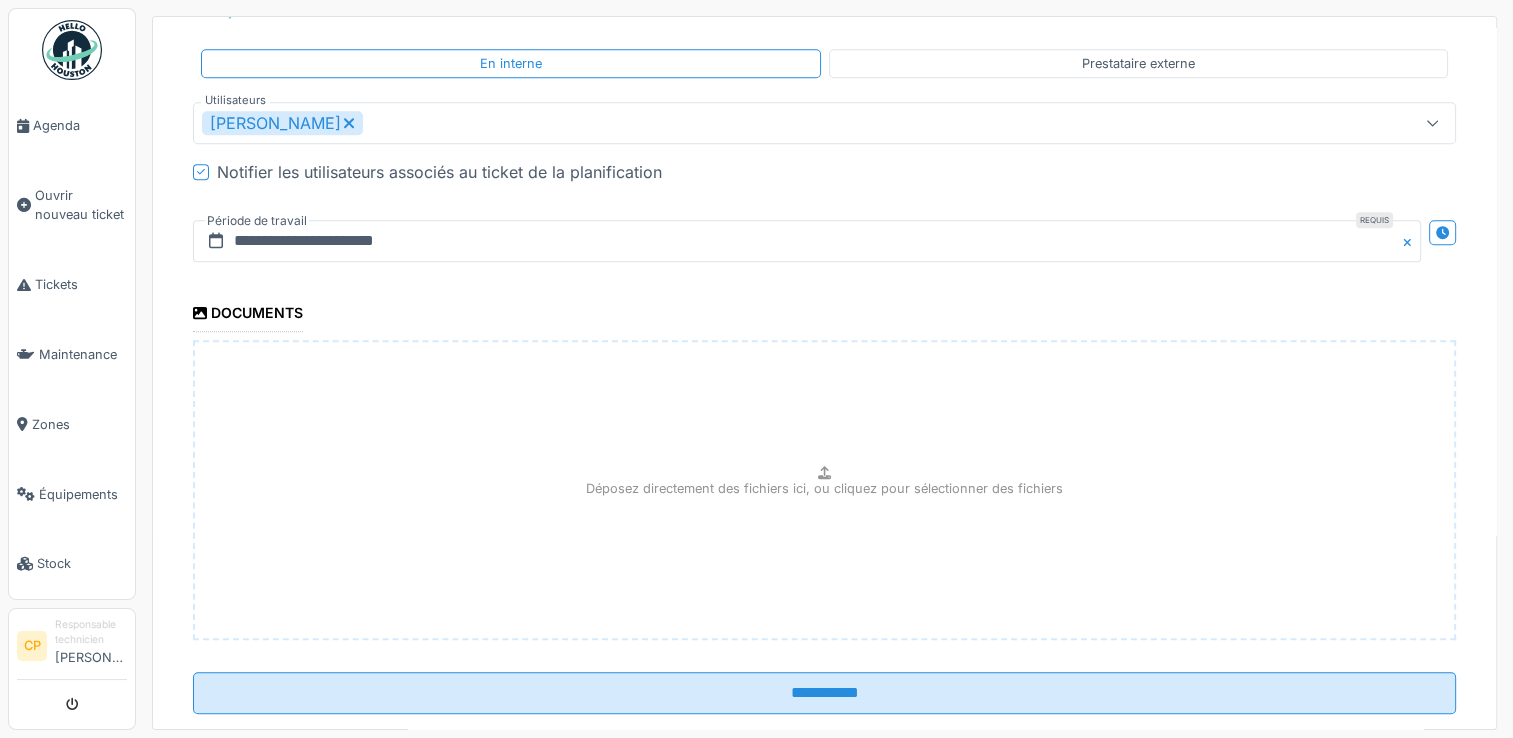 scroll, scrollTop: 1292, scrollLeft: 0, axis: vertical 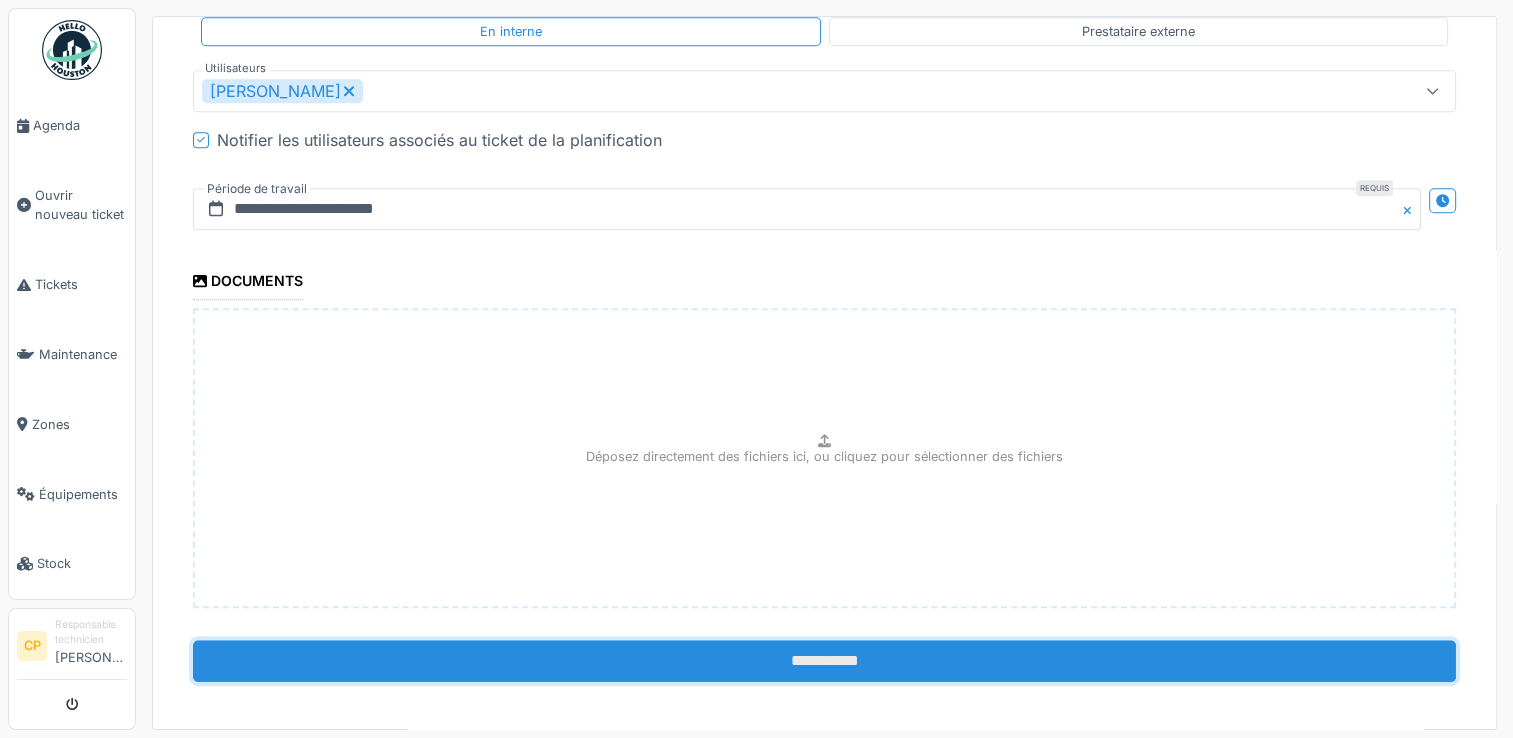 click on "**********" at bounding box center [824, 661] 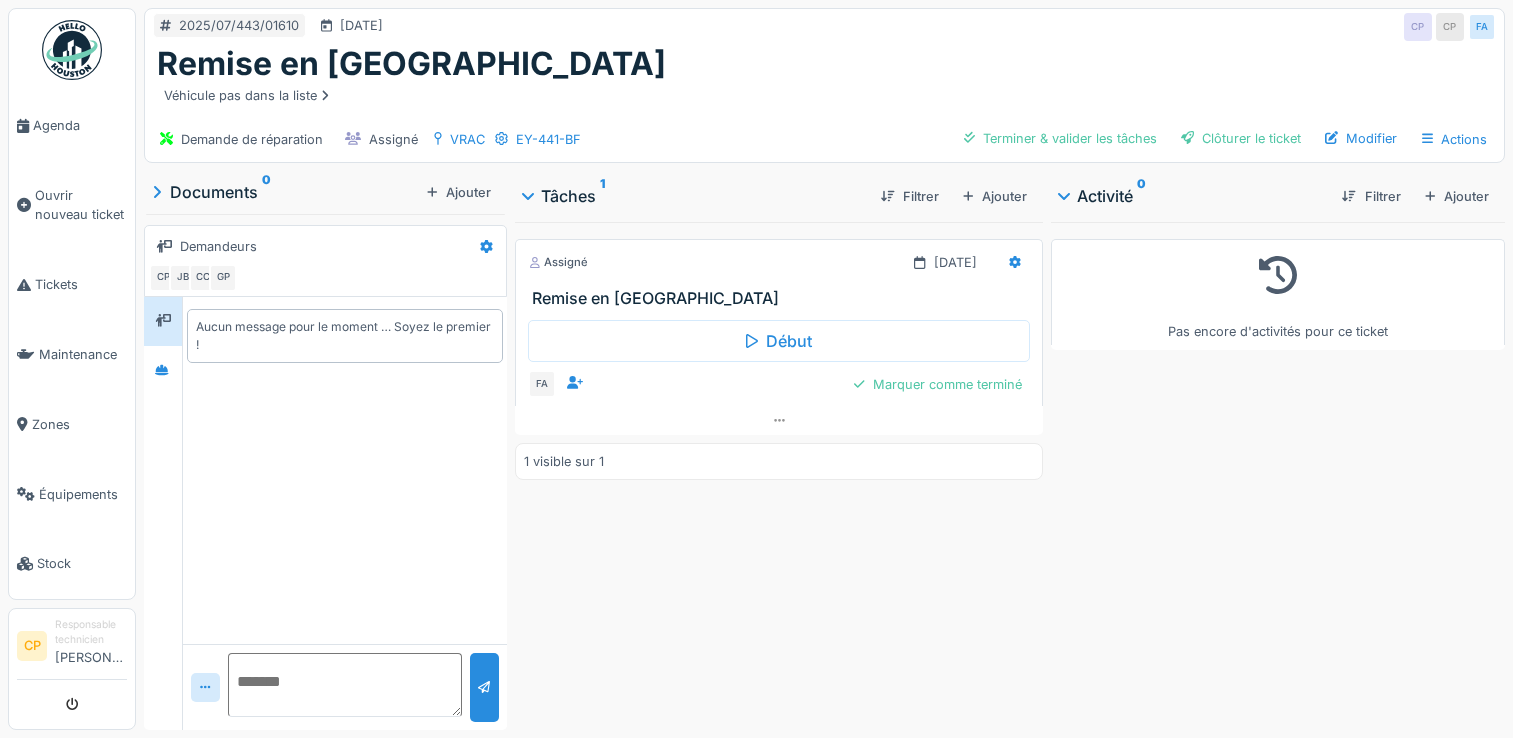 scroll, scrollTop: 0, scrollLeft: 0, axis: both 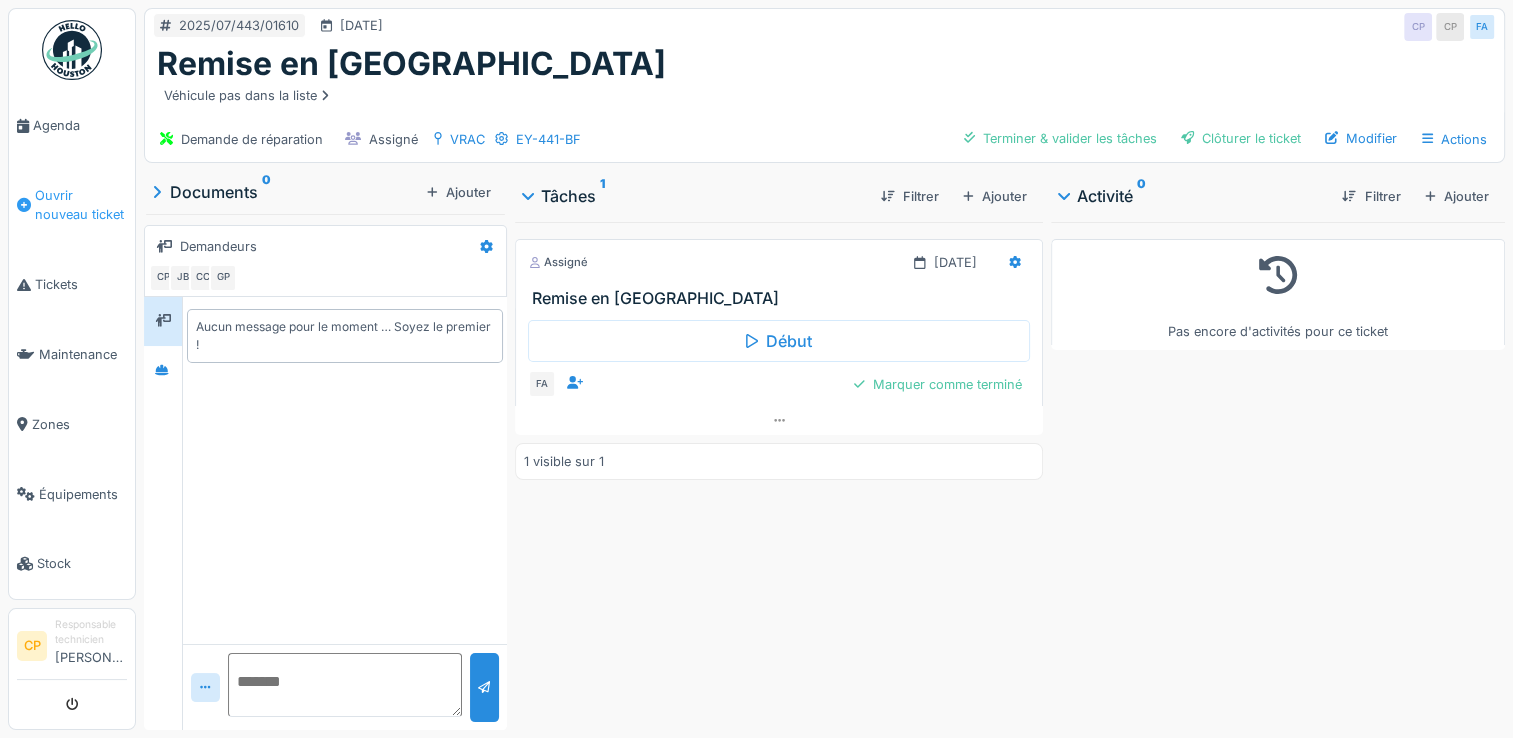 click on "Ouvrir nouveau ticket" at bounding box center (81, 205) 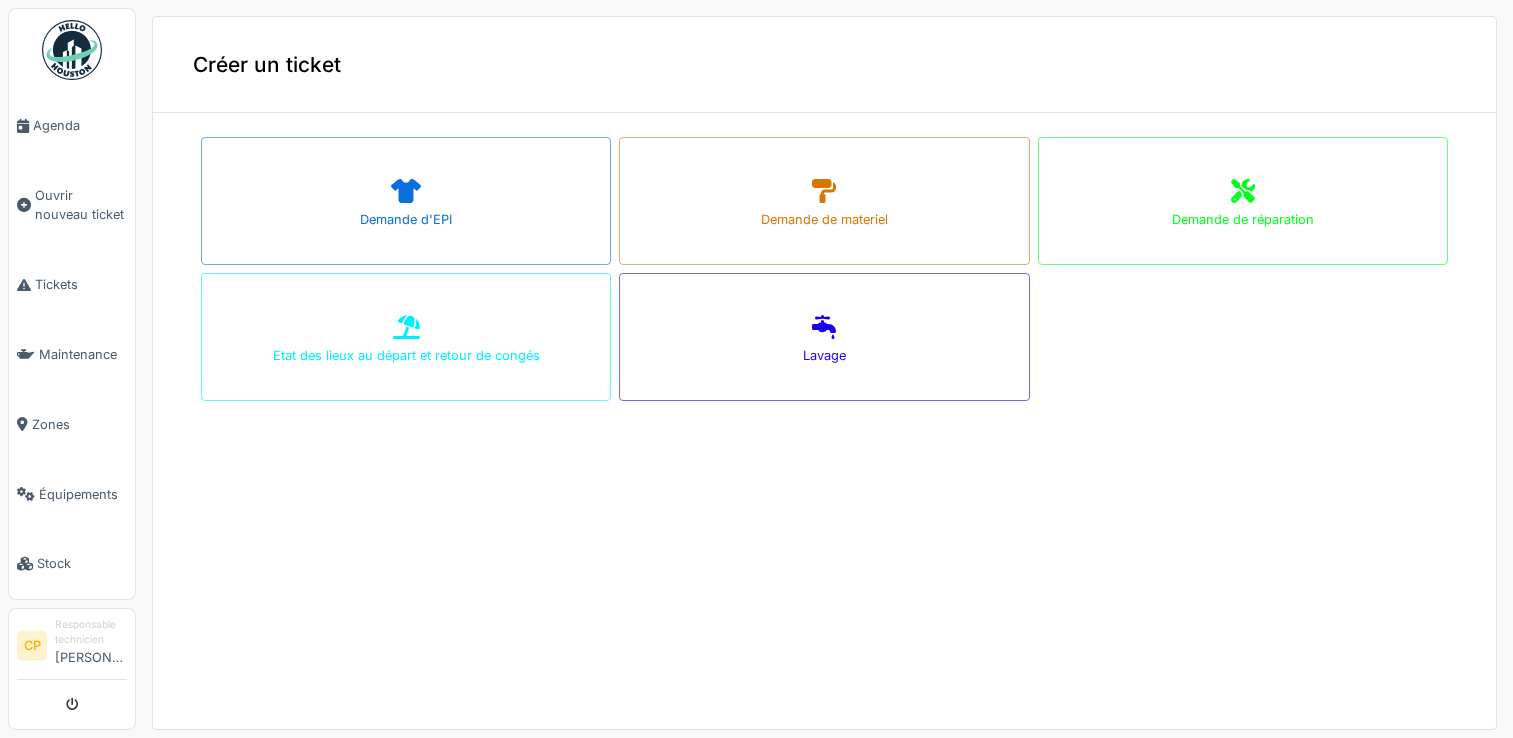 scroll, scrollTop: 0, scrollLeft: 0, axis: both 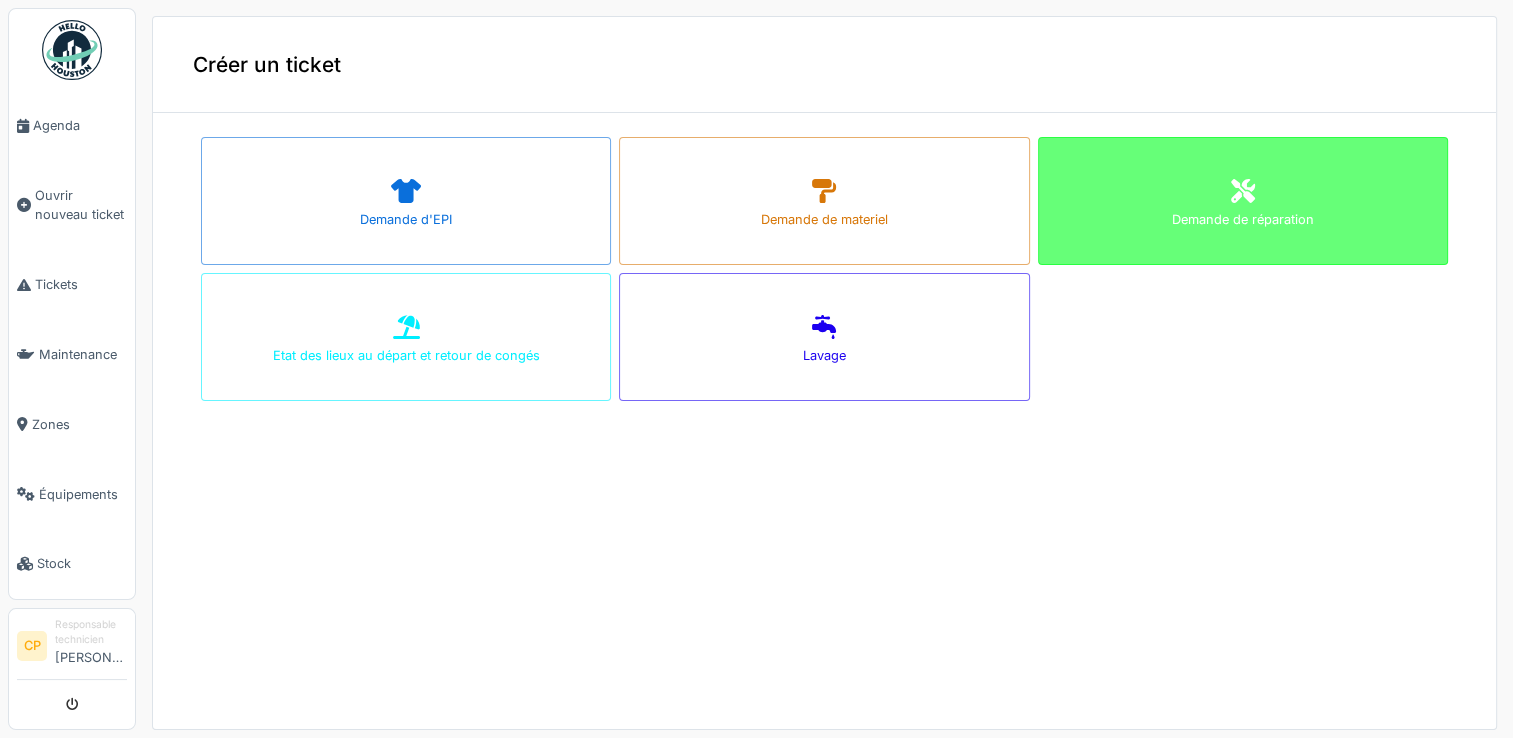 click on "Demande de réparation" at bounding box center [1243, 201] 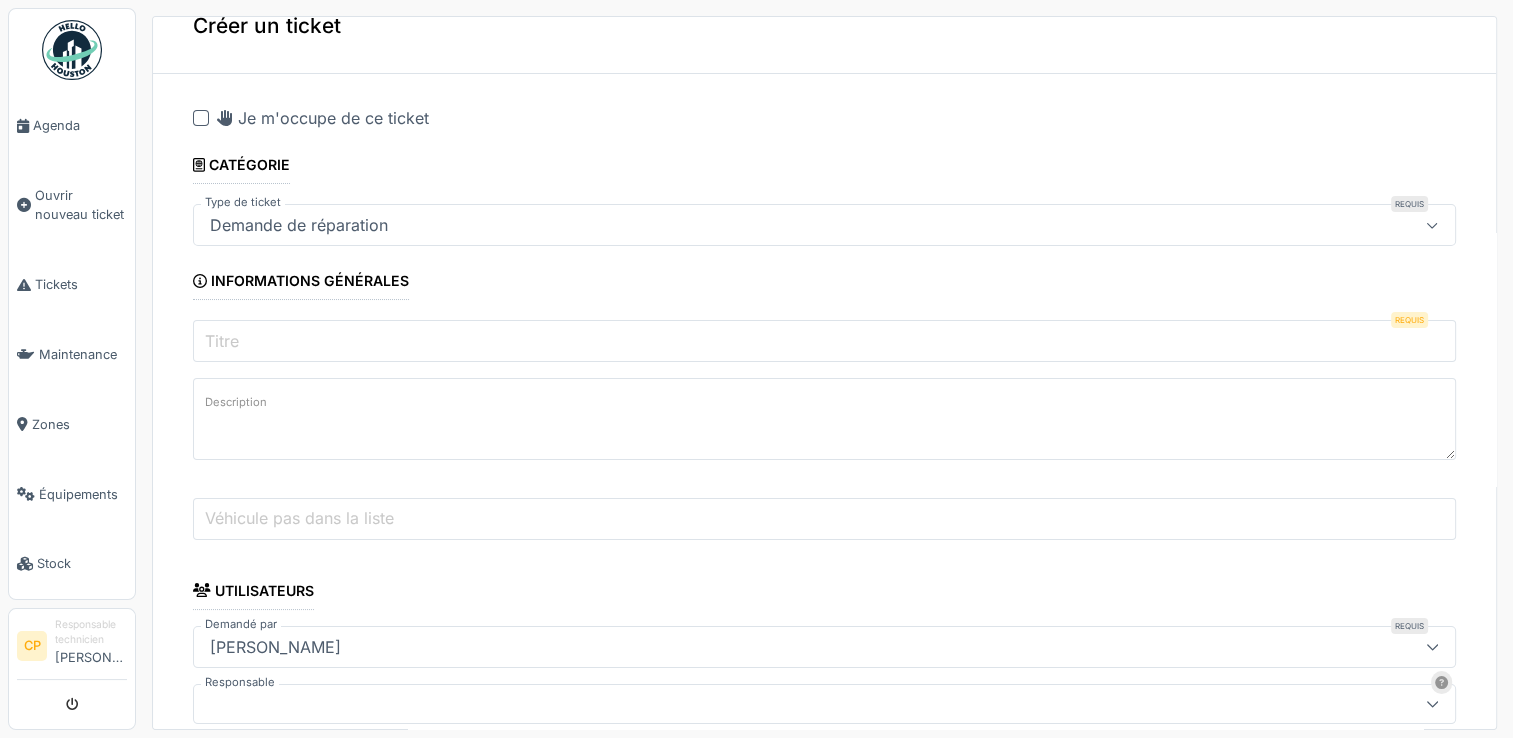 scroll, scrollTop: 100, scrollLeft: 0, axis: vertical 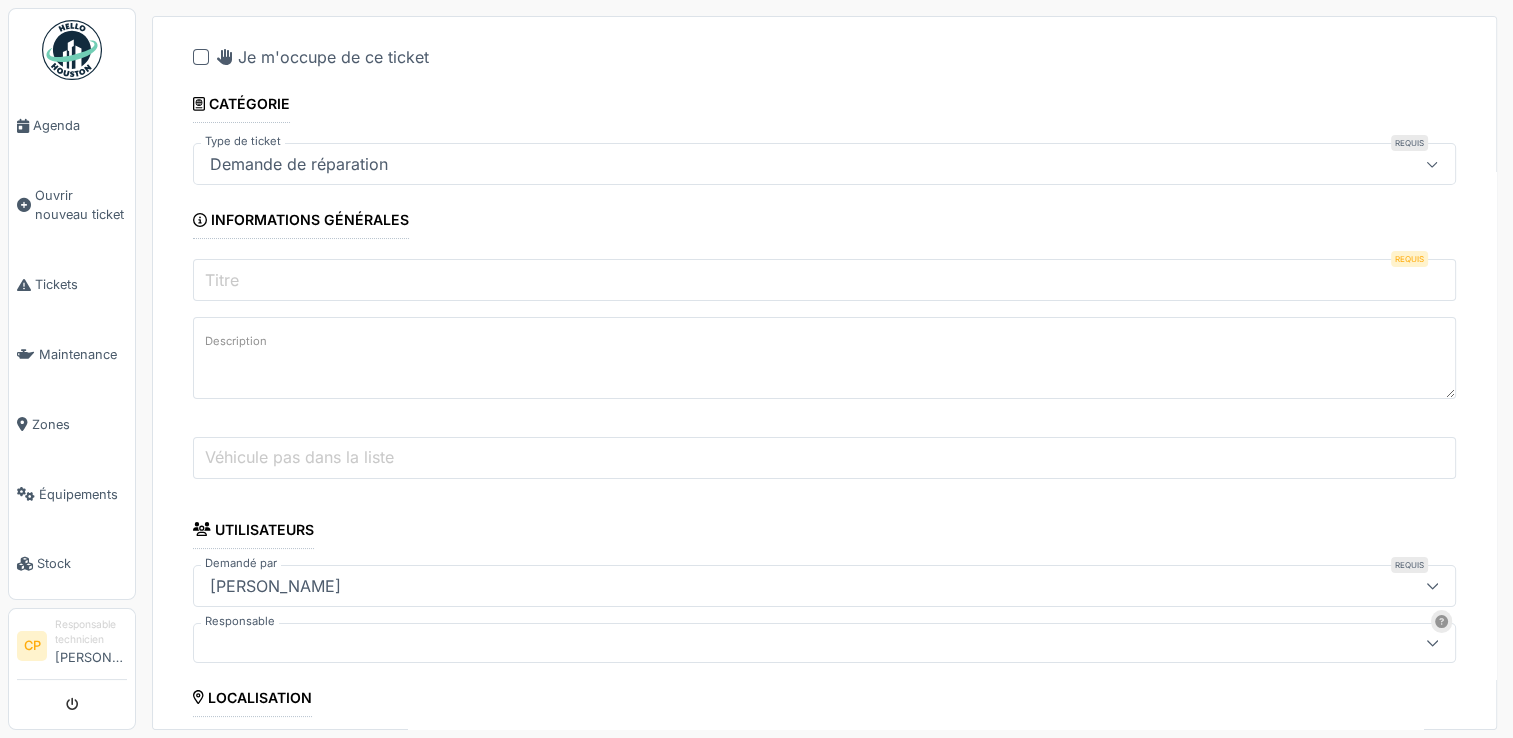 click on "Titre" at bounding box center [824, 280] 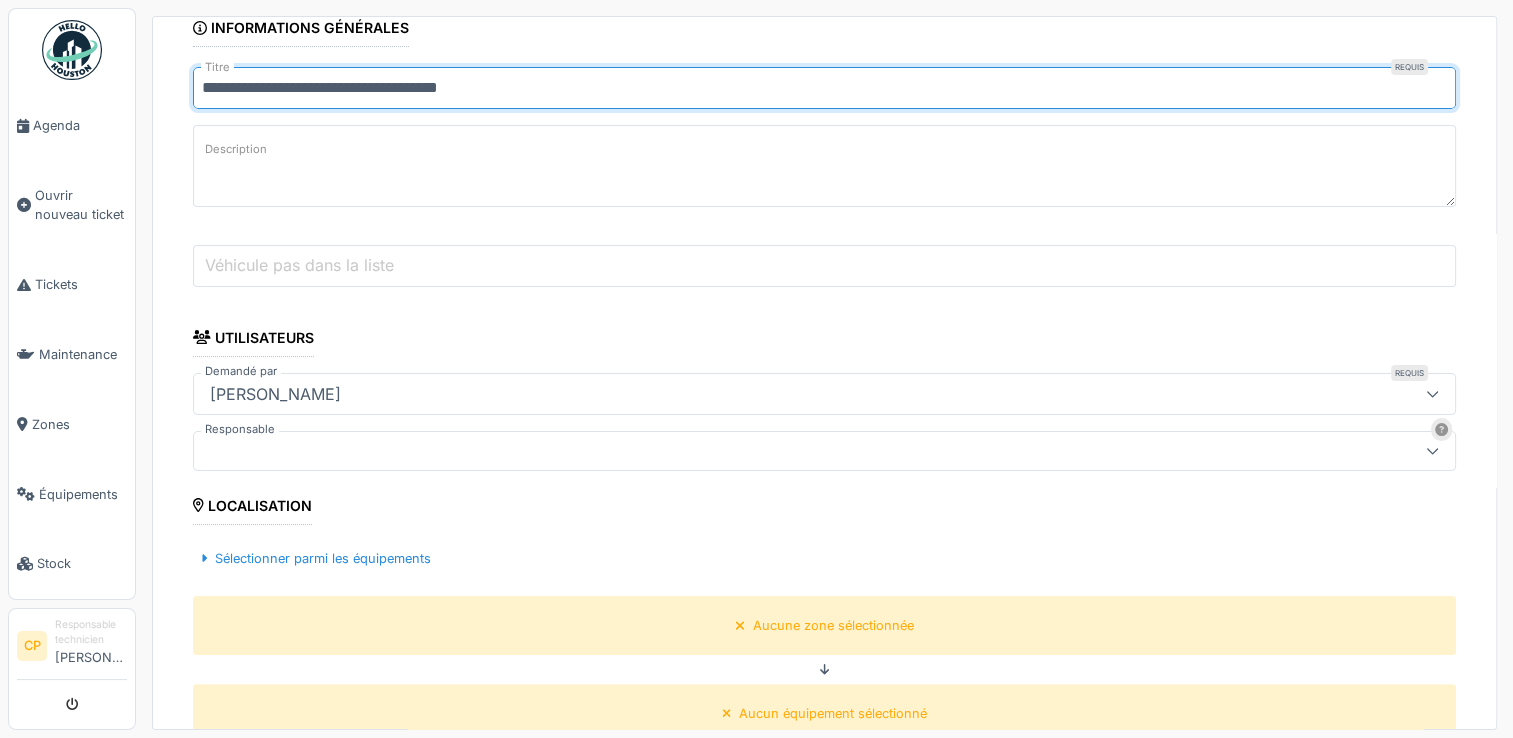scroll, scrollTop: 400, scrollLeft: 0, axis: vertical 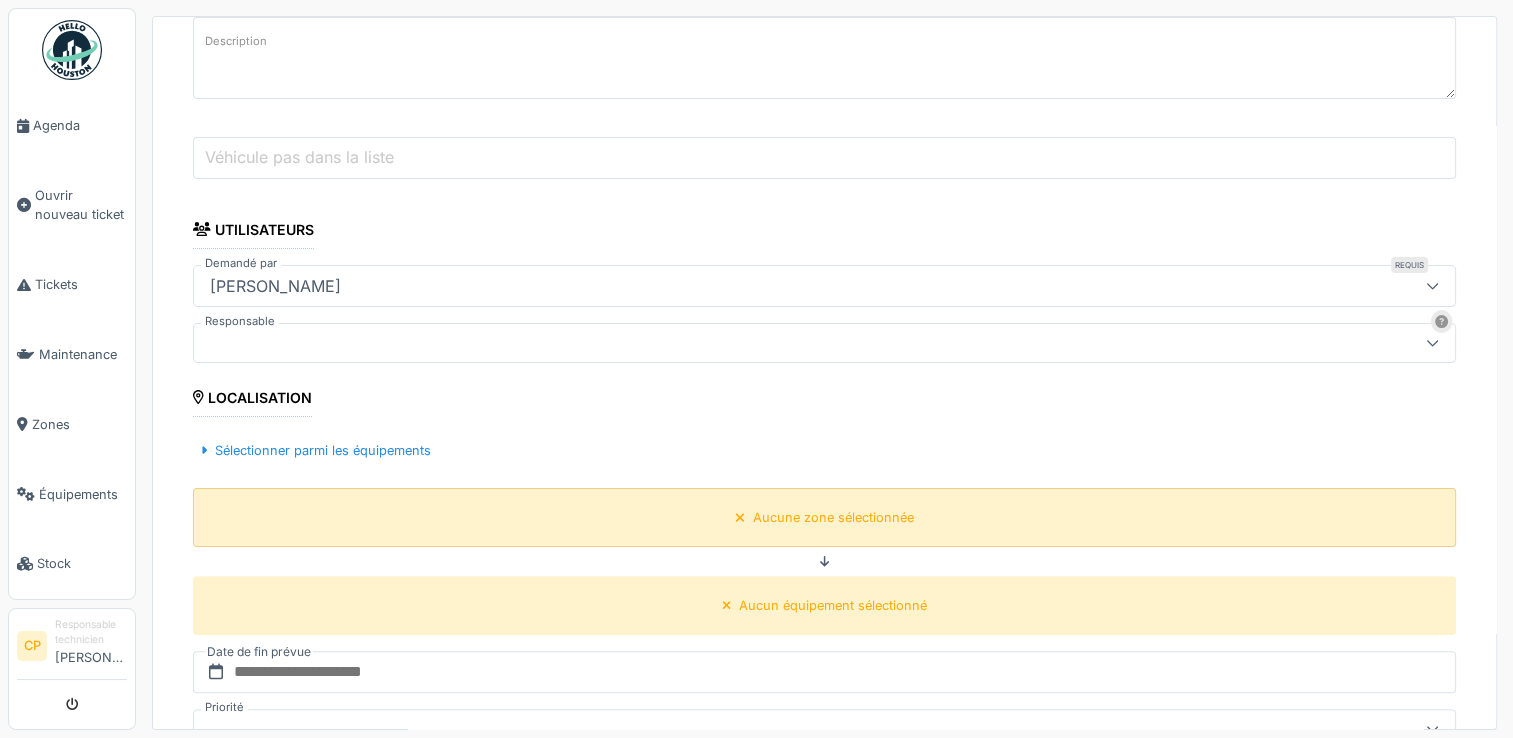 type on "**********" 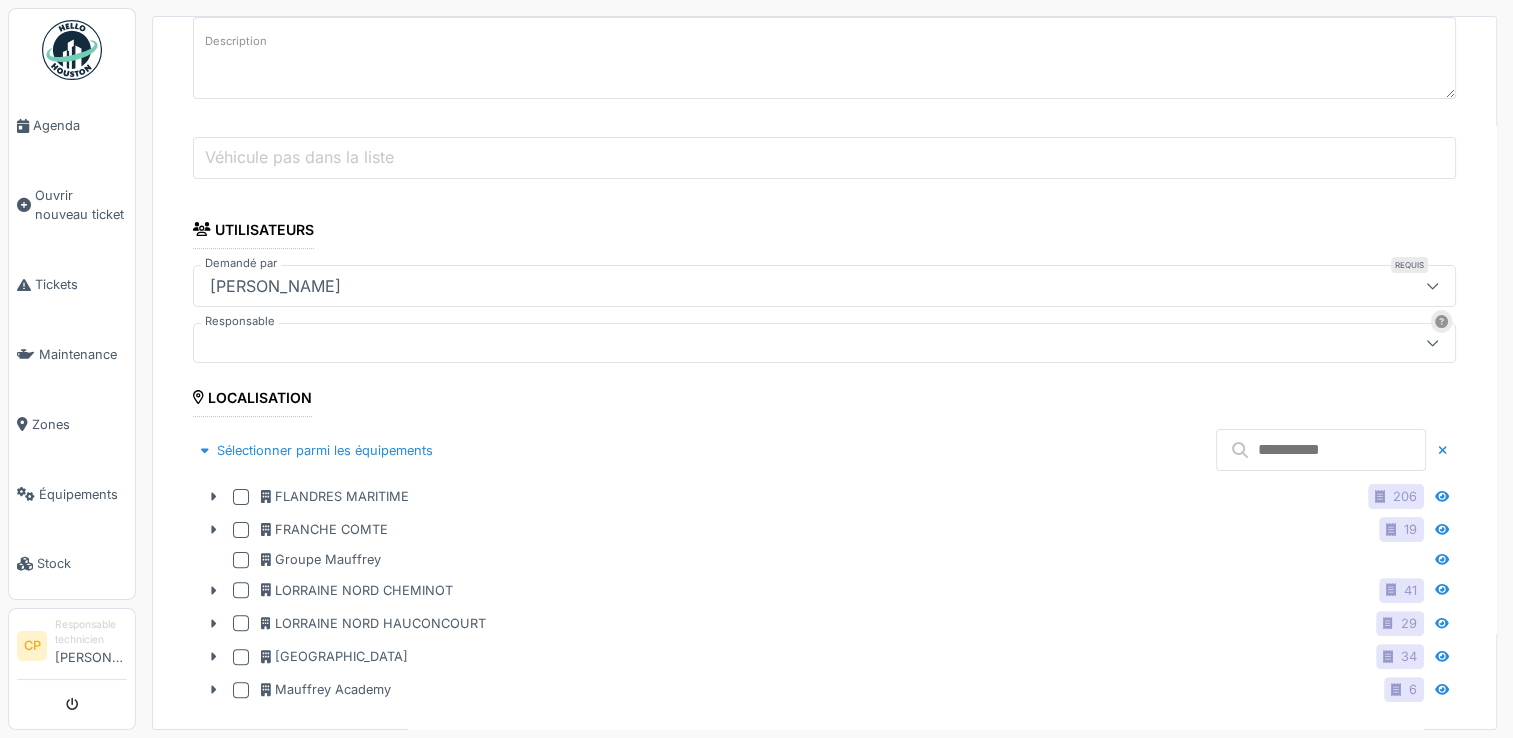 click at bounding box center [1321, 450] 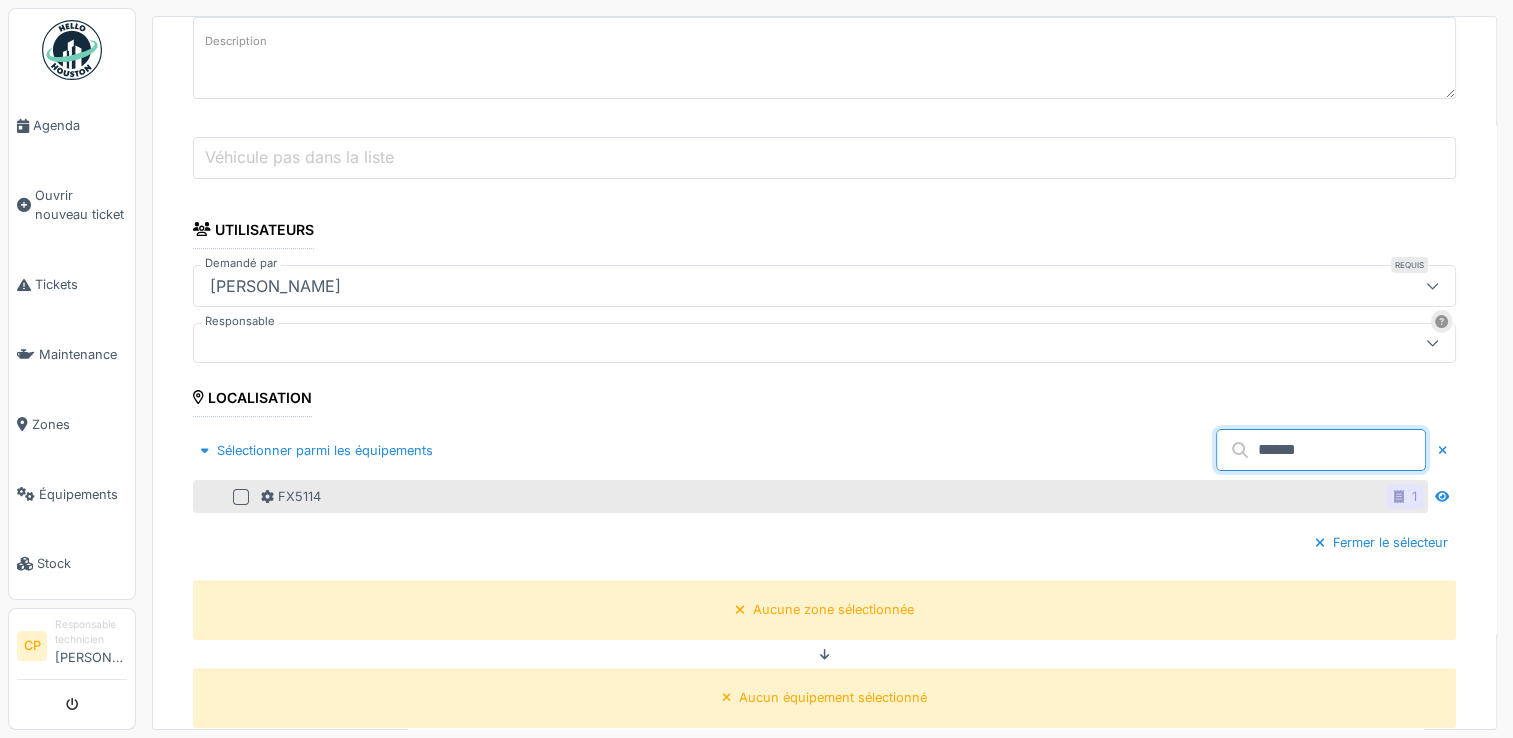 type on "******" 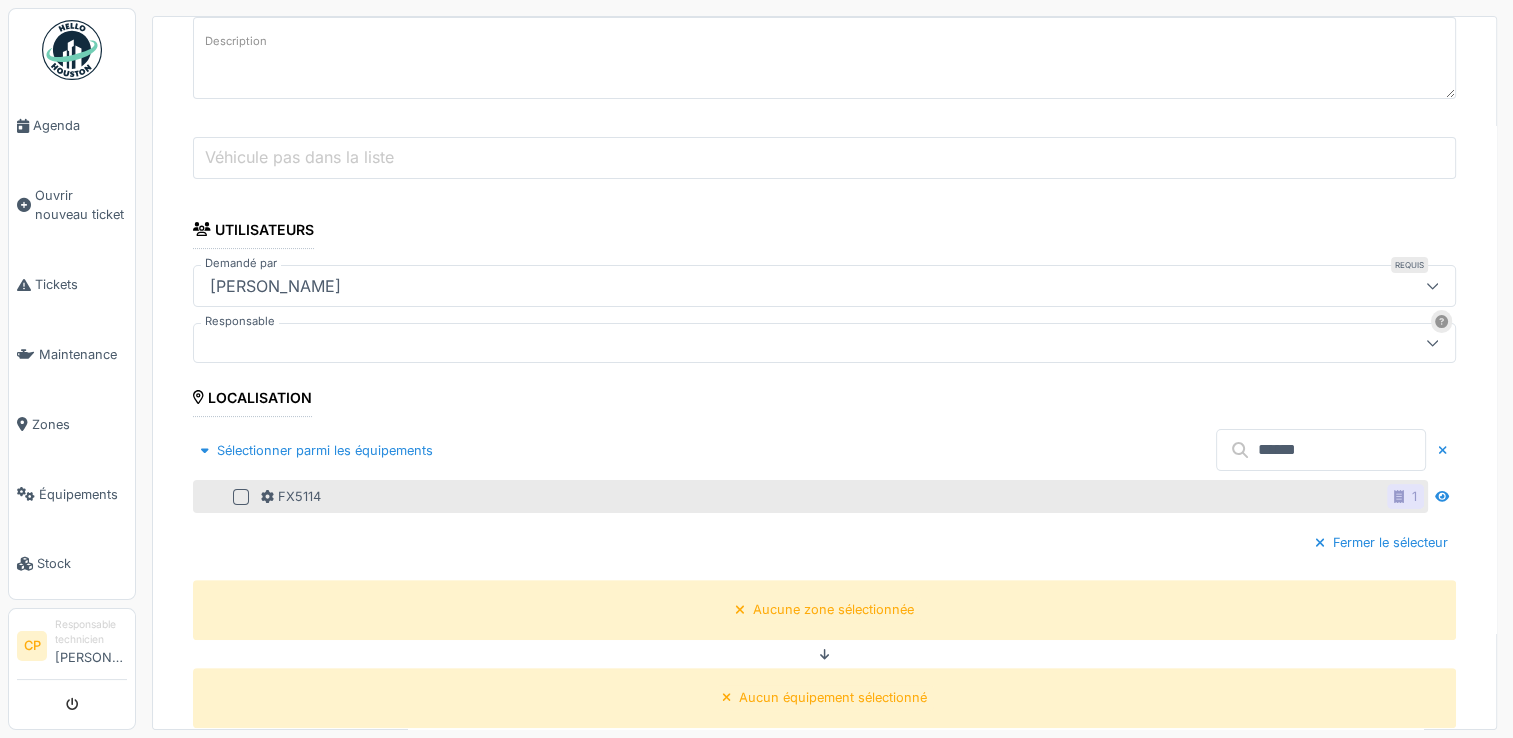 click at bounding box center (241, 497) 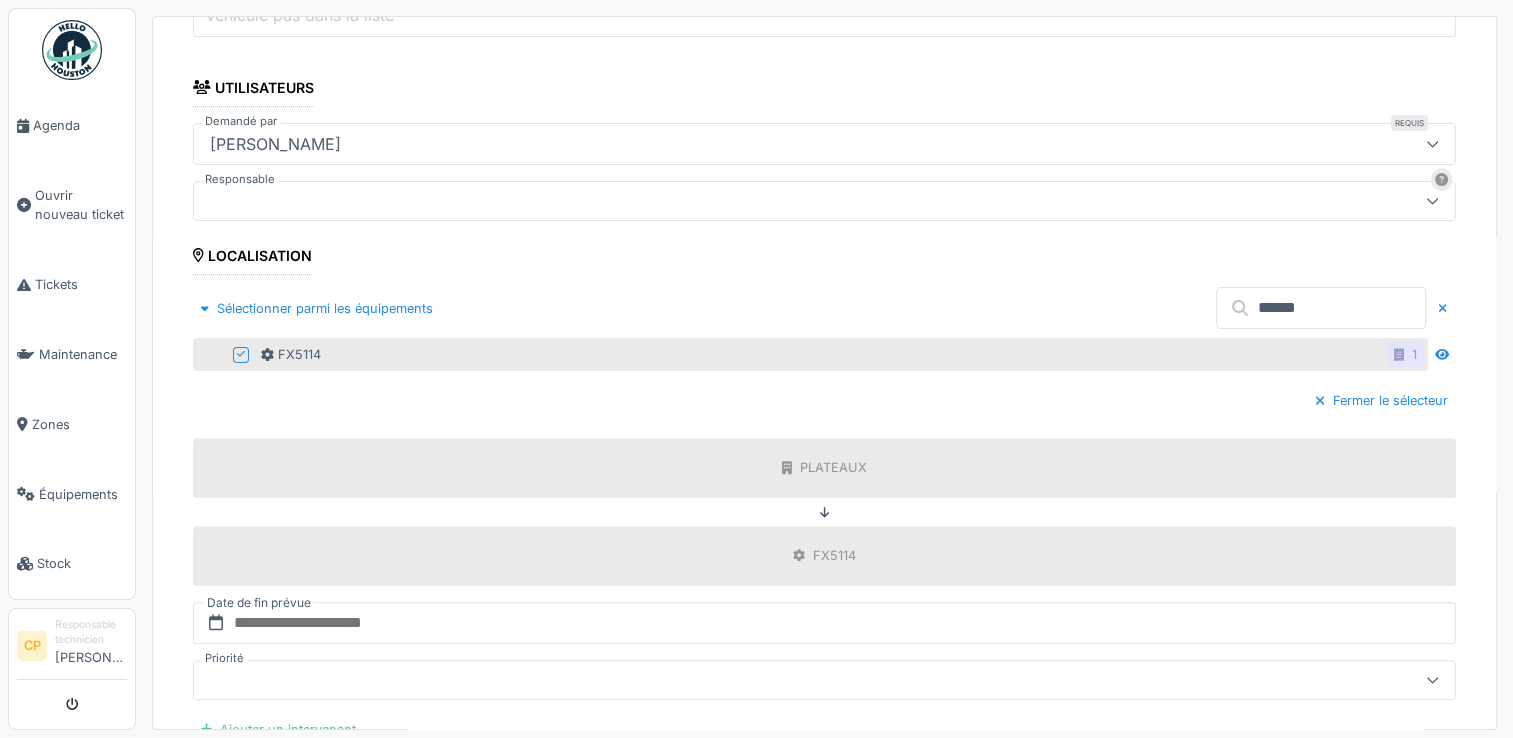 scroll, scrollTop: 700, scrollLeft: 0, axis: vertical 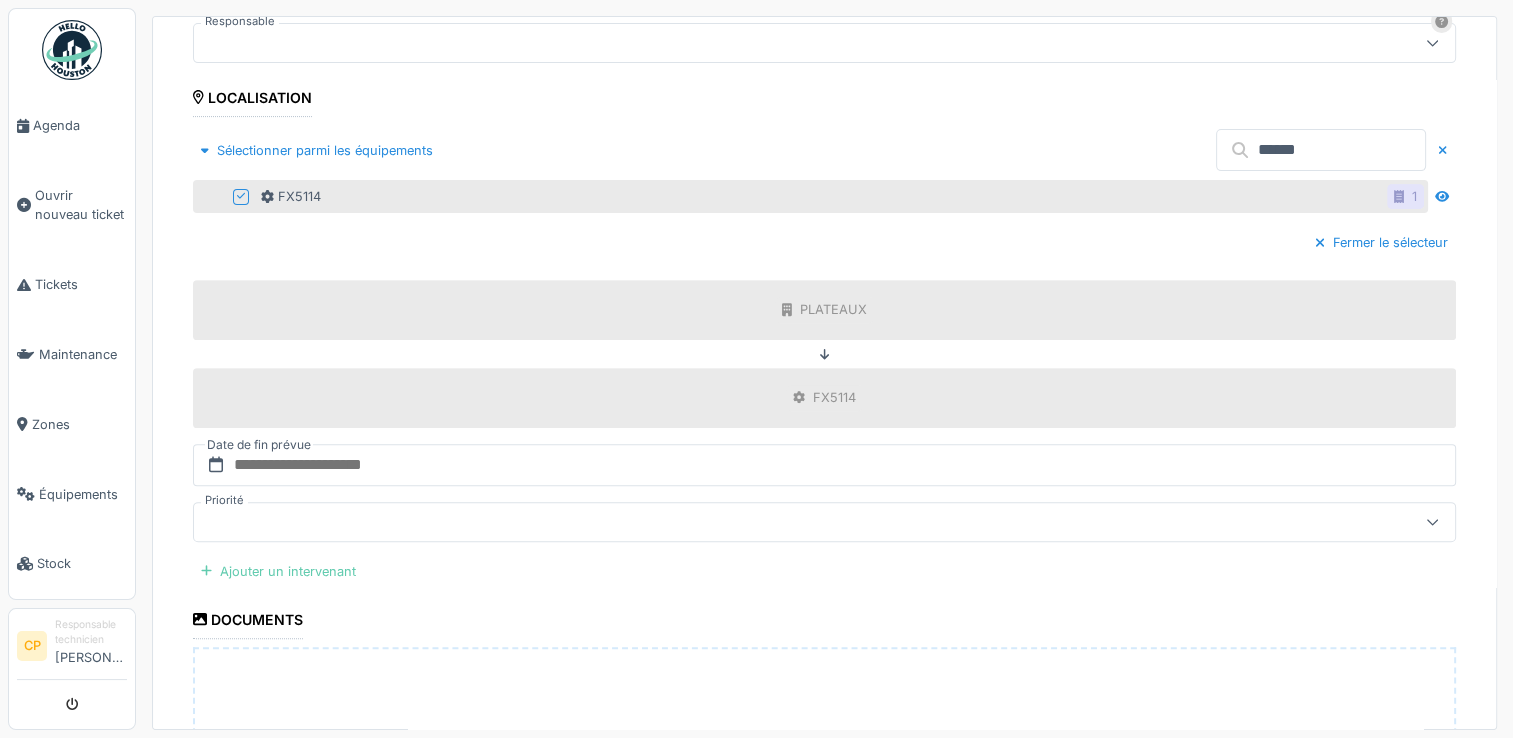 click on "Ajouter un intervenant" at bounding box center [278, 571] 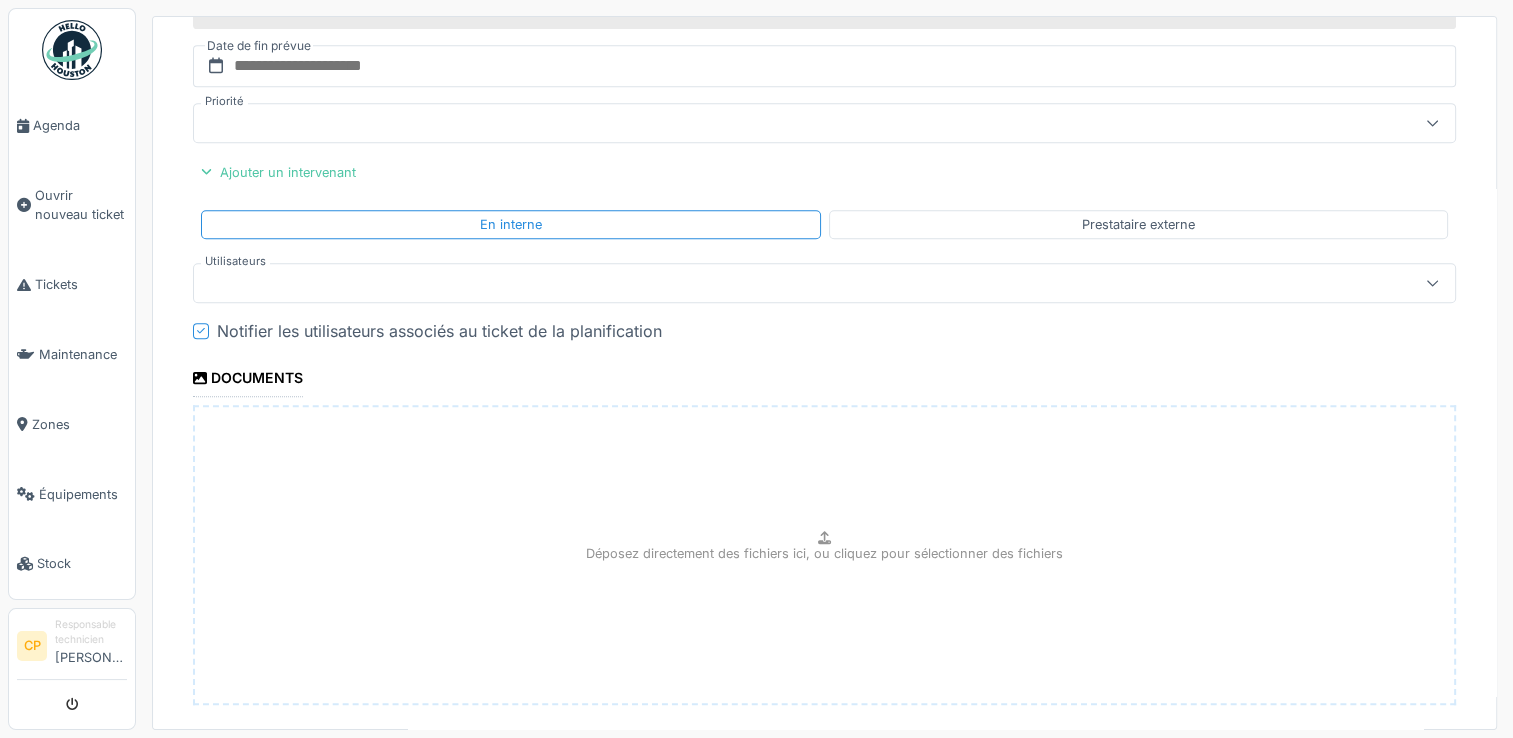 scroll, scrollTop: 1100, scrollLeft: 0, axis: vertical 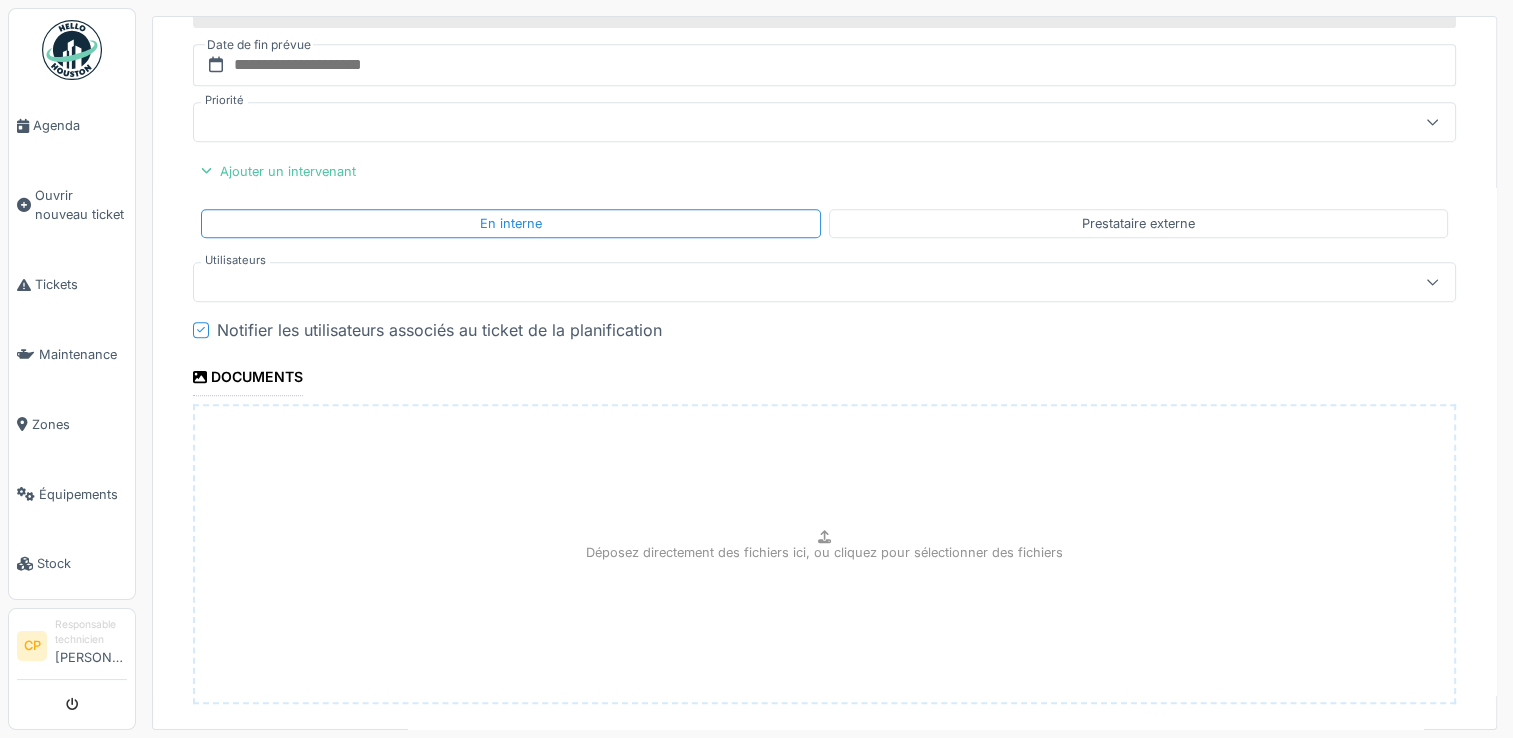 click at bounding box center [824, 282] 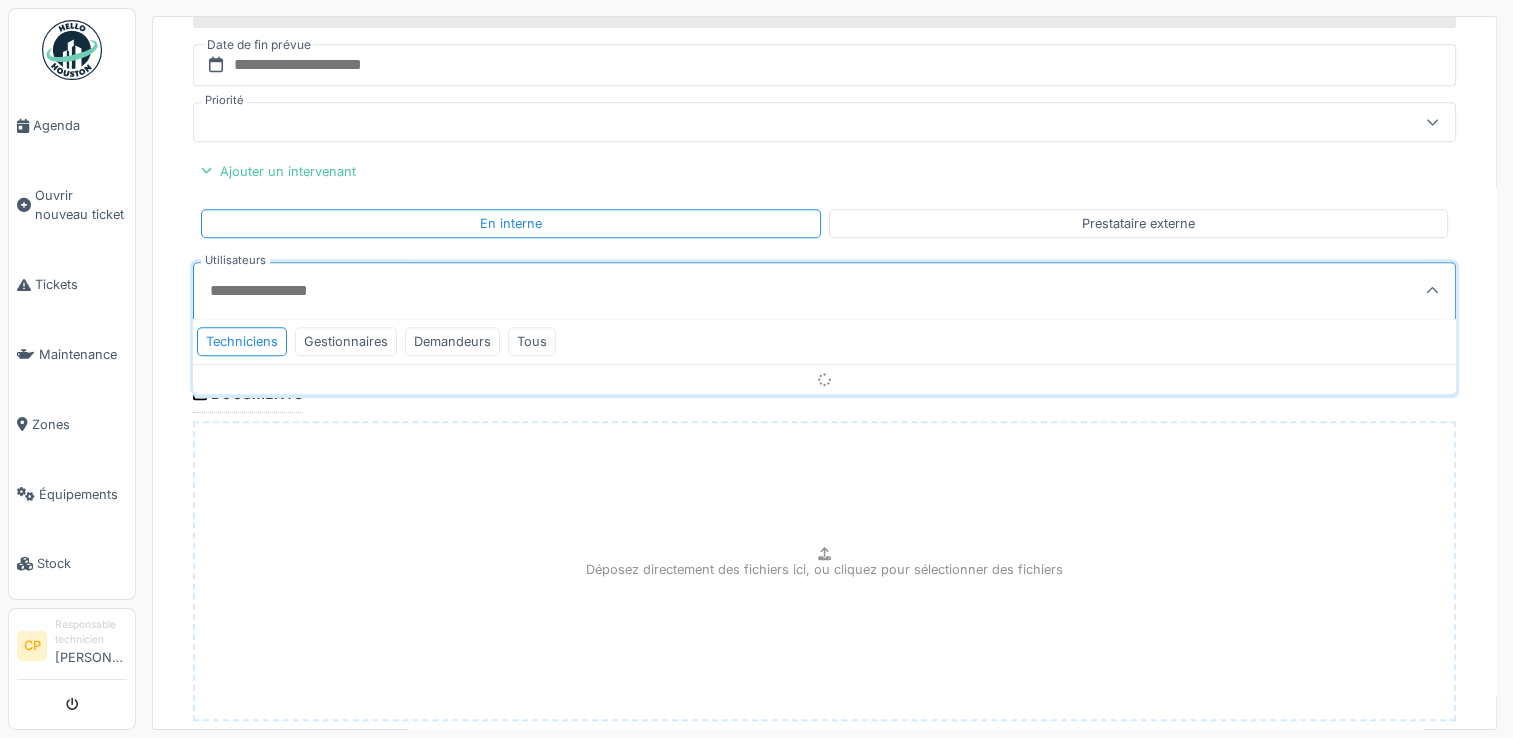 scroll, scrollTop: 4, scrollLeft: 0, axis: vertical 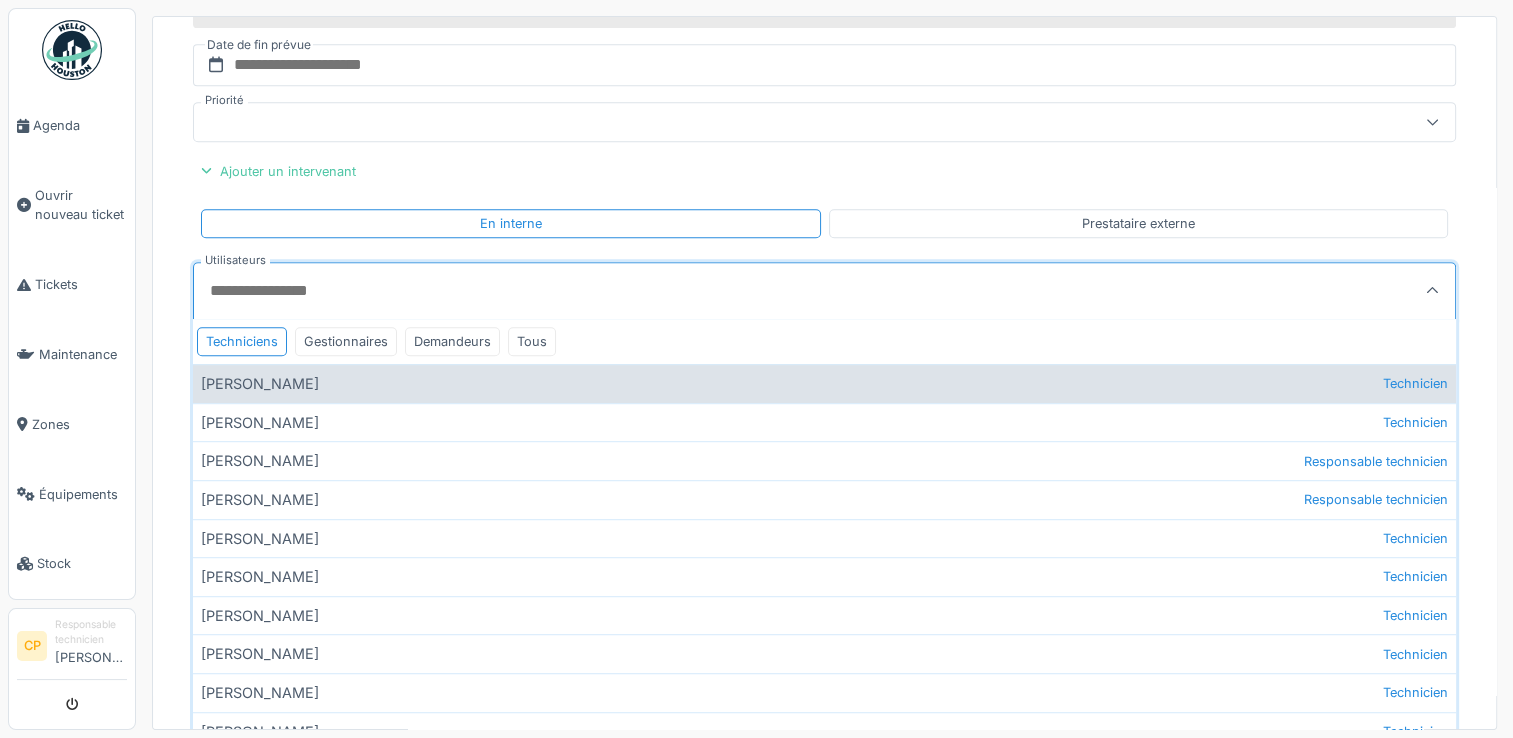 click on "Aziz Razzak   Technicien" at bounding box center [824, 383] 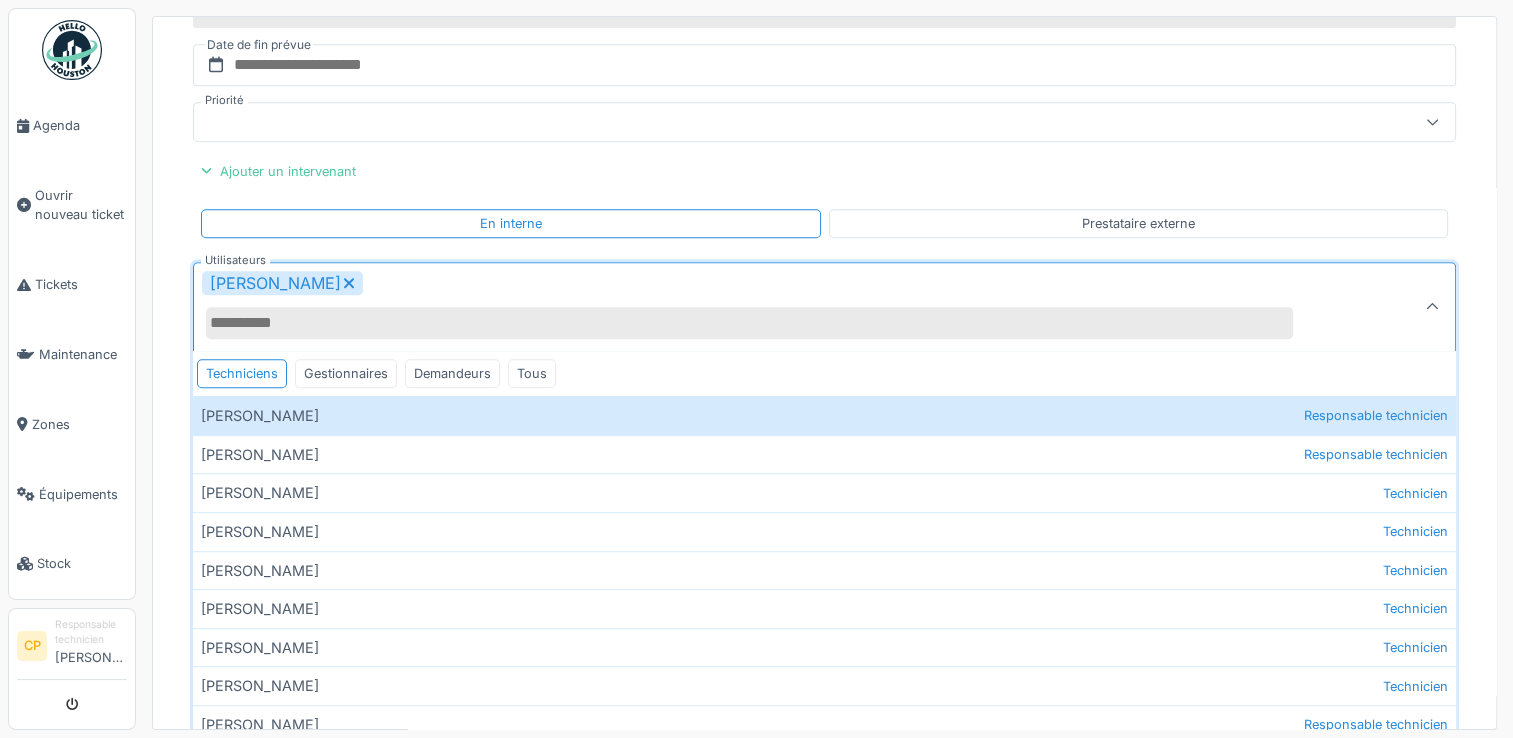 click at bounding box center (1432, 306) 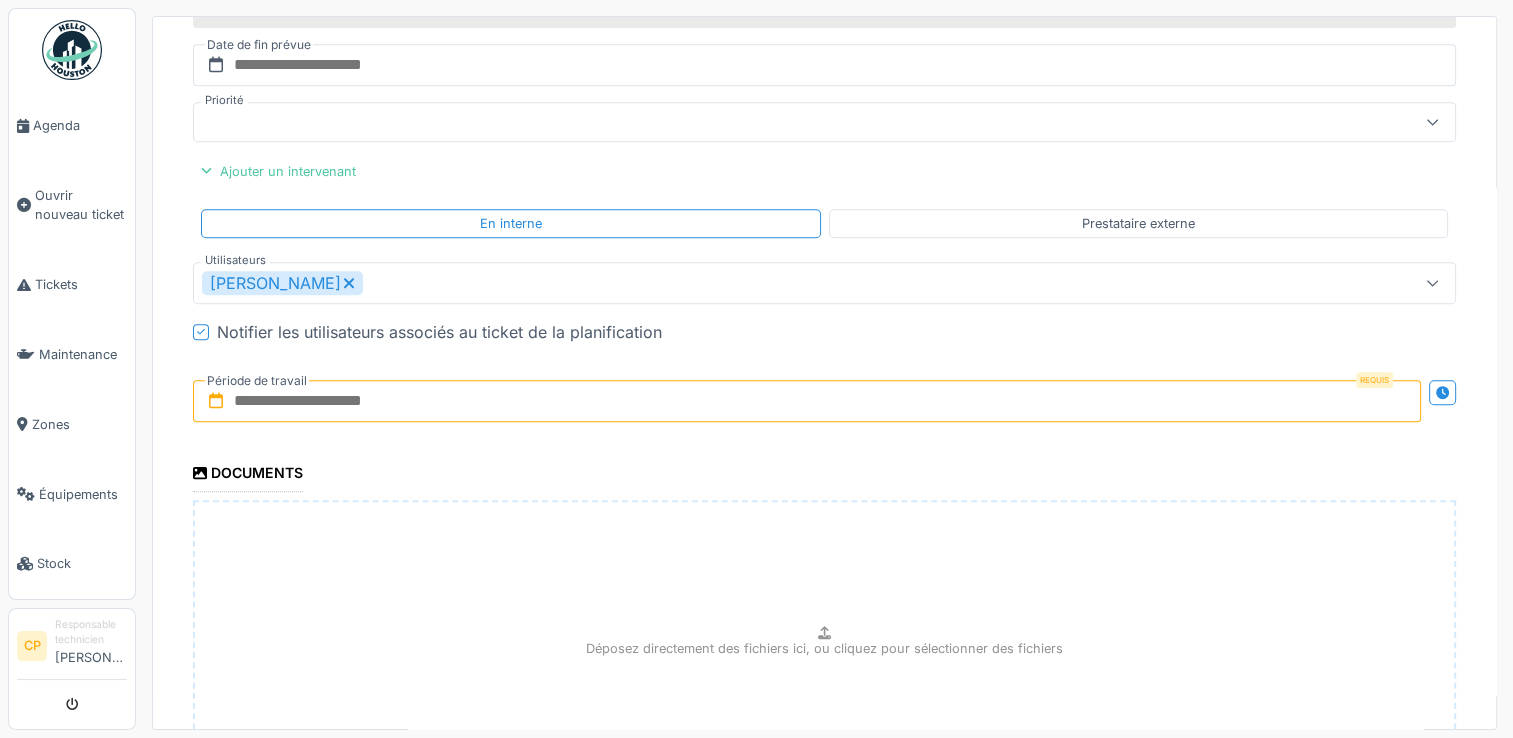click at bounding box center [807, 401] 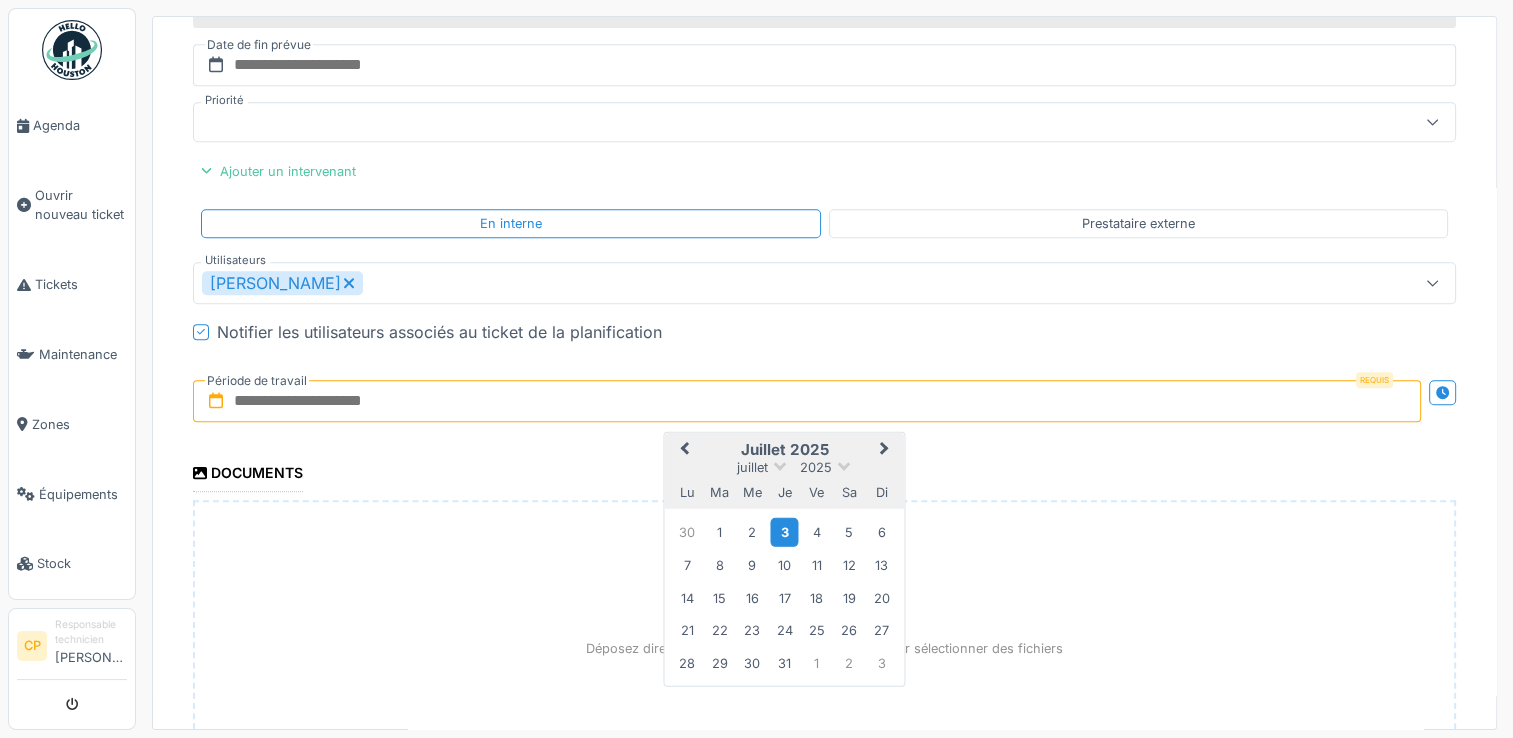 click on "3" at bounding box center [784, 531] 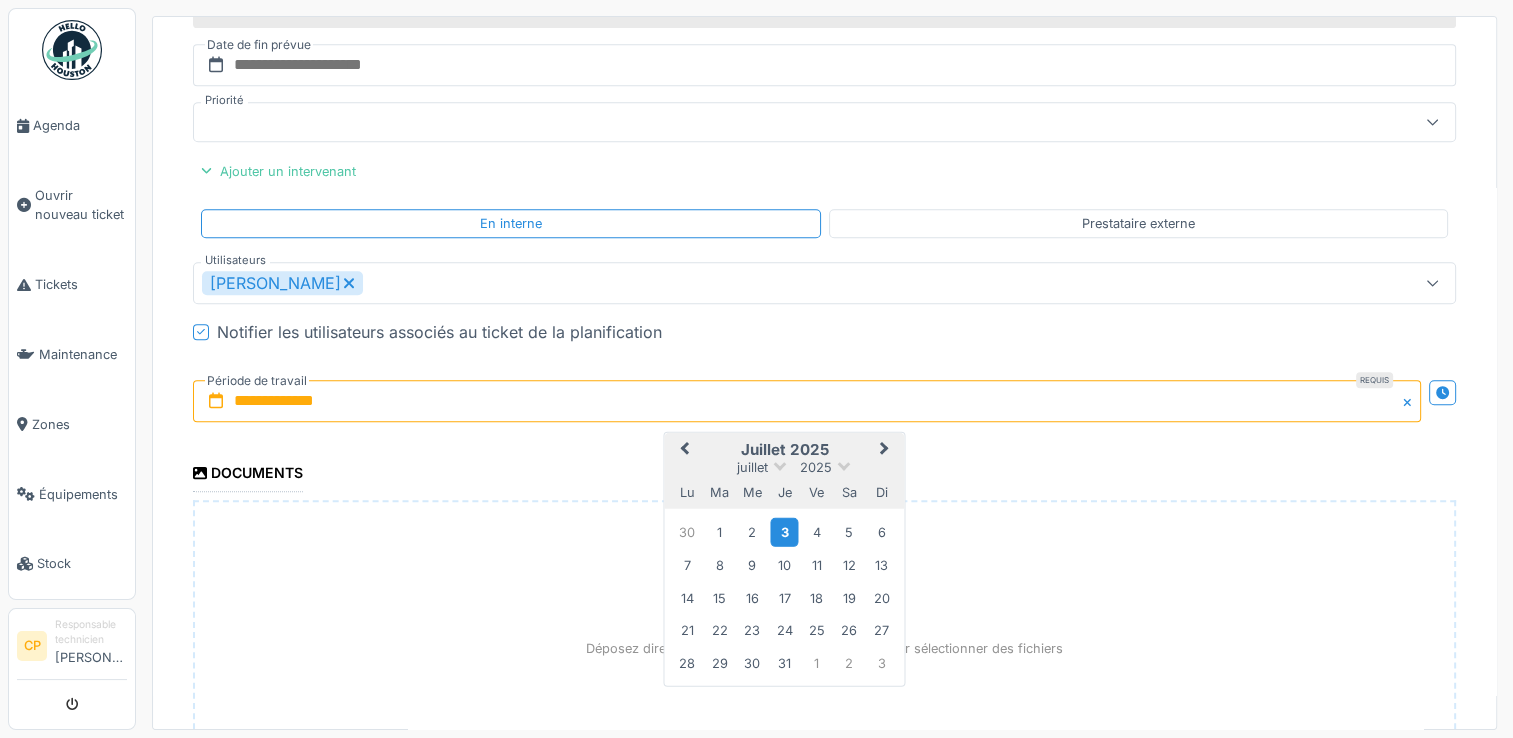 click on "3" at bounding box center (784, 531) 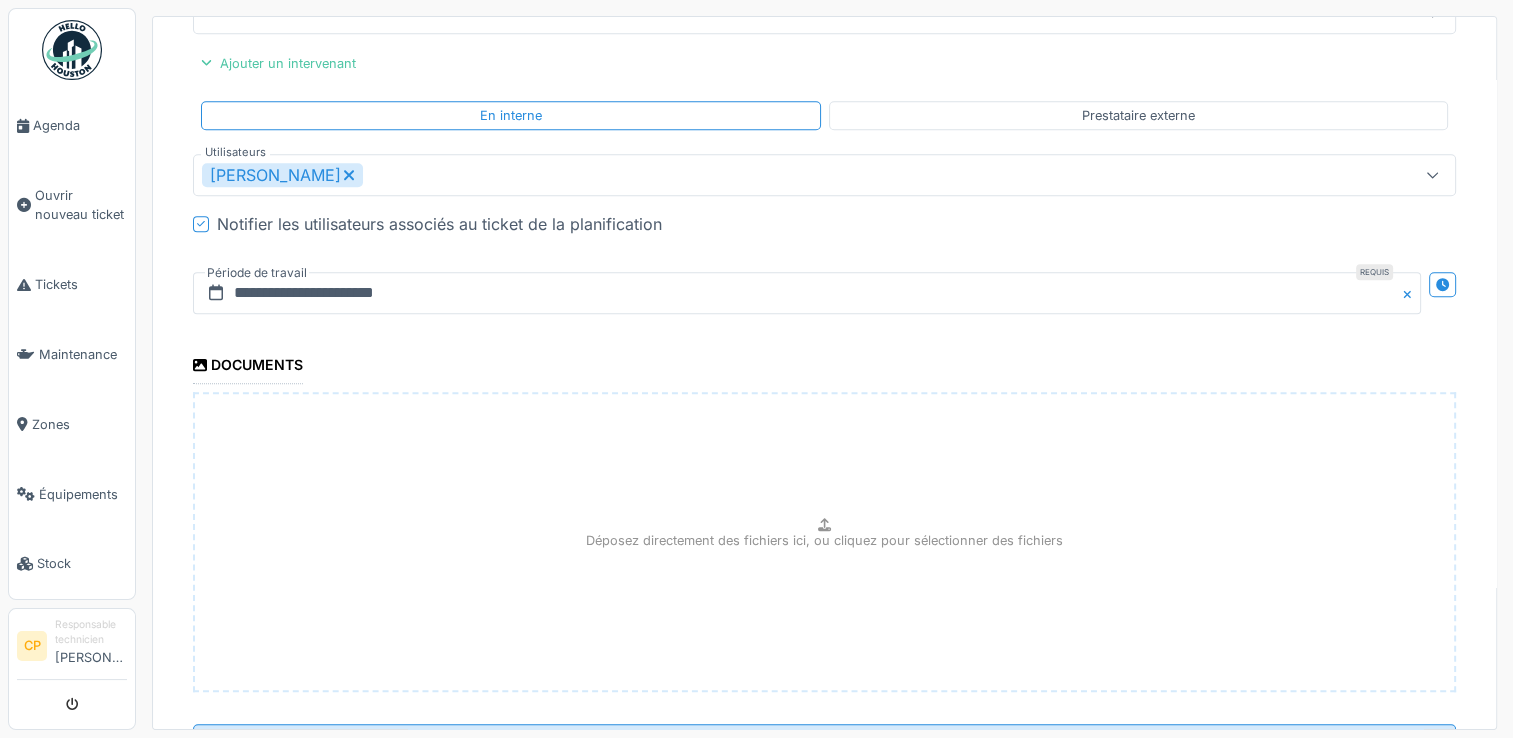 scroll, scrollTop: 1292, scrollLeft: 0, axis: vertical 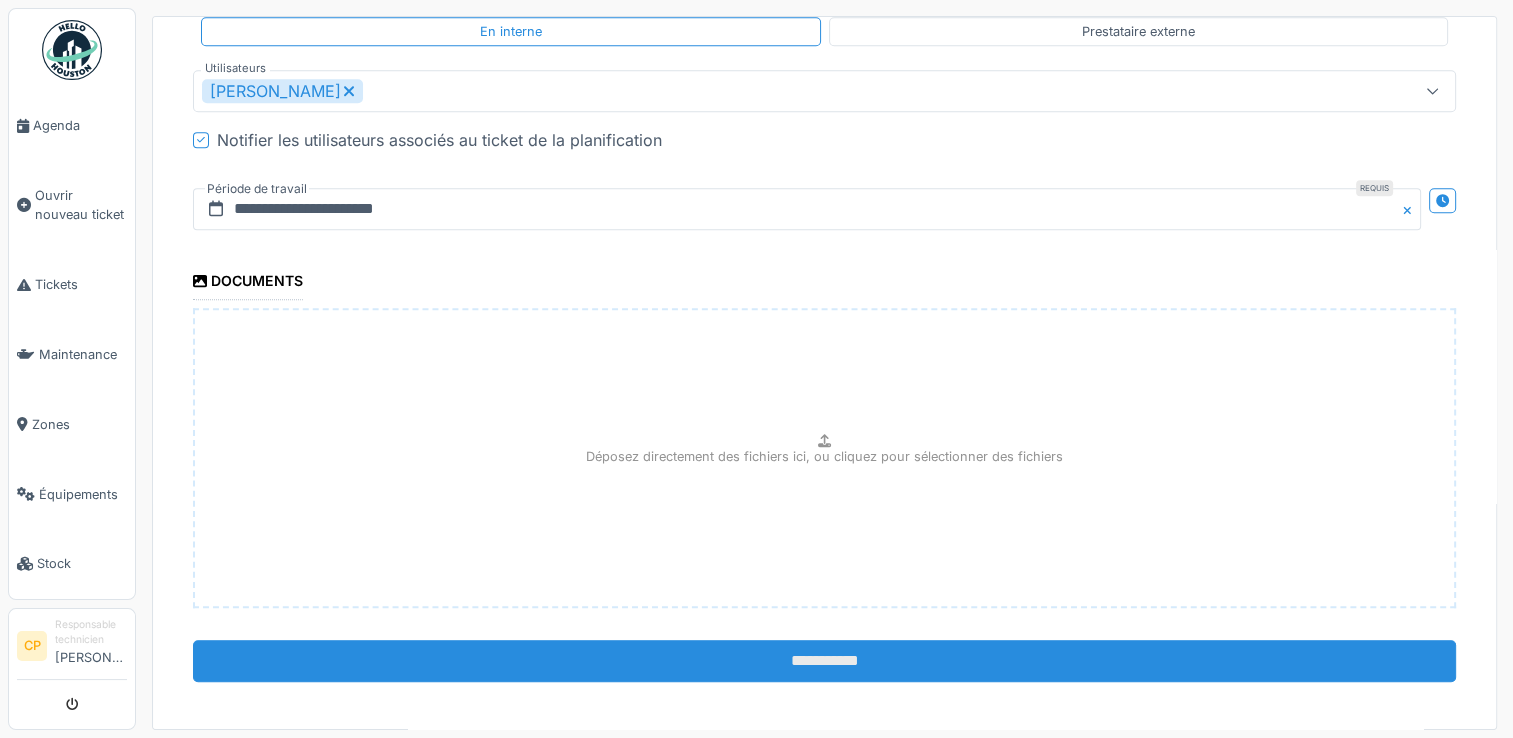 click on "**********" at bounding box center [824, 661] 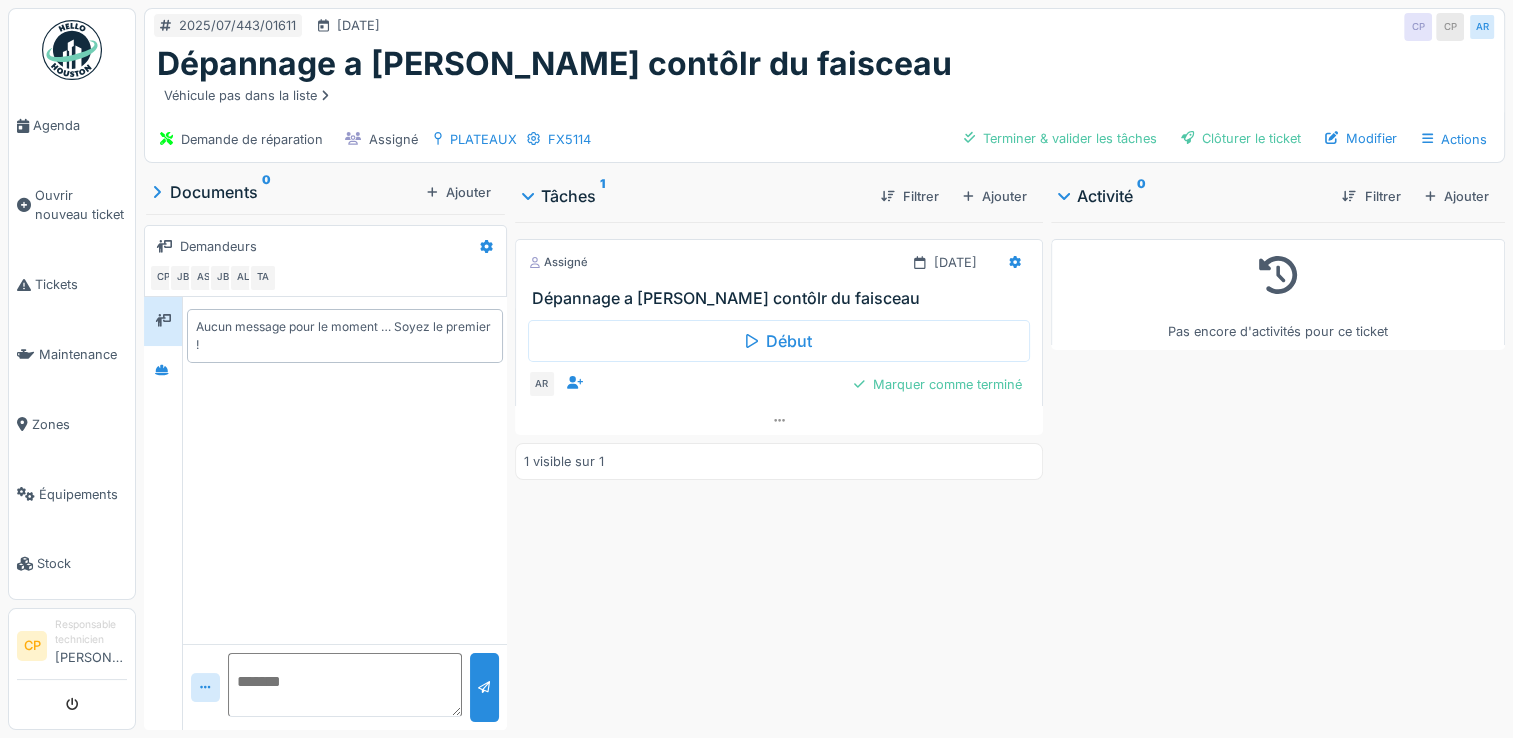 scroll, scrollTop: 0, scrollLeft: 0, axis: both 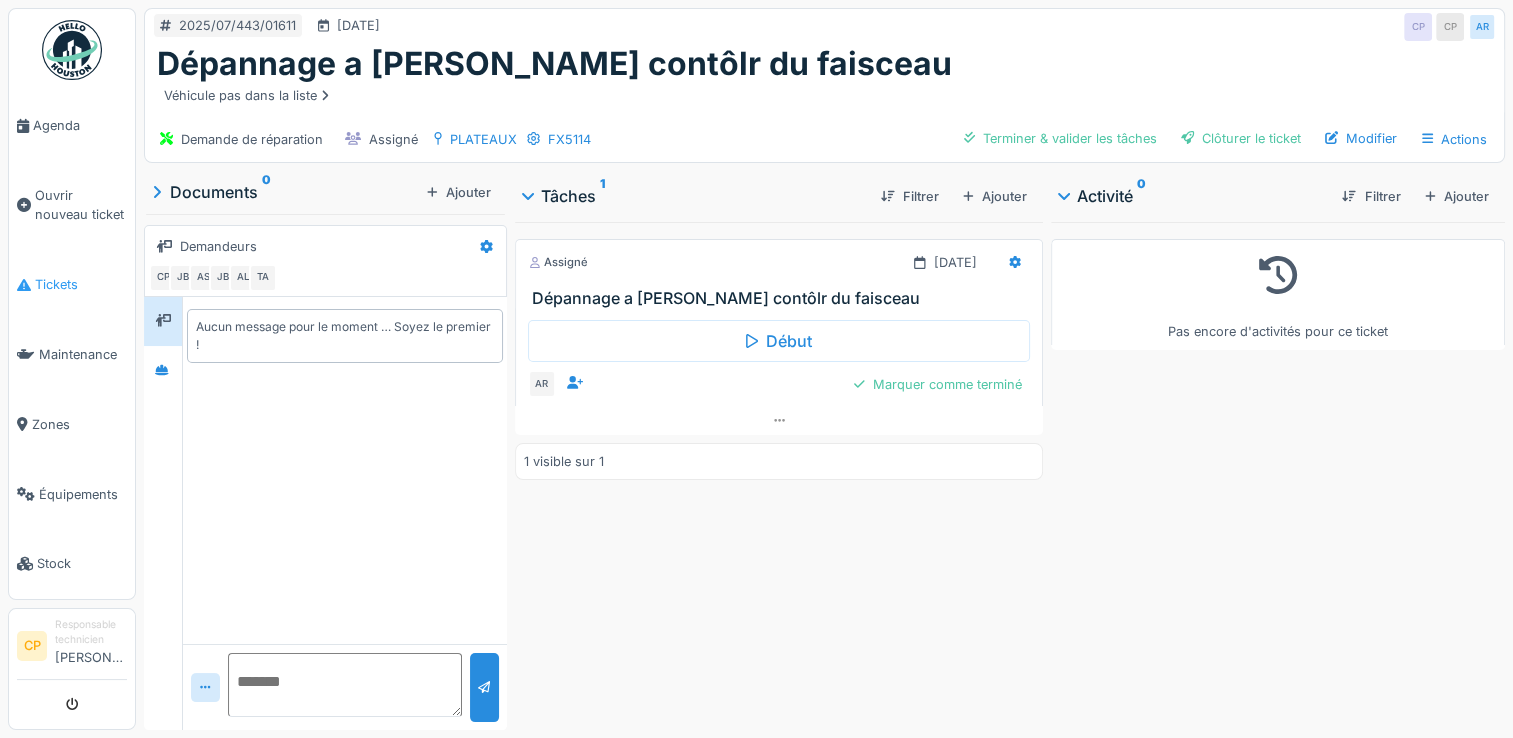 click on "Tickets" at bounding box center (72, 285) 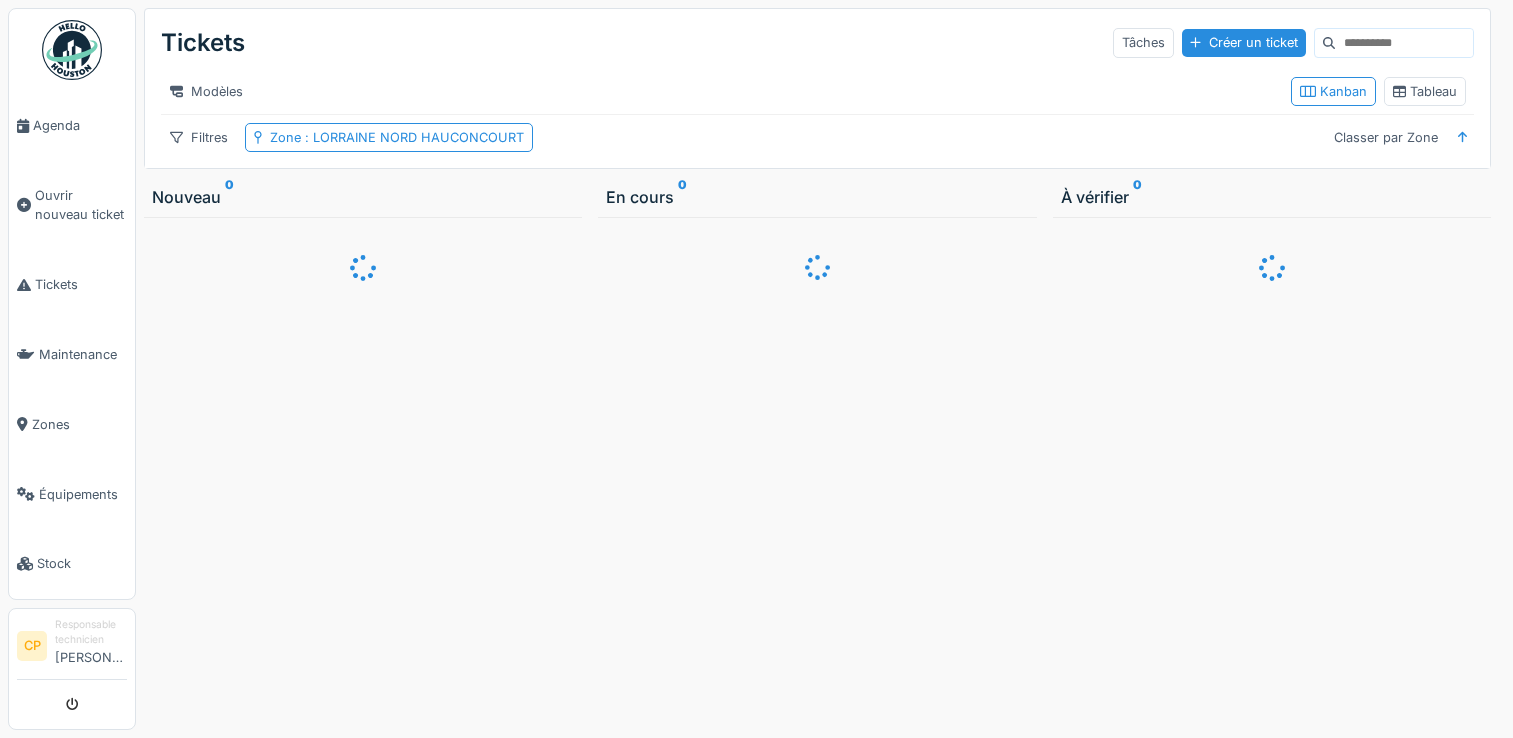 scroll, scrollTop: 0, scrollLeft: 0, axis: both 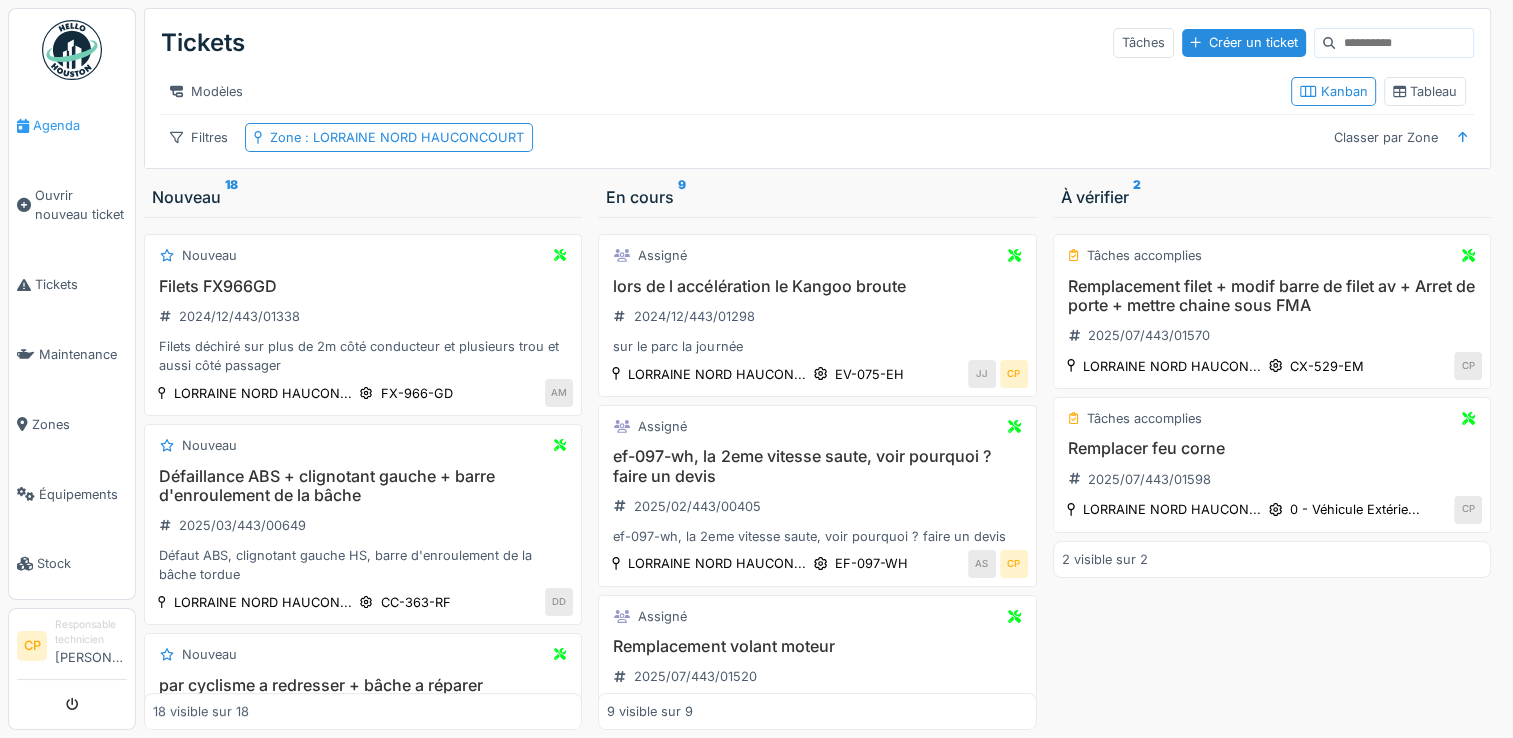 click on "Agenda" at bounding box center (80, 125) 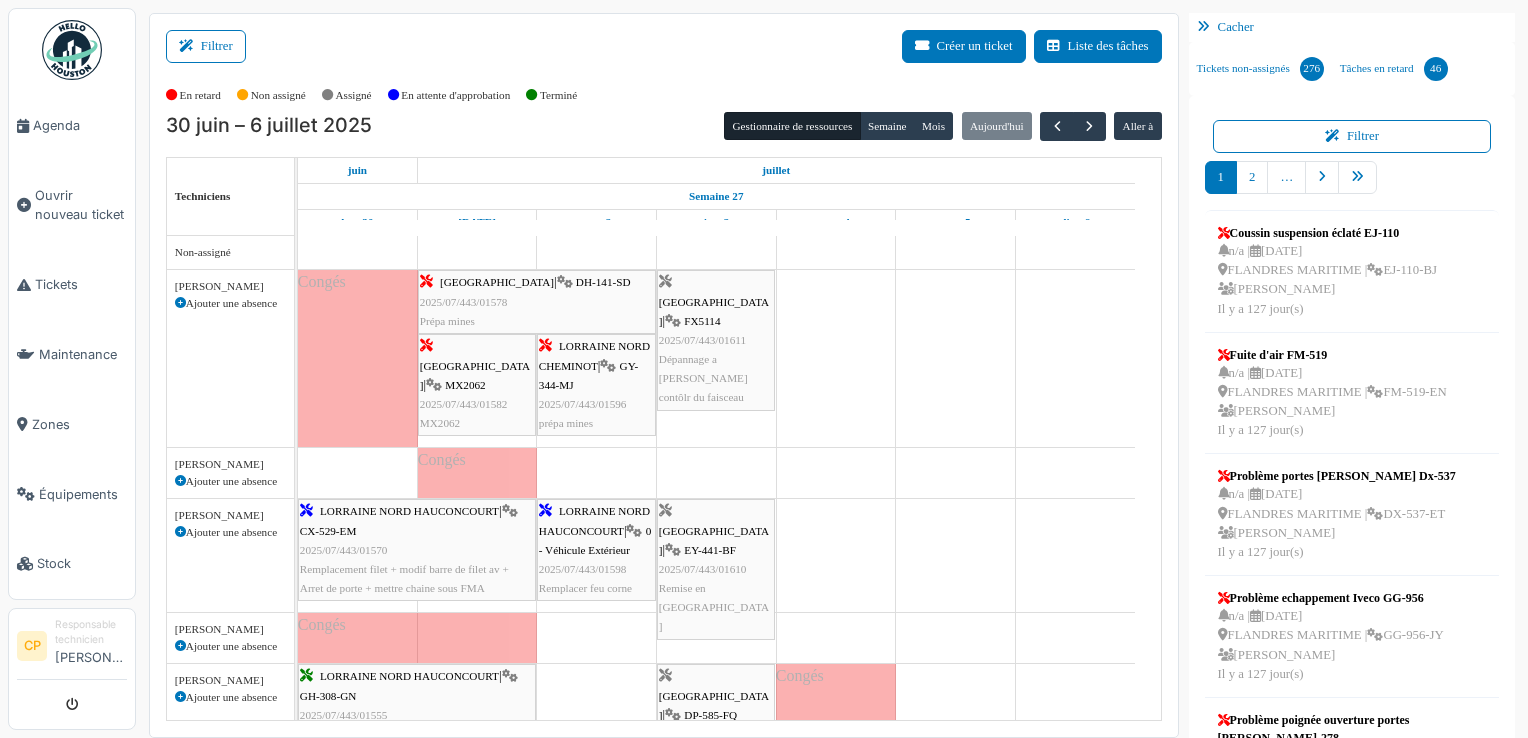 scroll, scrollTop: 0, scrollLeft: 0, axis: both 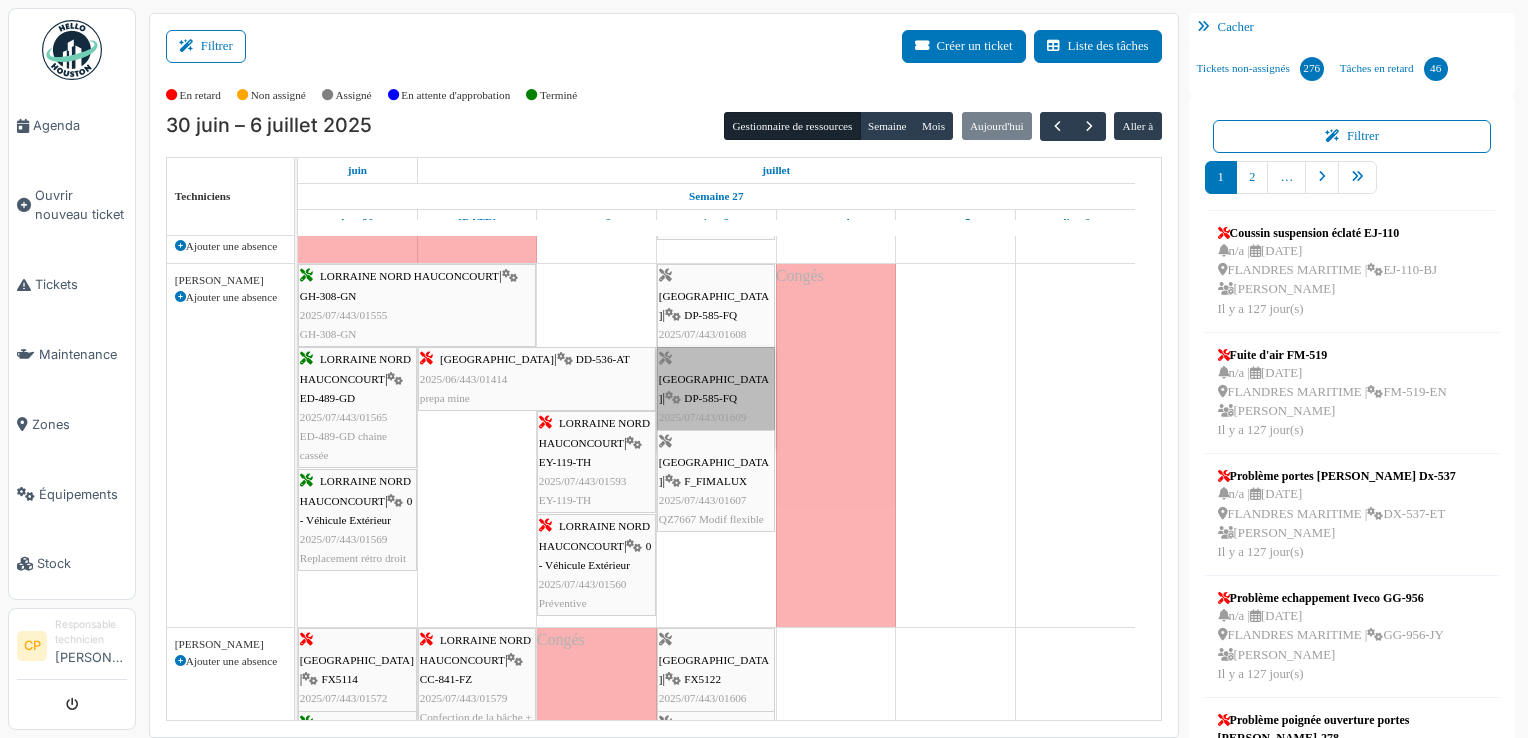 drag, startPoint x: 708, startPoint y: 366, endPoint x: 689, endPoint y: 374, distance: 20.615528 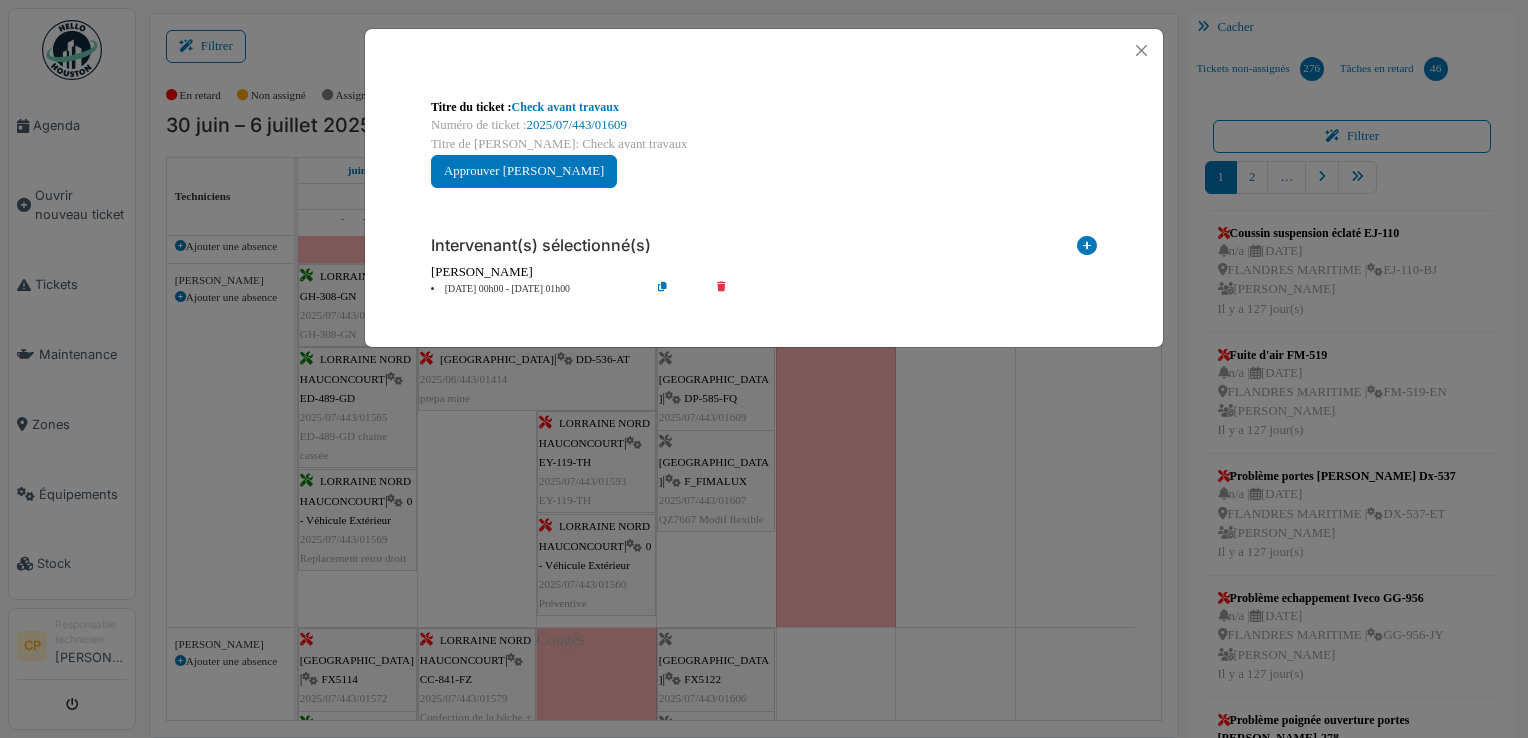 click at bounding box center [735, 289] 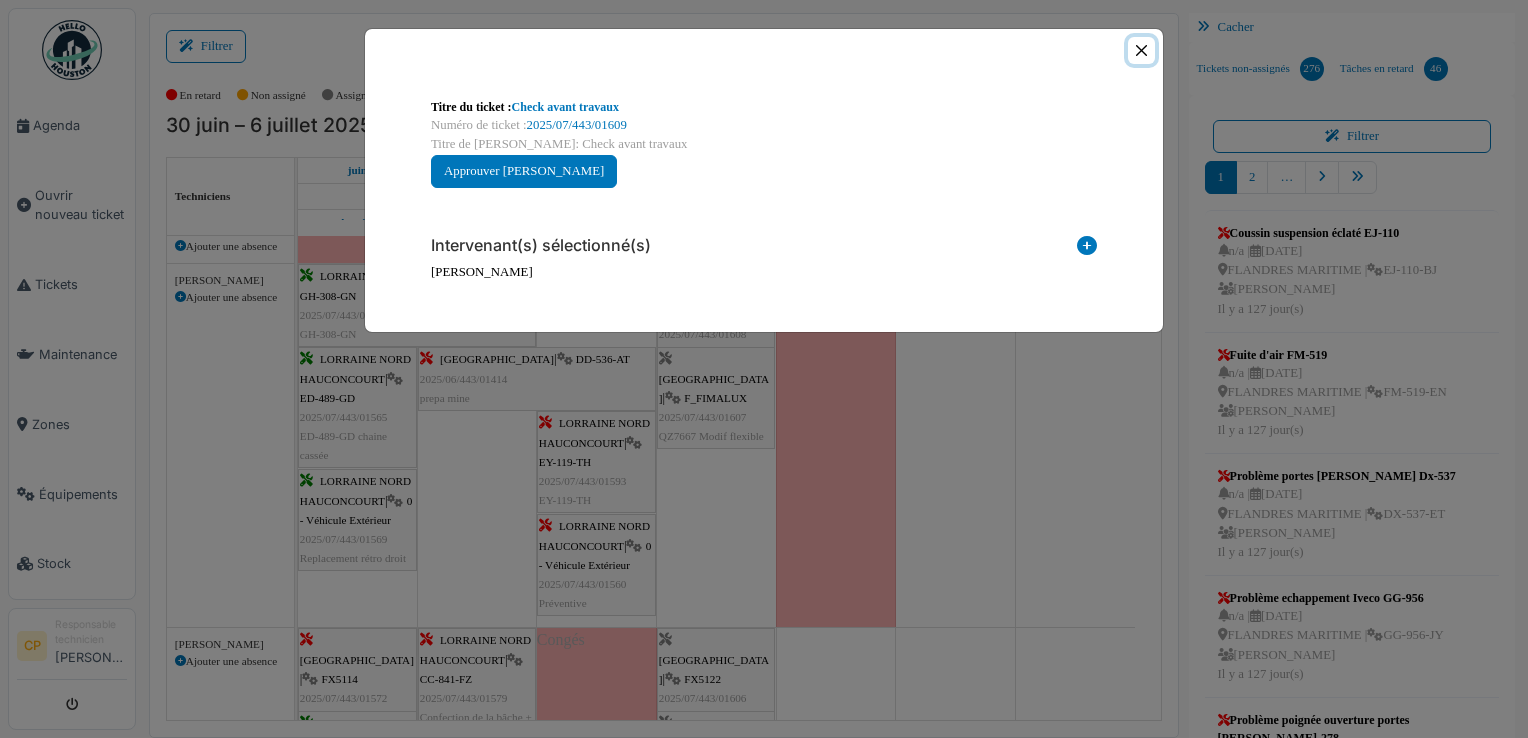 click at bounding box center [1141, 50] 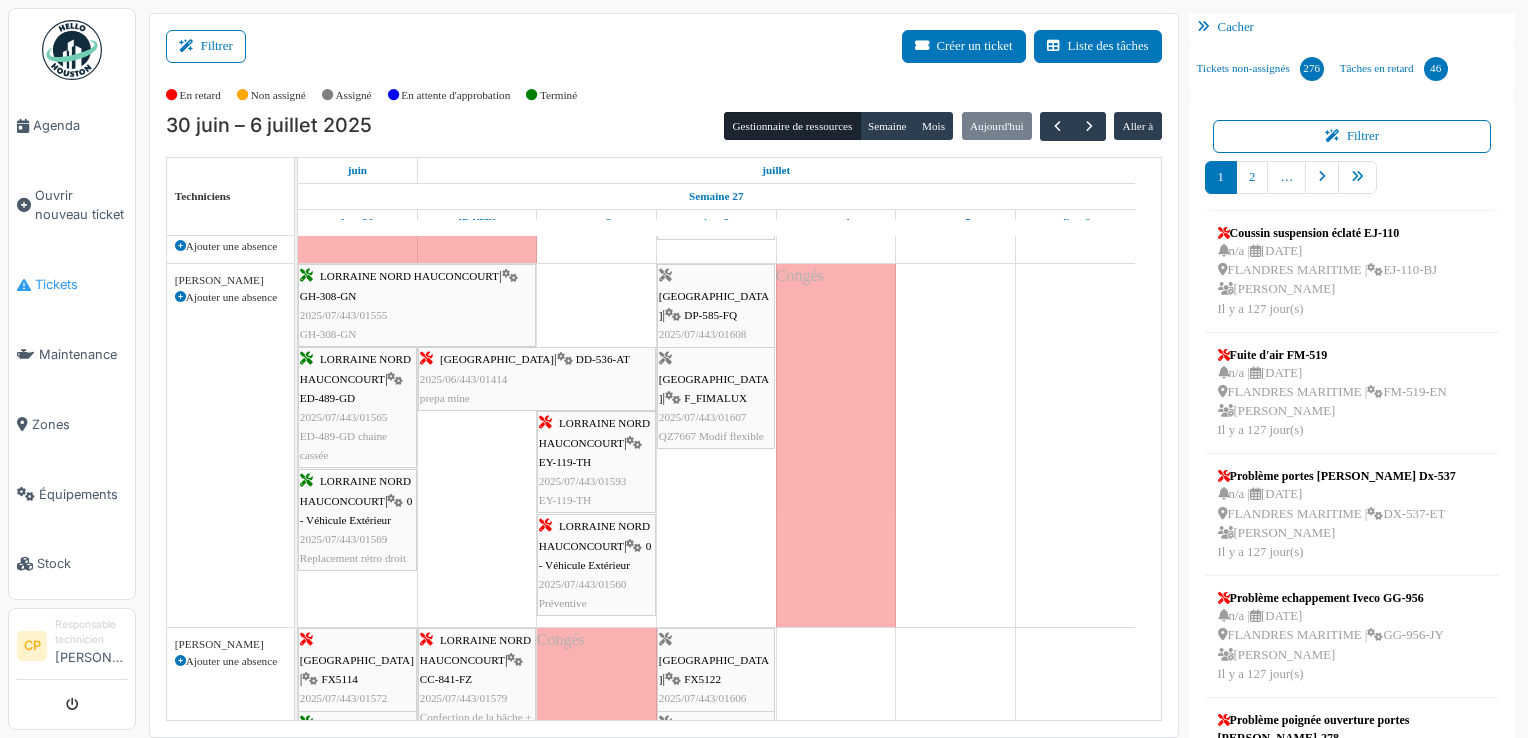 click on "Tickets" at bounding box center (72, 285) 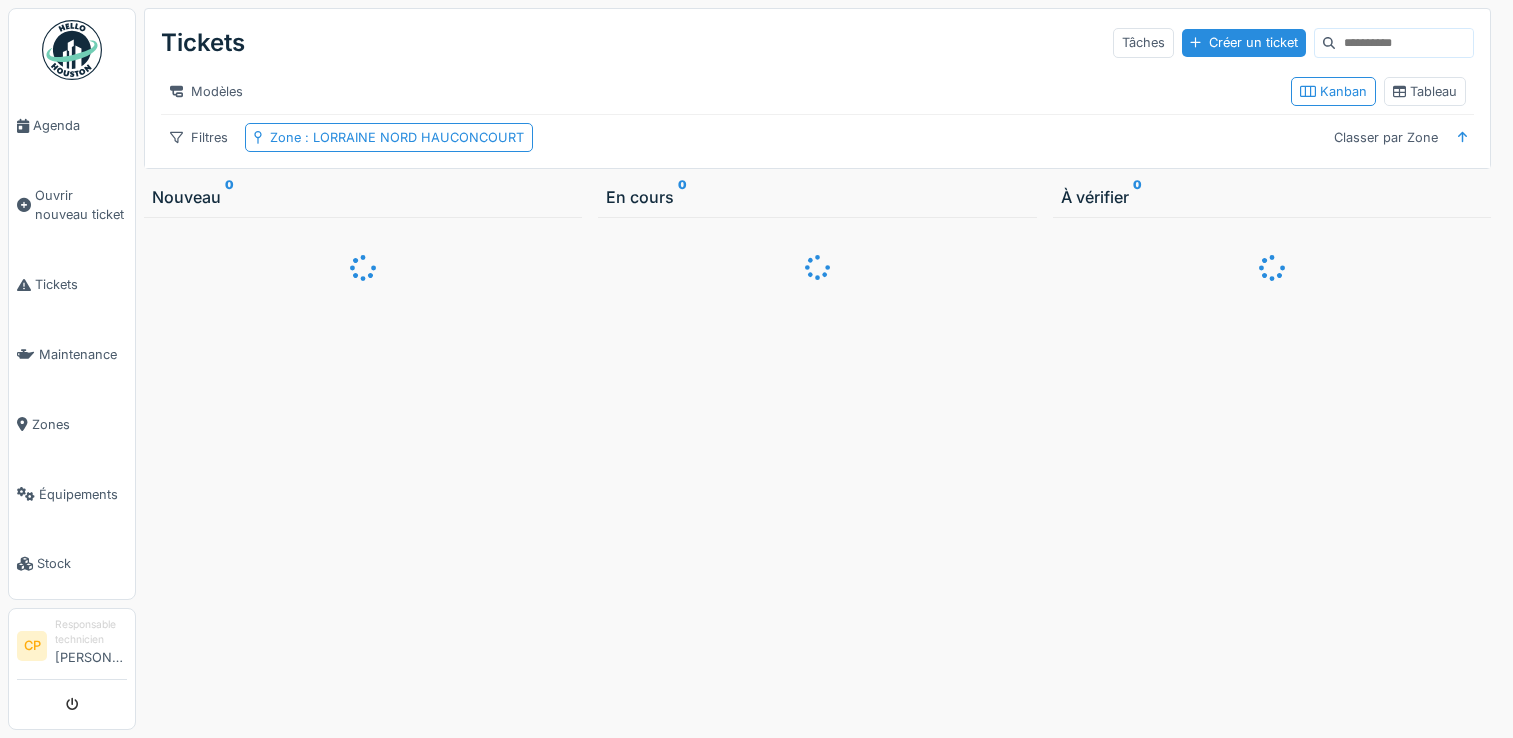 scroll, scrollTop: 0, scrollLeft: 0, axis: both 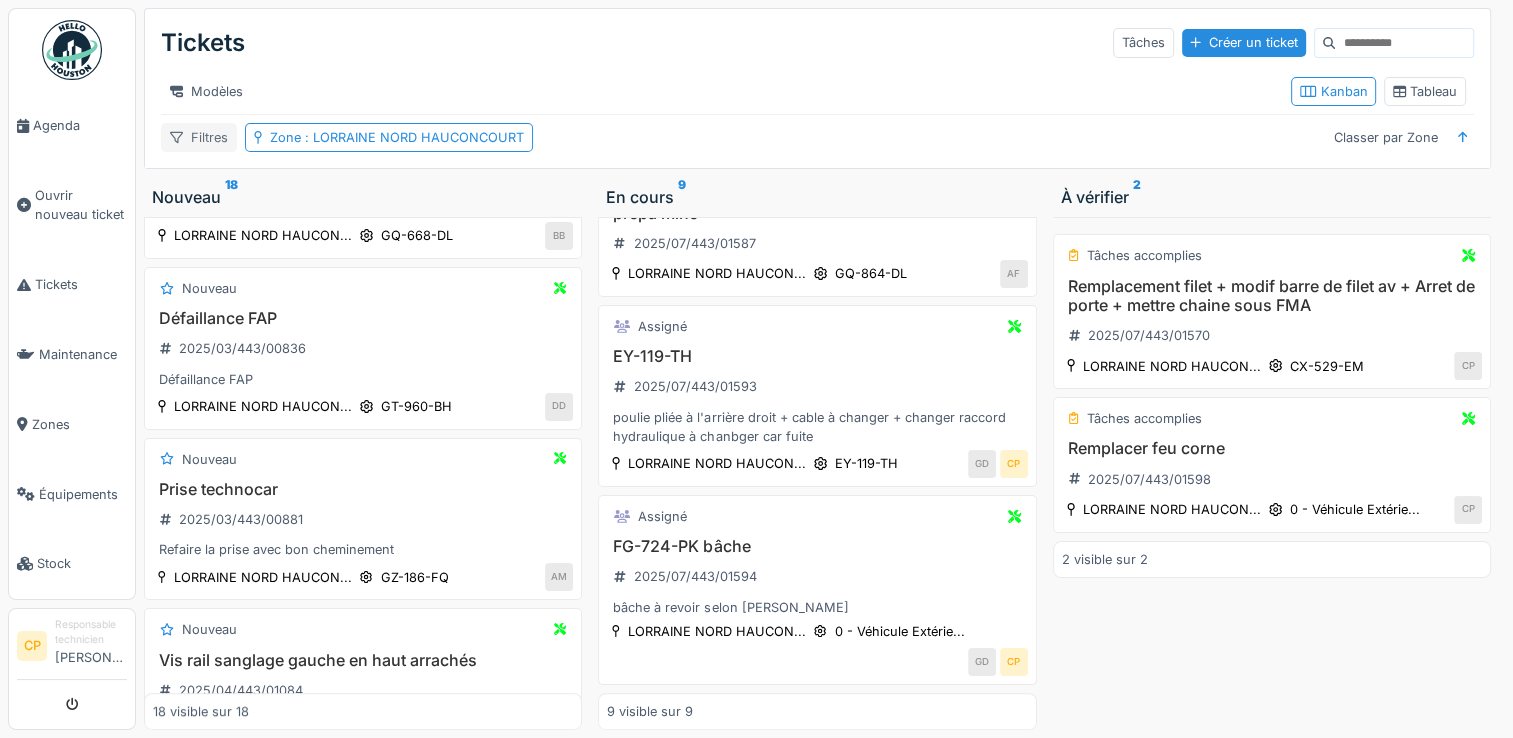 click on "Filtres" at bounding box center [199, 137] 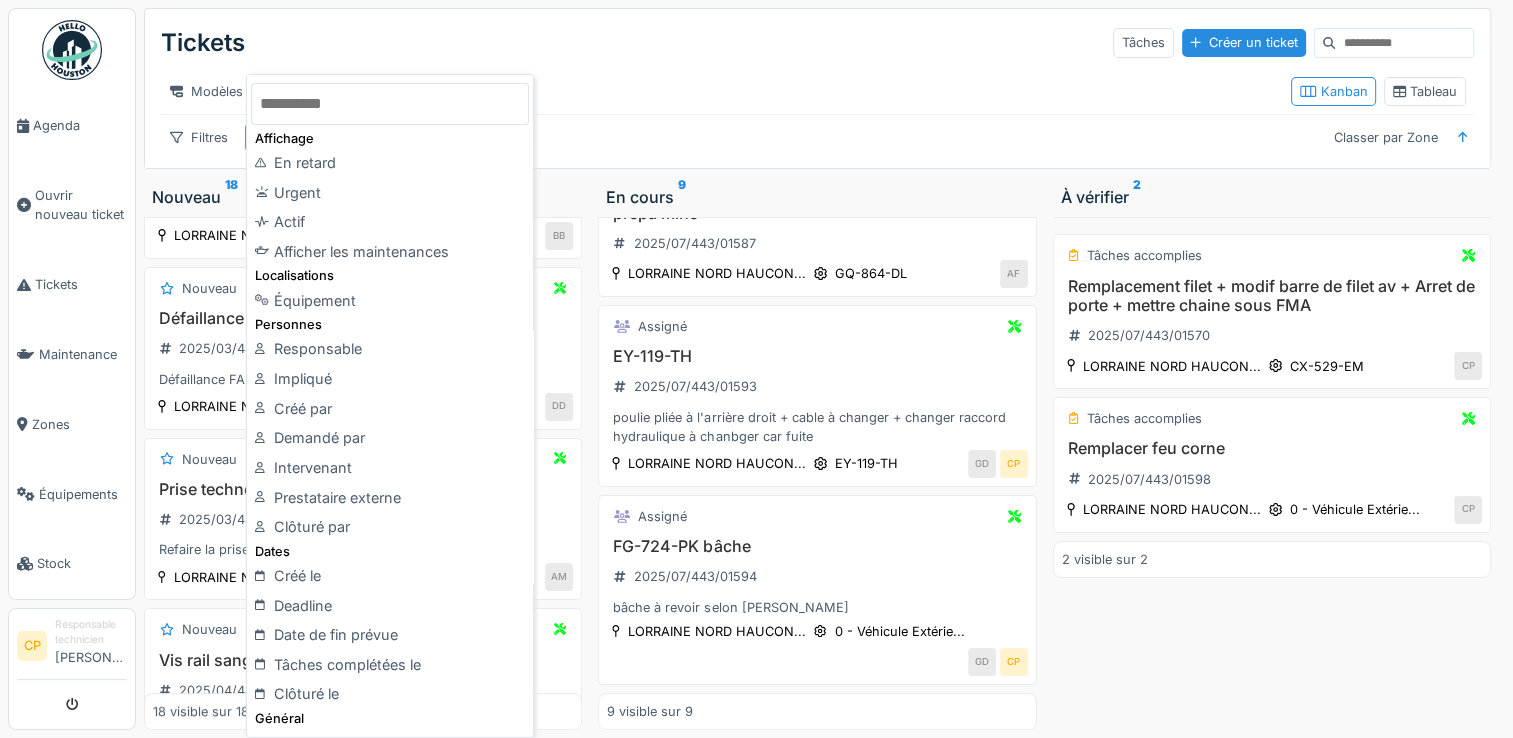 click on "Tickets Tâches Créer un ticket" at bounding box center (817, 43) 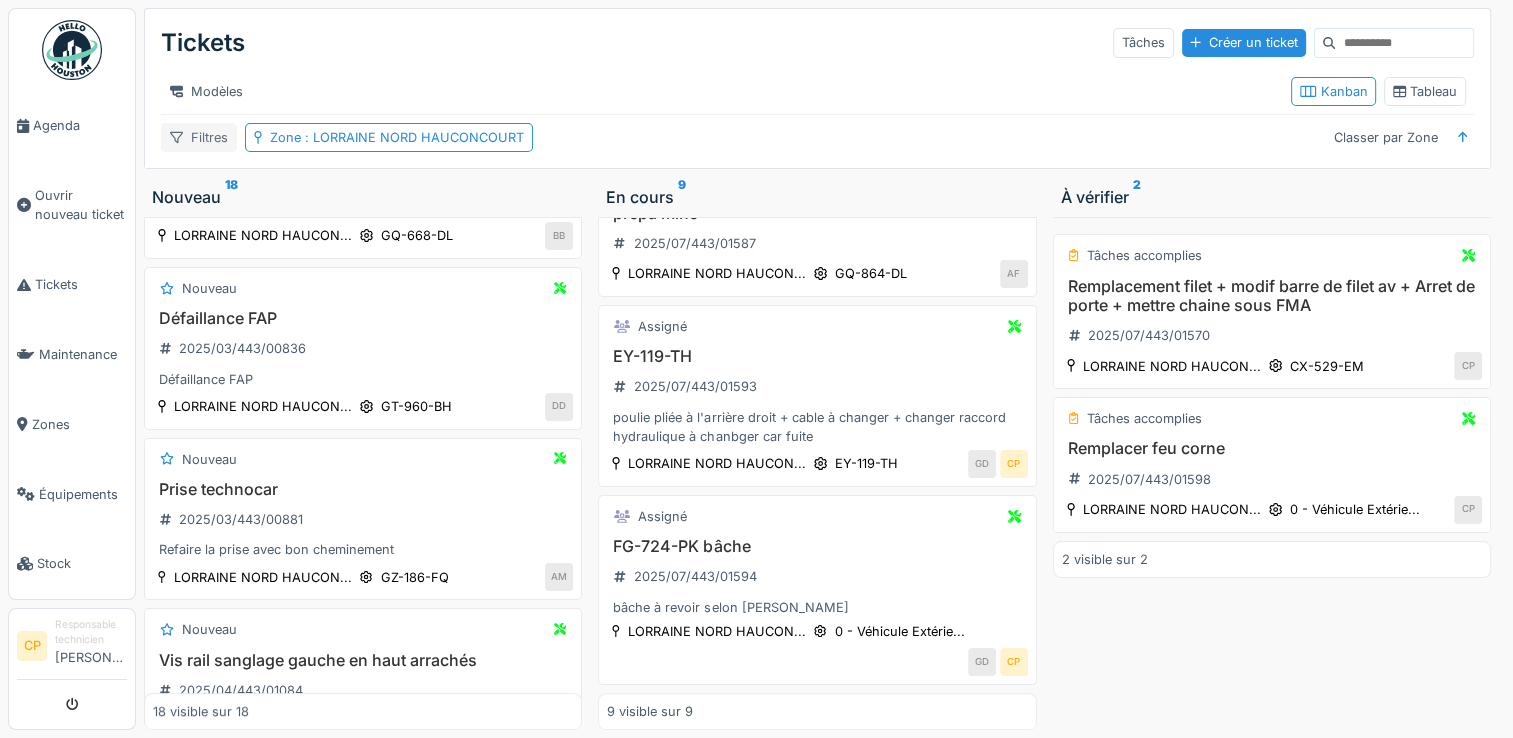 click on "Filtres" at bounding box center (199, 137) 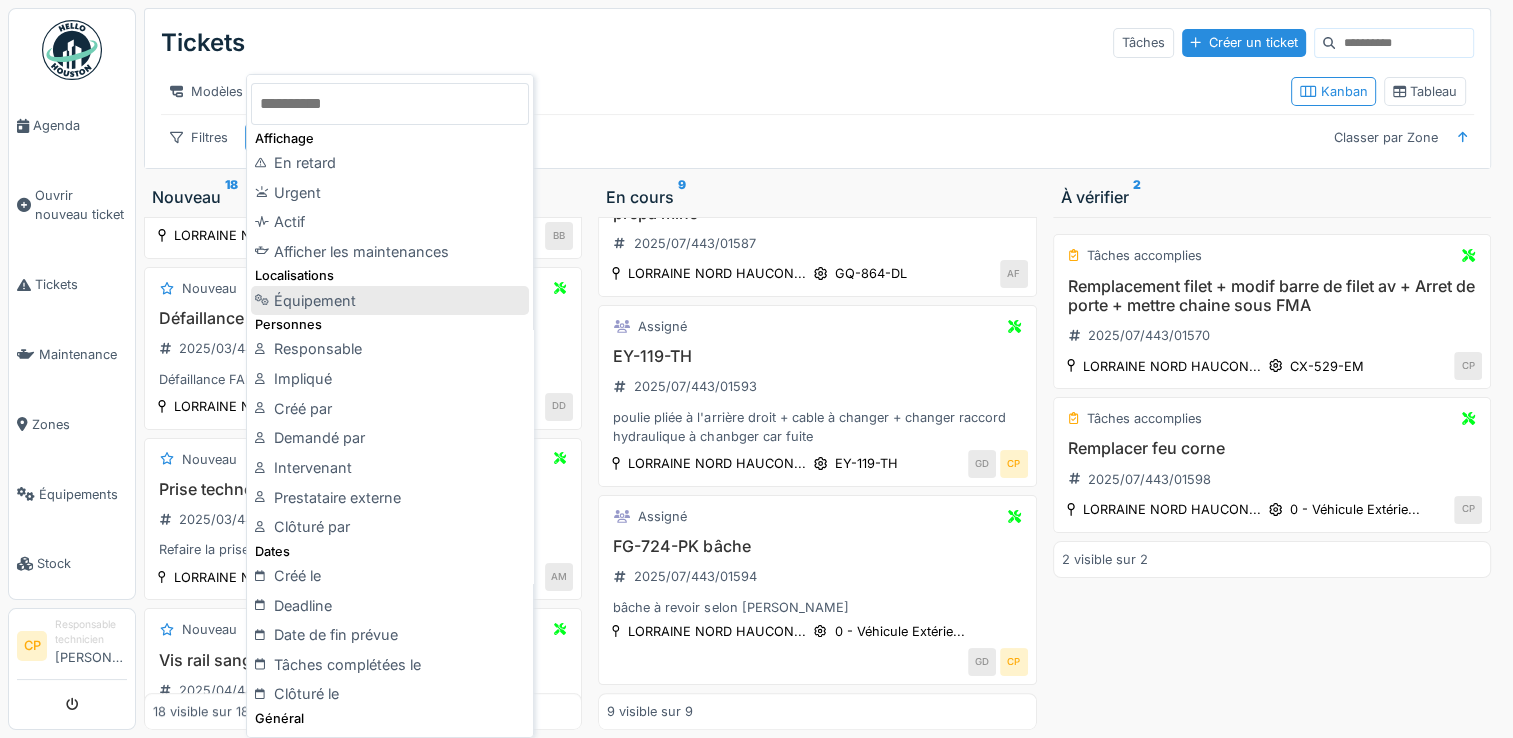 click on "Équipement" at bounding box center [390, 301] 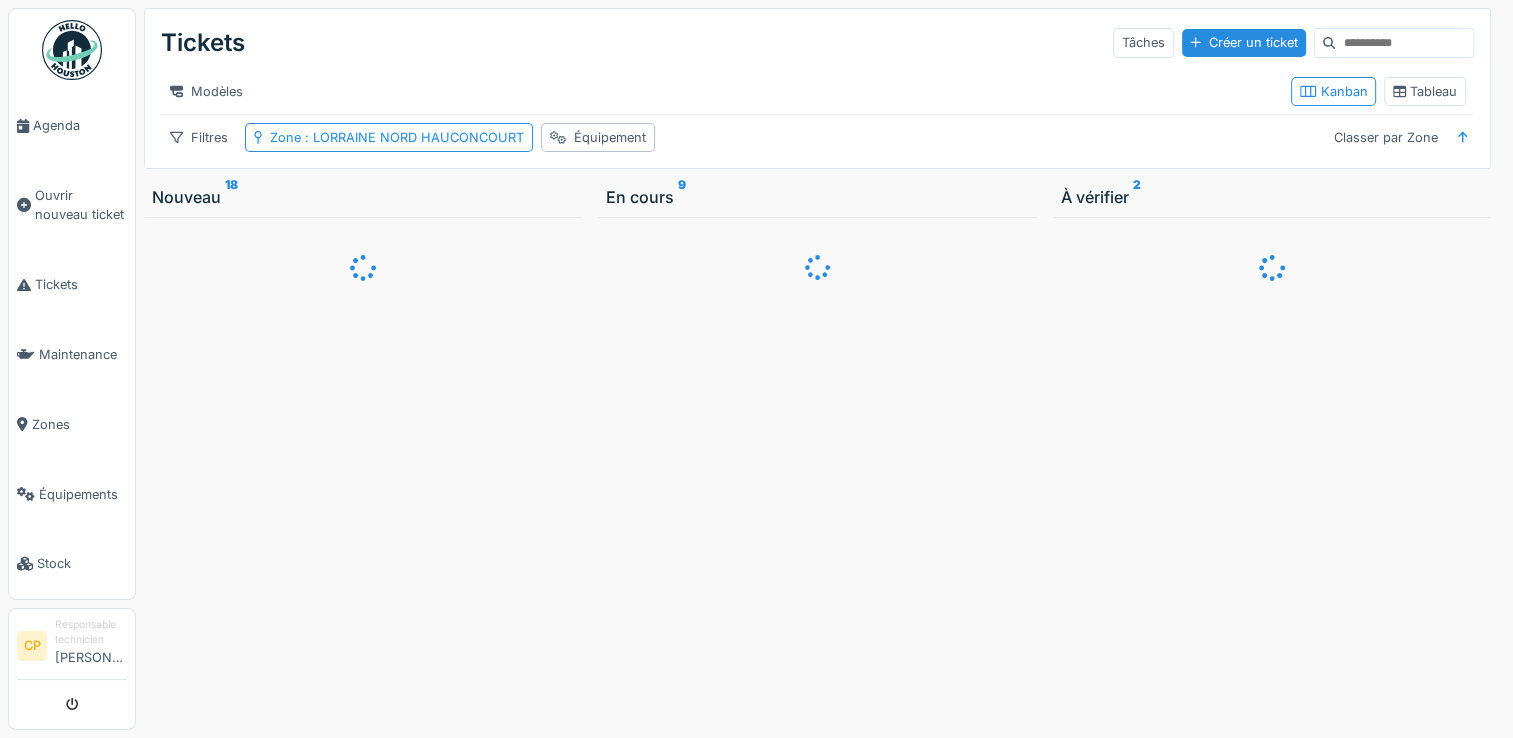 scroll, scrollTop: 0, scrollLeft: 0, axis: both 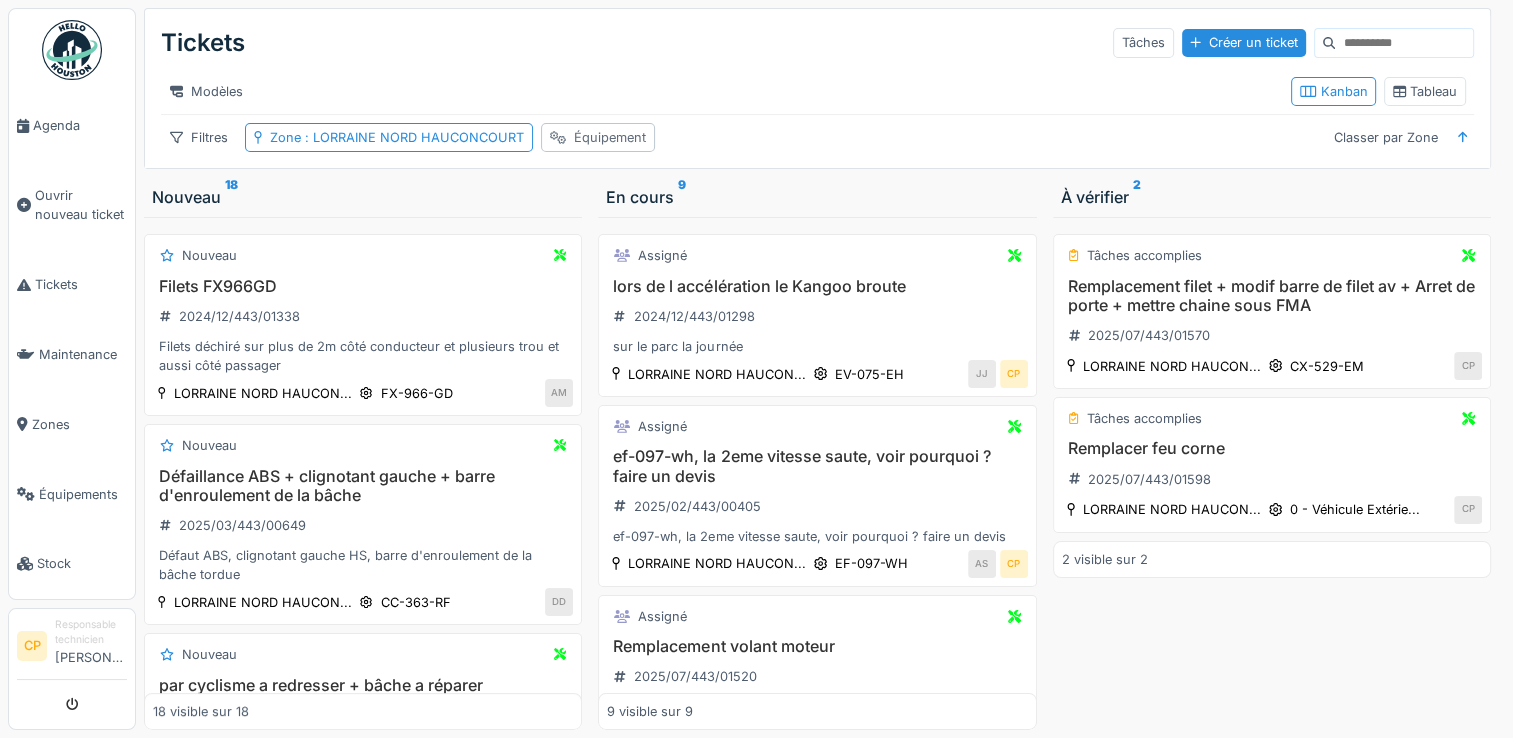 click on "Équipement" at bounding box center [610, 137] 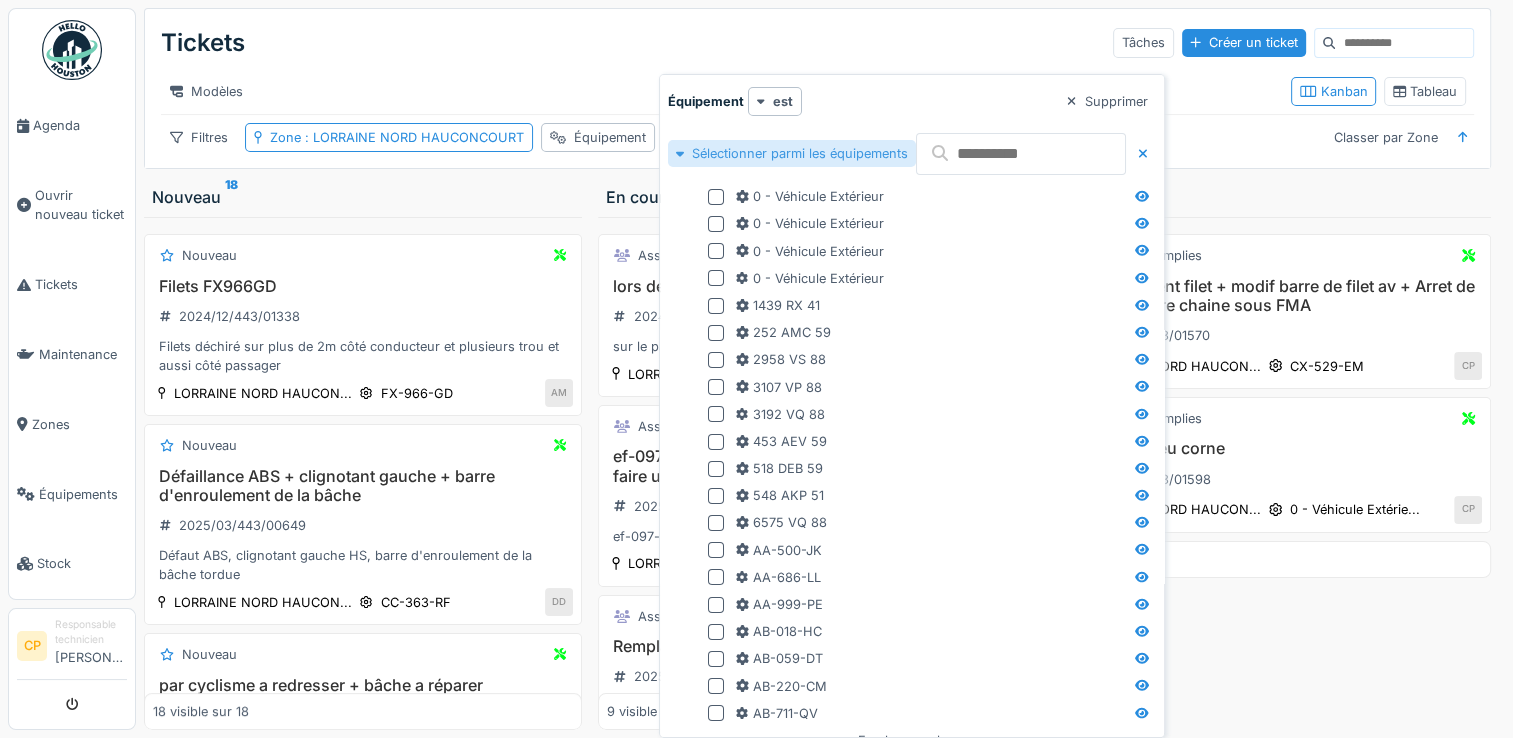 click at bounding box center (680, 153) 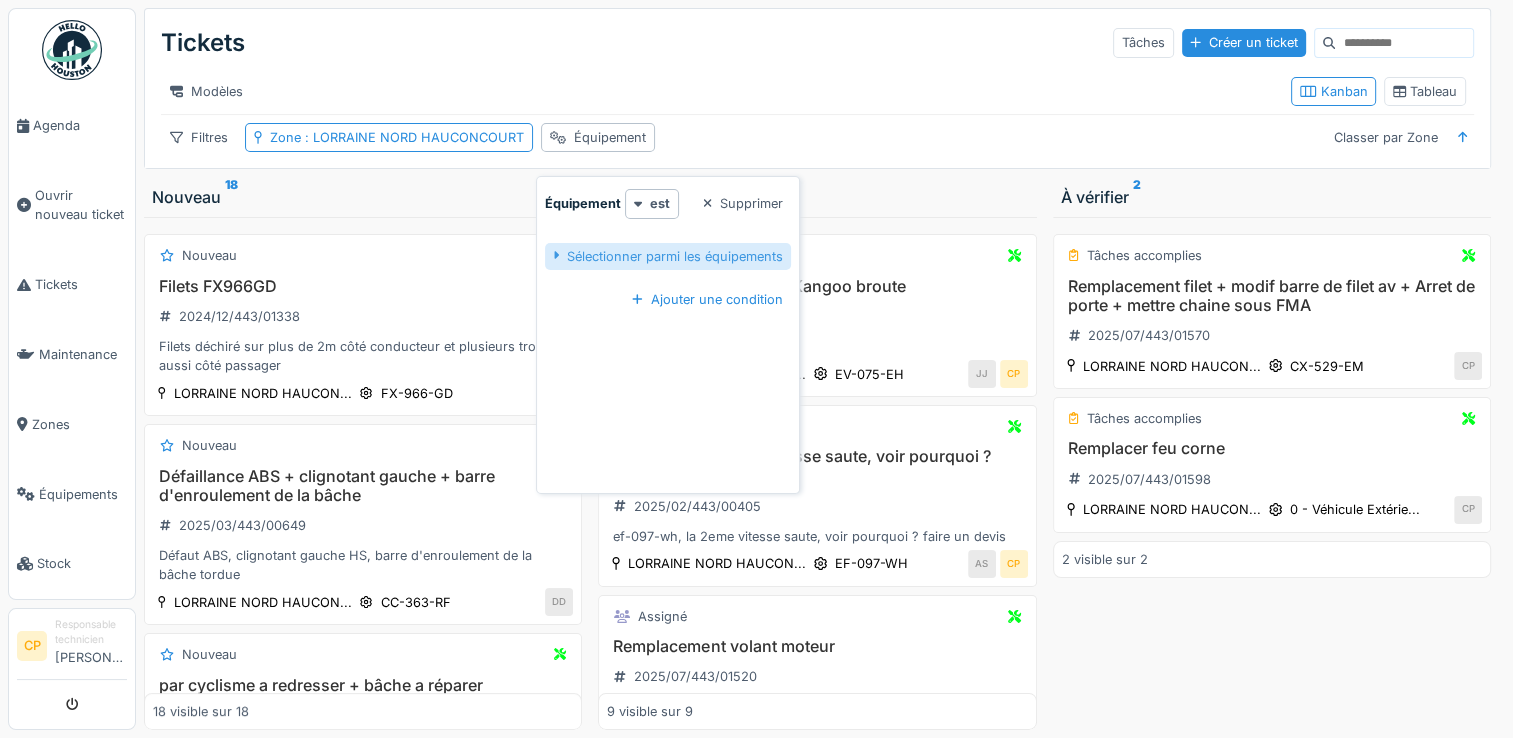 click on "Sélectionner parmi les équipements" at bounding box center (668, 256) 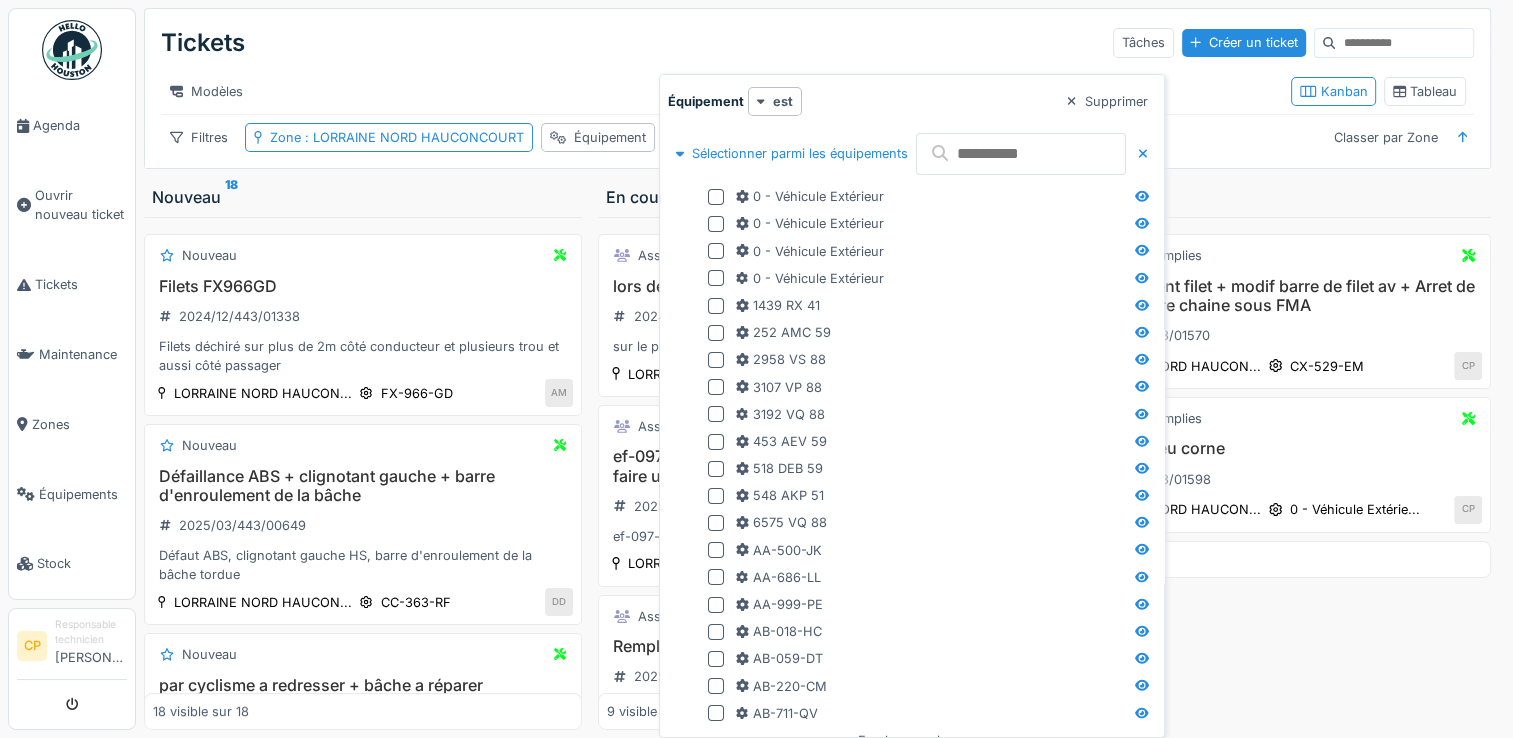 scroll, scrollTop: 0, scrollLeft: 0, axis: both 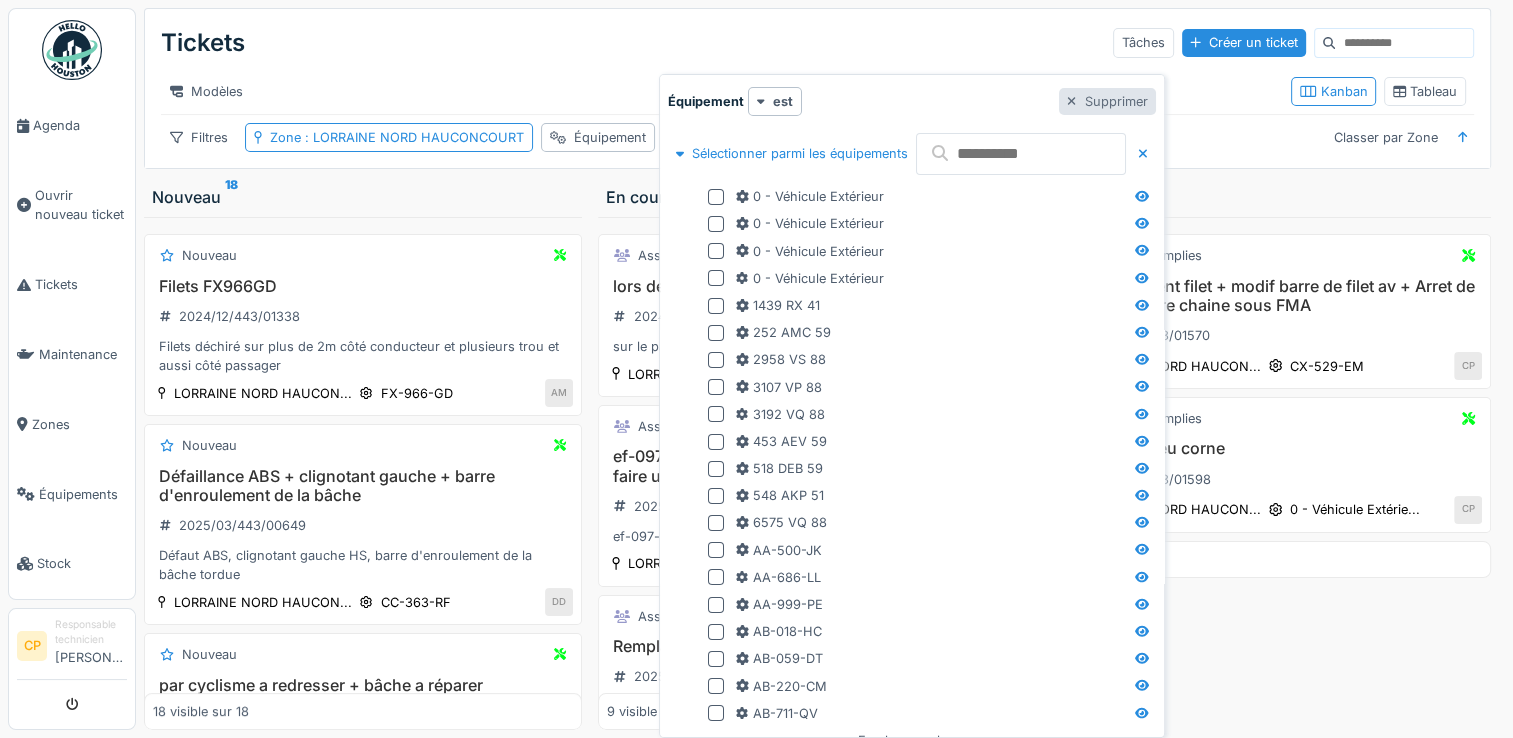 click on "Supprimer" at bounding box center (1107, 101) 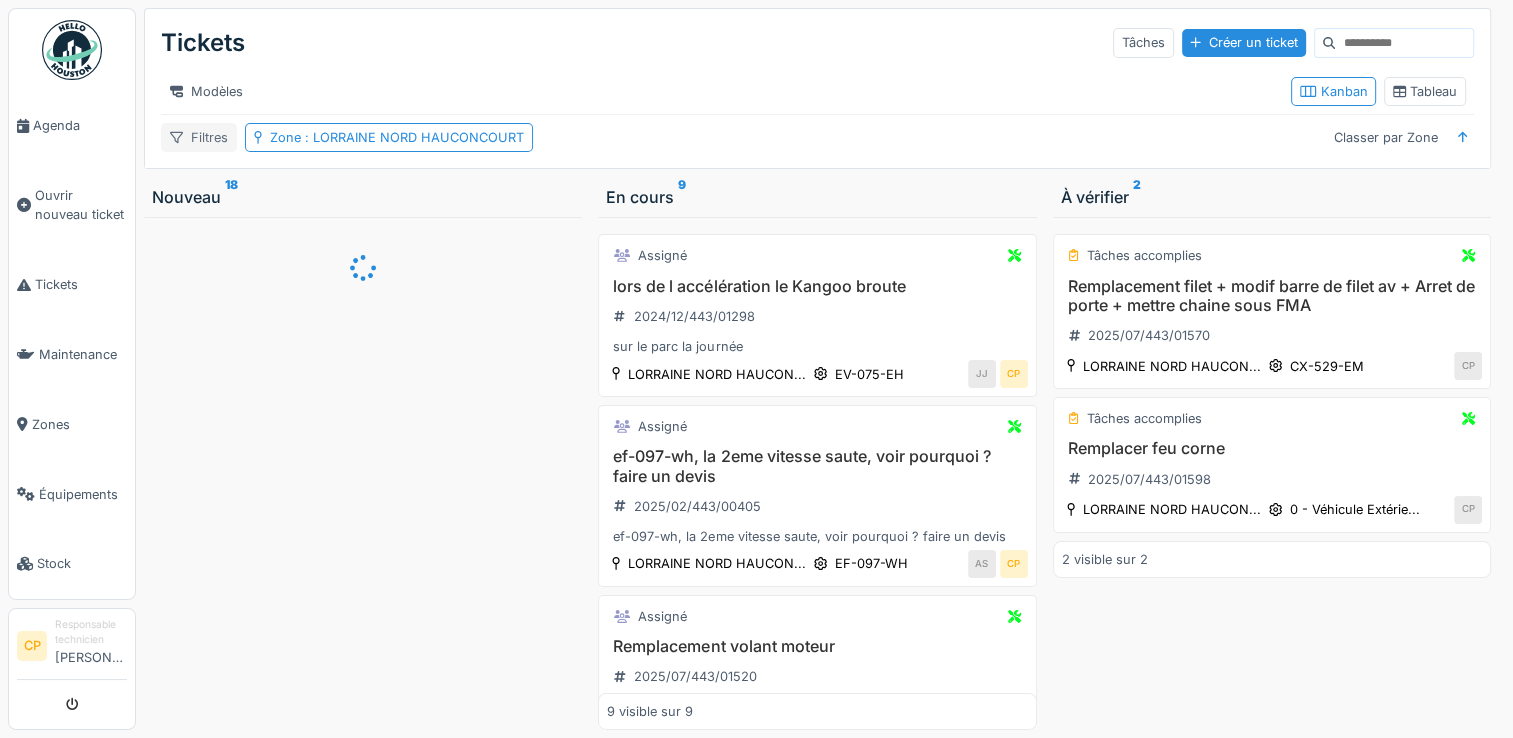 click on "Filtres" at bounding box center [199, 137] 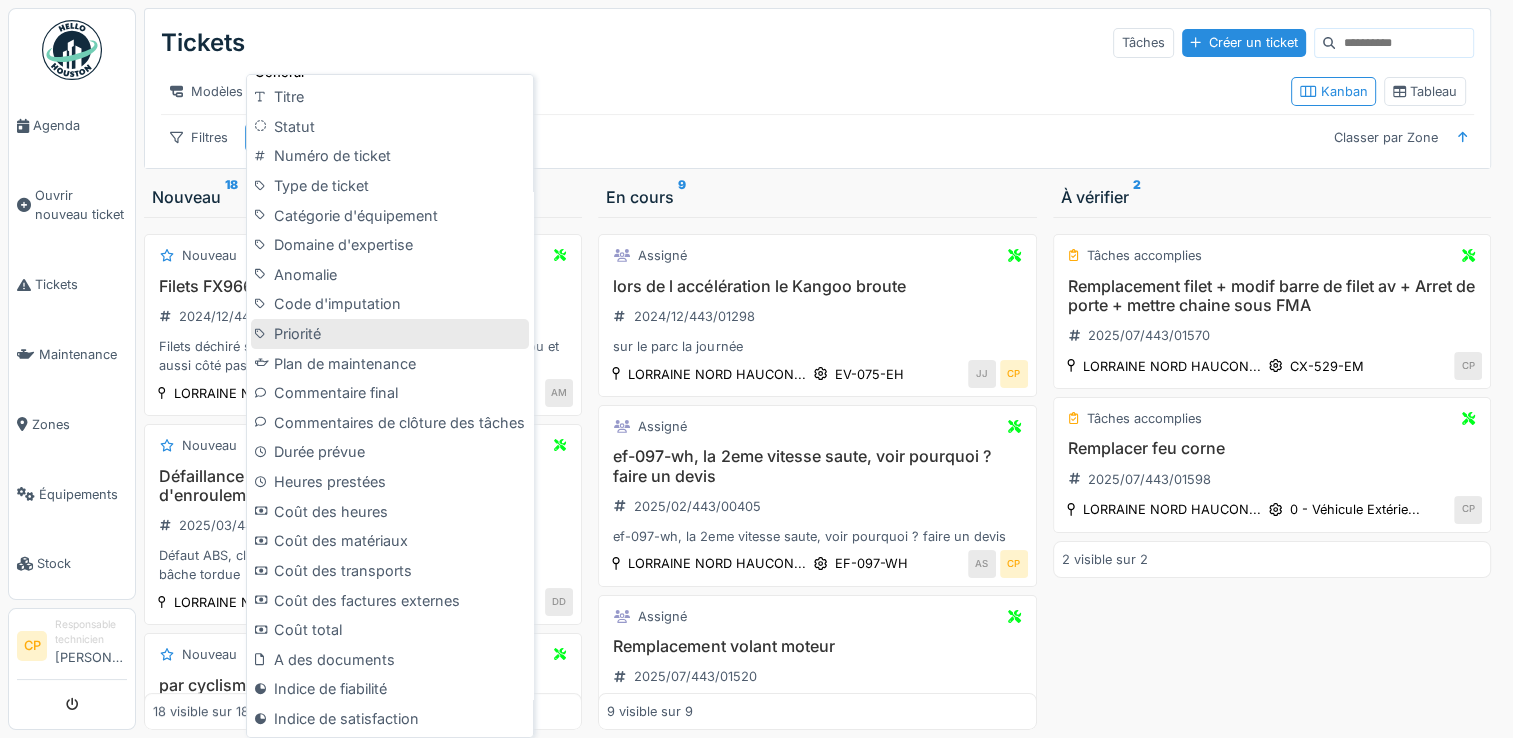 scroll, scrollTop: 693, scrollLeft: 0, axis: vertical 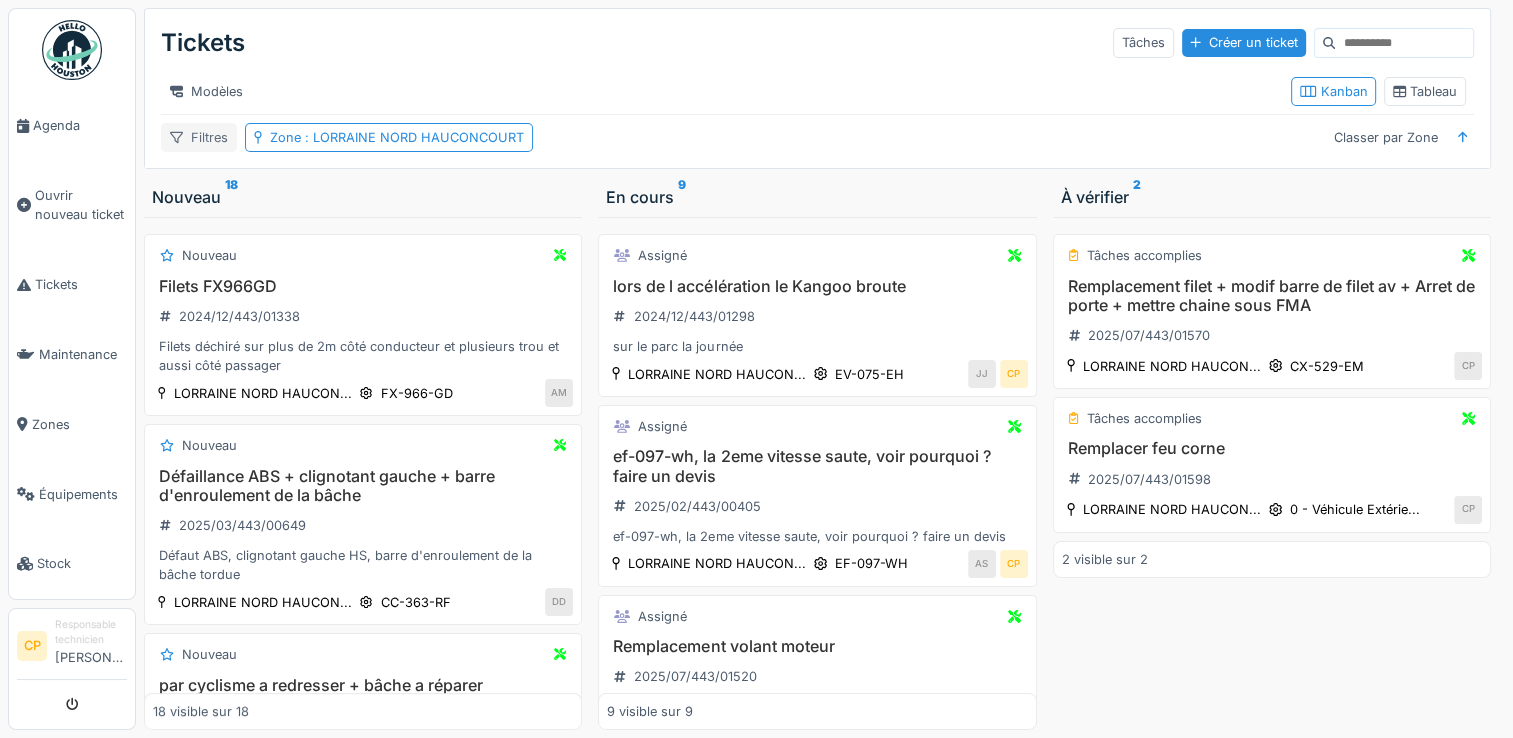 click on "Filtres" at bounding box center (199, 137) 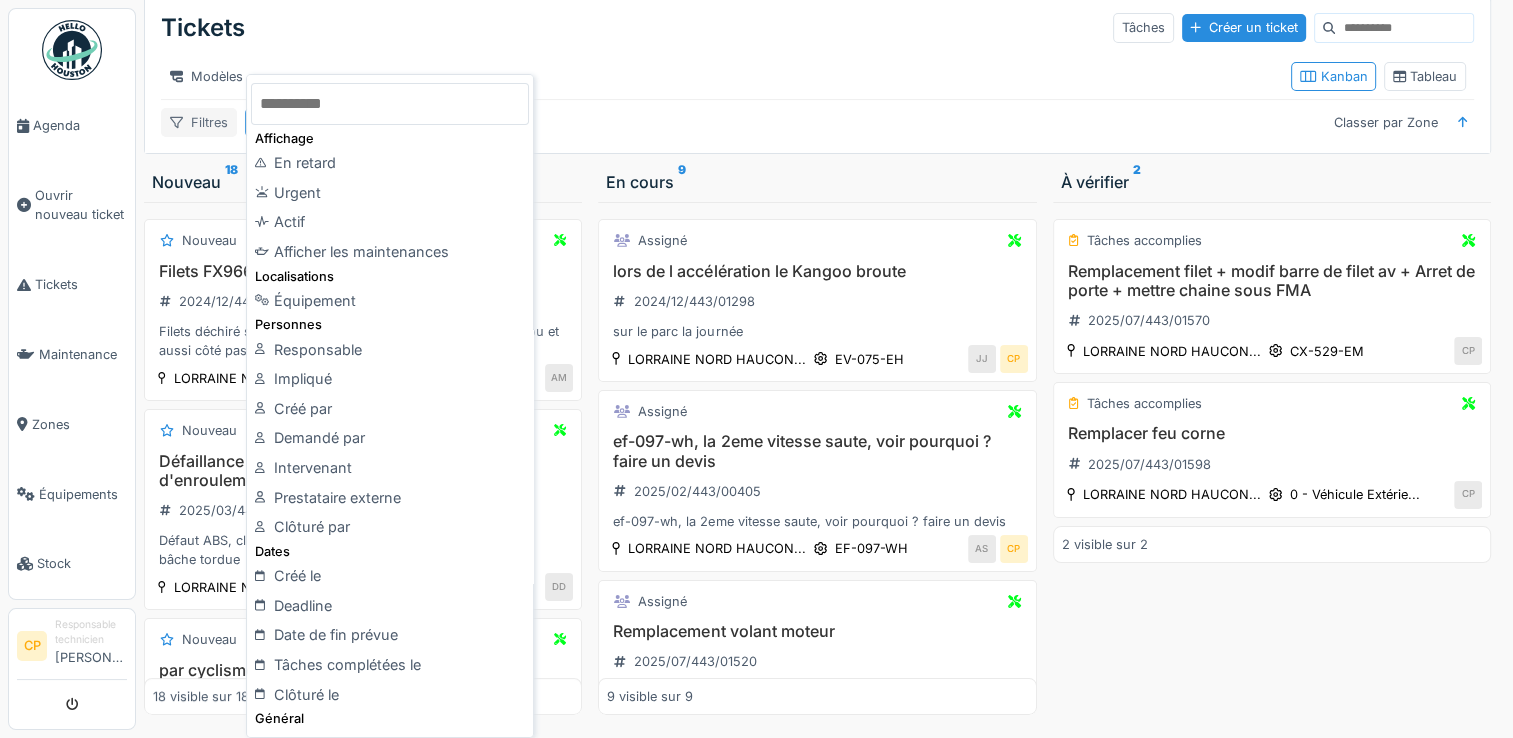 click on "Filtres" at bounding box center (199, 122) 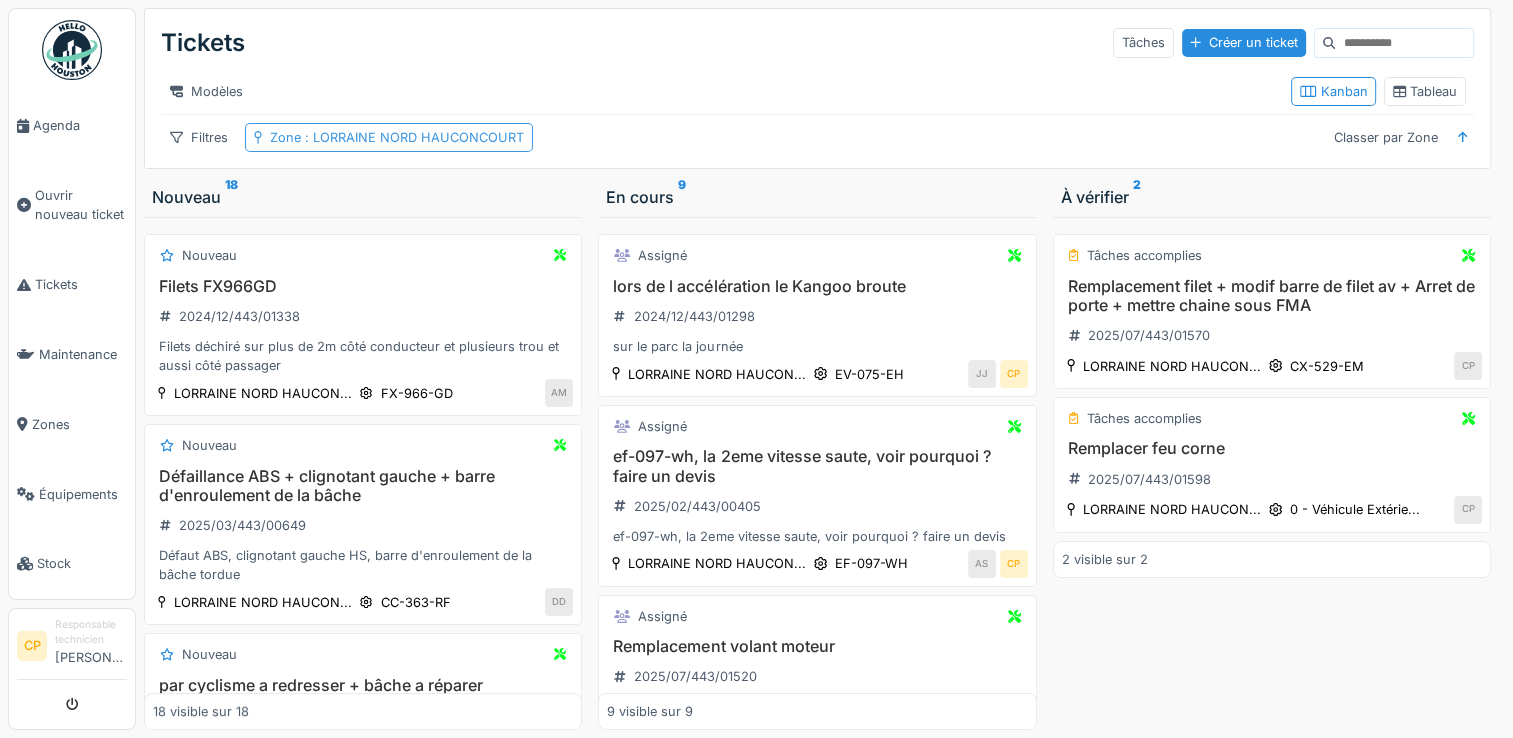 click on "Zone   :   LORRAINE NORD HAUCONCOURT" at bounding box center (397, 137) 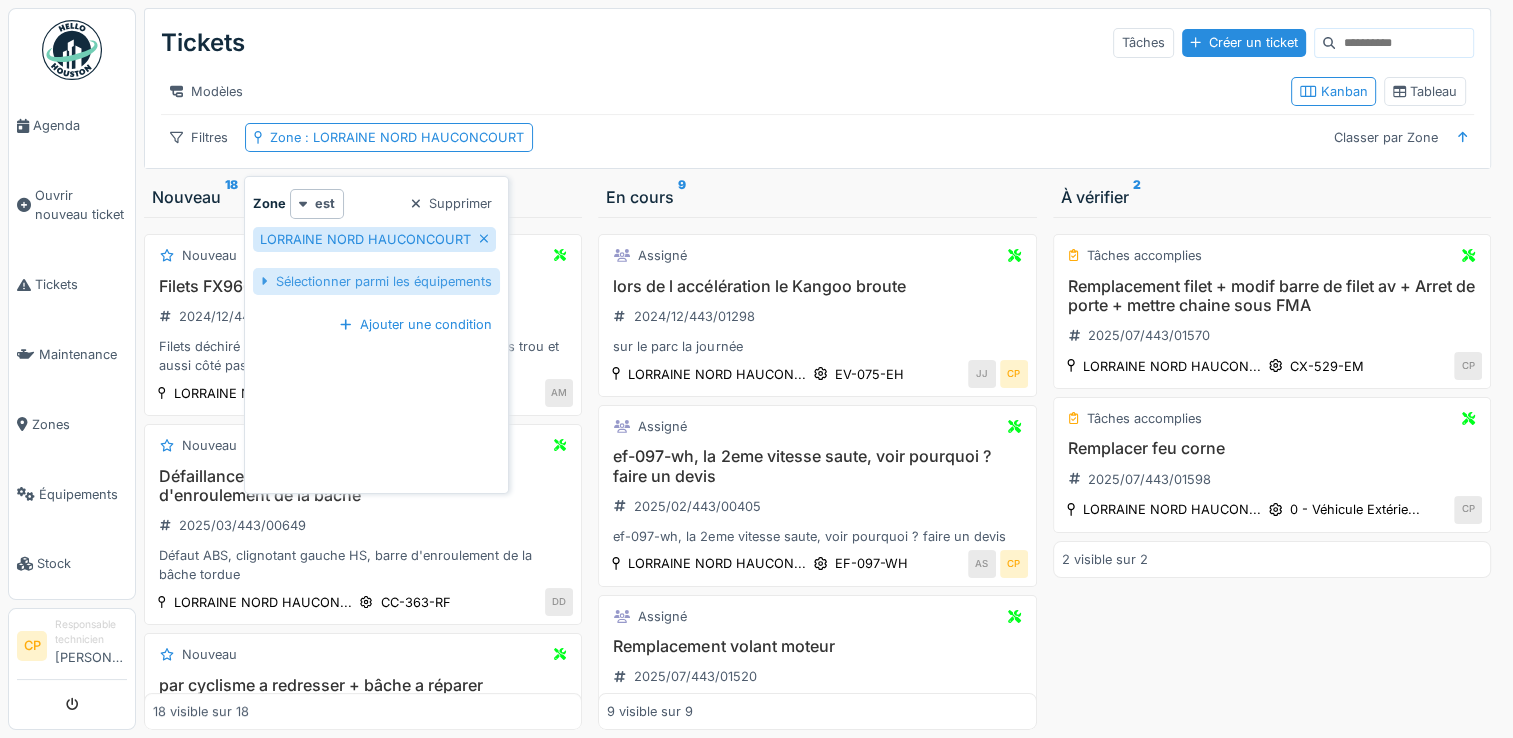 click on "Sélectionner parmi les équipements" at bounding box center [376, 281] 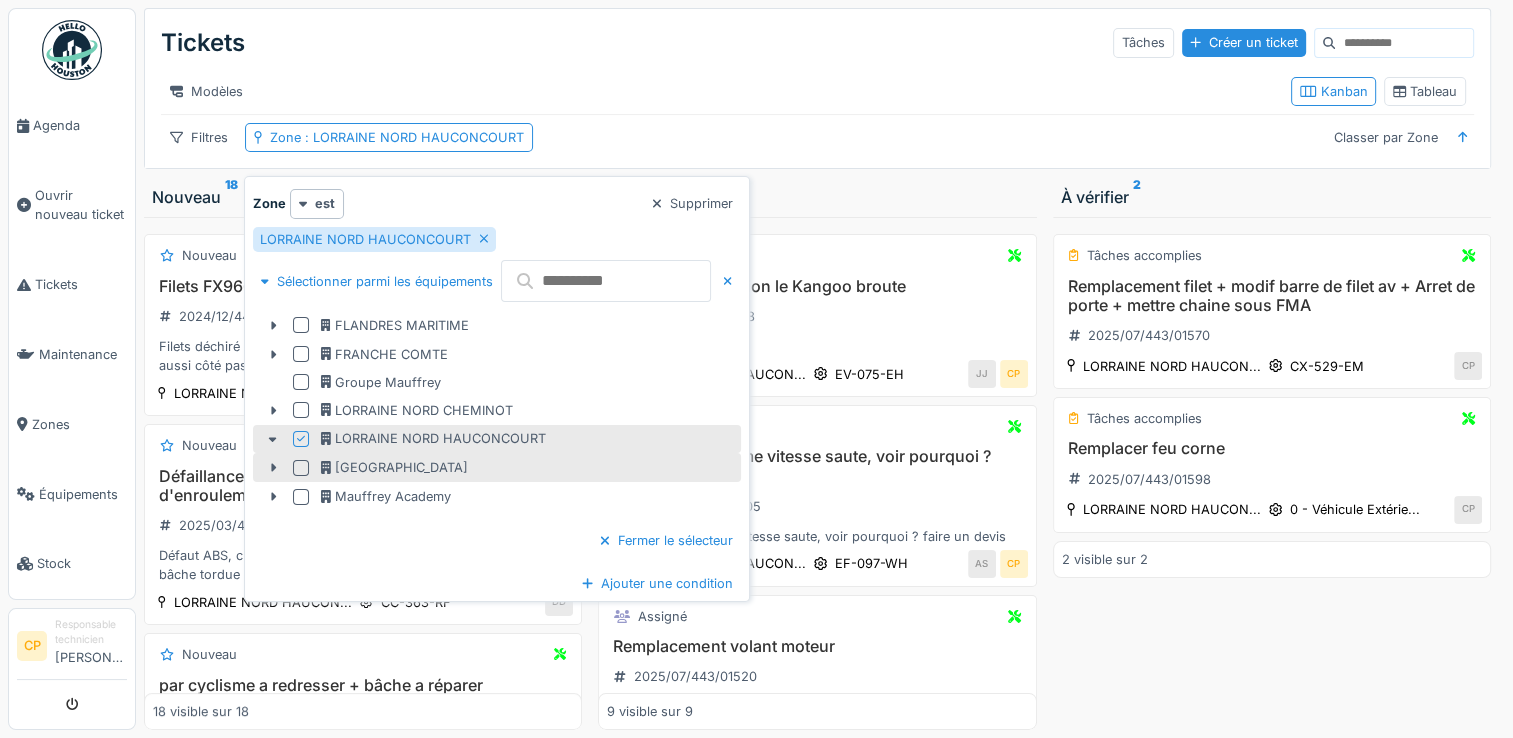 click at bounding box center [301, 468] 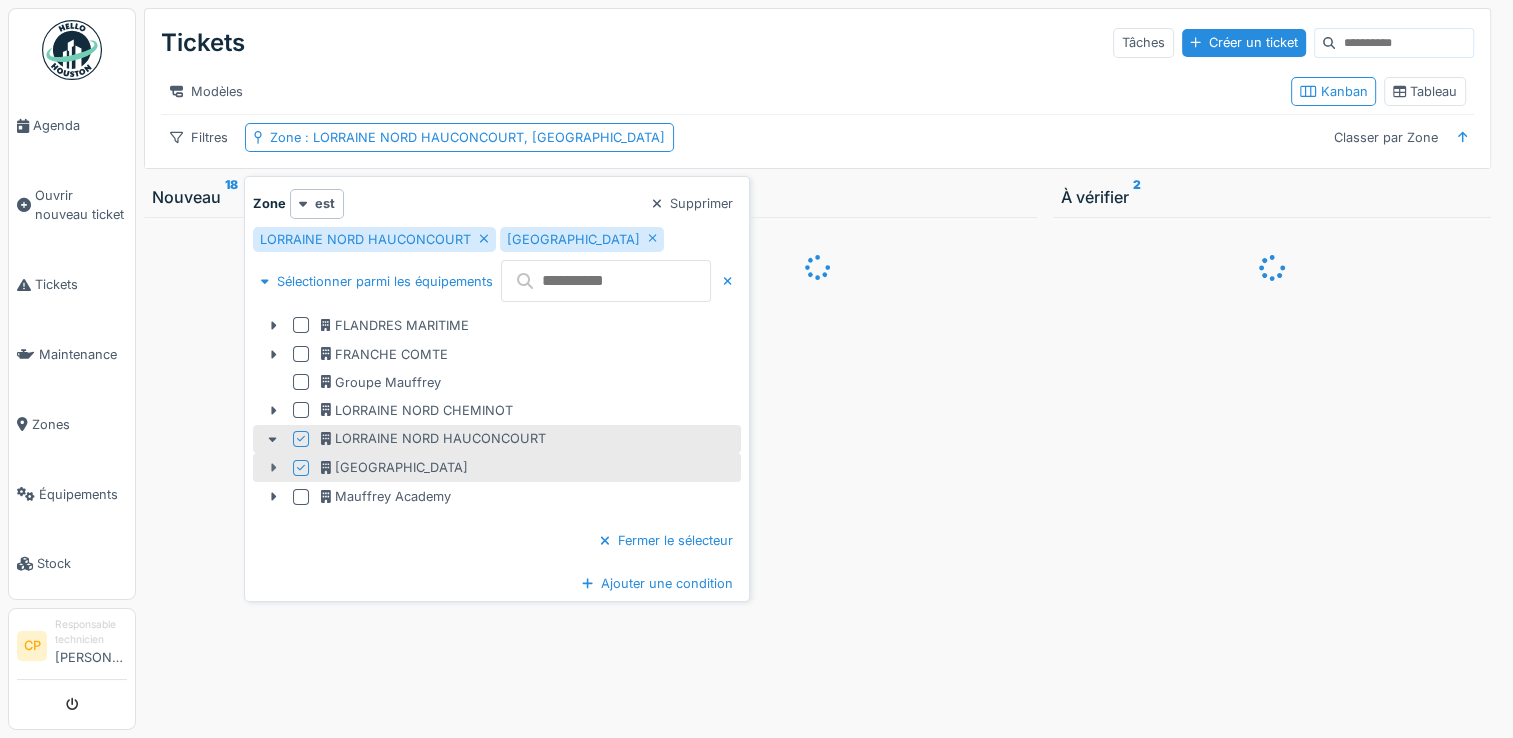 click at bounding box center (273, 467) 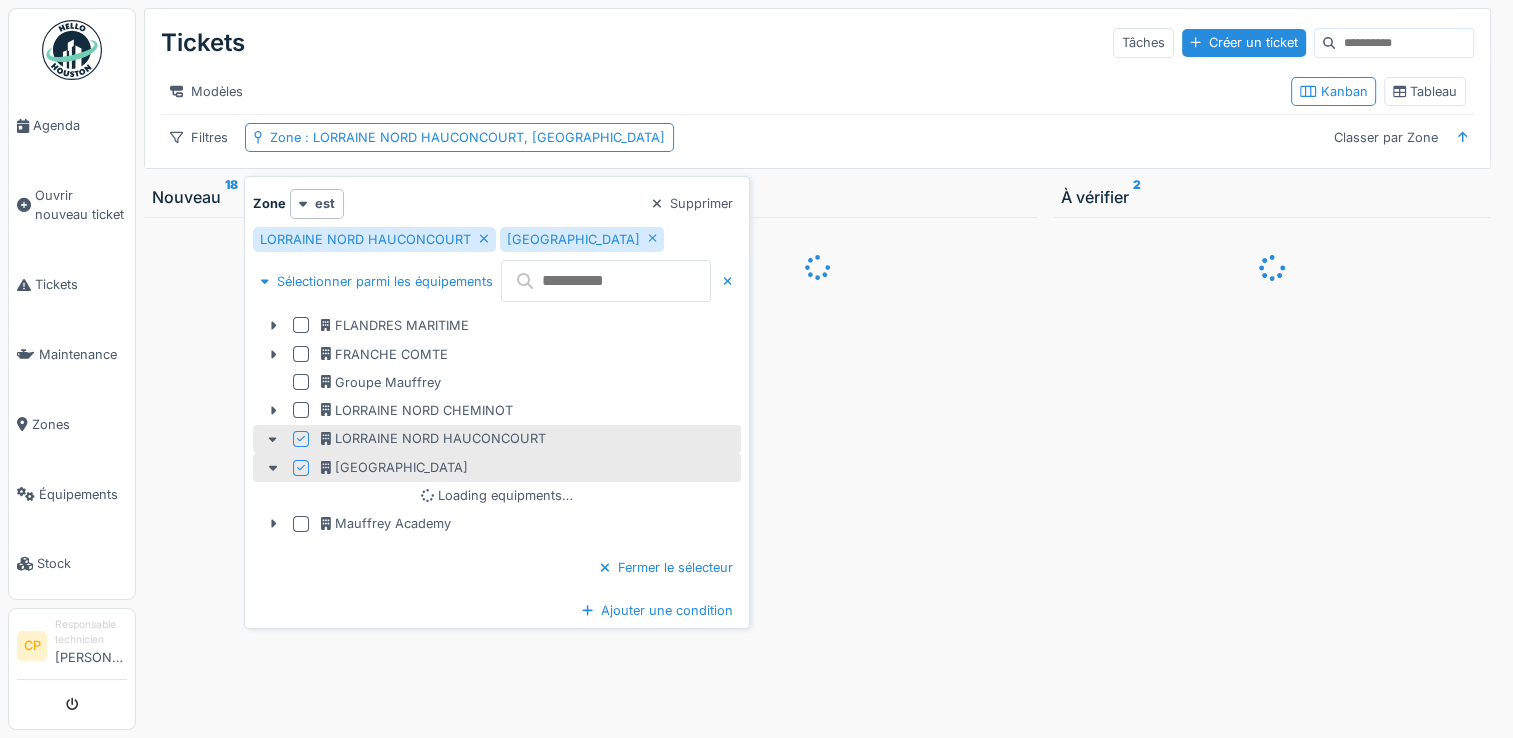 click at bounding box center (817, 114) 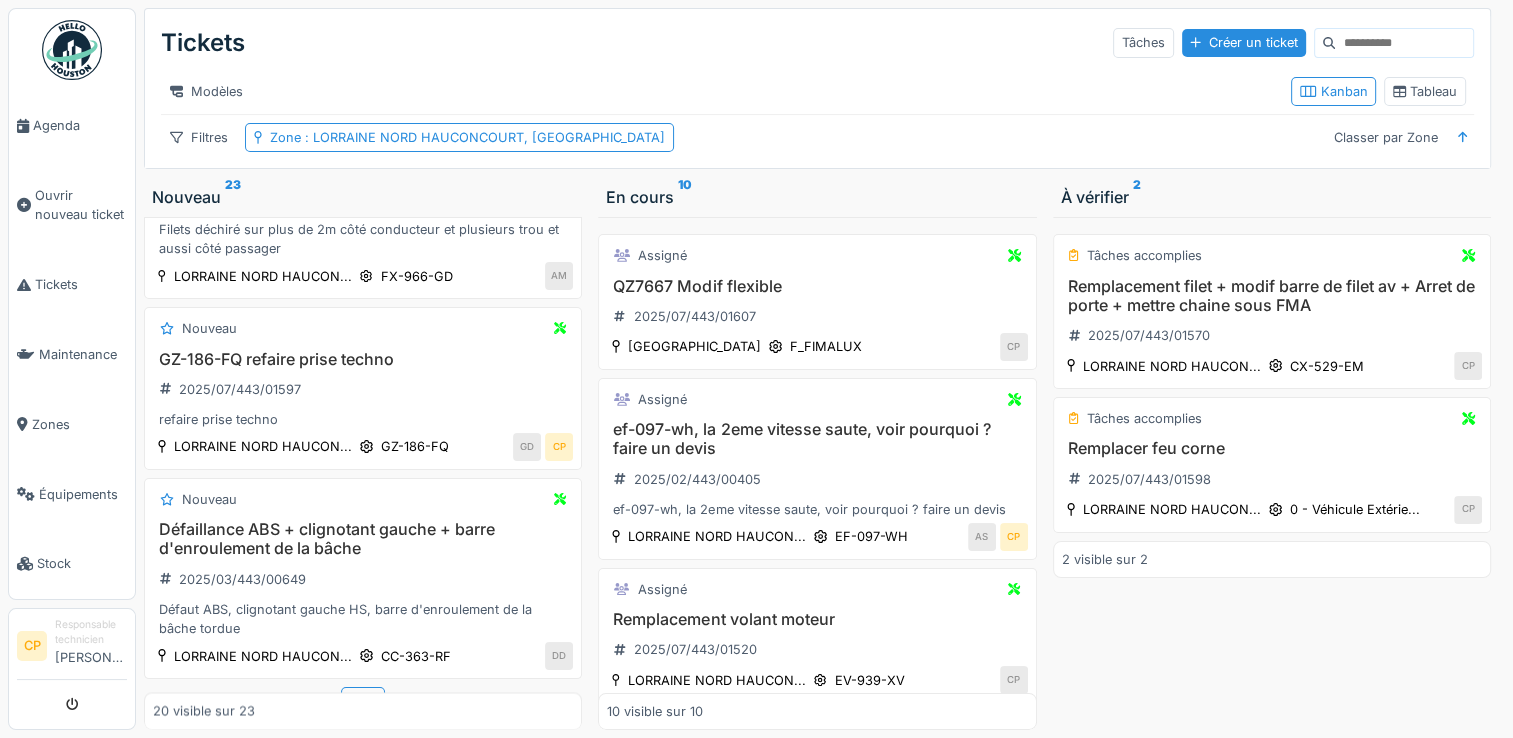scroll, scrollTop: 3247, scrollLeft: 0, axis: vertical 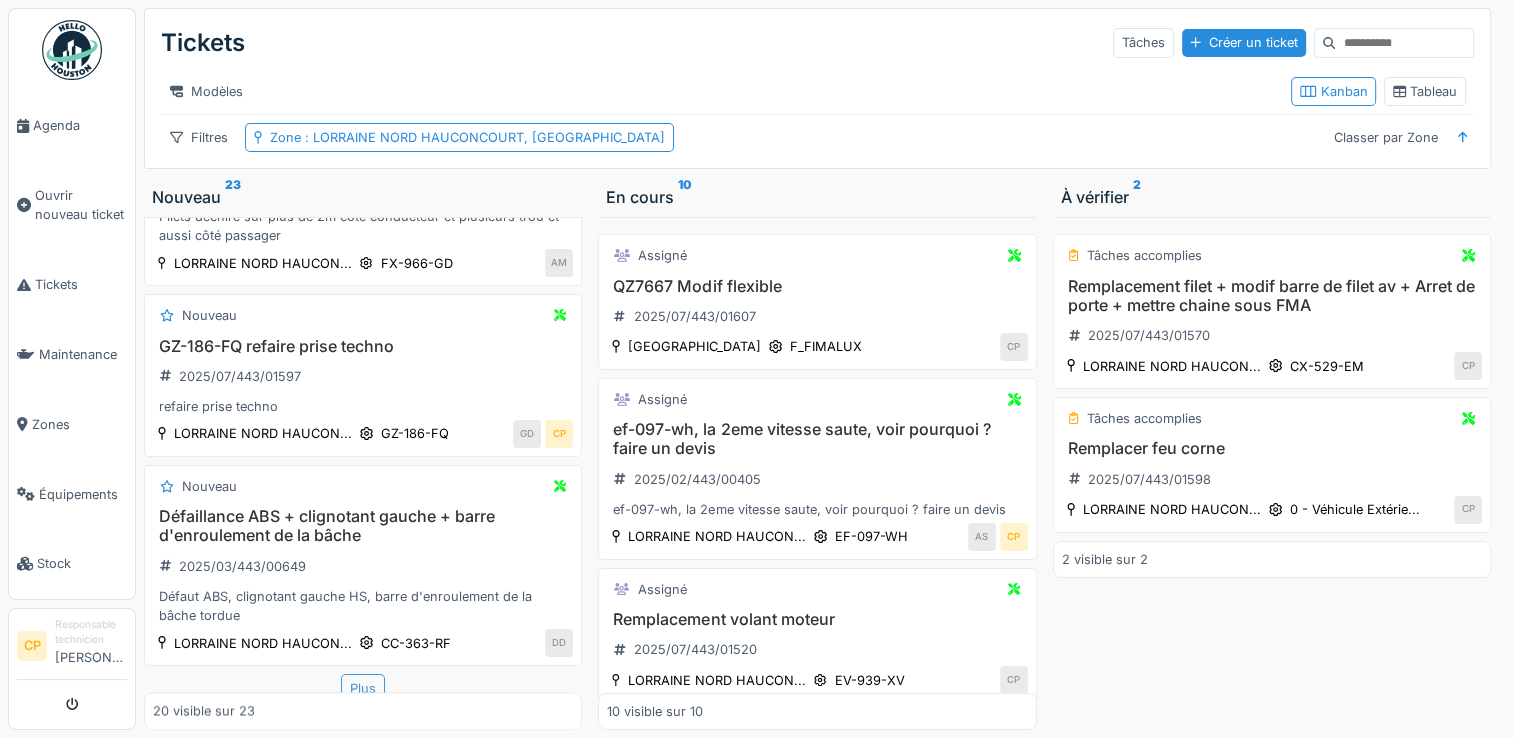click on "Plus" at bounding box center [363, 688] 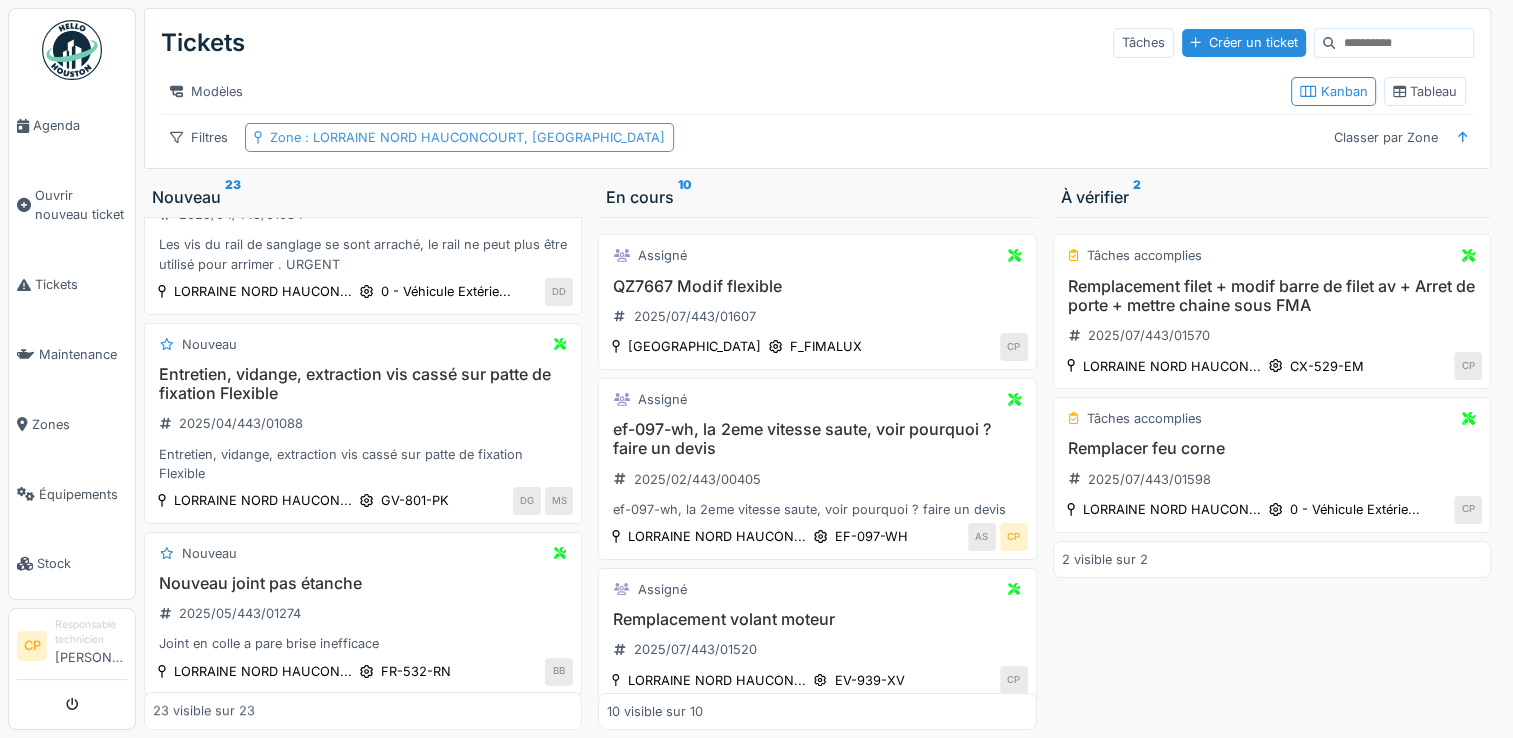 scroll, scrollTop: 919, scrollLeft: 0, axis: vertical 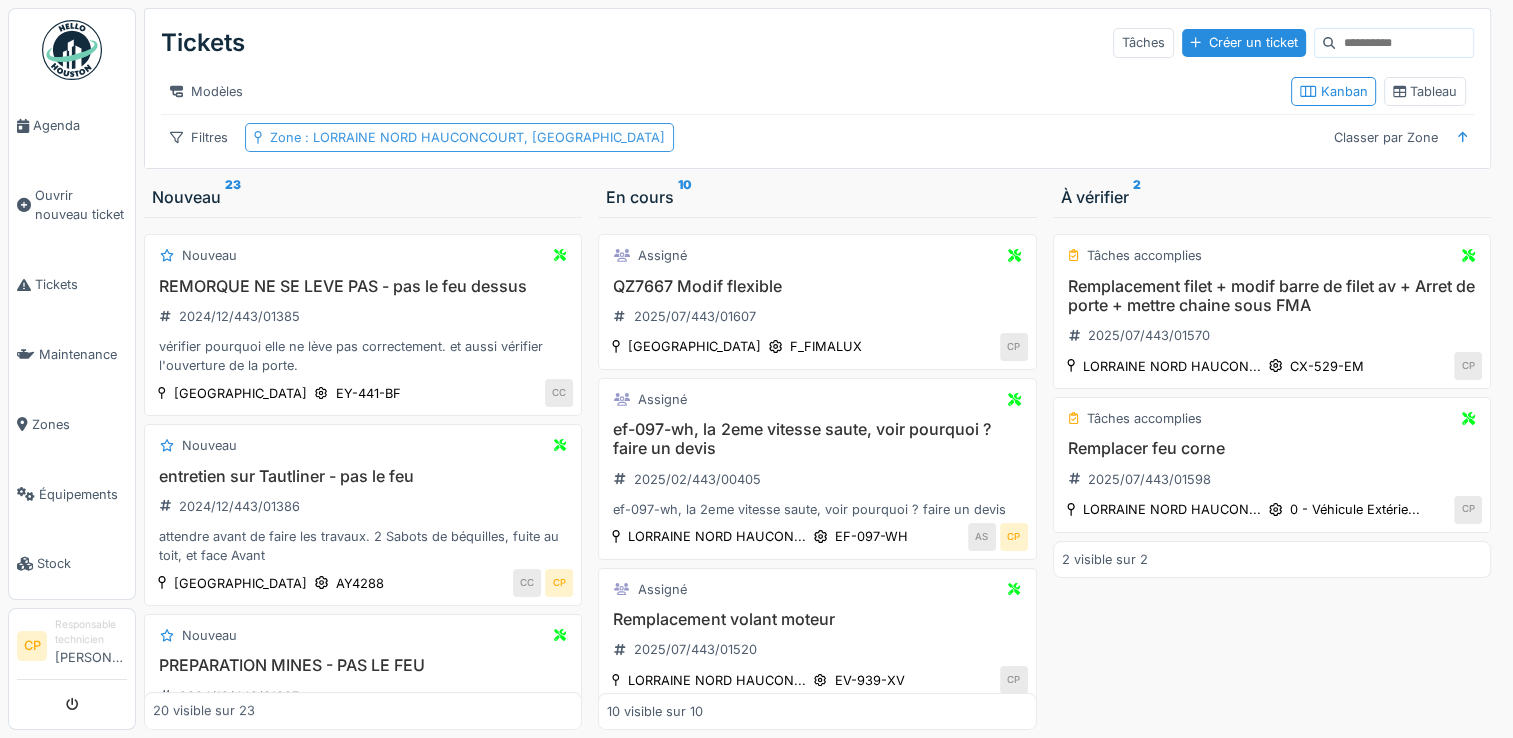 click on ":   LORRAINE NORD HAUCONCOURT, LUXEMBOURG" at bounding box center (483, 137) 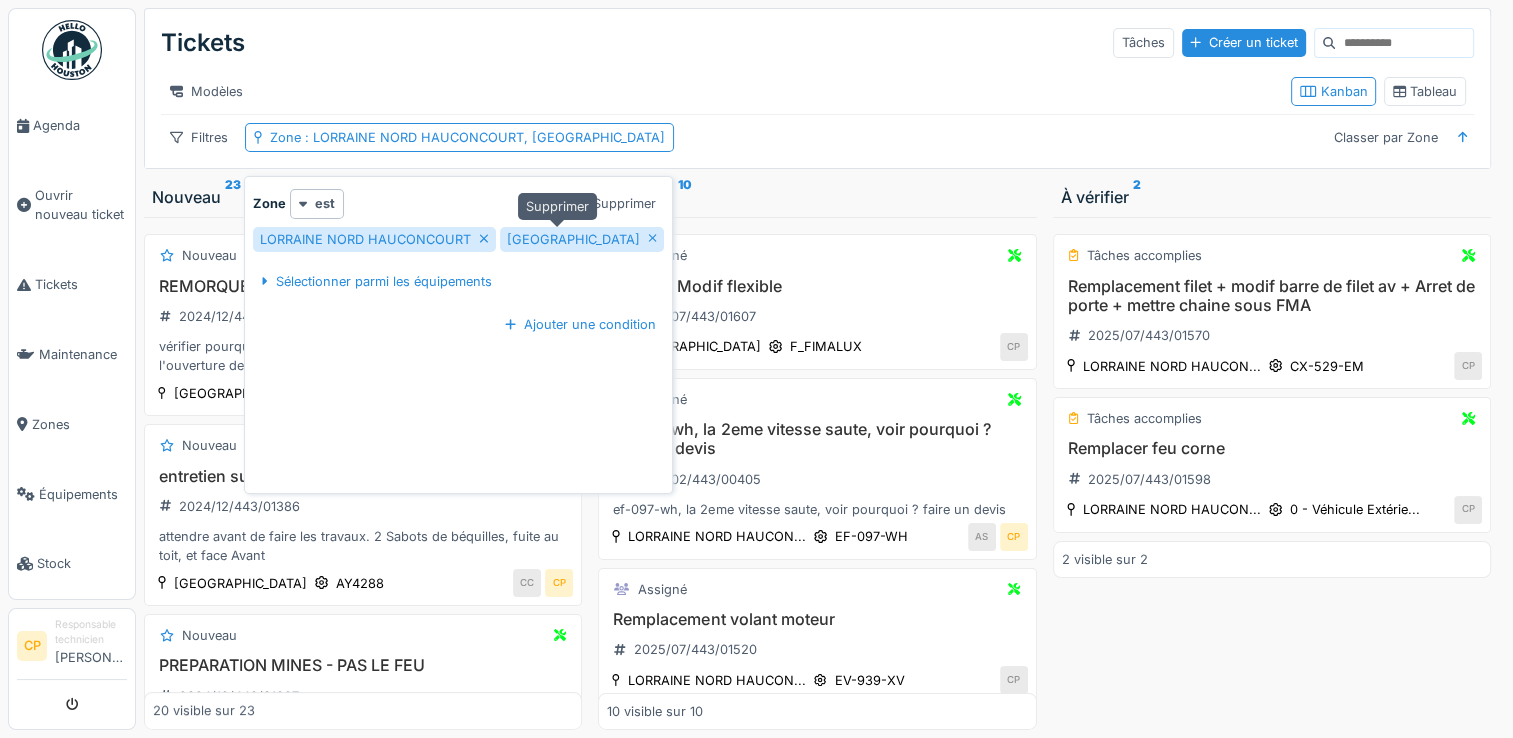 click on "[GEOGRAPHIC_DATA]" at bounding box center [573, 239] 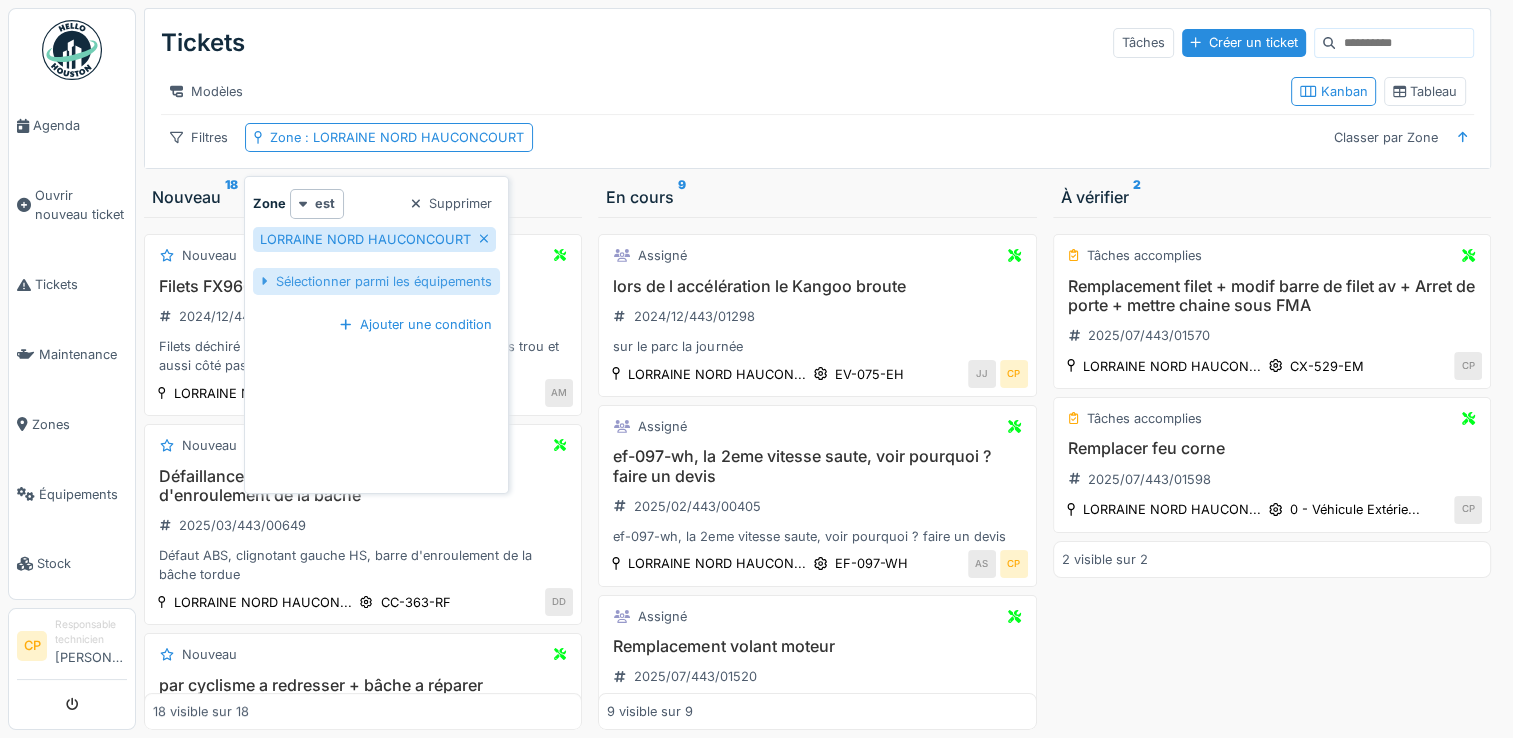 click on "Sélectionner parmi les équipements" at bounding box center (376, 281) 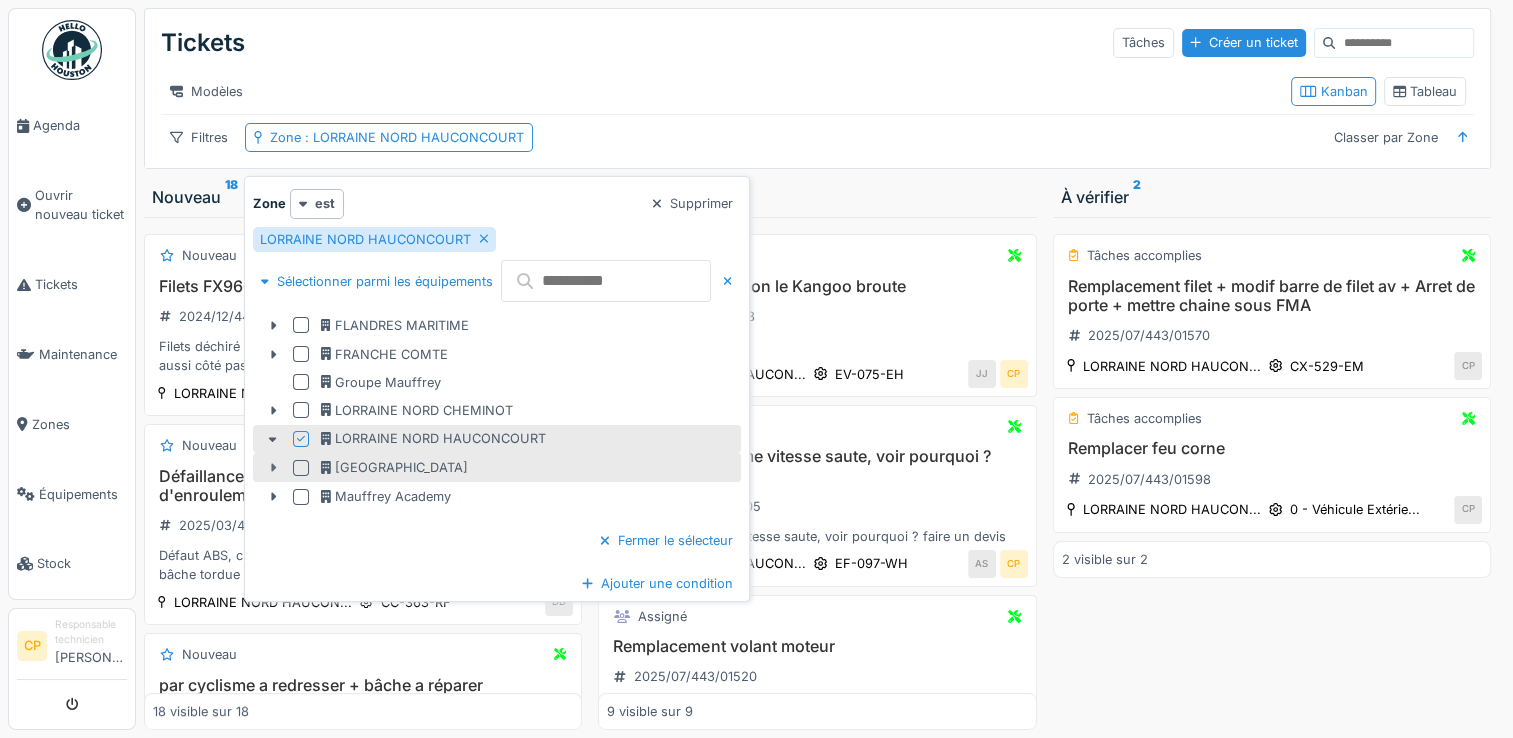 click 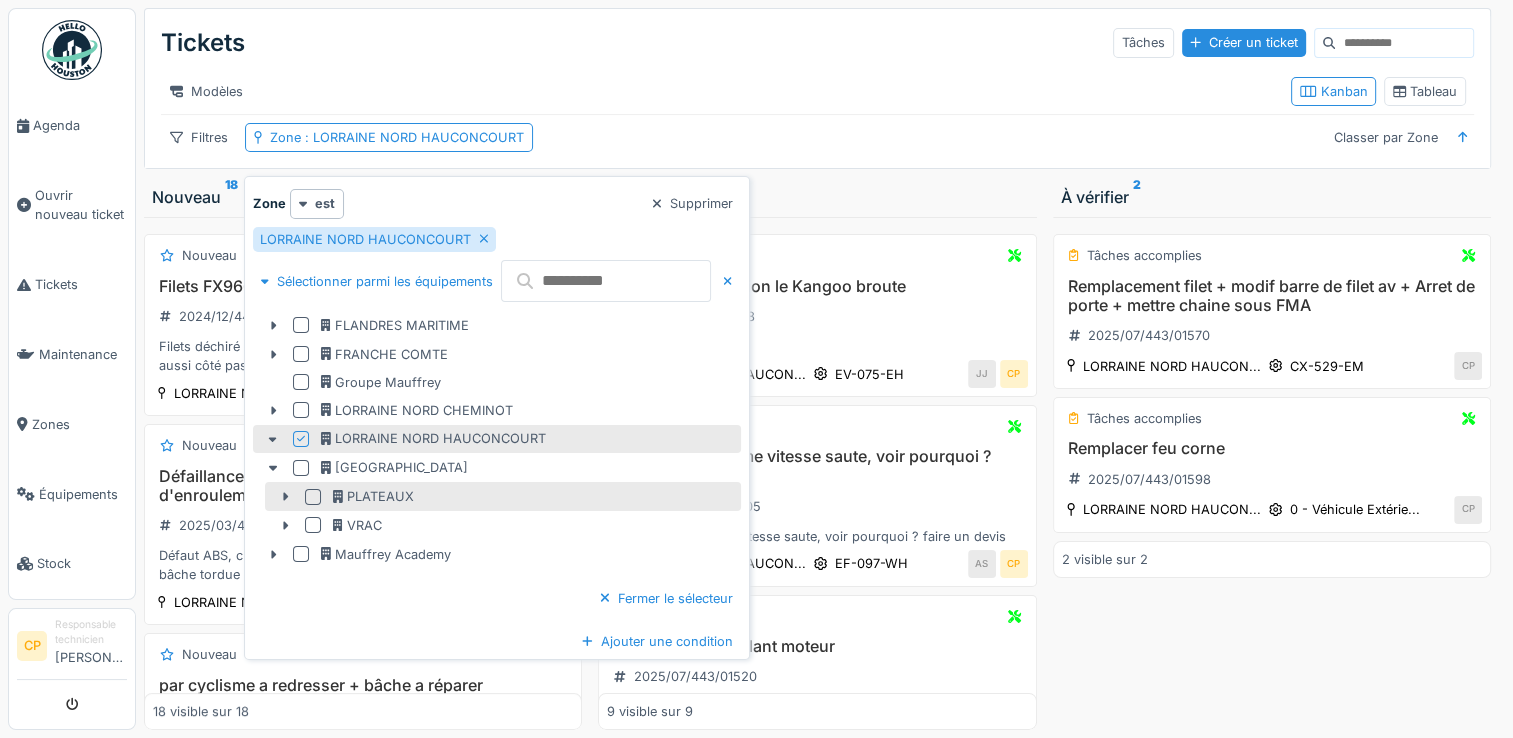 click at bounding box center [313, 497] 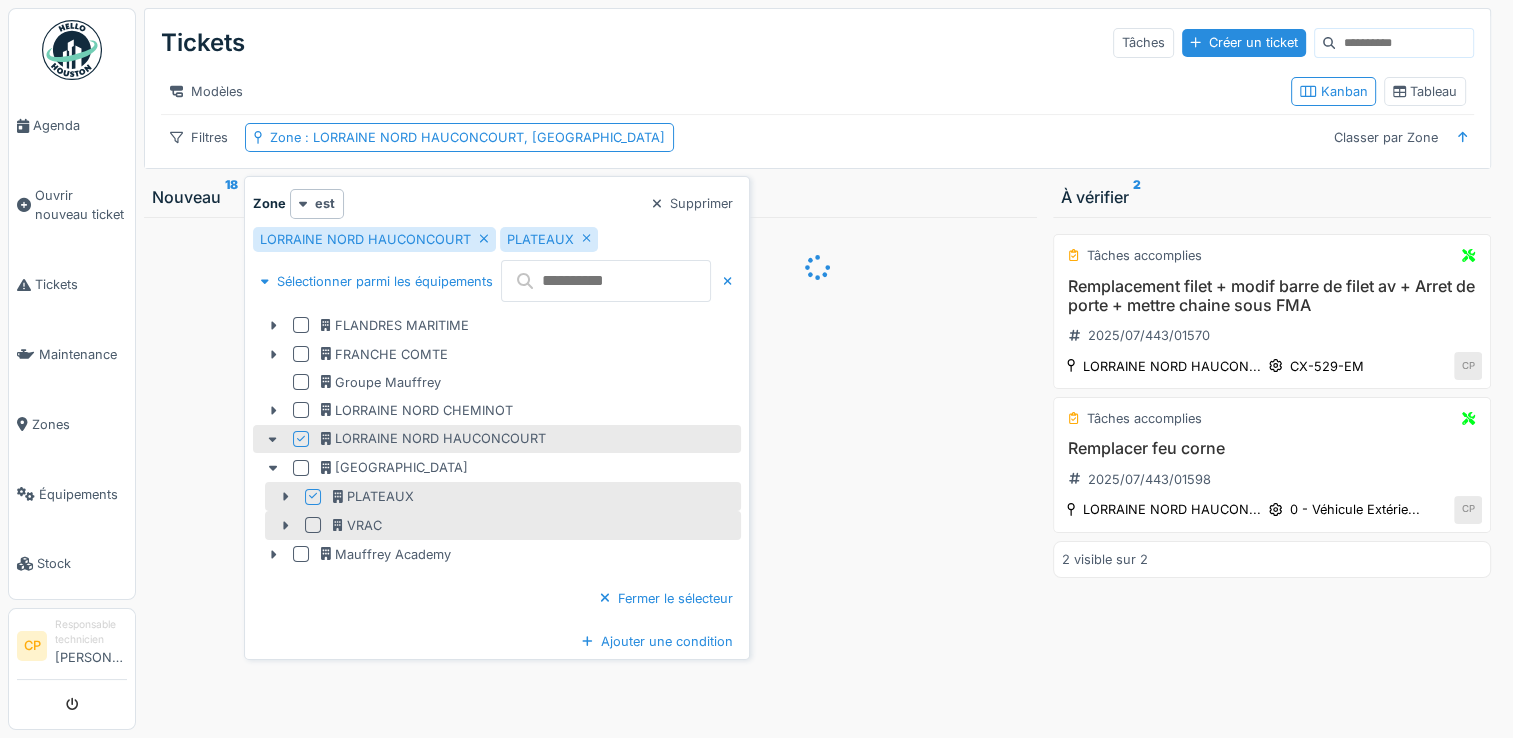 click at bounding box center [313, 525] 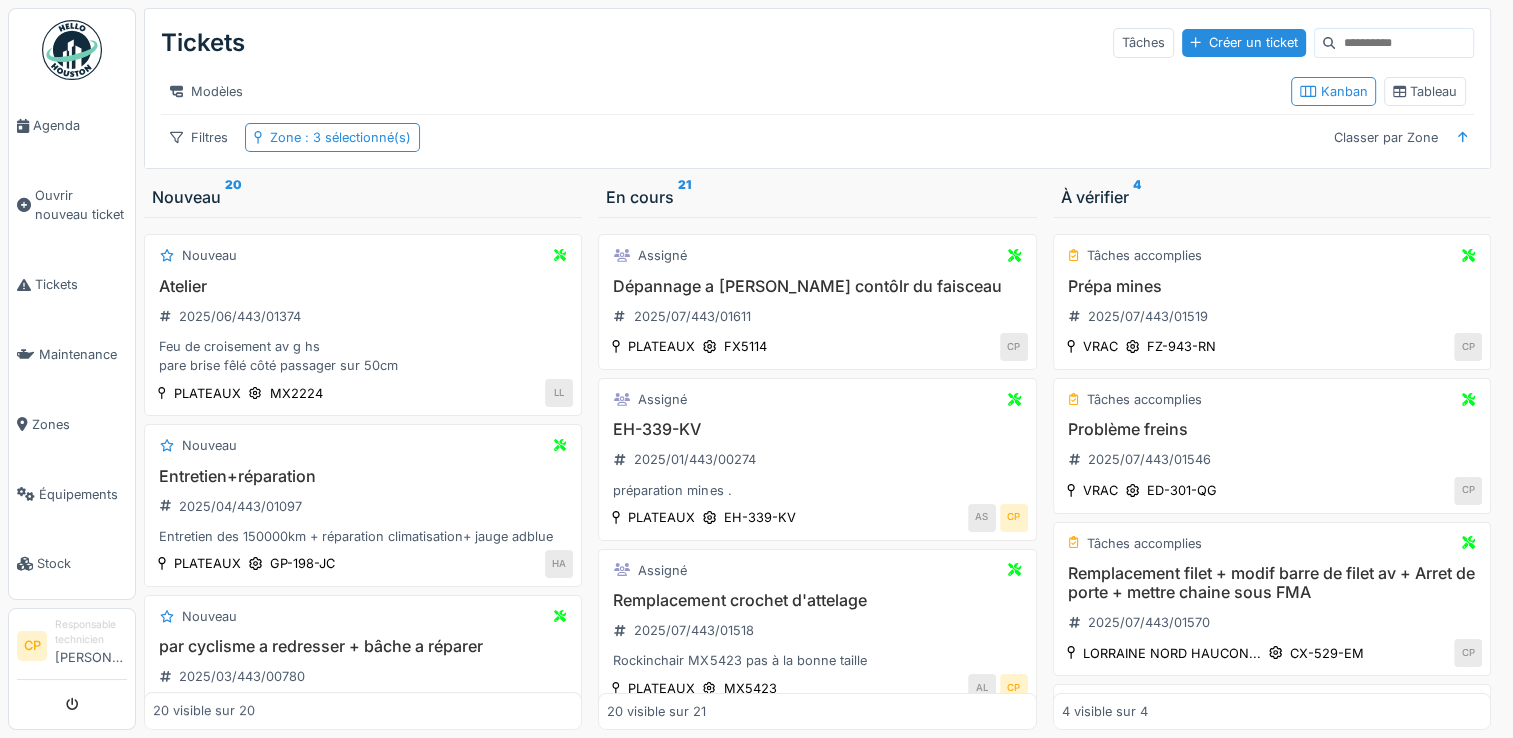 click on "Modèles" at bounding box center (718, 91) 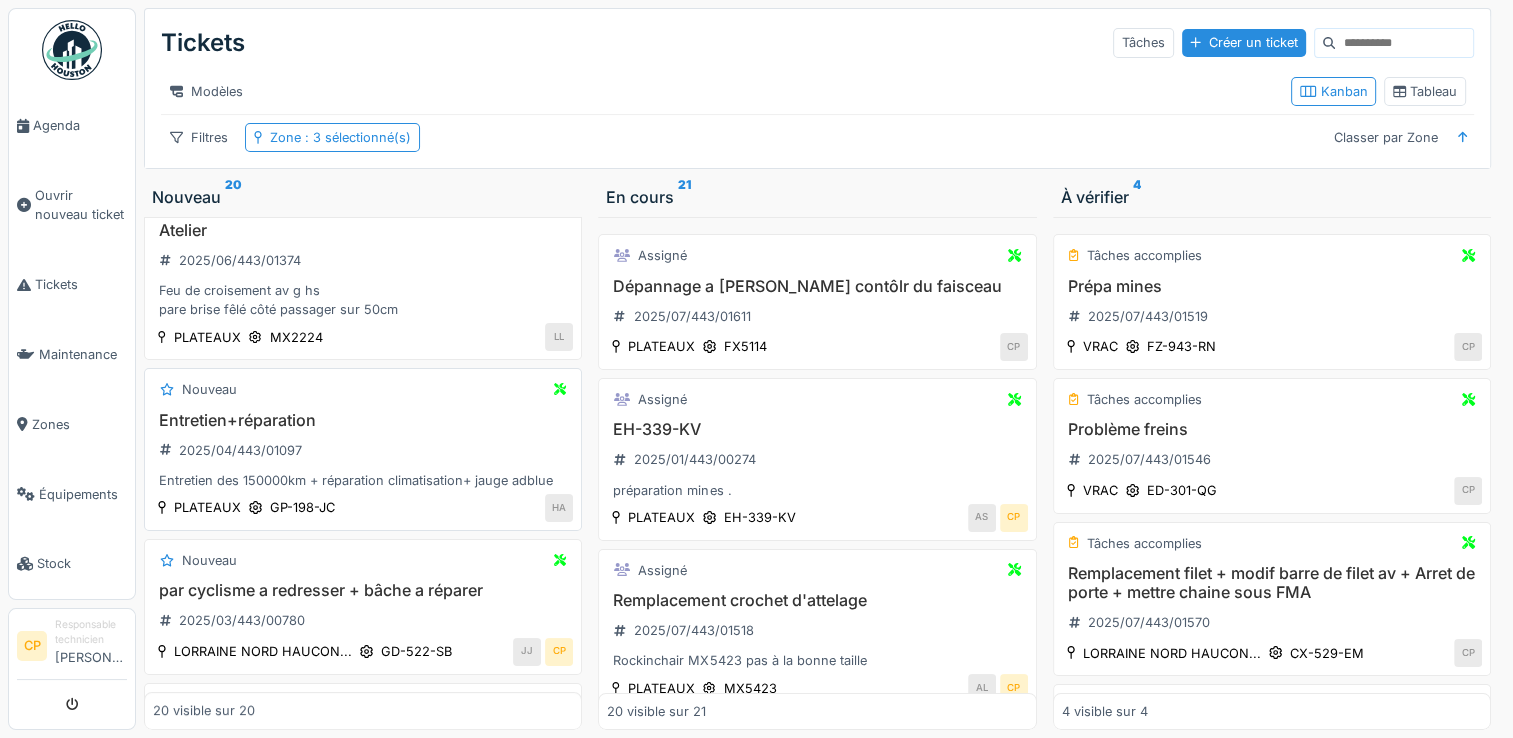 scroll, scrollTop: 0, scrollLeft: 0, axis: both 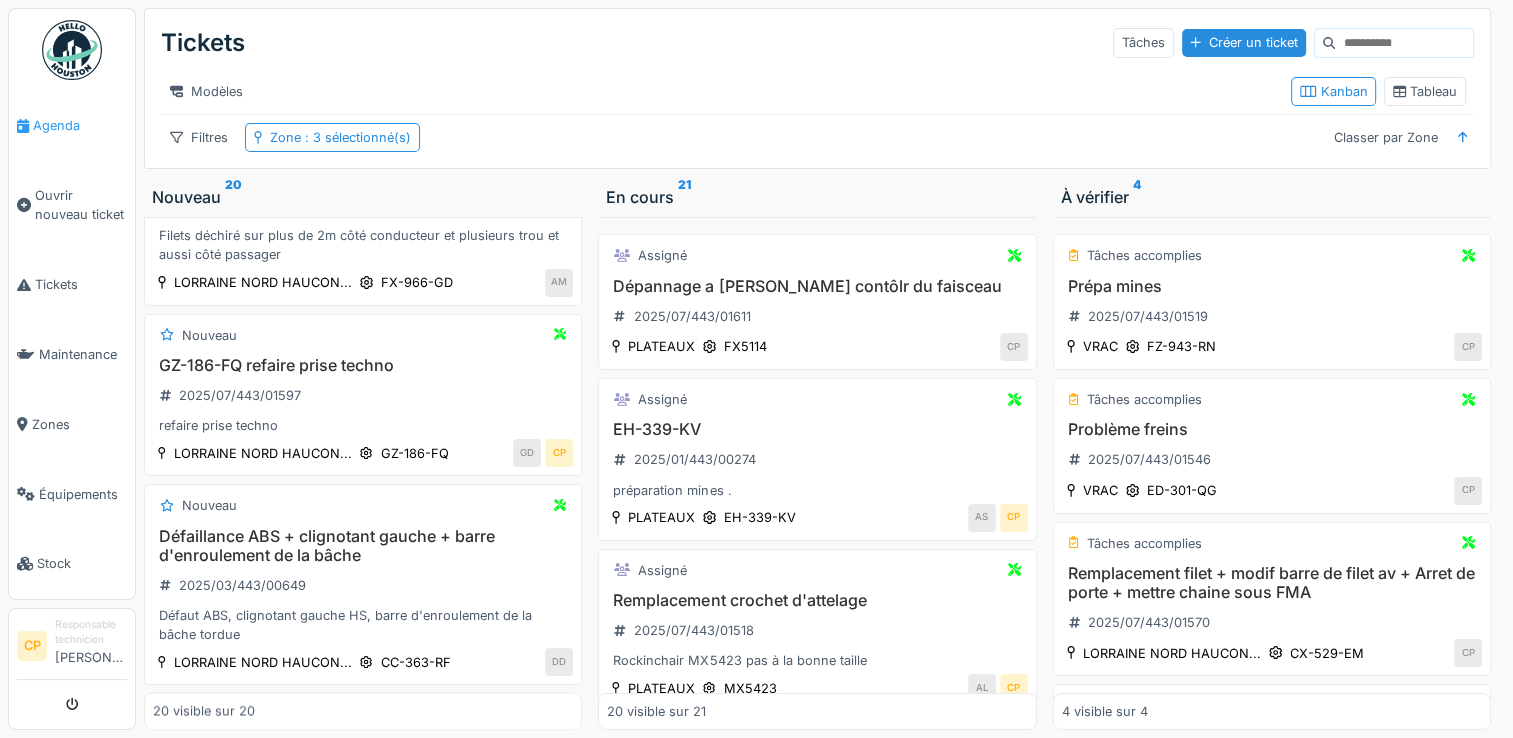 click on "Agenda" at bounding box center [80, 125] 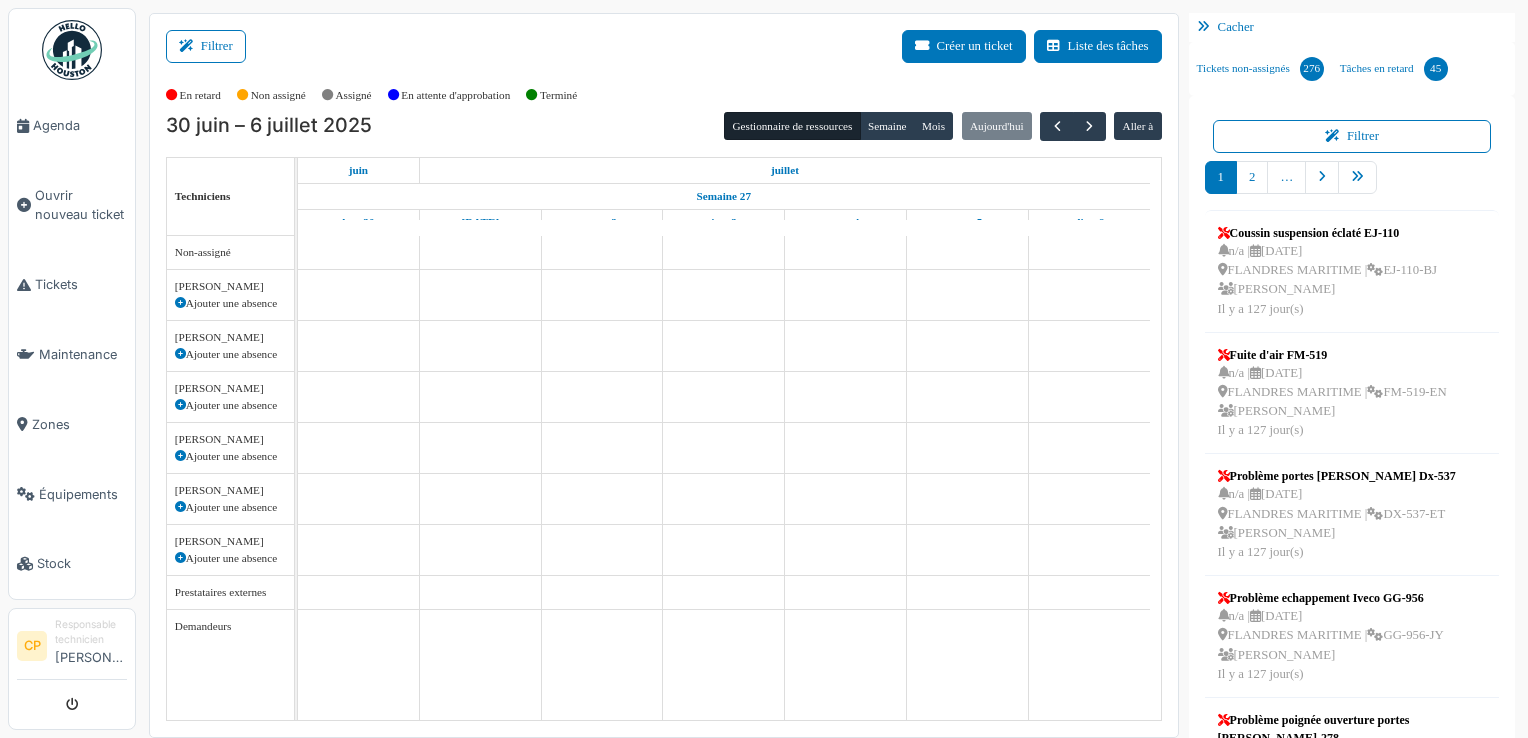 scroll, scrollTop: 0, scrollLeft: 0, axis: both 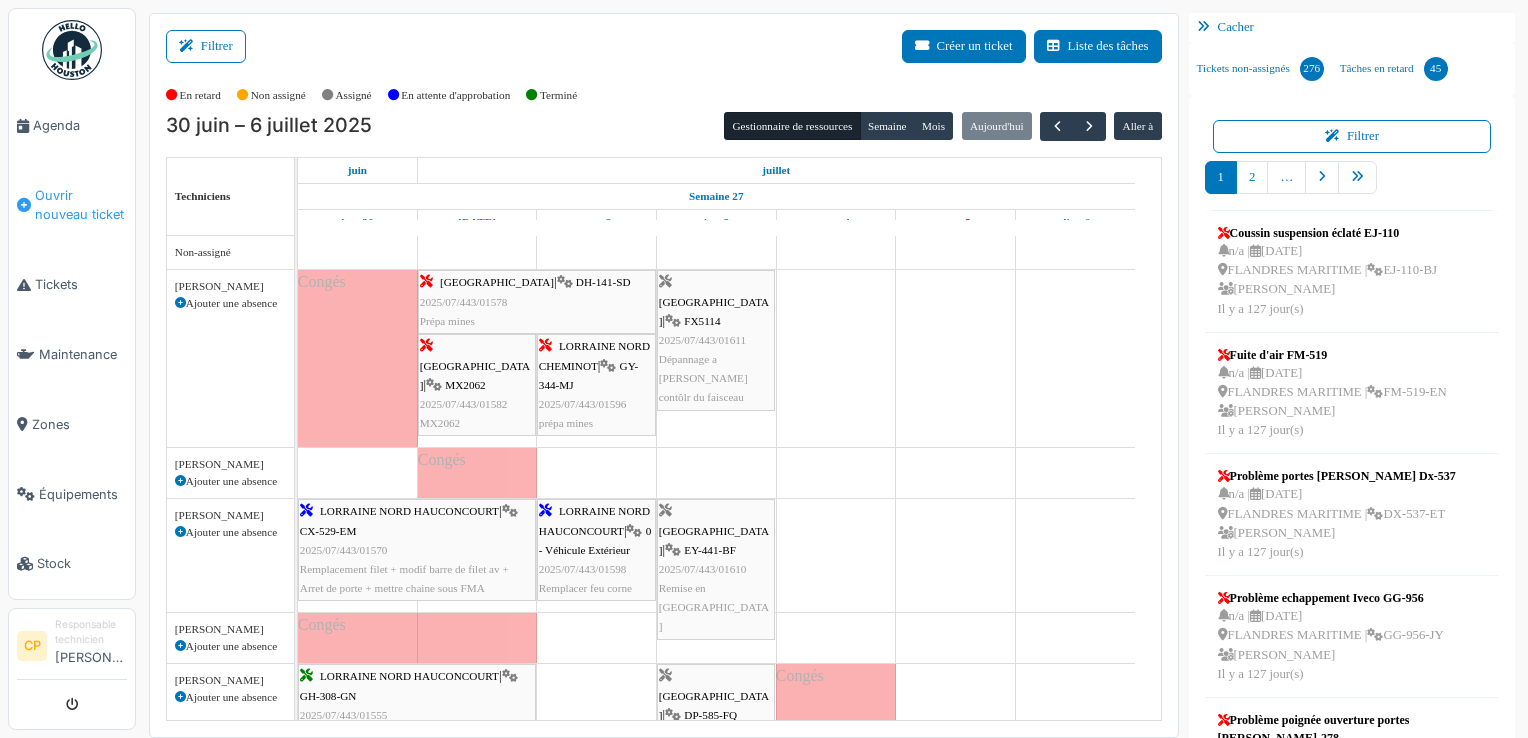 click on "Ouvrir nouveau ticket" at bounding box center (81, 205) 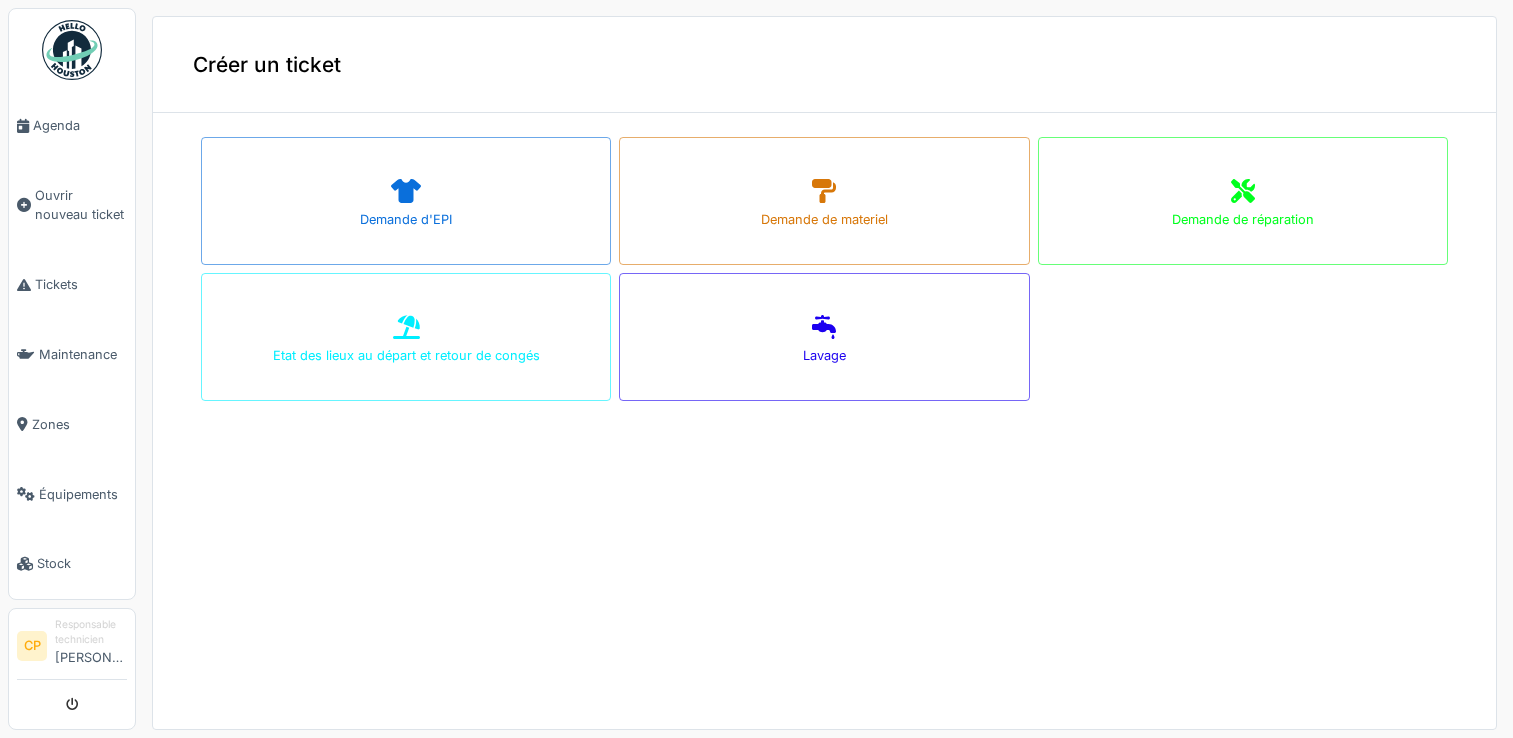 scroll, scrollTop: 0, scrollLeft: 0, axis: both 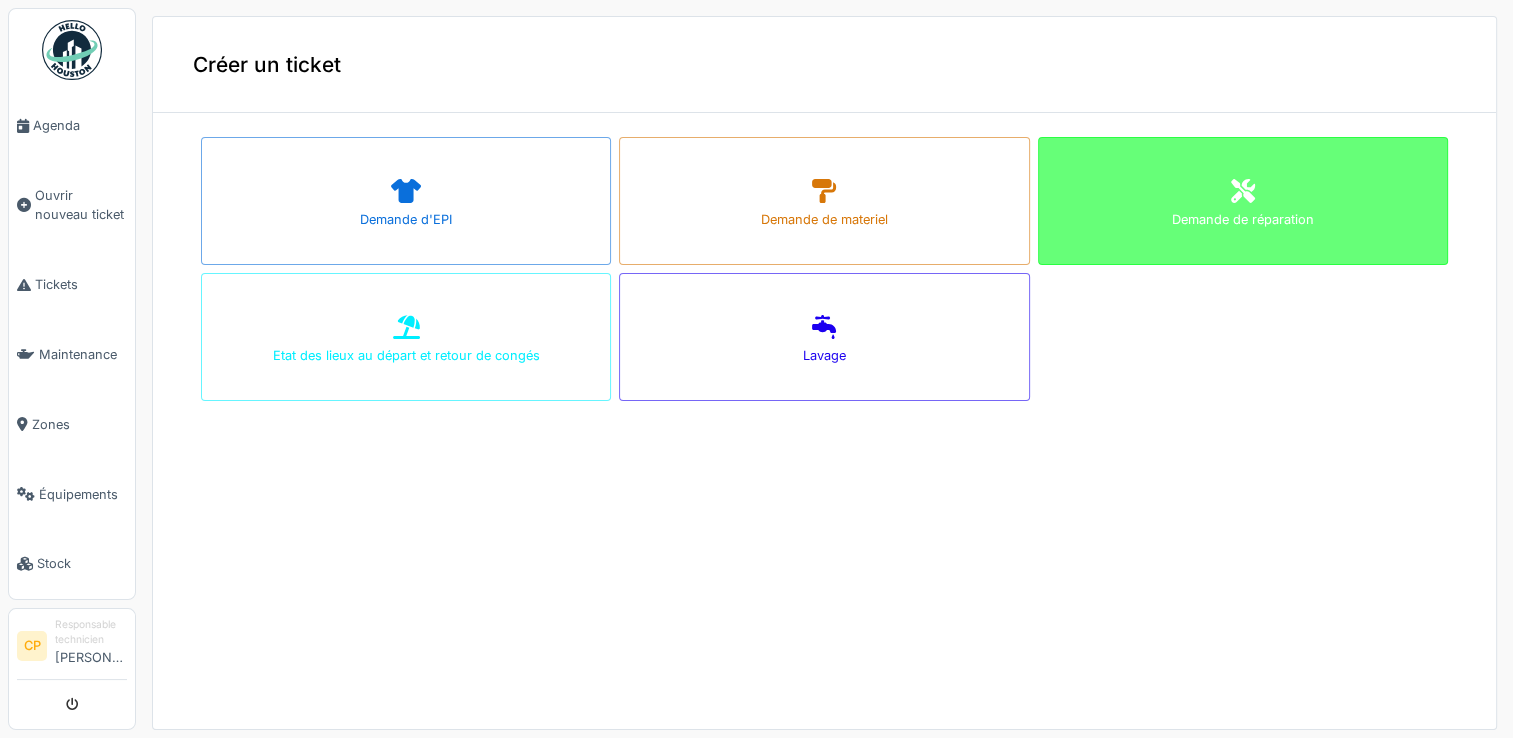 click on "Demande de réparation" at bounding box center (1243, 201) 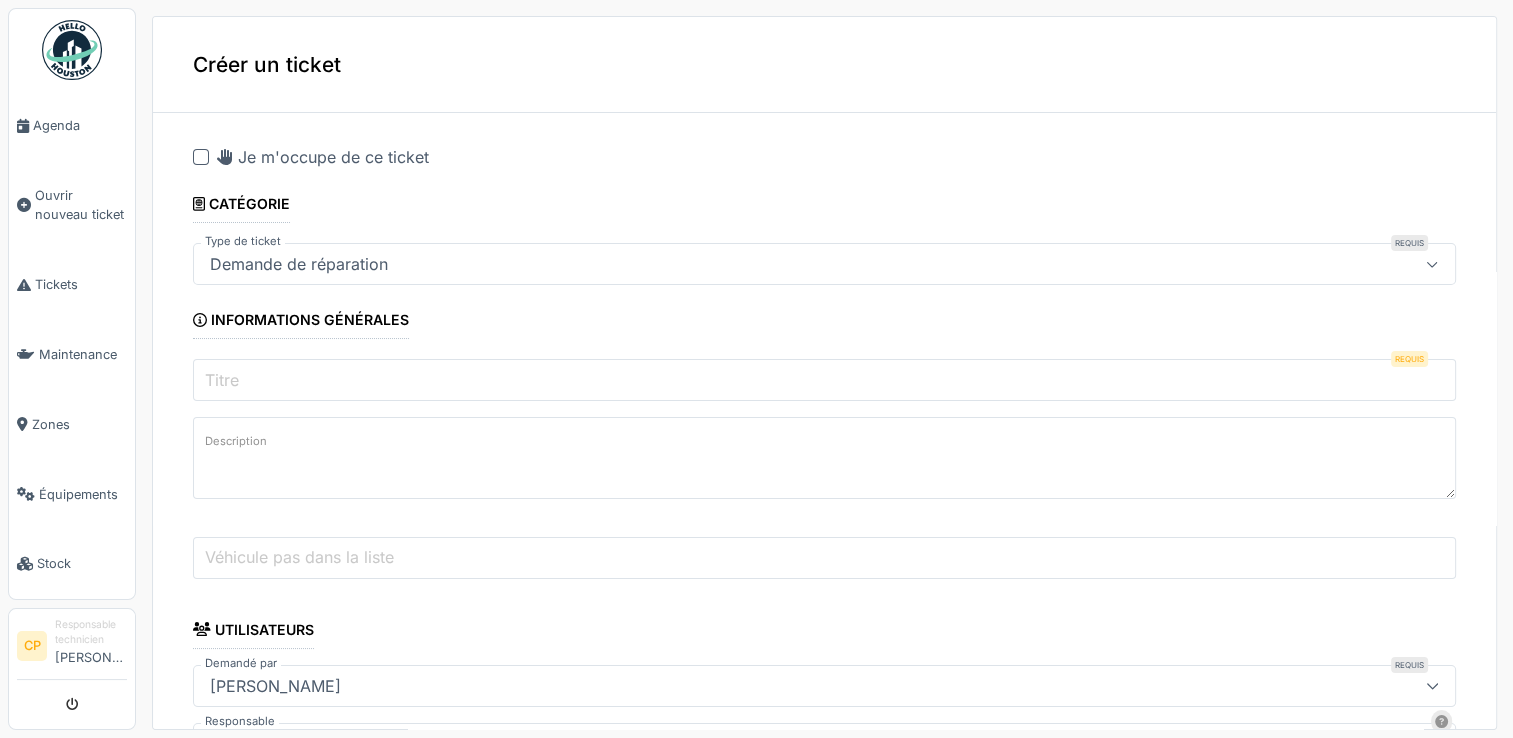 drag, startPoint x: 336, startPoint y: 384, endPoint x: 272, endPoint y: 385, distance: 64.00781 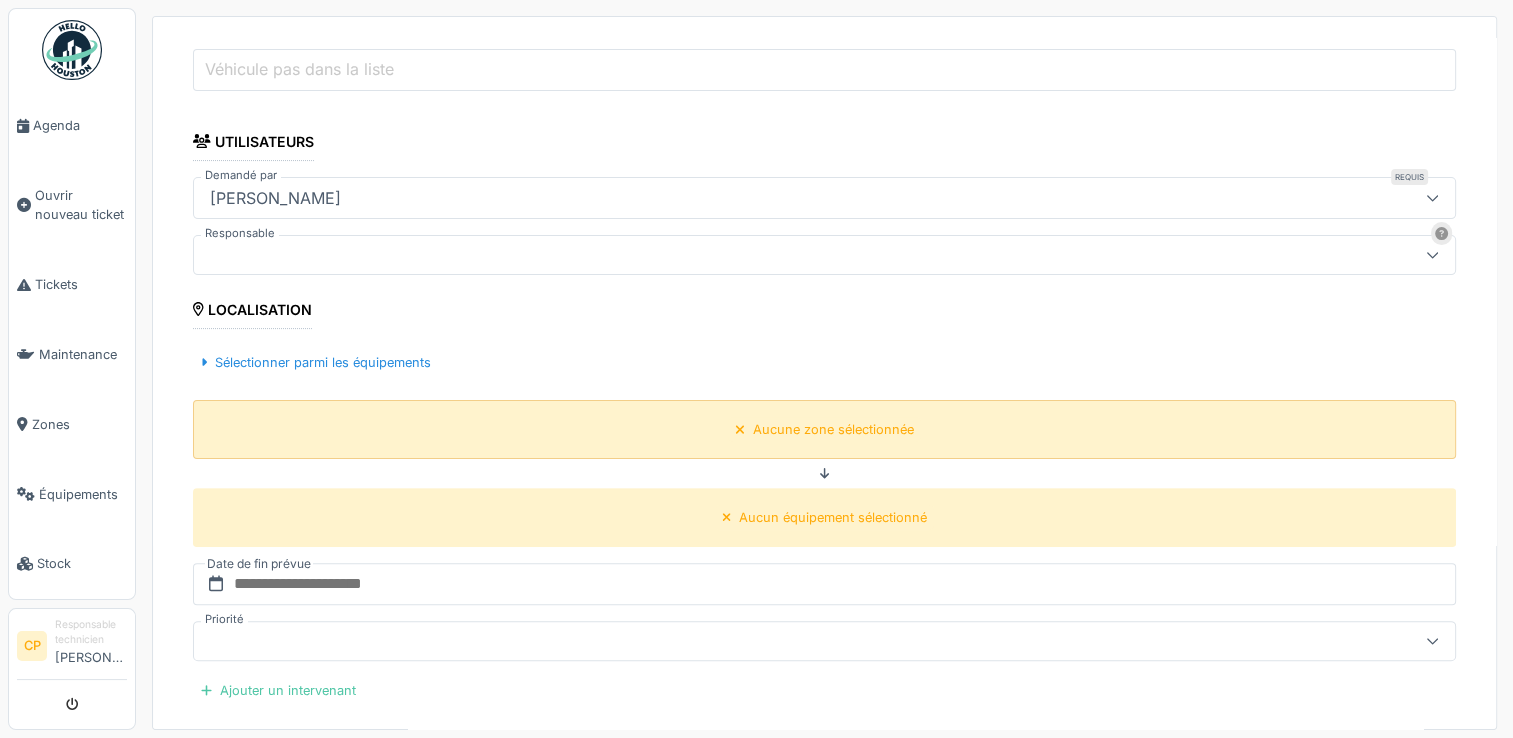 scroll, scrollTop: 500, scrollLeft: 0, axis: vertical 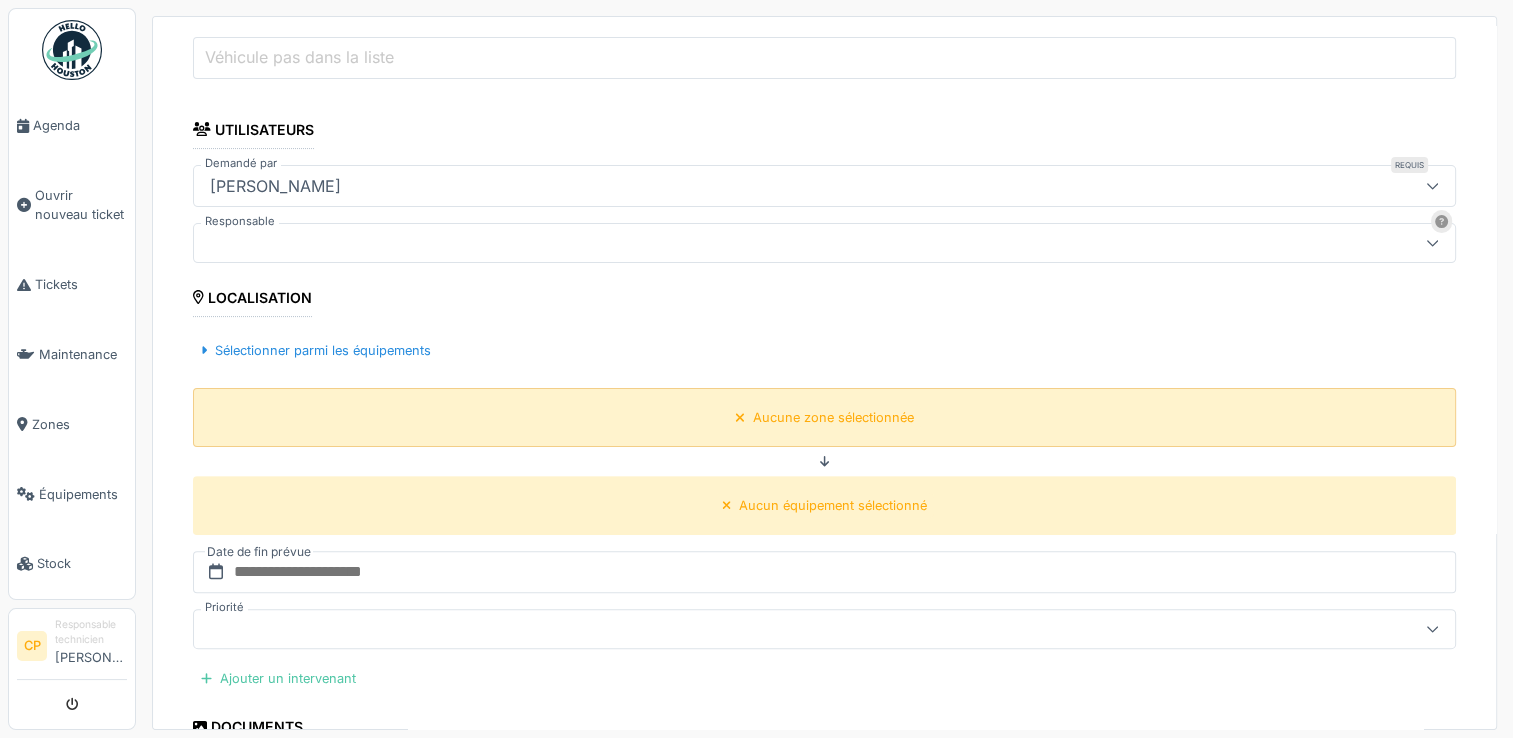 type on "**********" 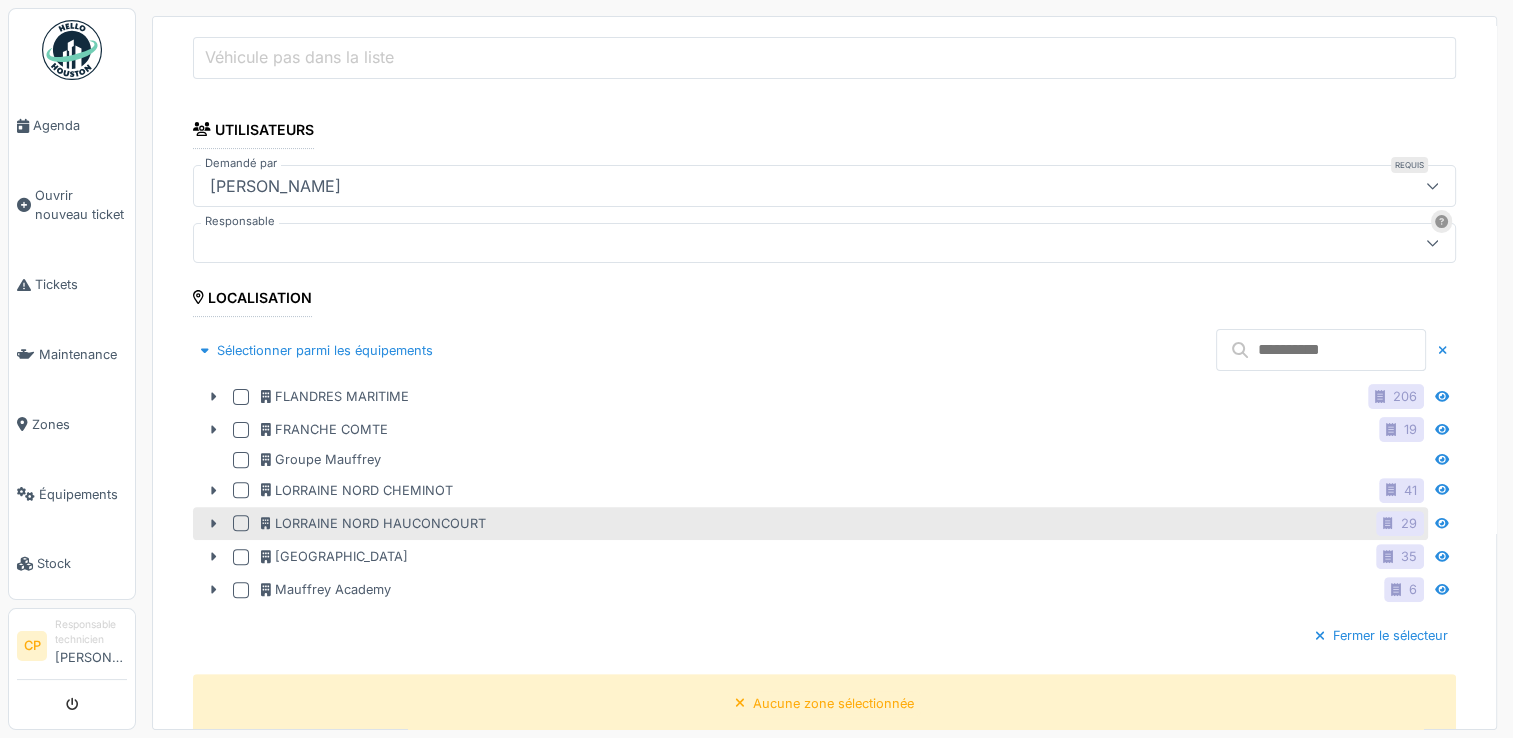 click at bounding box center [241, 523] 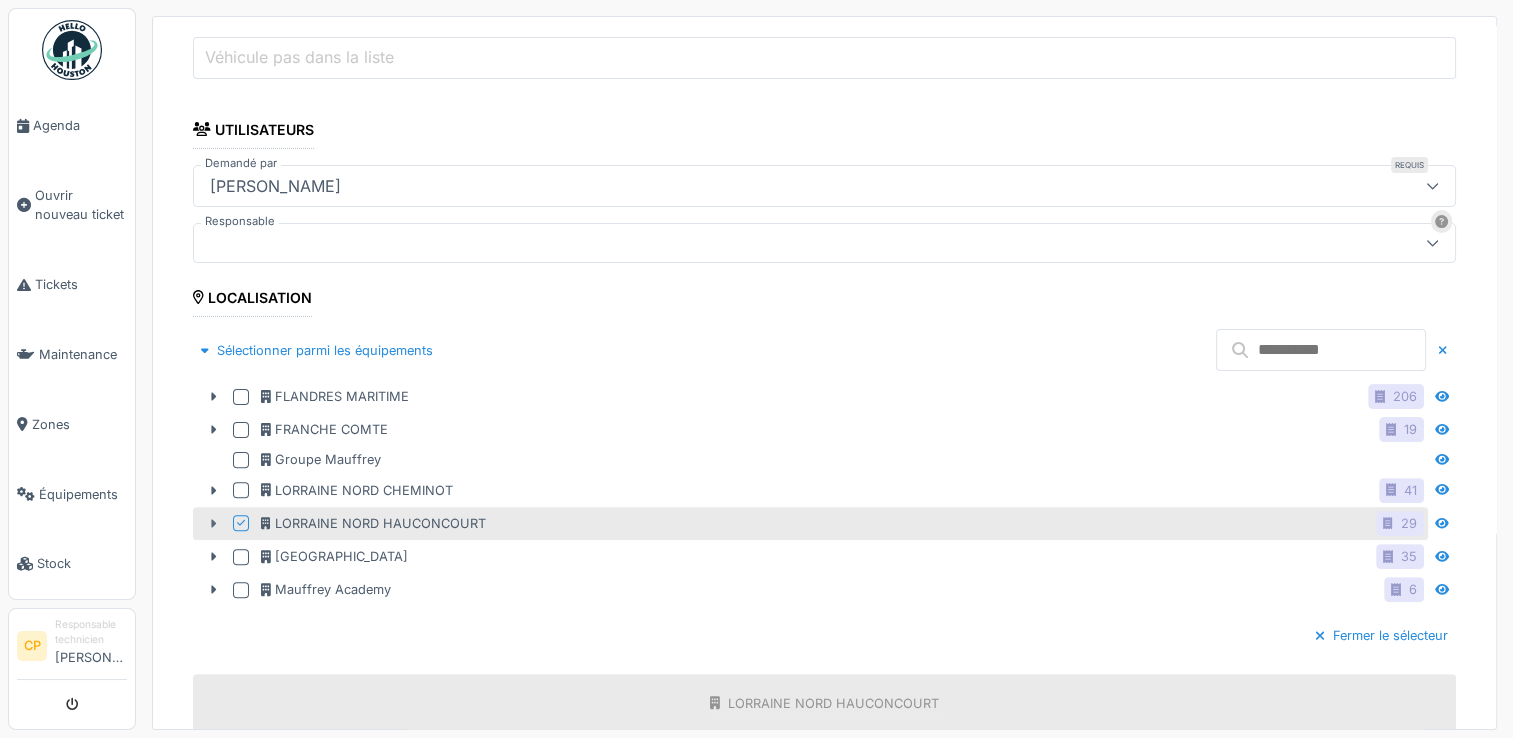 click 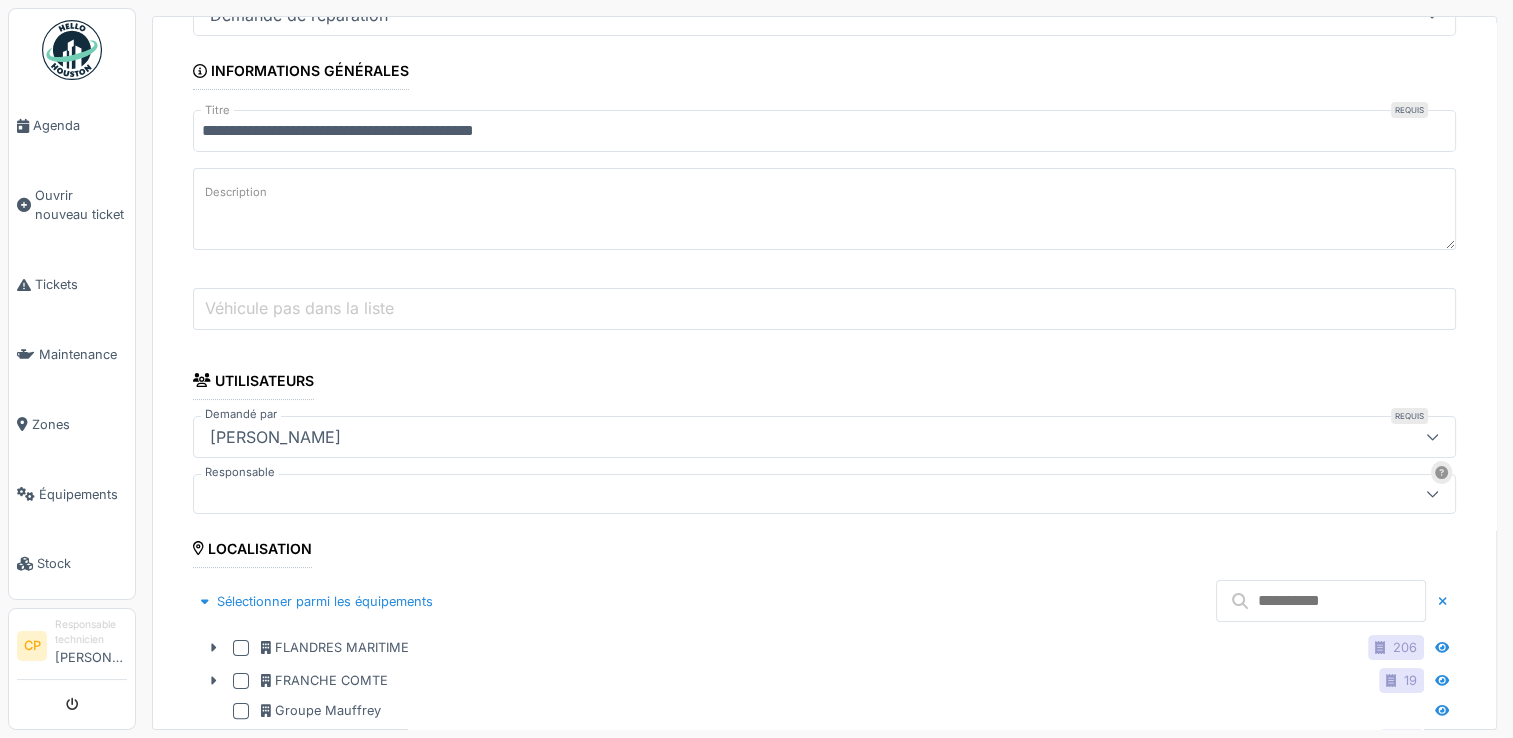 scroll, scrollTop: 300, scrollLeft: 0, axis: vertical 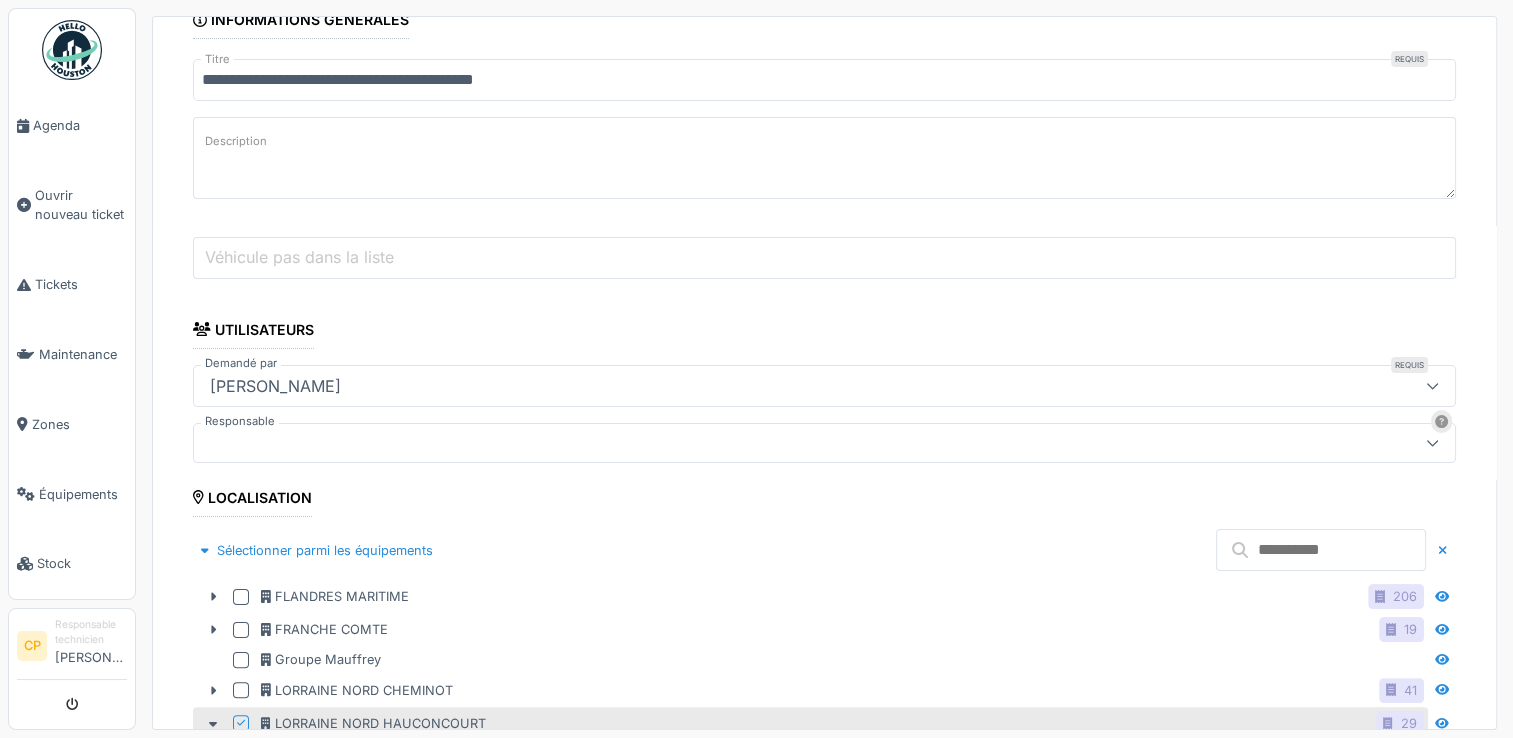 click at bounding box center (1321, 550) 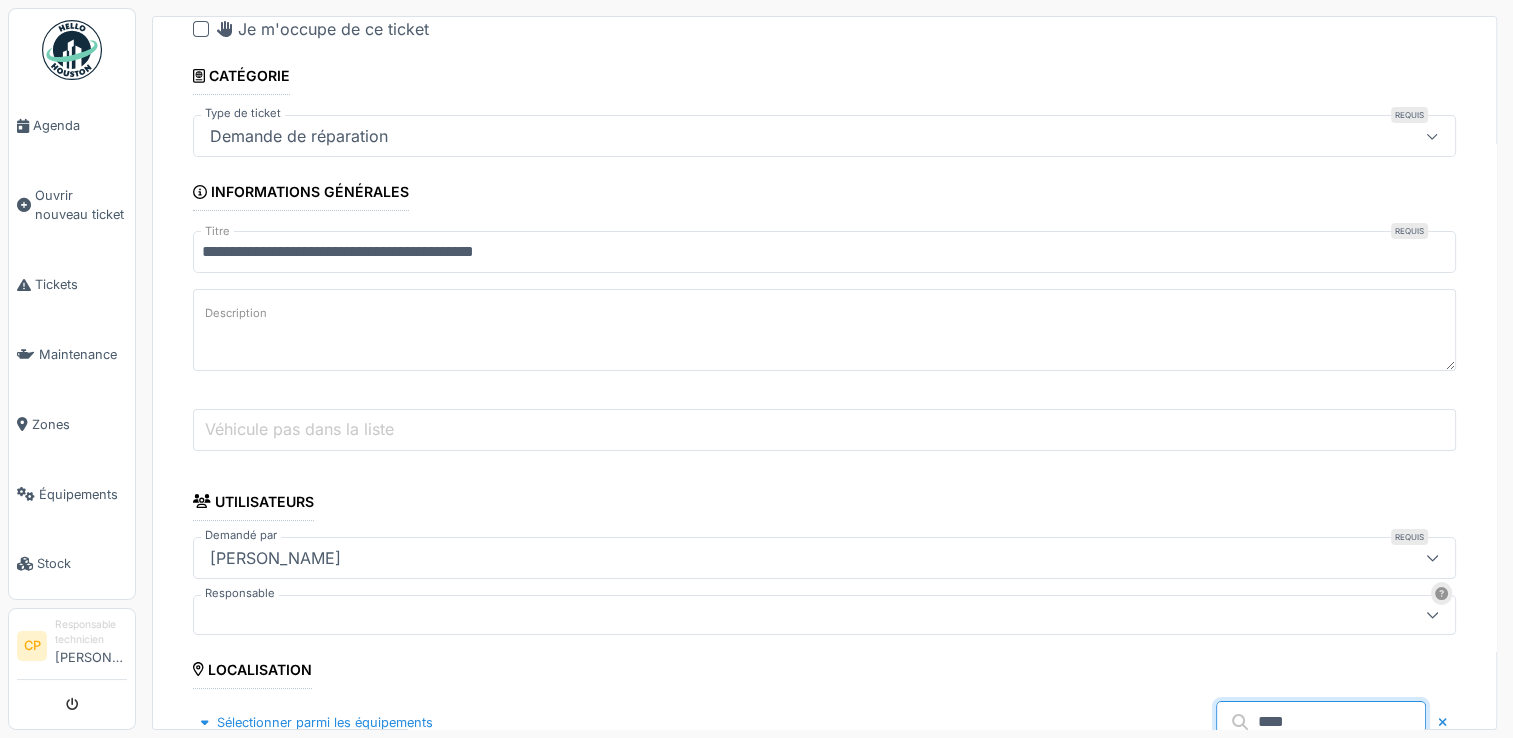 scroll, scrollTop: 127, scrollLeft: 0, axis: vertical 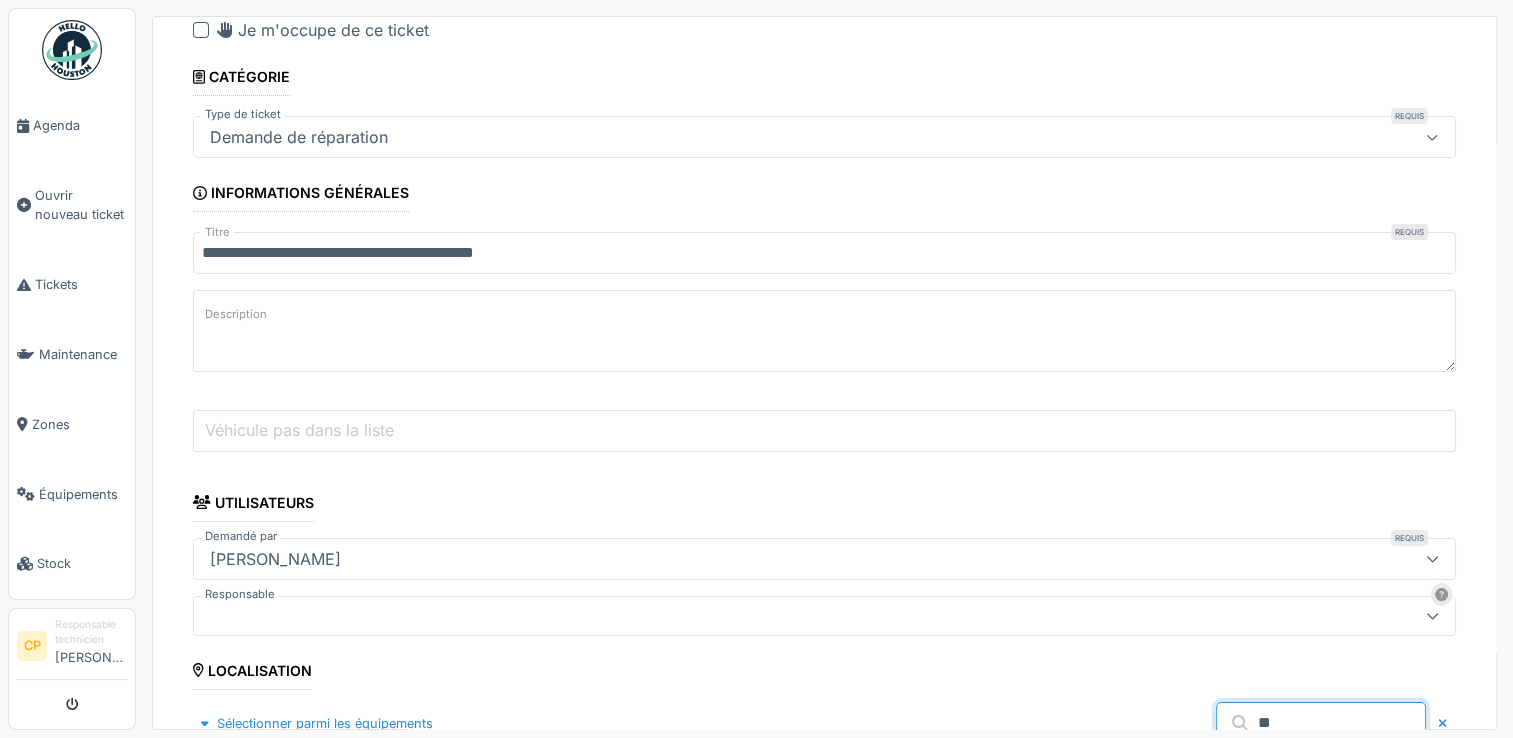 type on "*" 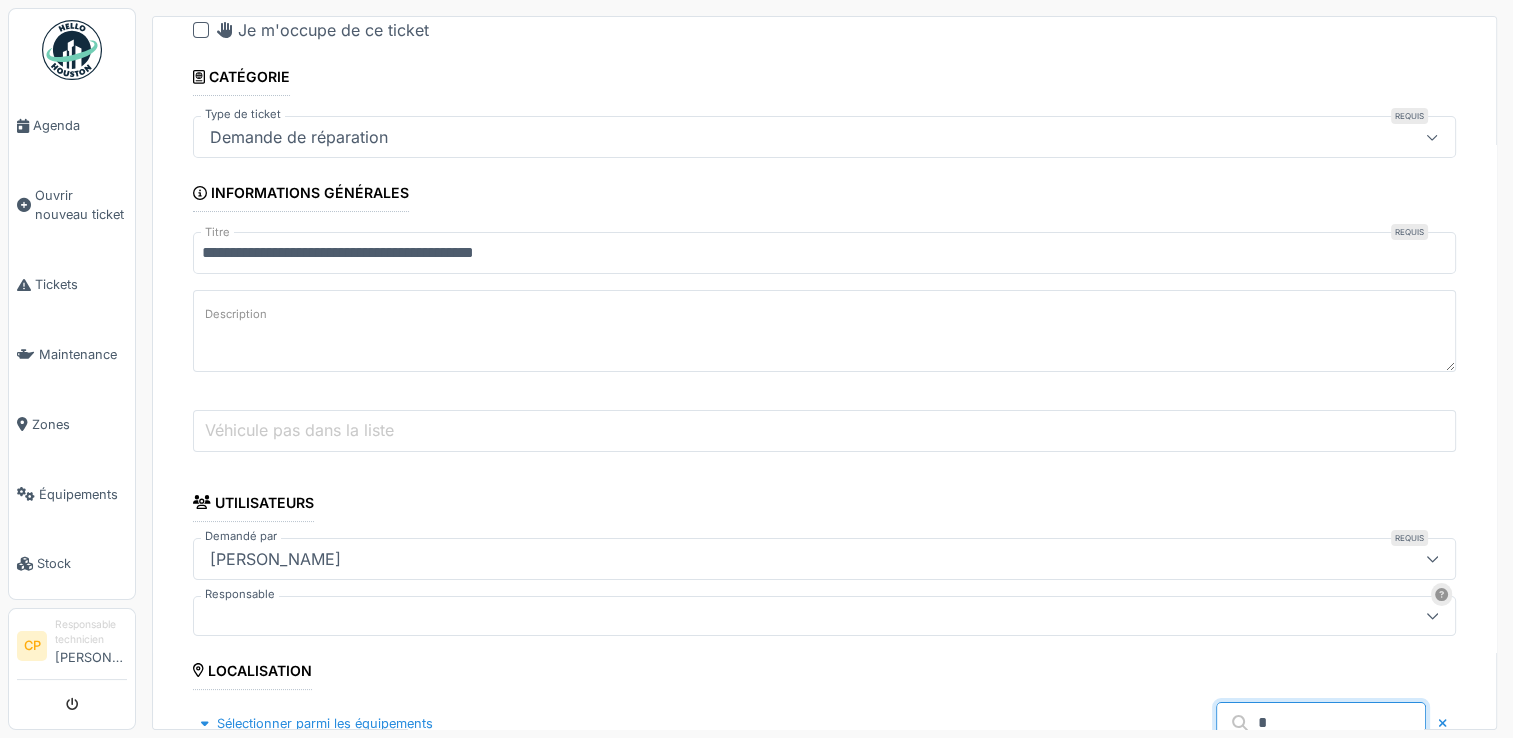 type 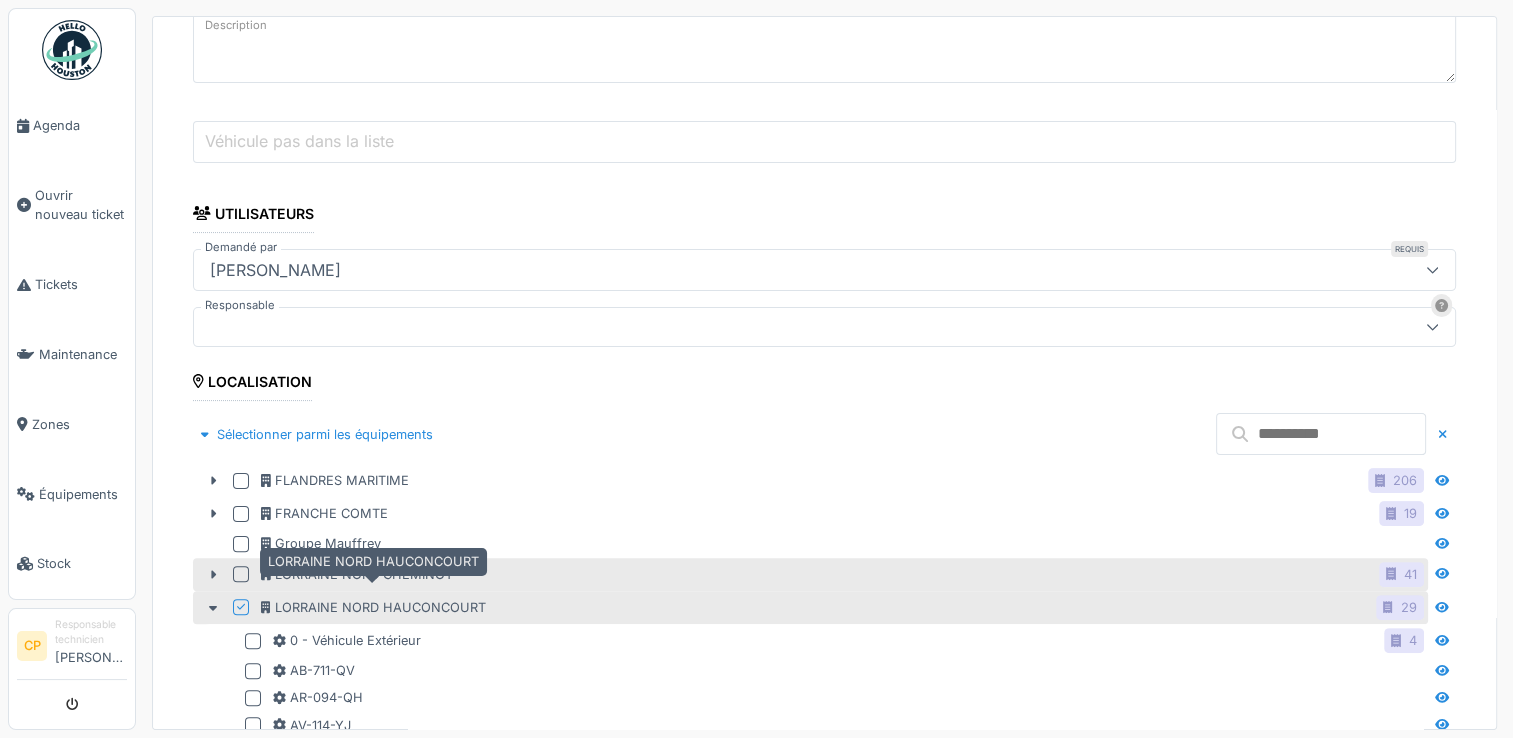 scroll, scrollTop: 427, scrollLeft: 0, axis: vertical 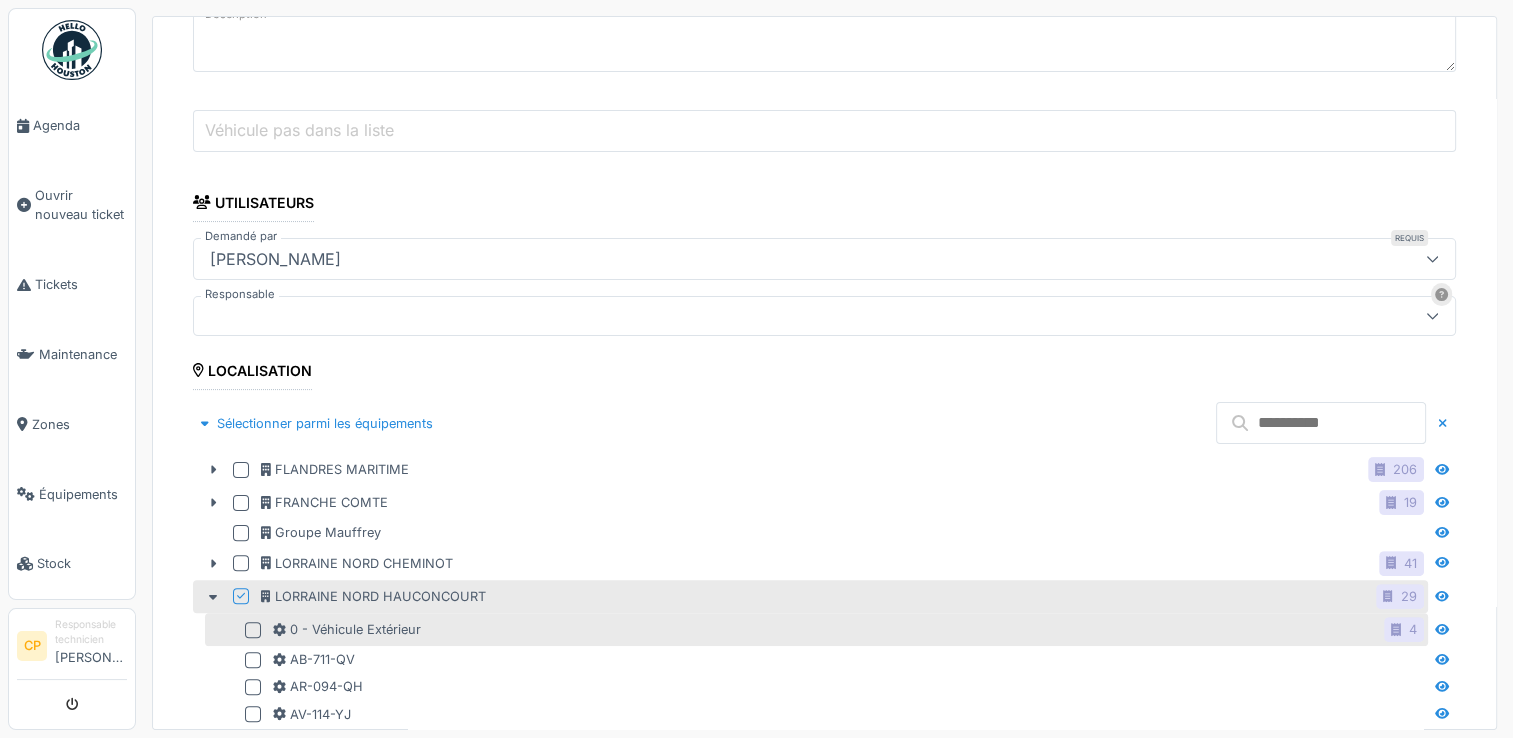 click at bounding box center [253, 630] 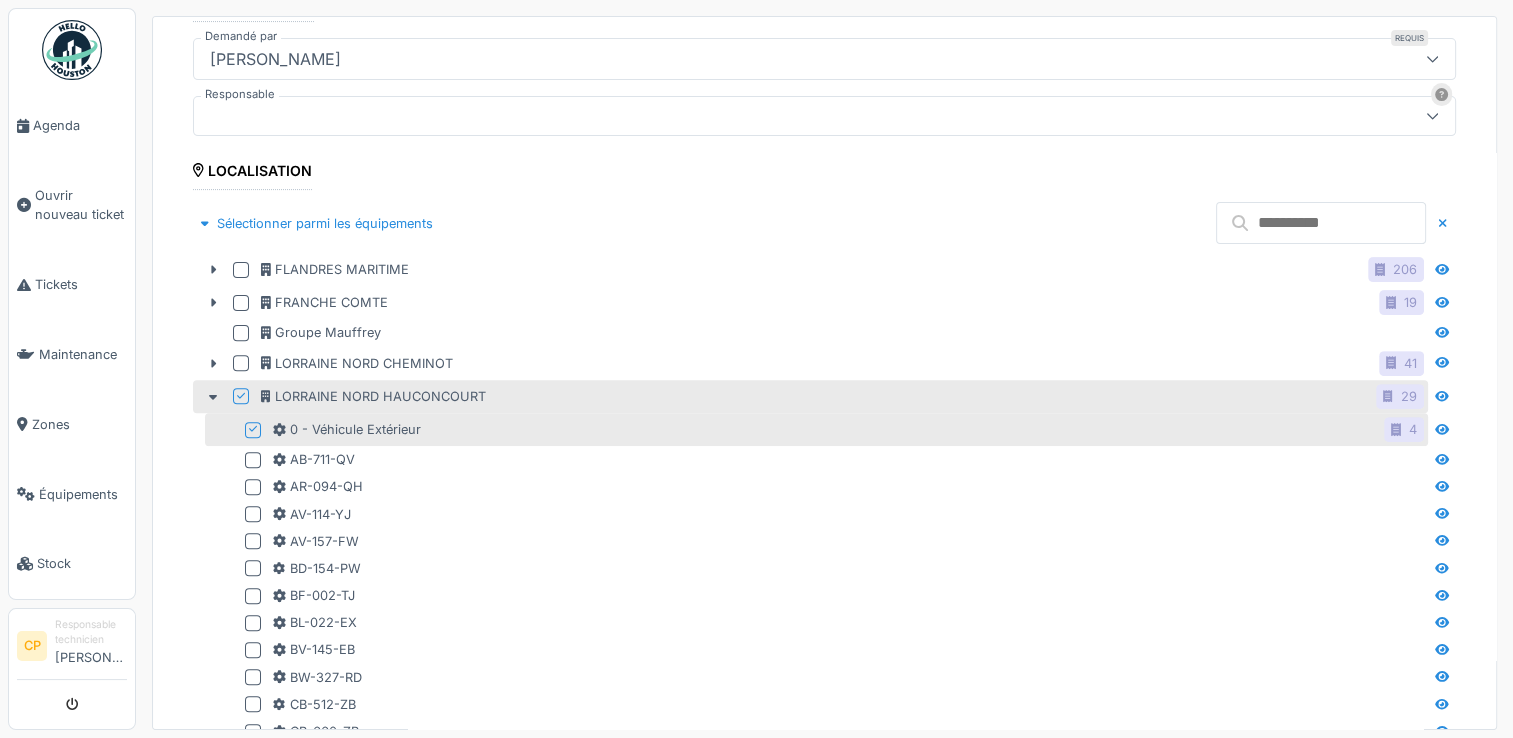scroll, scrollTop: 227, scrollLeft: 0, axis: vertical 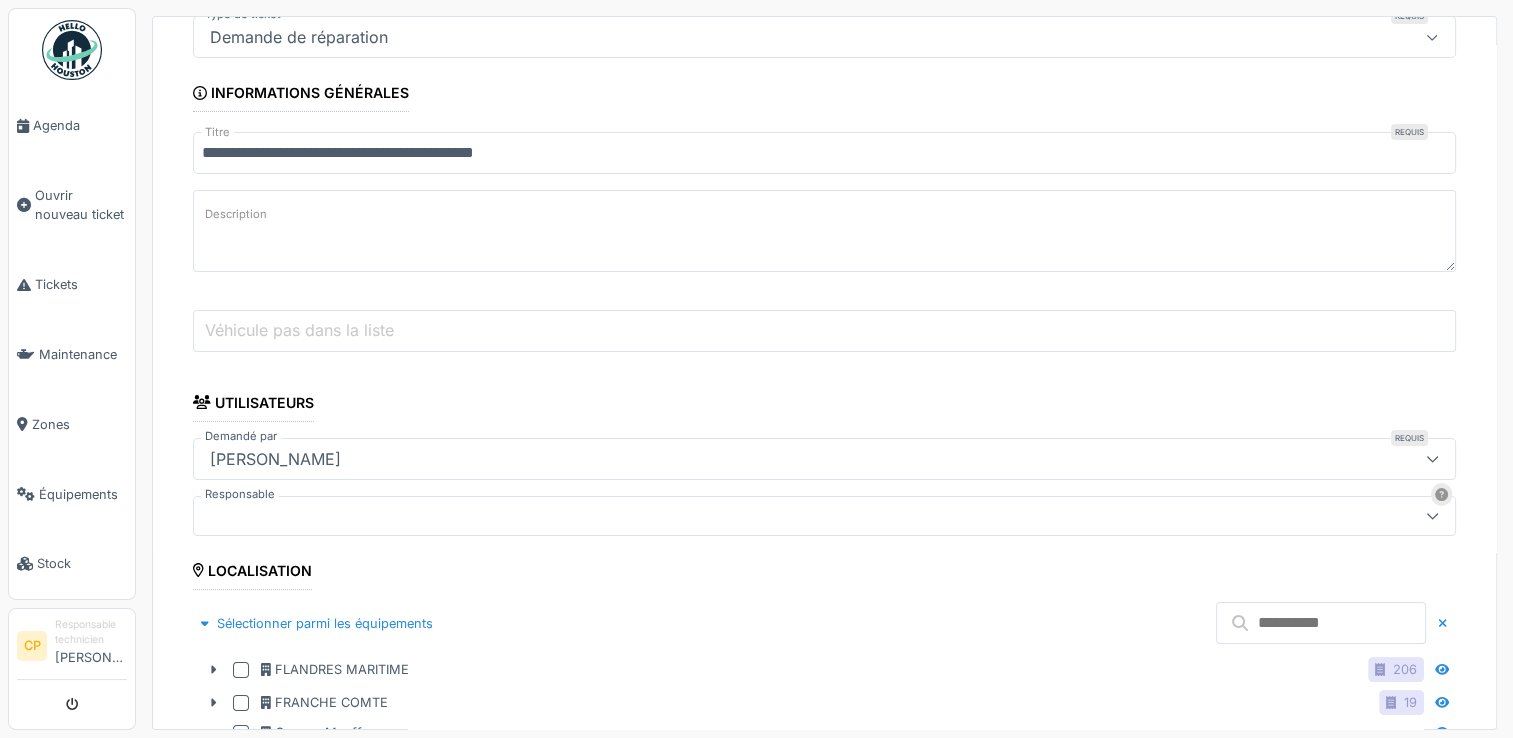 click on "Véhicule pas dans la liste" at bounding box center (824, 331) 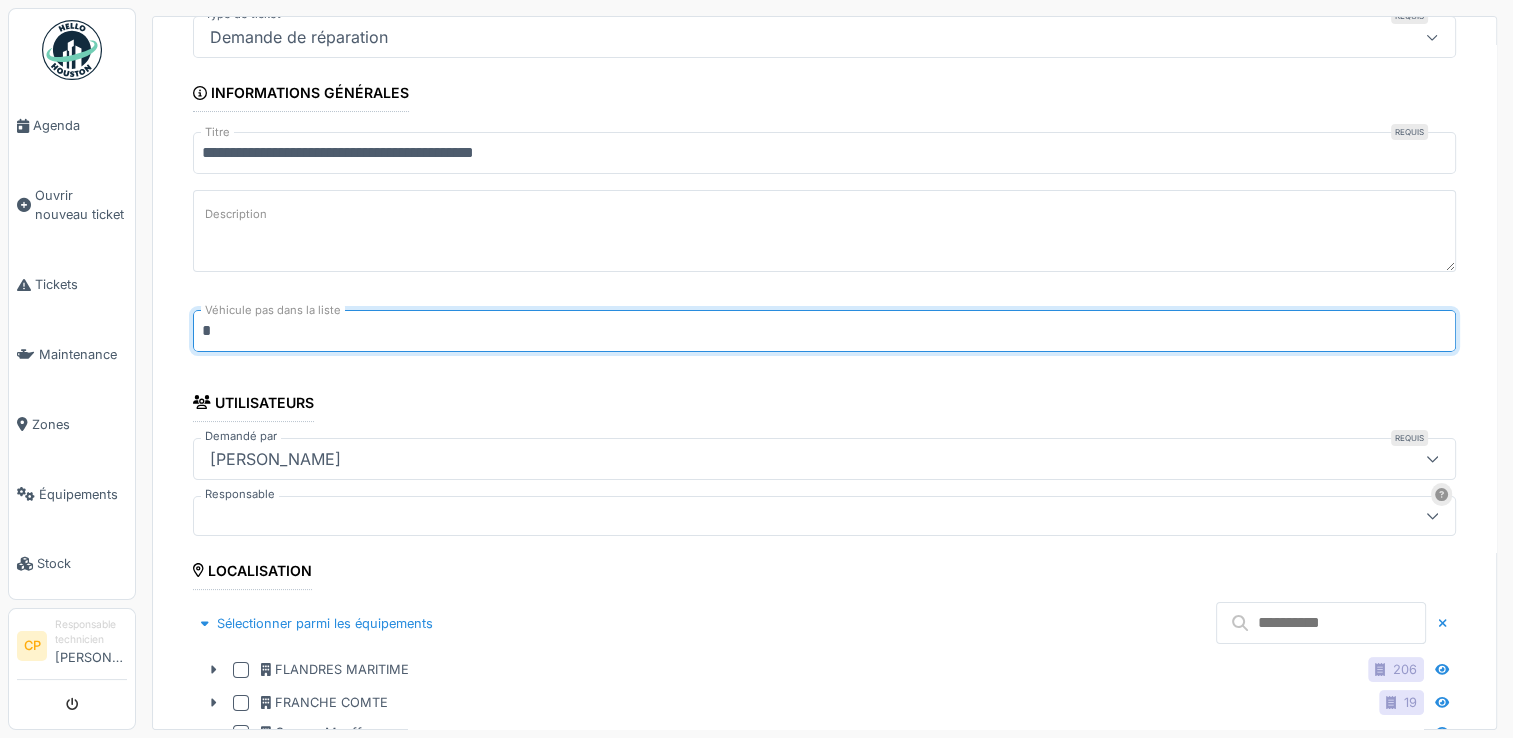 type on "*" 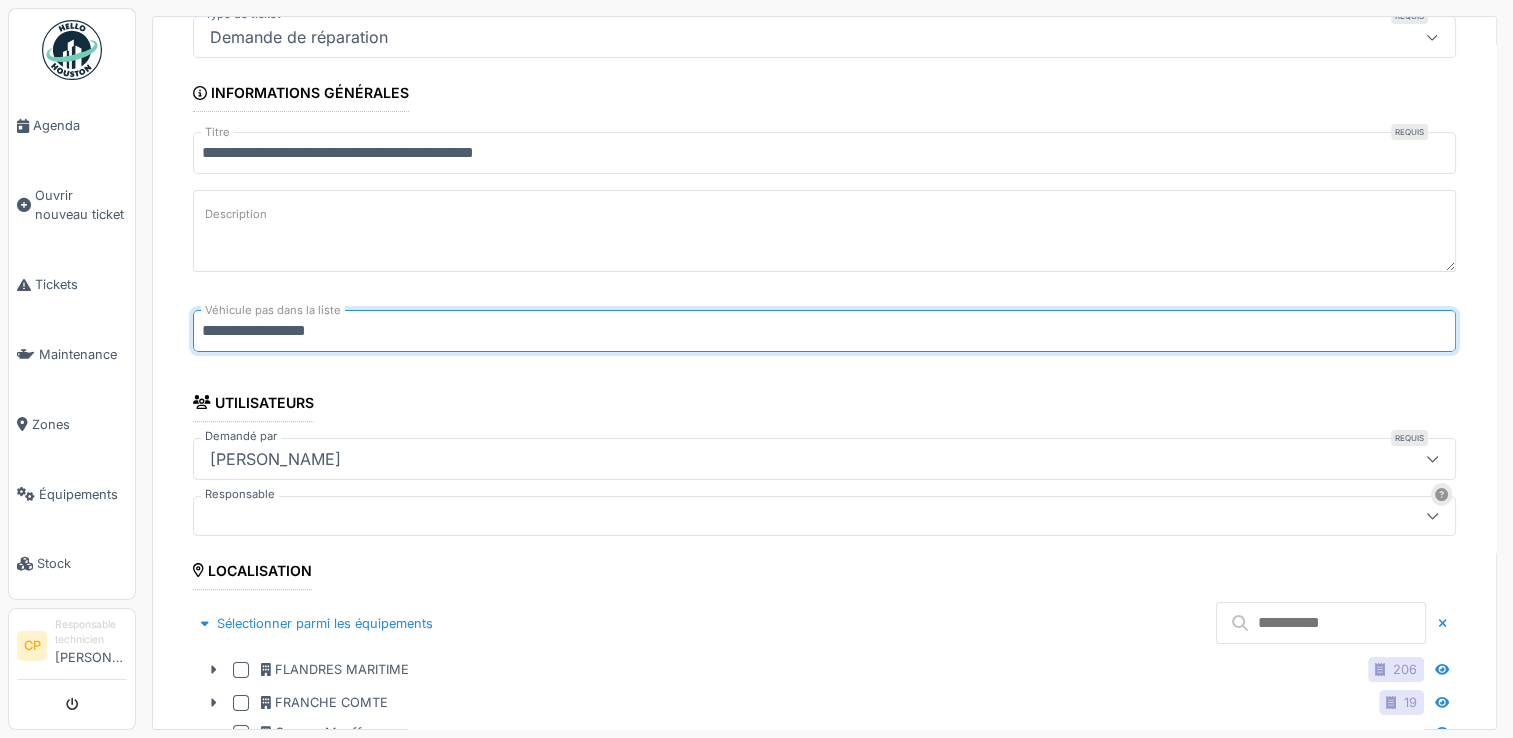 type on "**********" 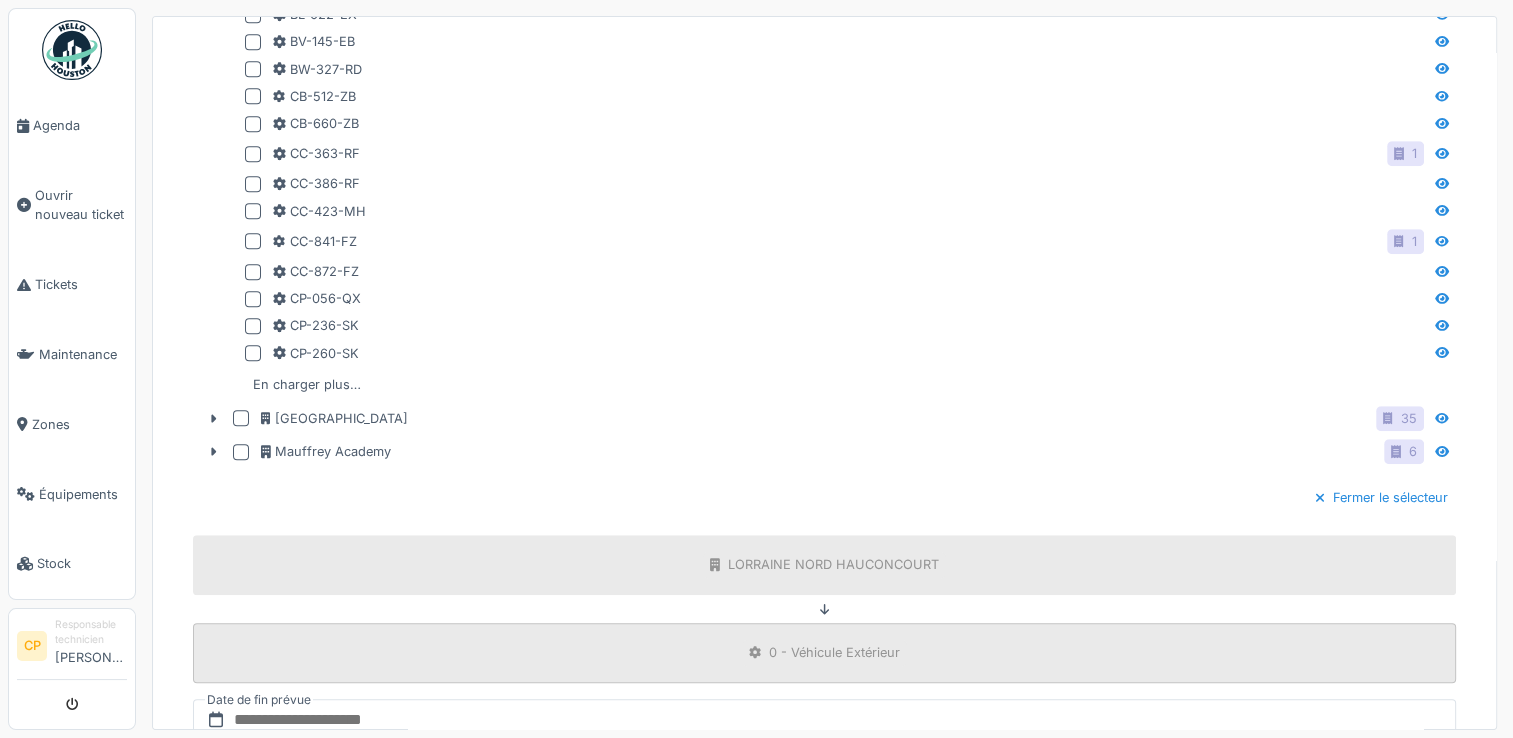scroll, scrollTop: 1427, scrollLeft: 0, axis: vertical 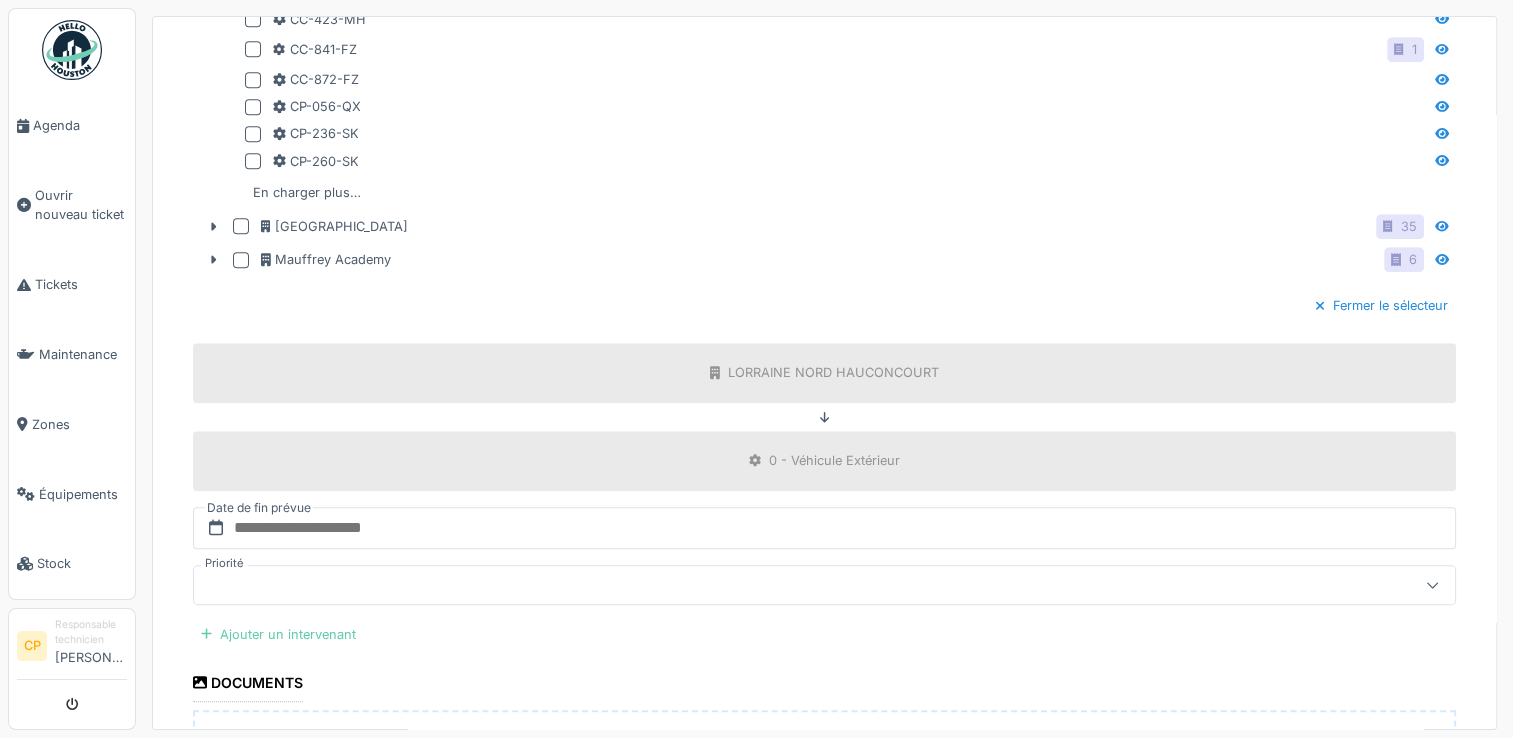 click on "Ajouter un intervenant" at bounding box center (278, 634) 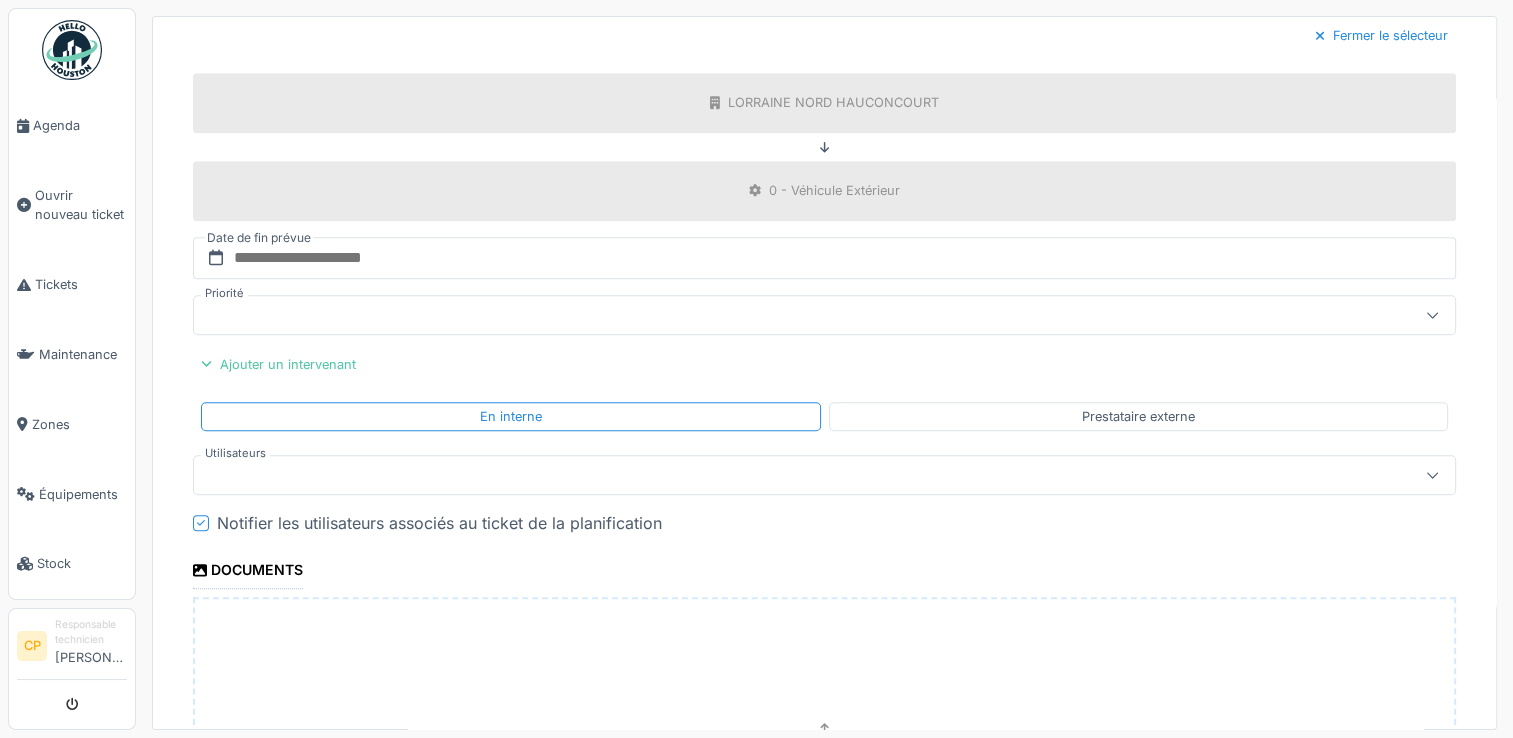 scroll, scrollTop: 1727, scrollLeft: 0, axis: vertical 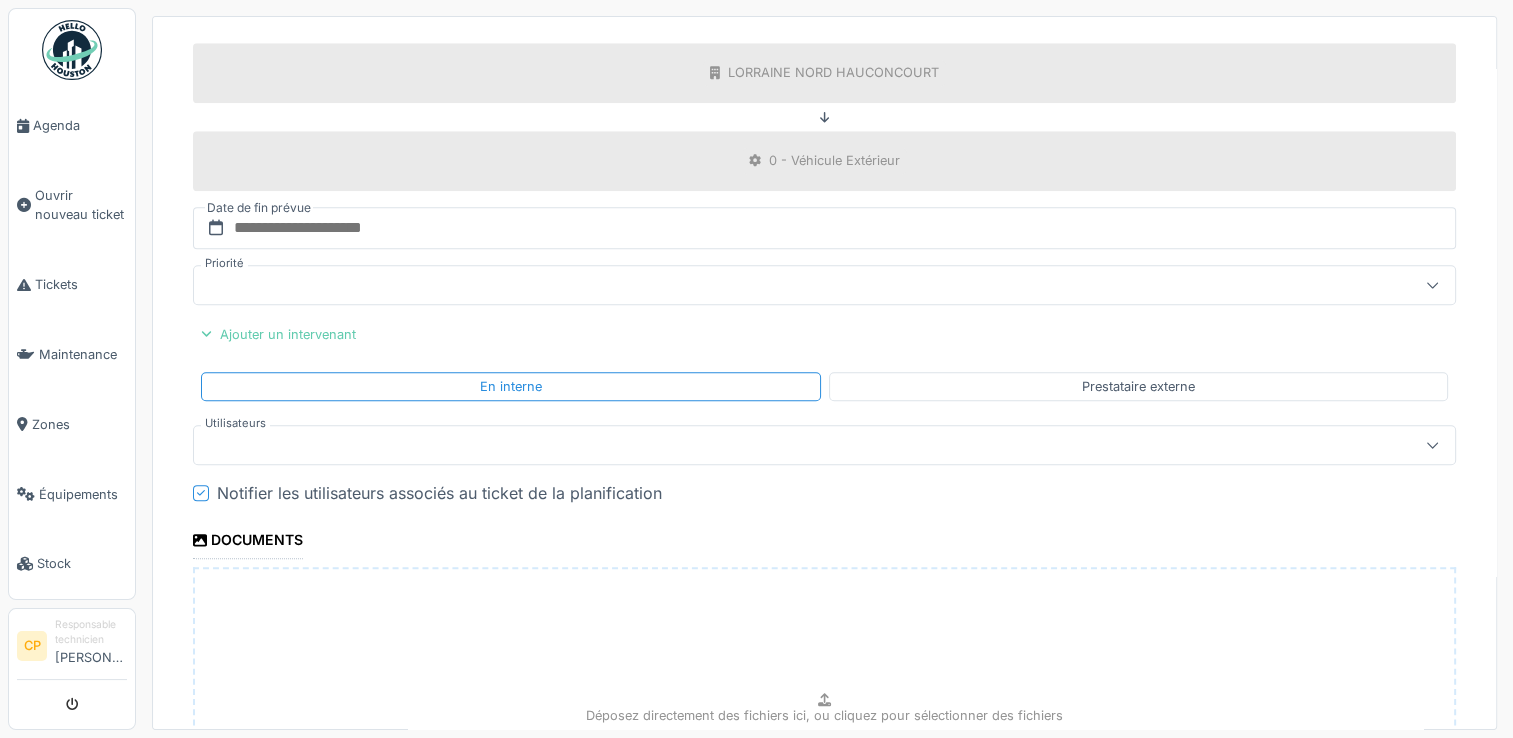 click on "Ajouter un intervenant" at bounding box center [278, 334] 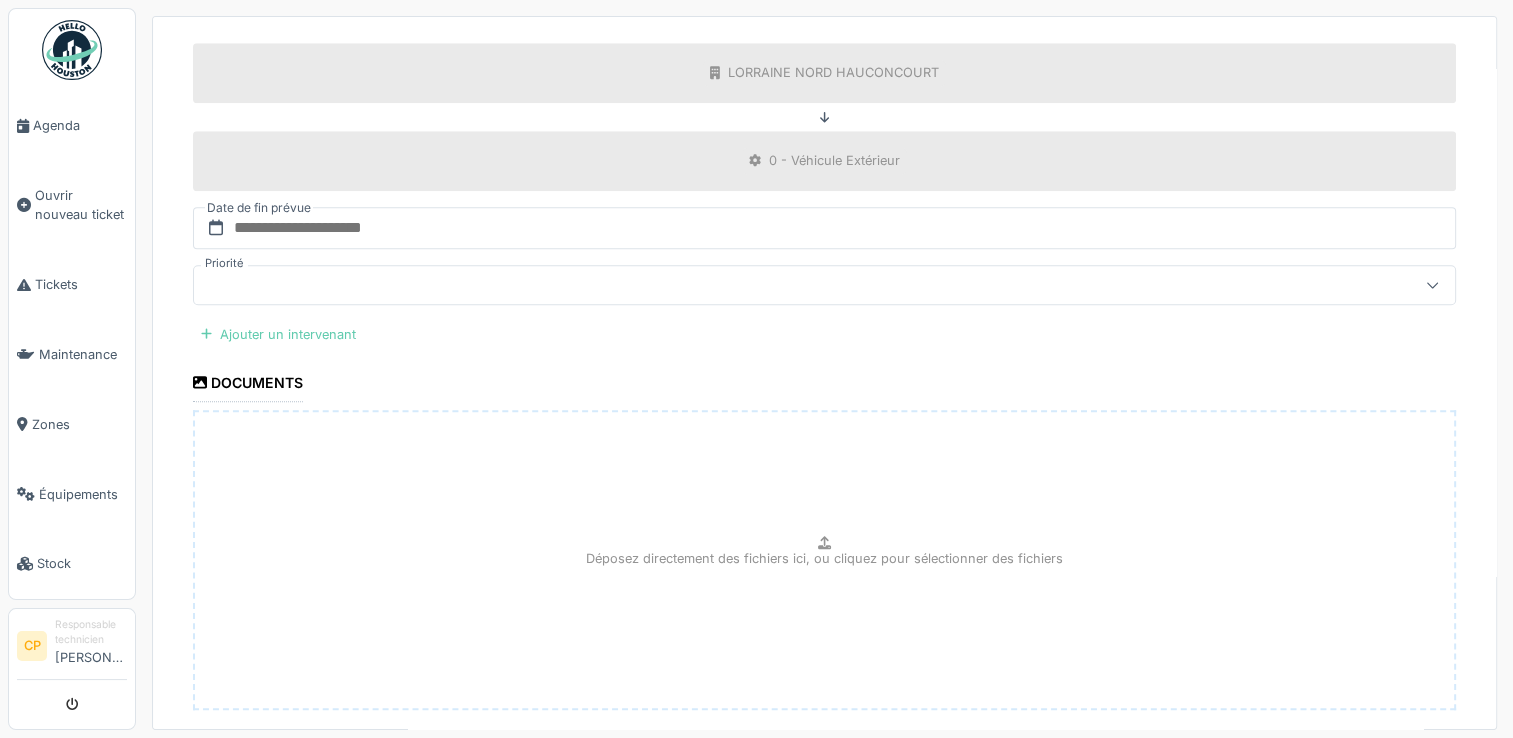click on "Ajouter un intervenant" at bounding box center (278, 334) 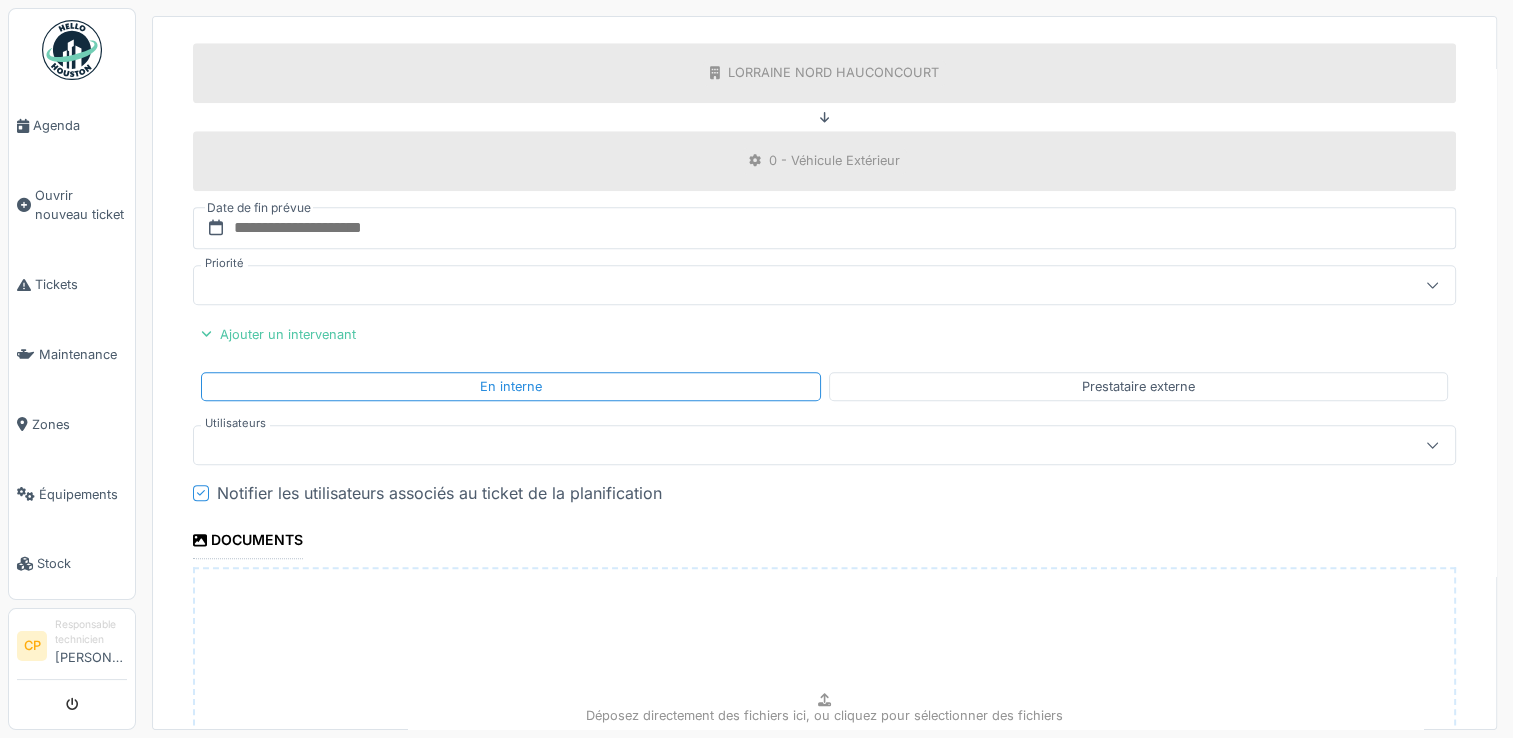 scroll, scrollTop: 1827, scrollLeft: 0, axis: vertical 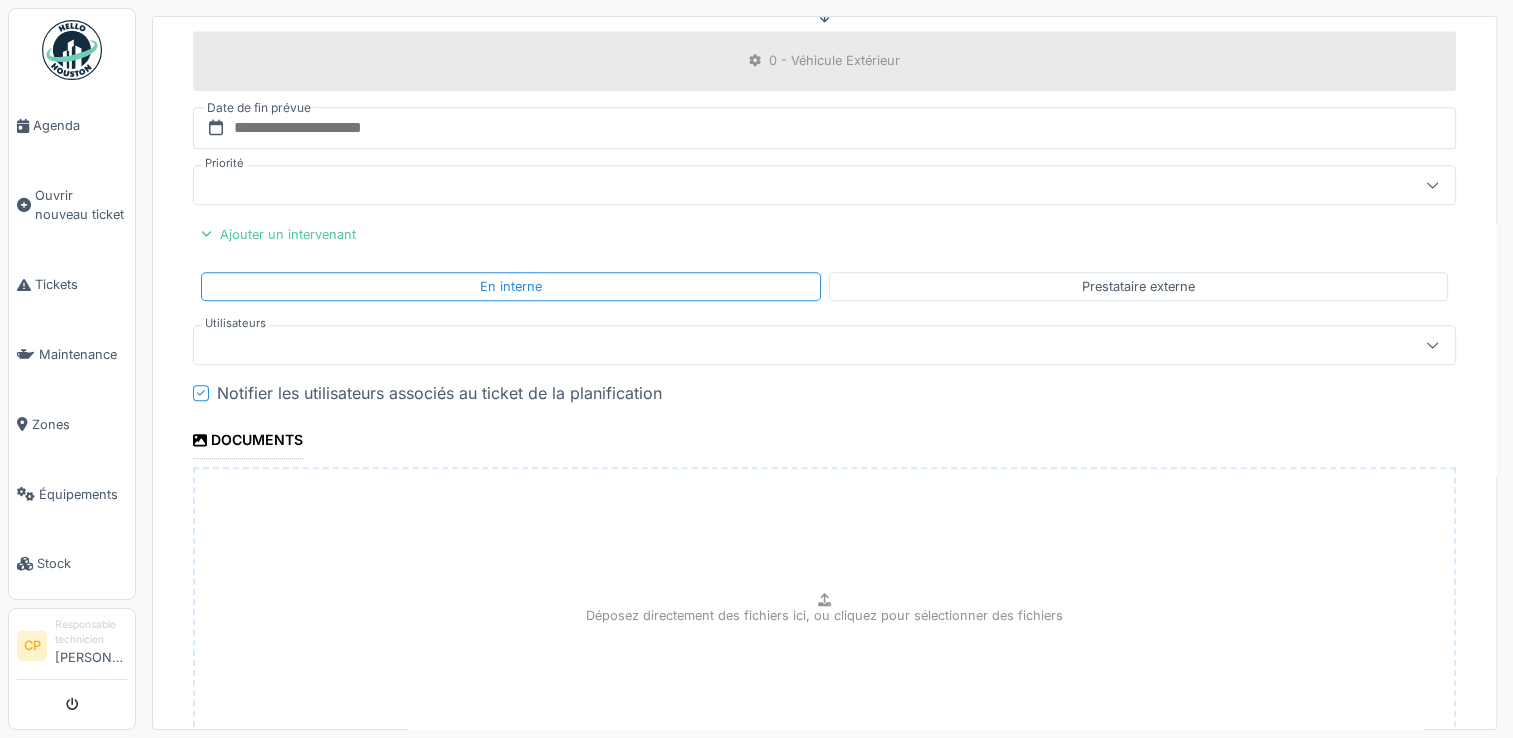 click at bounding box center [761, 345] 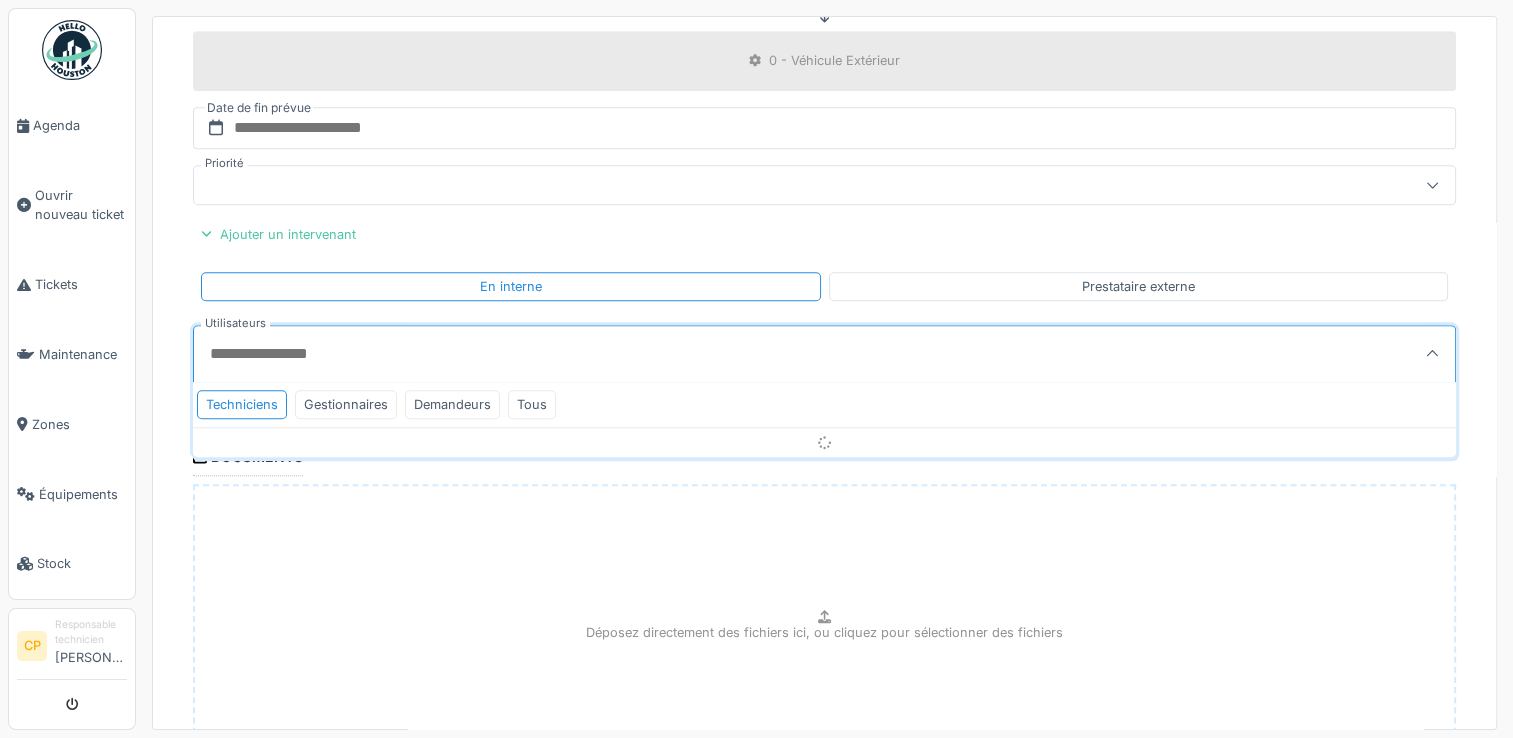 scroll, scrollTop: 4, scrollLeft: 0, axis: vertical 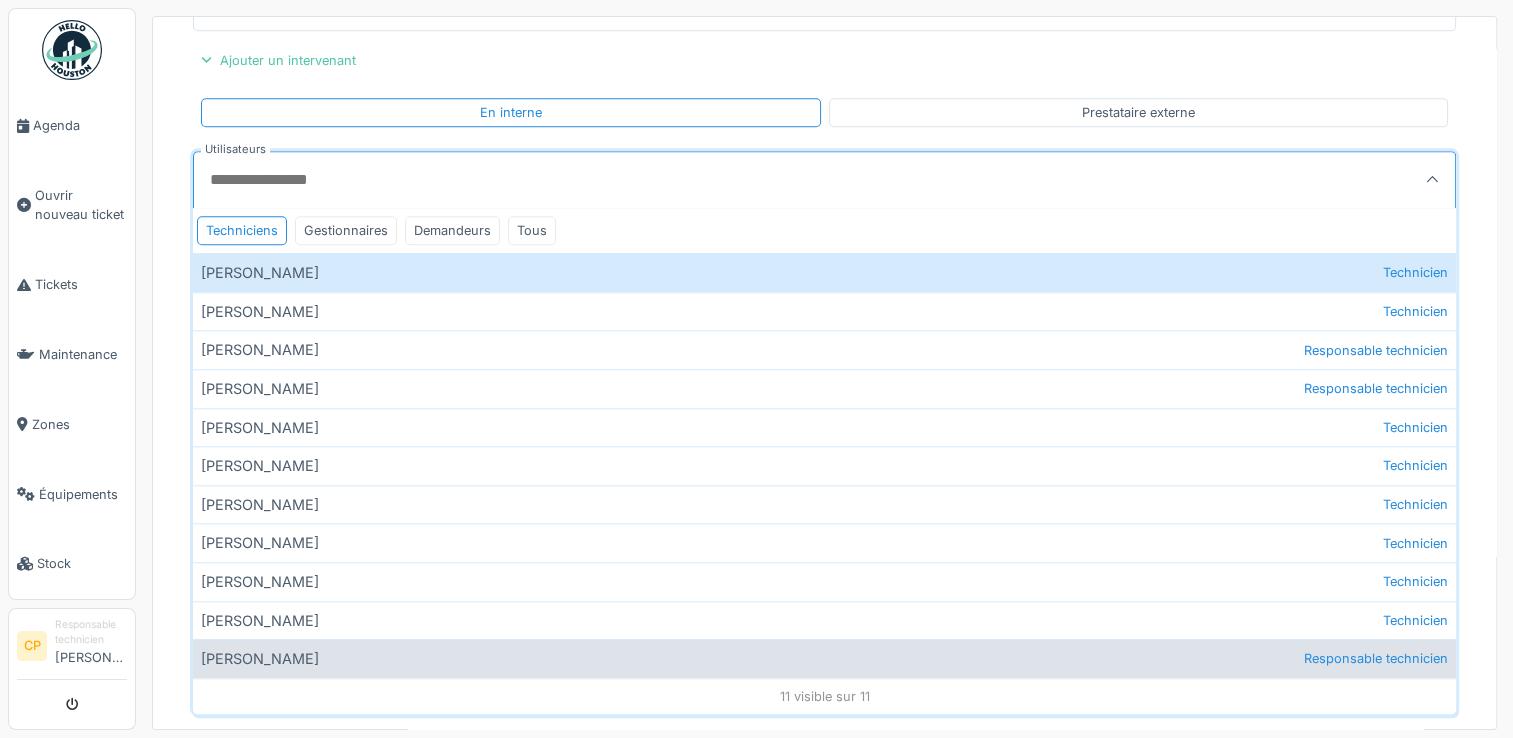 click on "Mickael Stuhlfauth   Responsable technicien" at bounding box center [824, 658] 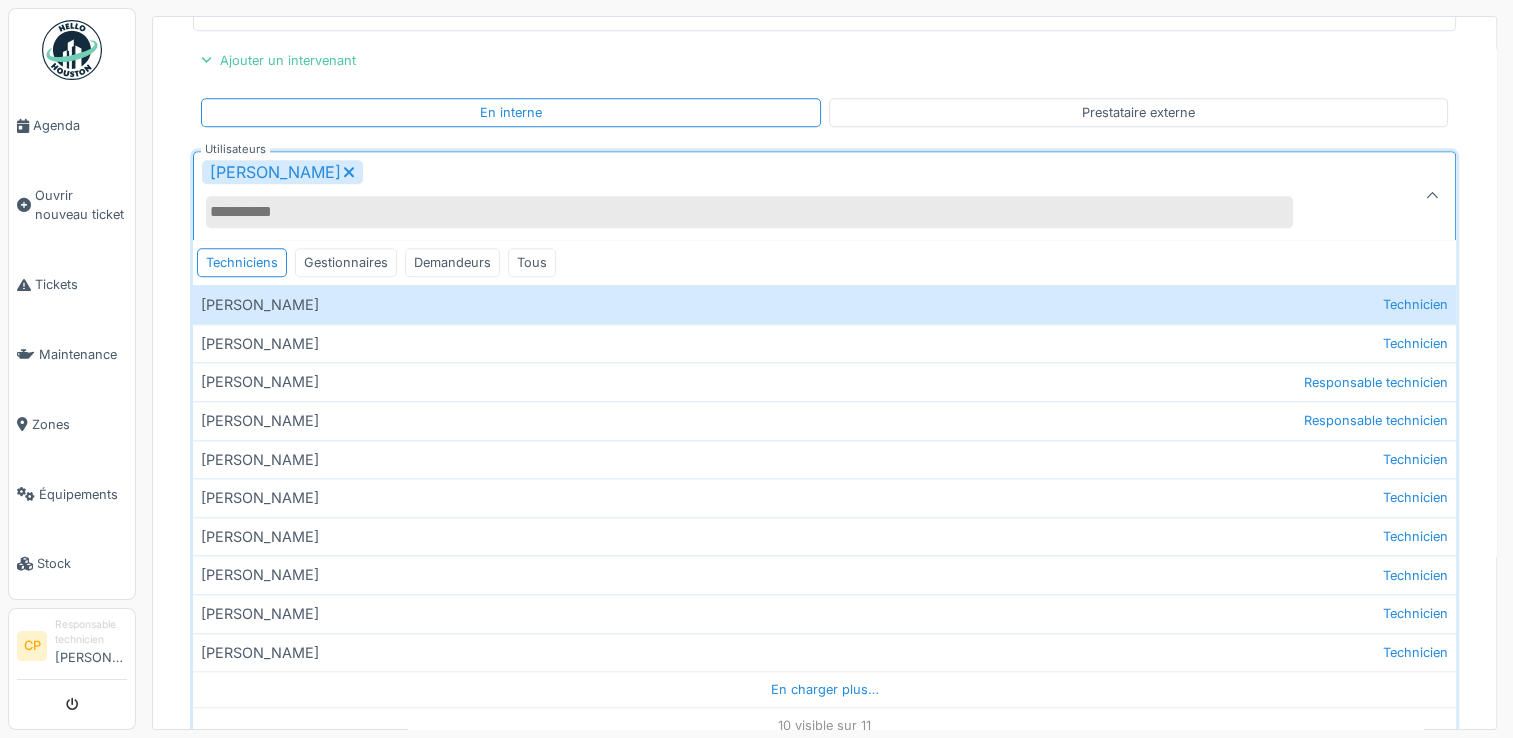type on "*****" 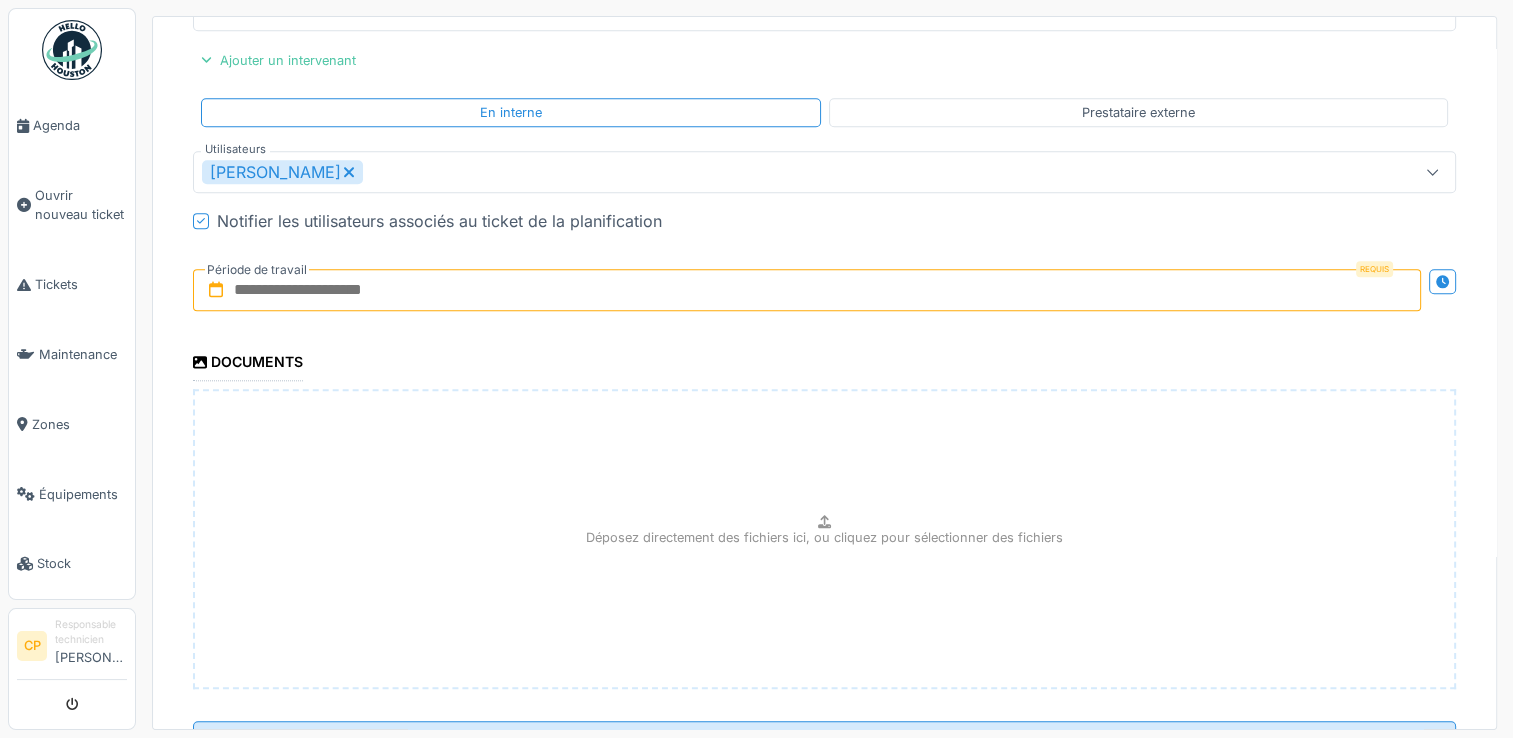 click at bounding box center [807, 290] 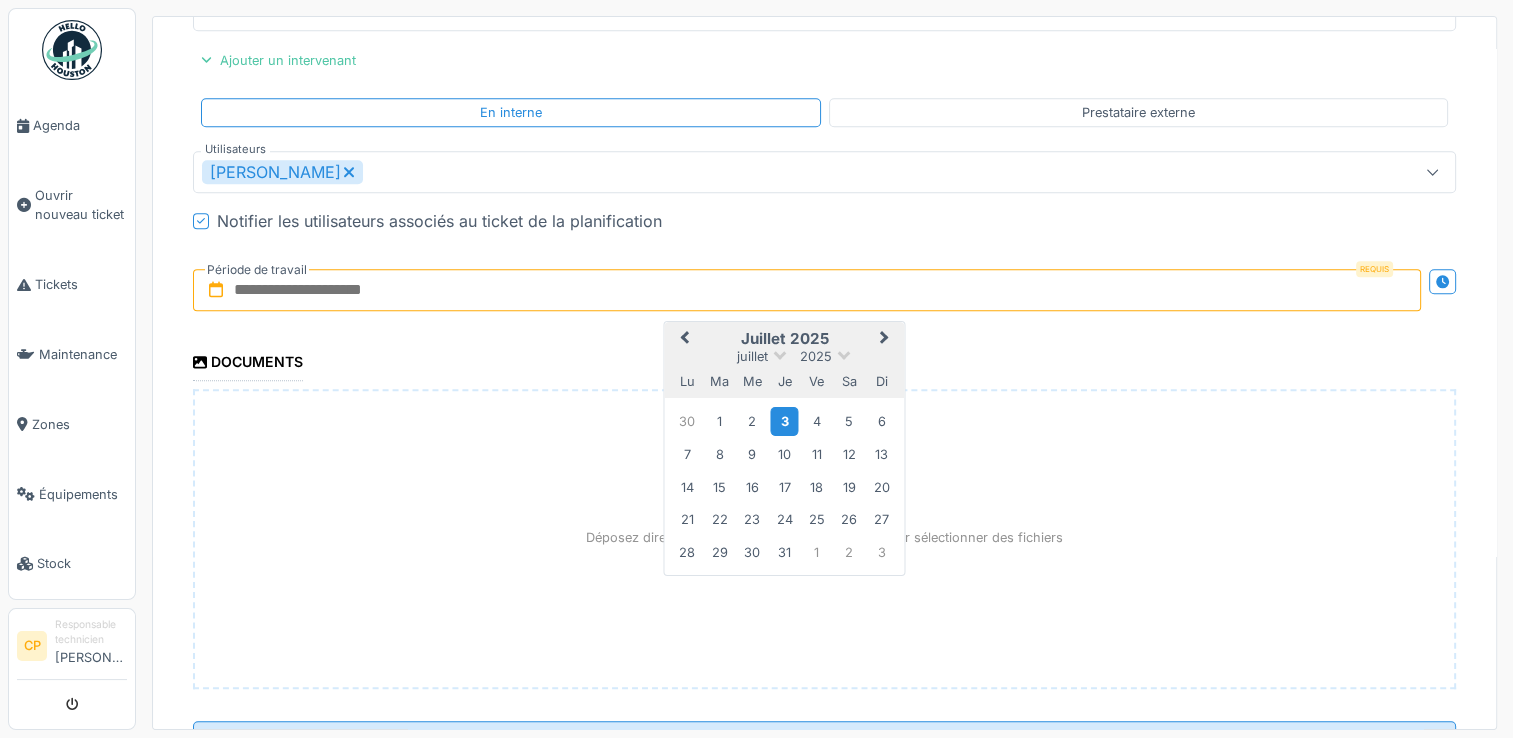 click on "3" at bounding box center (784, 420) 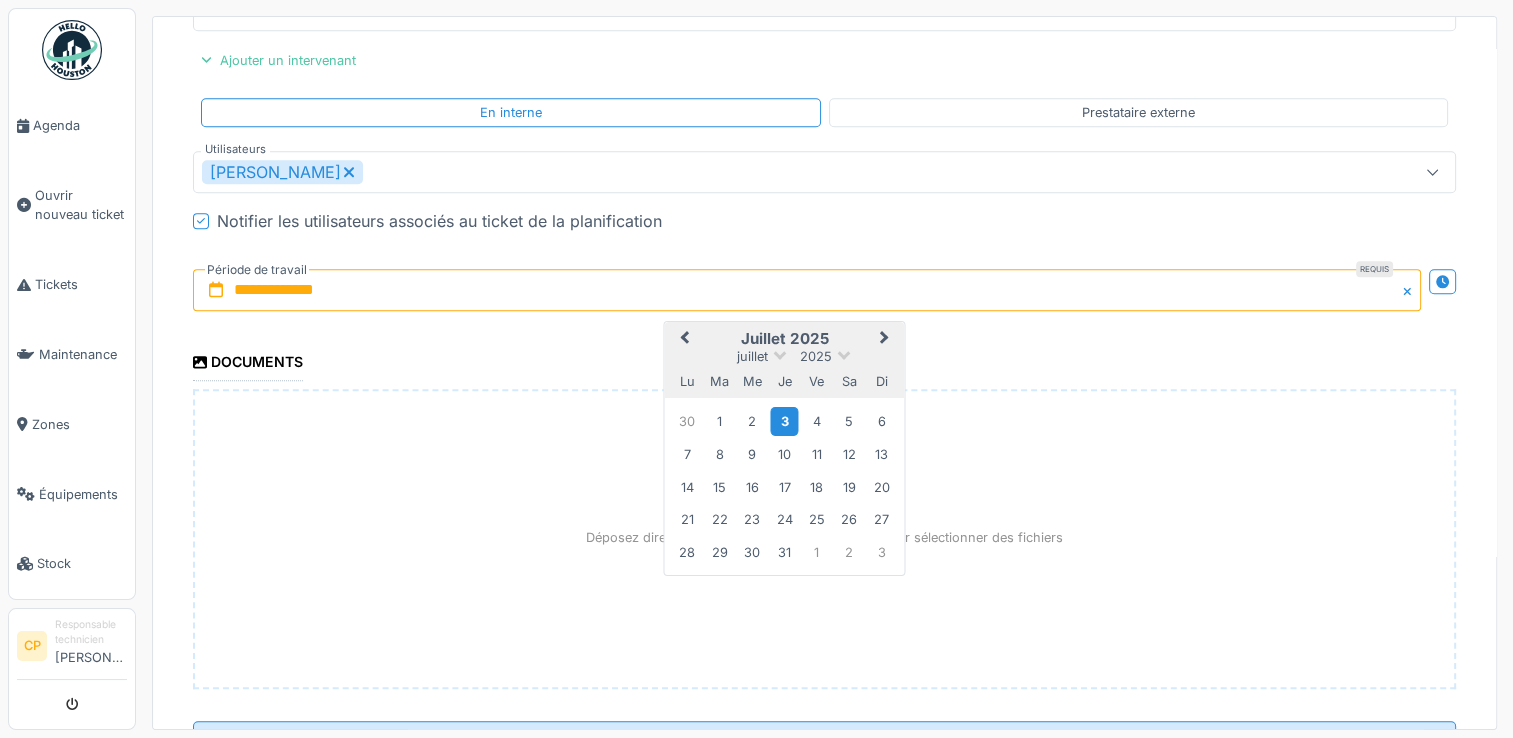 click on "3" at bounding box center (784, 420) 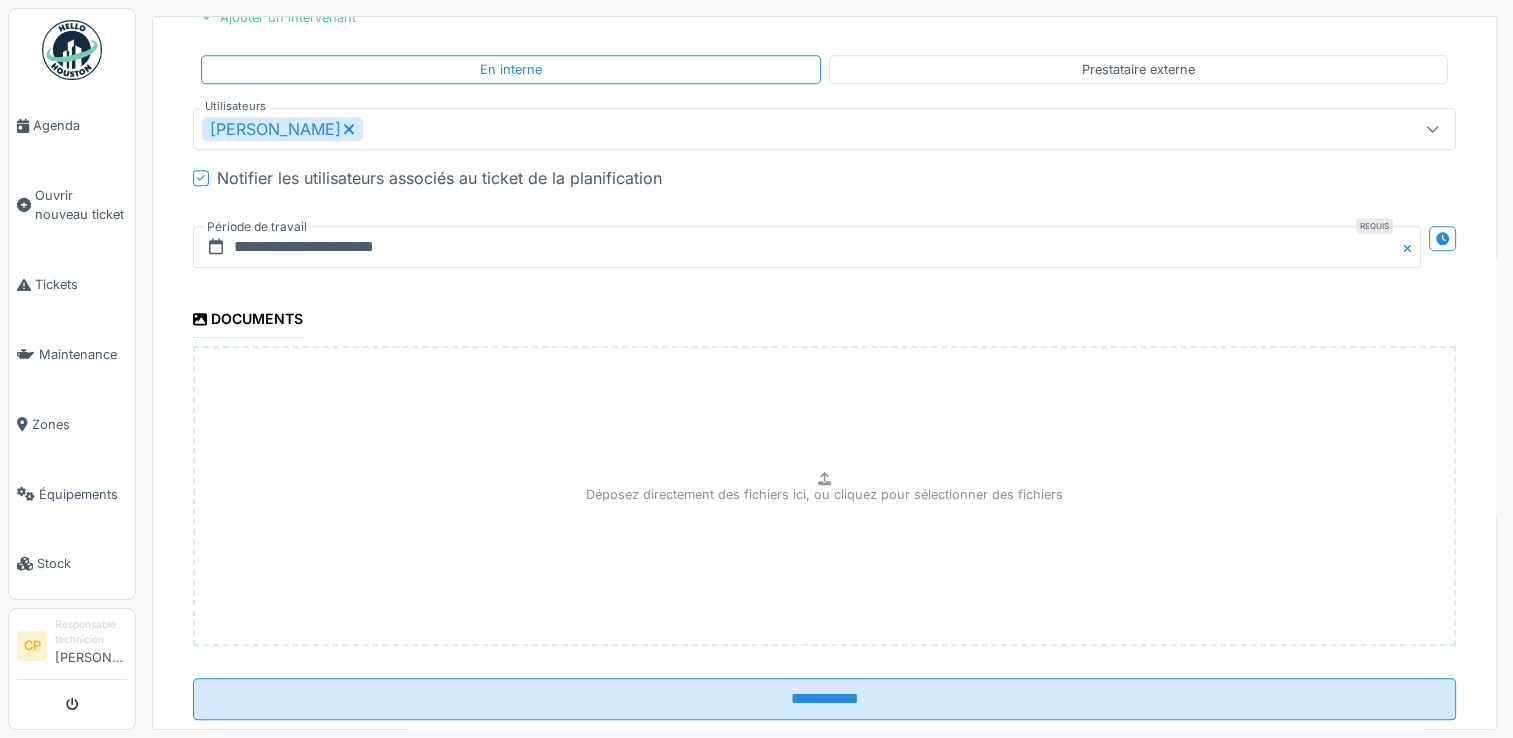 scroll, scrollTop: 2080, scrollLeft: 0, axis: vertical 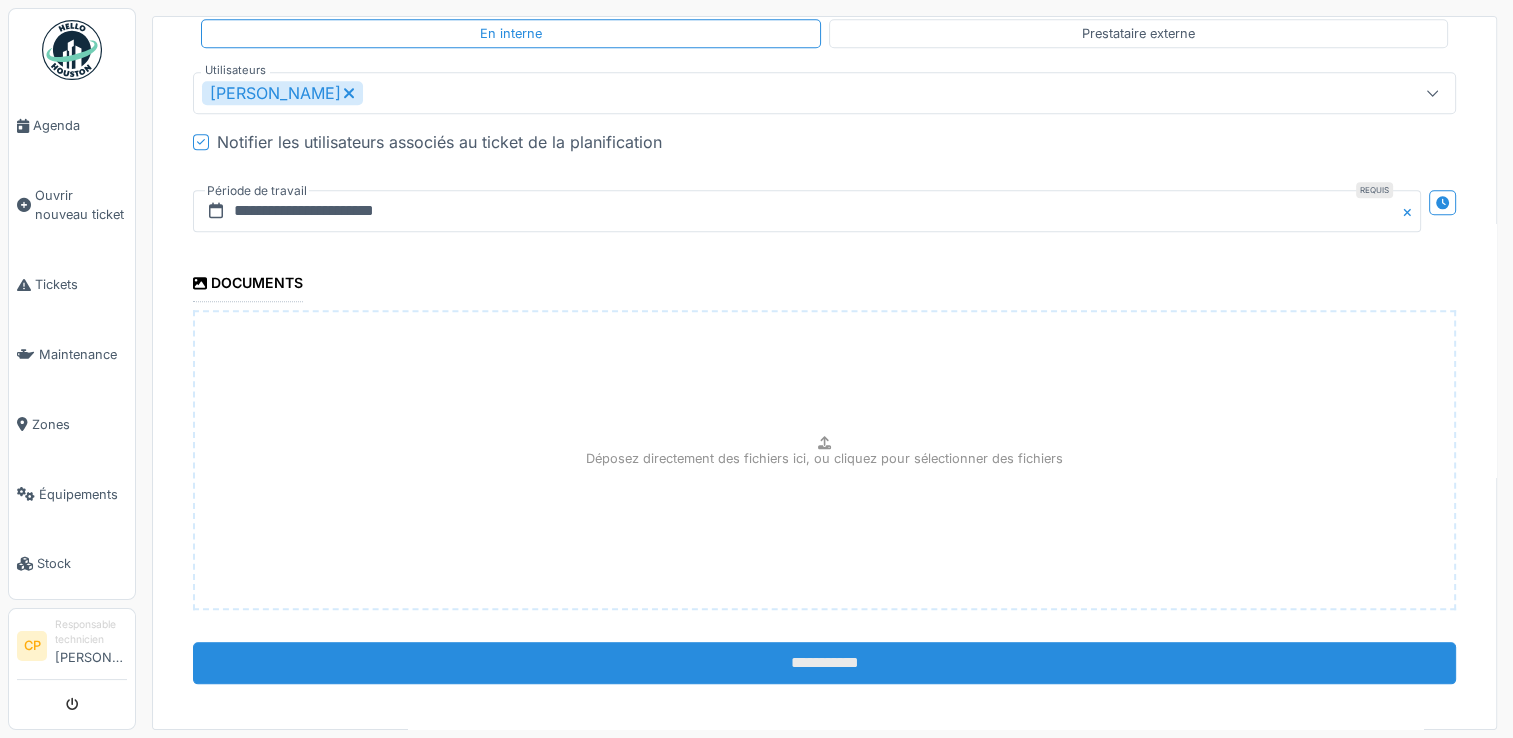 click on "**********" at bounding box center (824, 663) 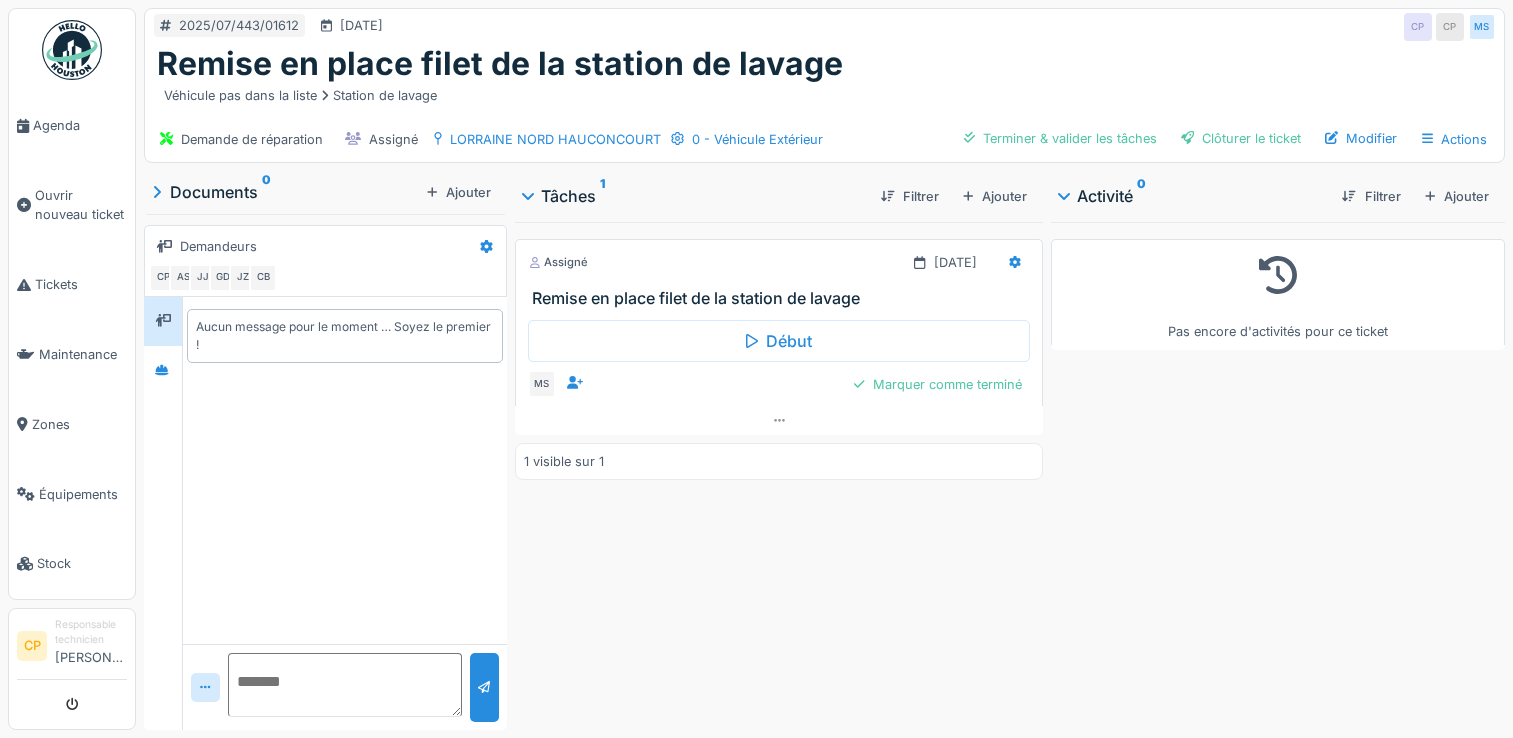 scroll, scrollTop: 0, scrollLeft: 0, axis: both 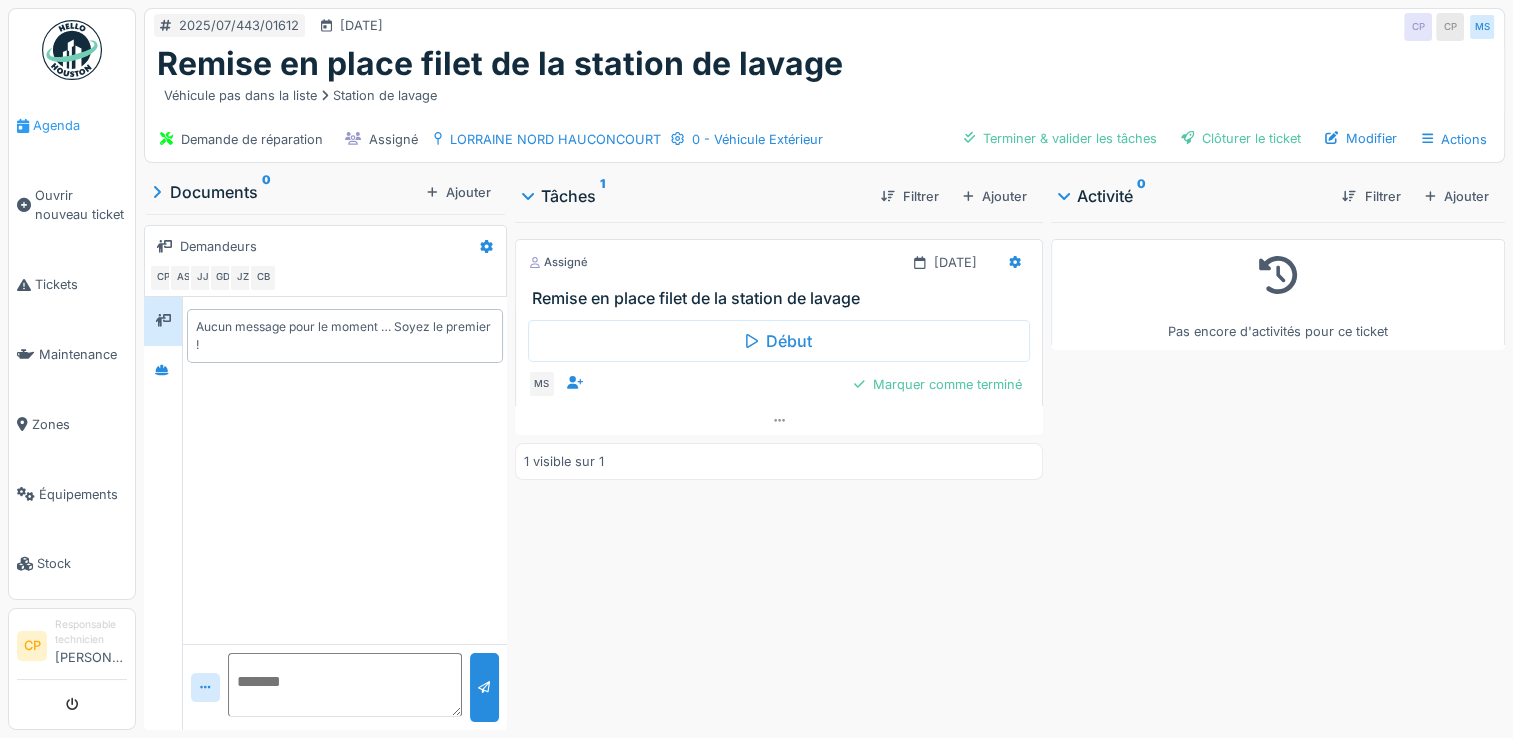 click on "Agenda" at bounding box center (80, 125) 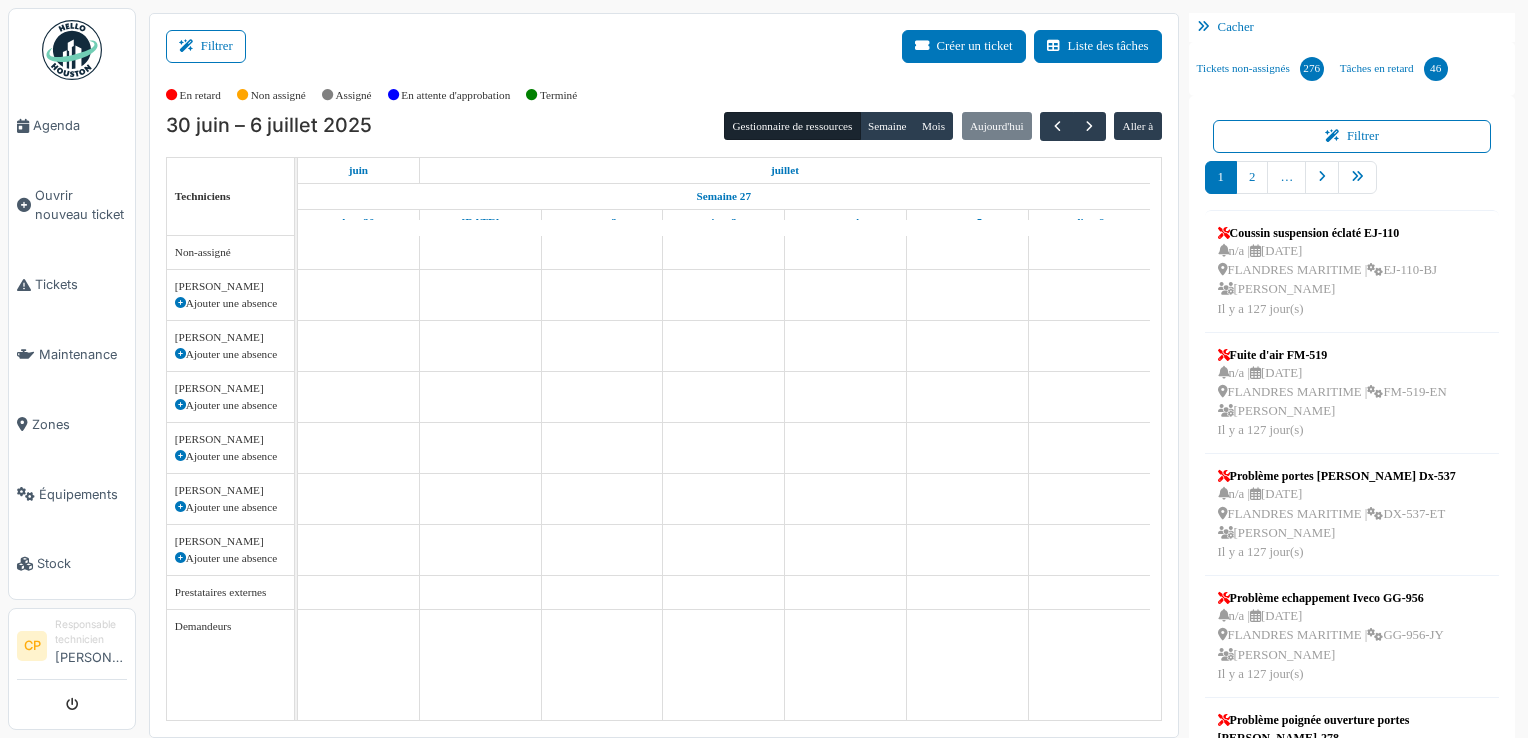 scroll, scrollTop: 0, scrollLeft: 0, axis: both 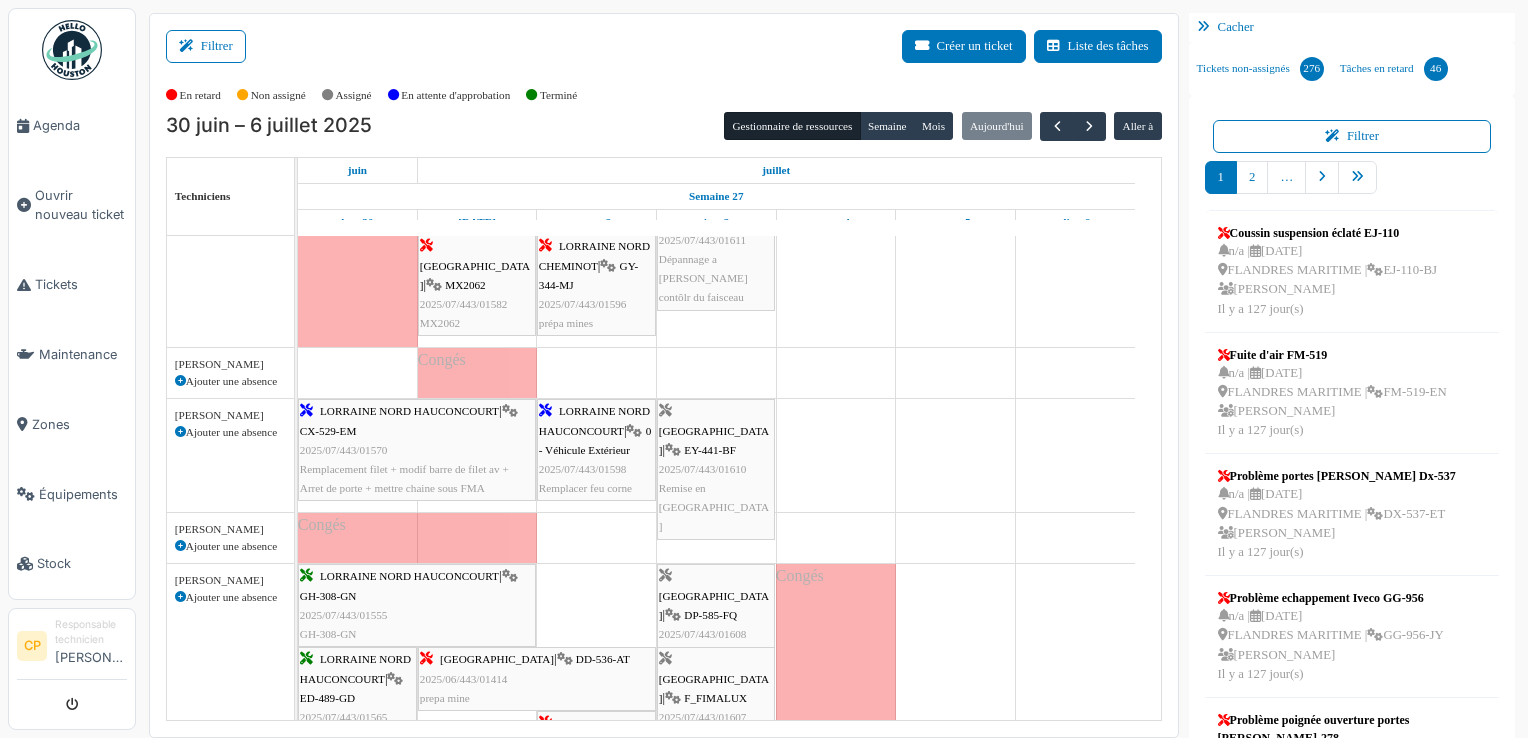 drag, startPoint x: 533, startPoint y: 450, endPoint x: 656, endPoint y: 453, distance: 123.03658 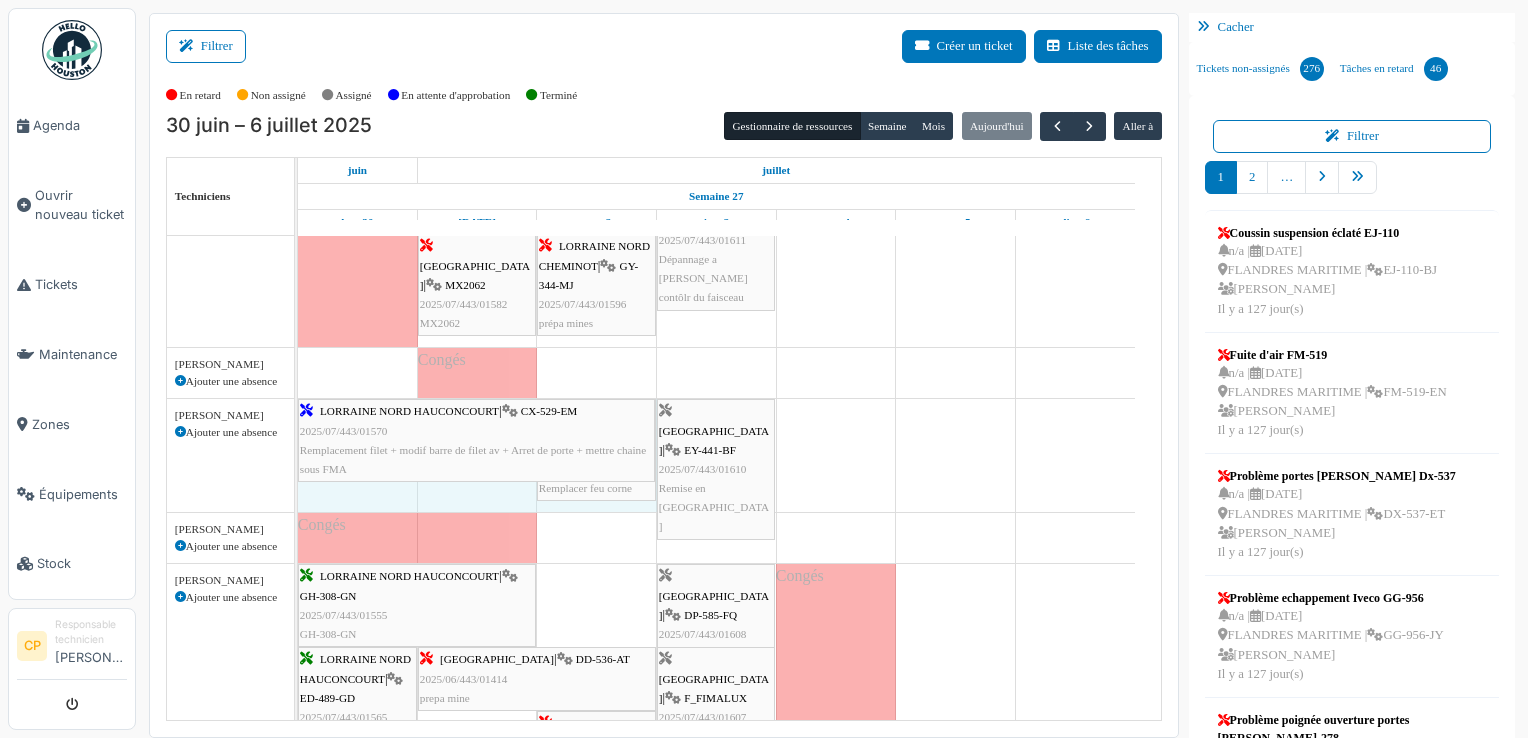 drag, startPoint x: 532, startPoint y: 494, endPoint x: 611, endPoint y: 493, distance: 79.00633 